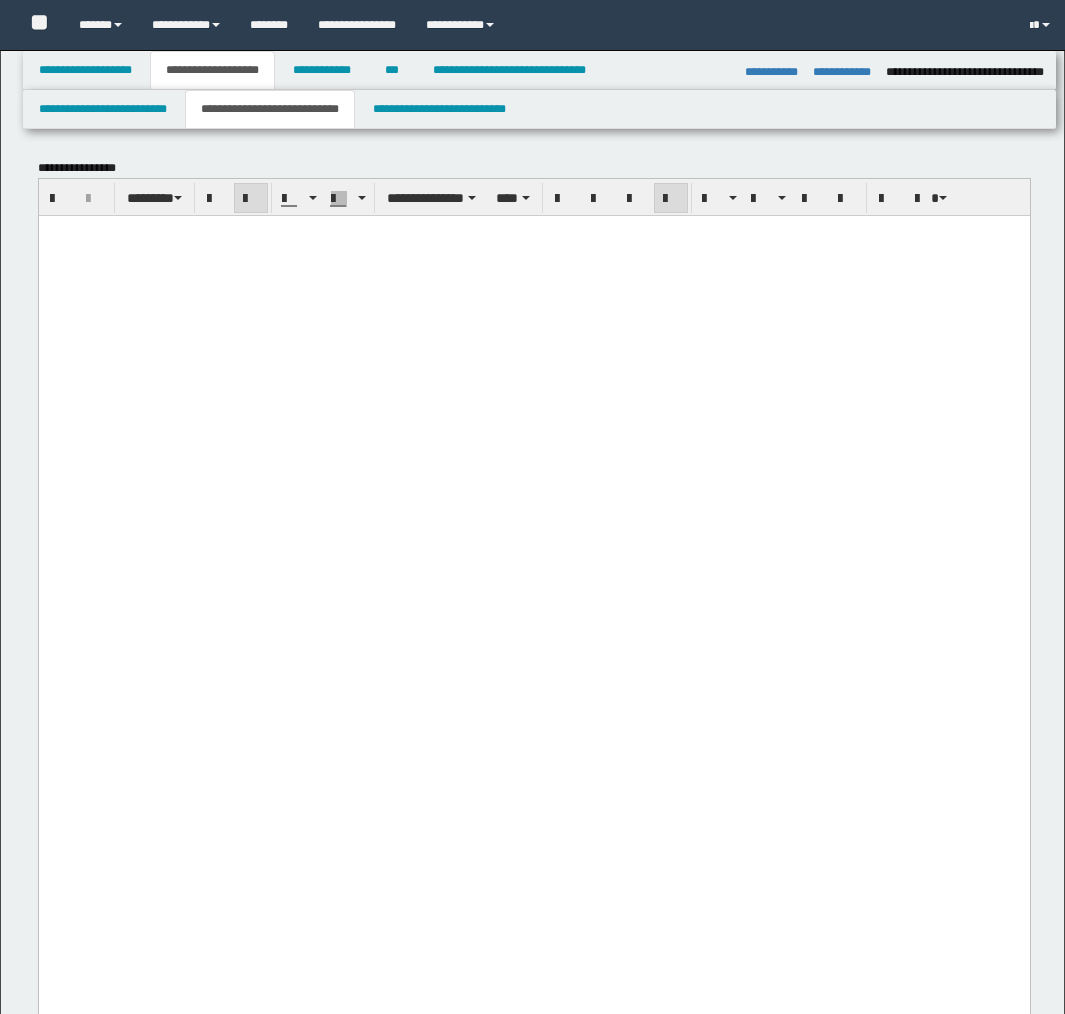 select on "*" 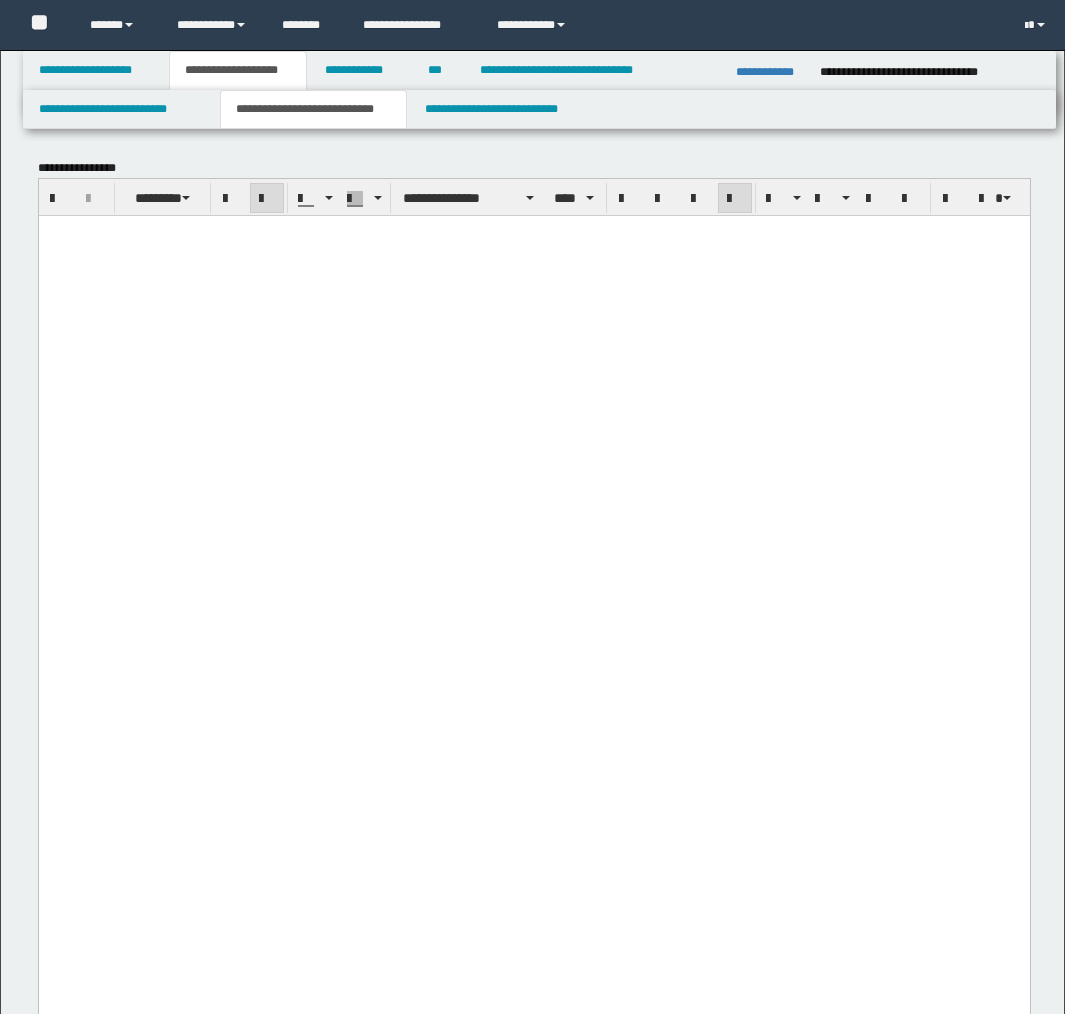 scroll, scrollTop: 6828, scrollLeft: 0, axis: vertical 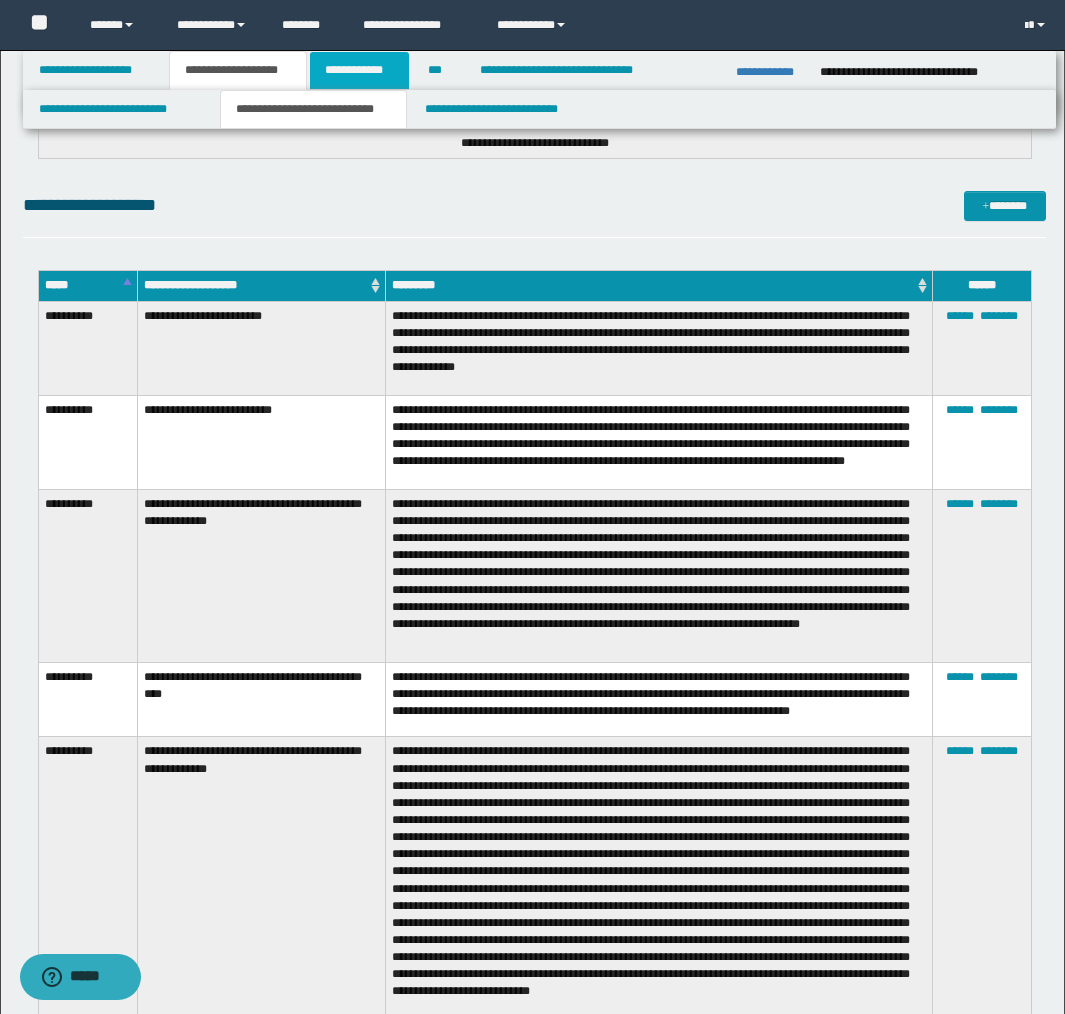 click on "**********" at bounding box center (359, 70) 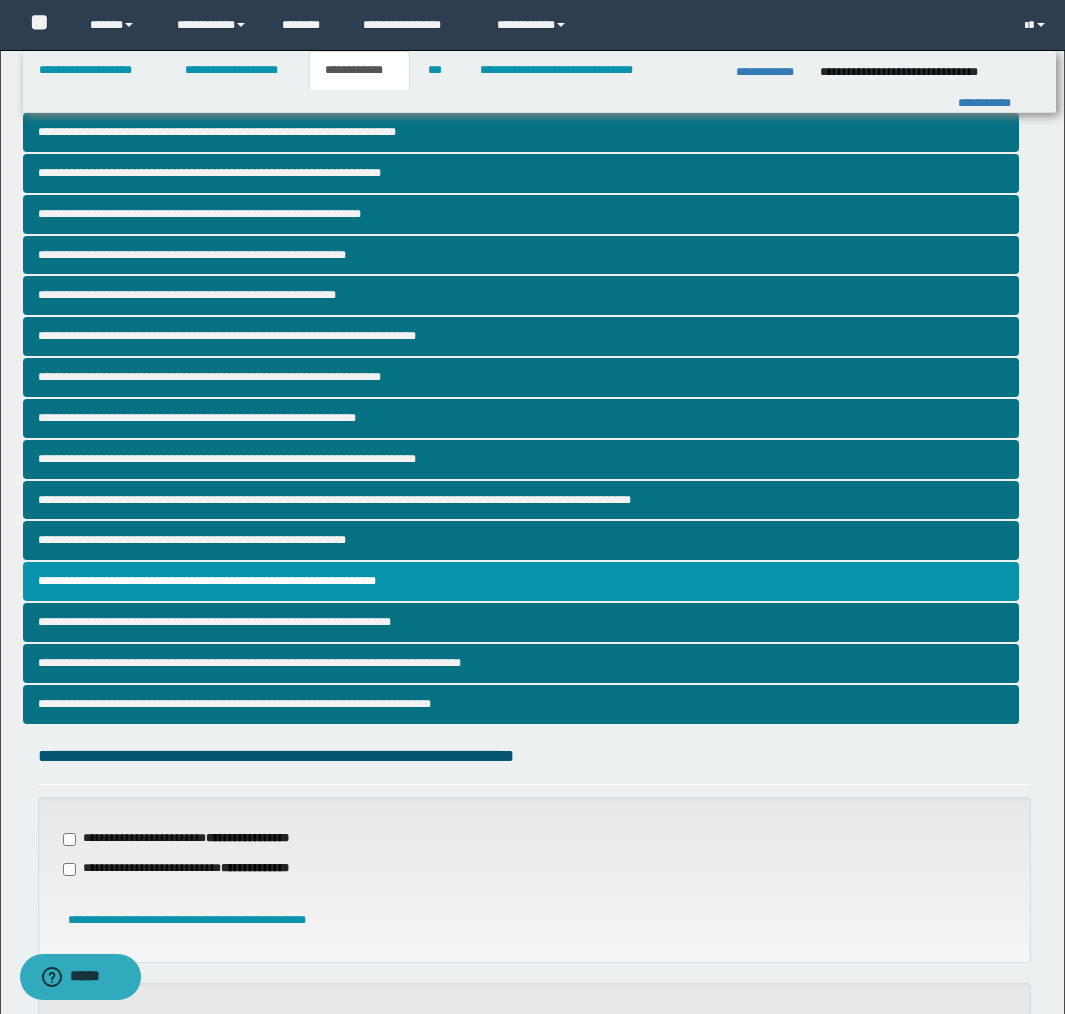 scroll, scrollTop: 8, scrollLeft: 0, axis: vertical 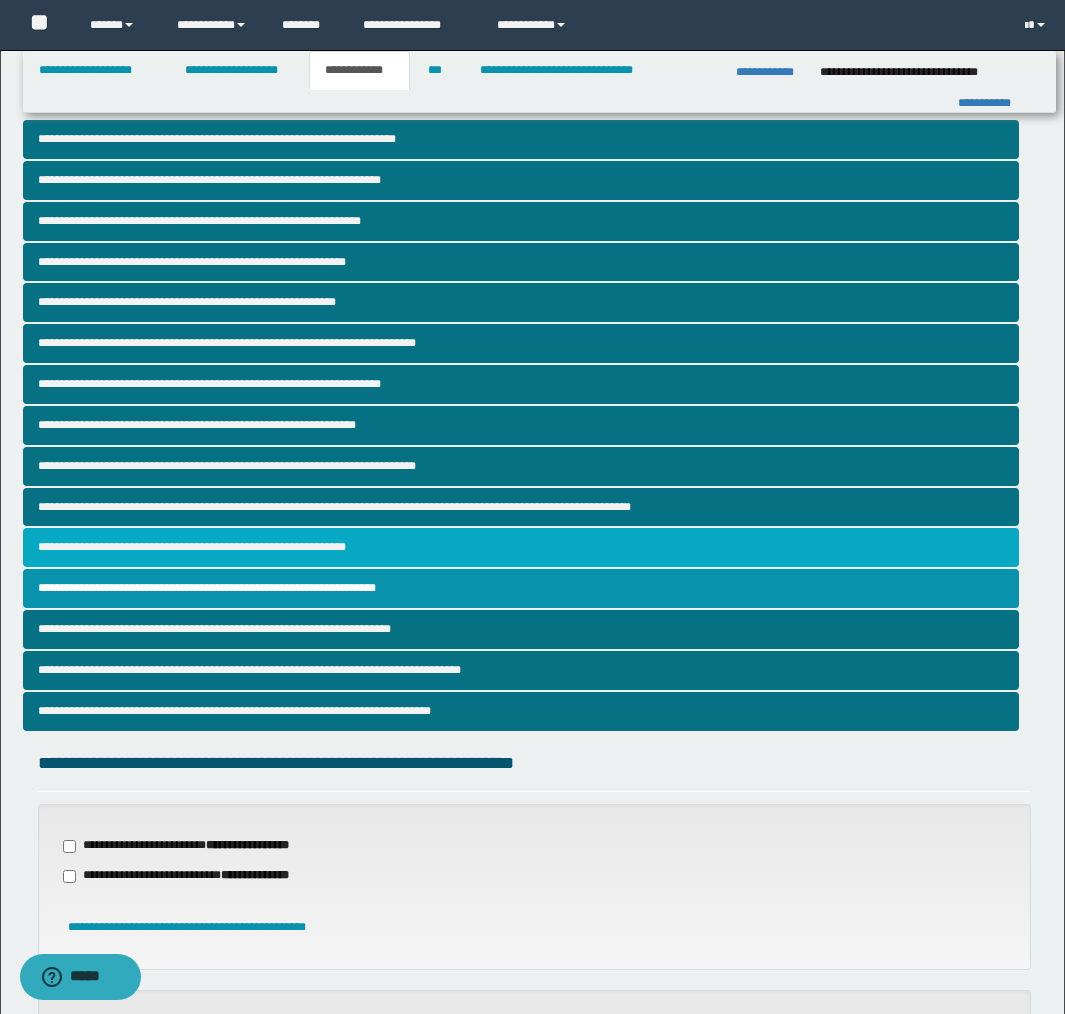 click on "**********" at bounding box center [521, 547] 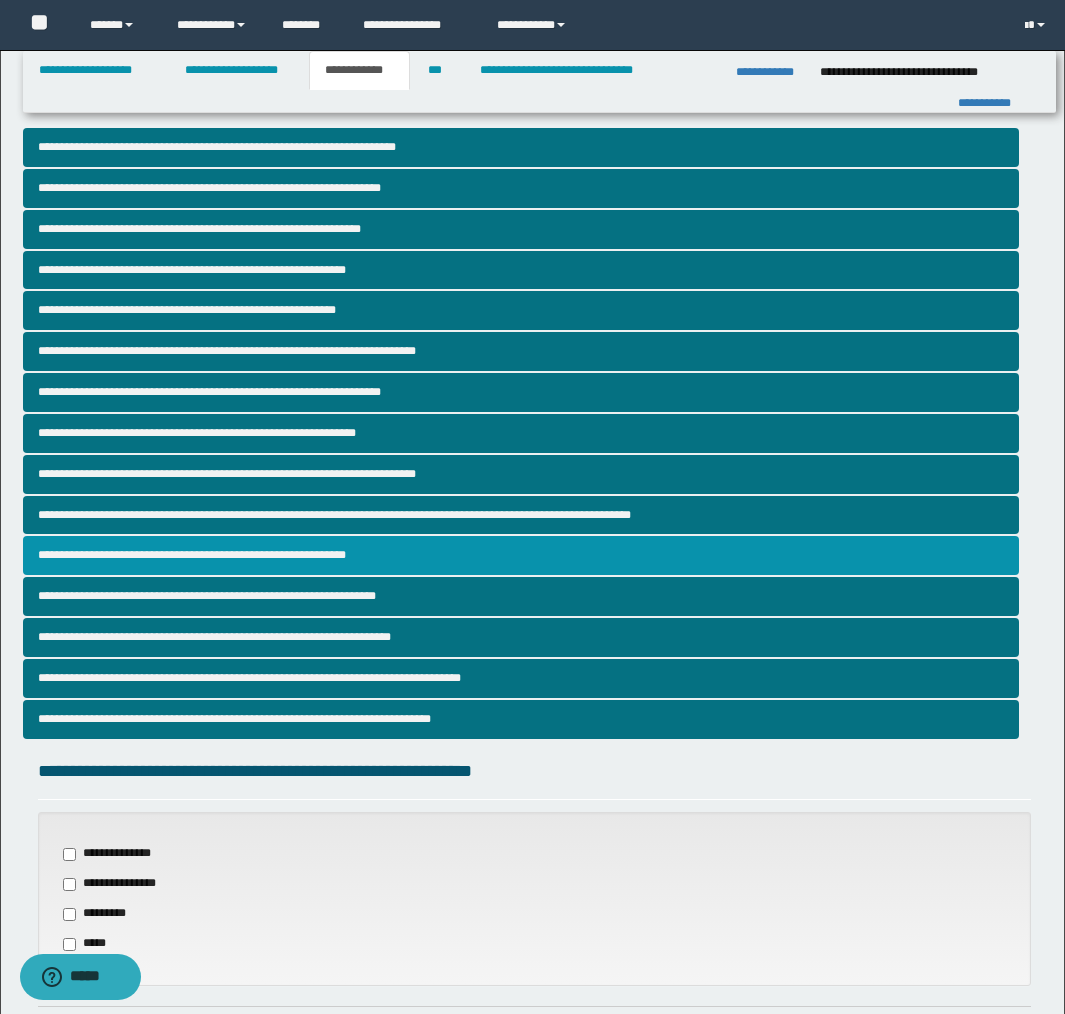 scroll, scrollTop: 330, scrollLeft: 0, axis: vertical 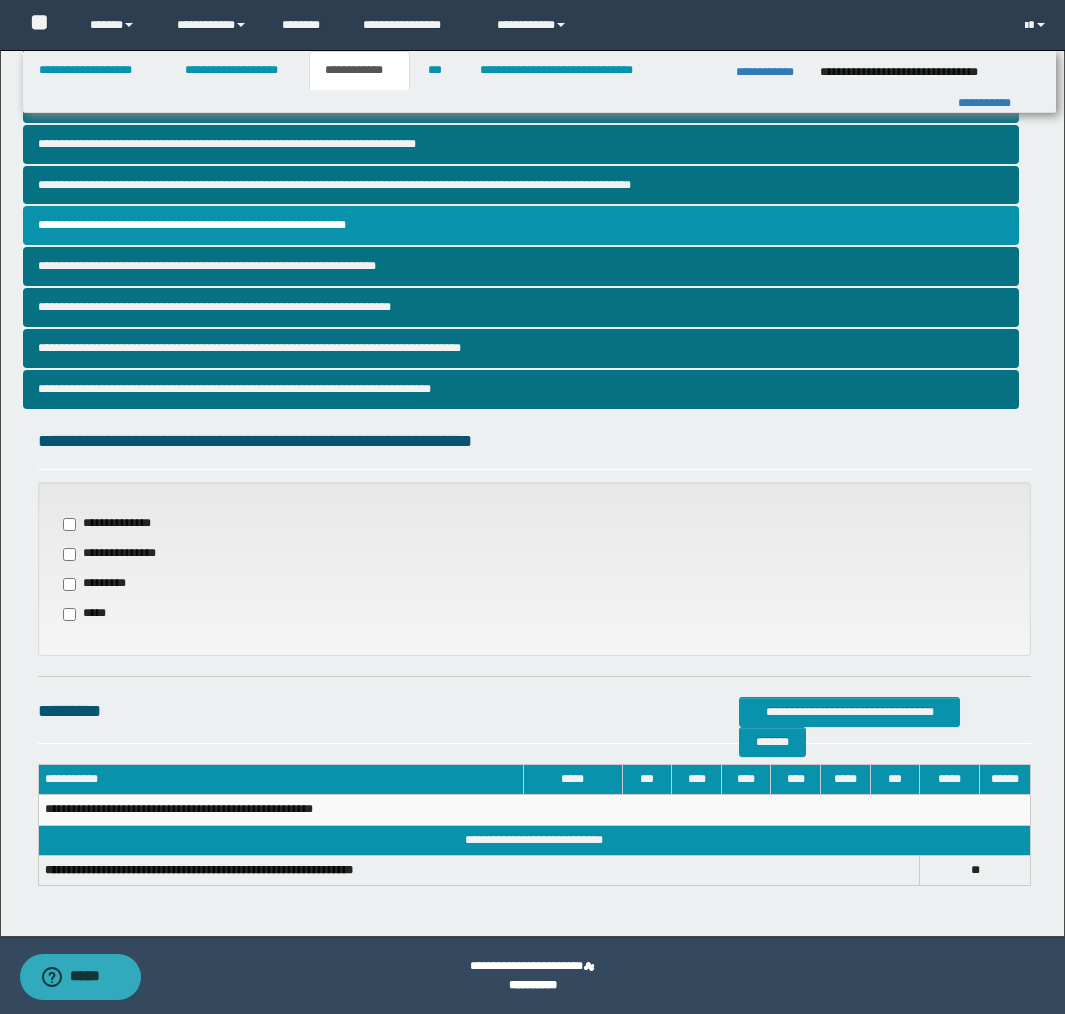 click on "**********" at bounding box center (115, 524) 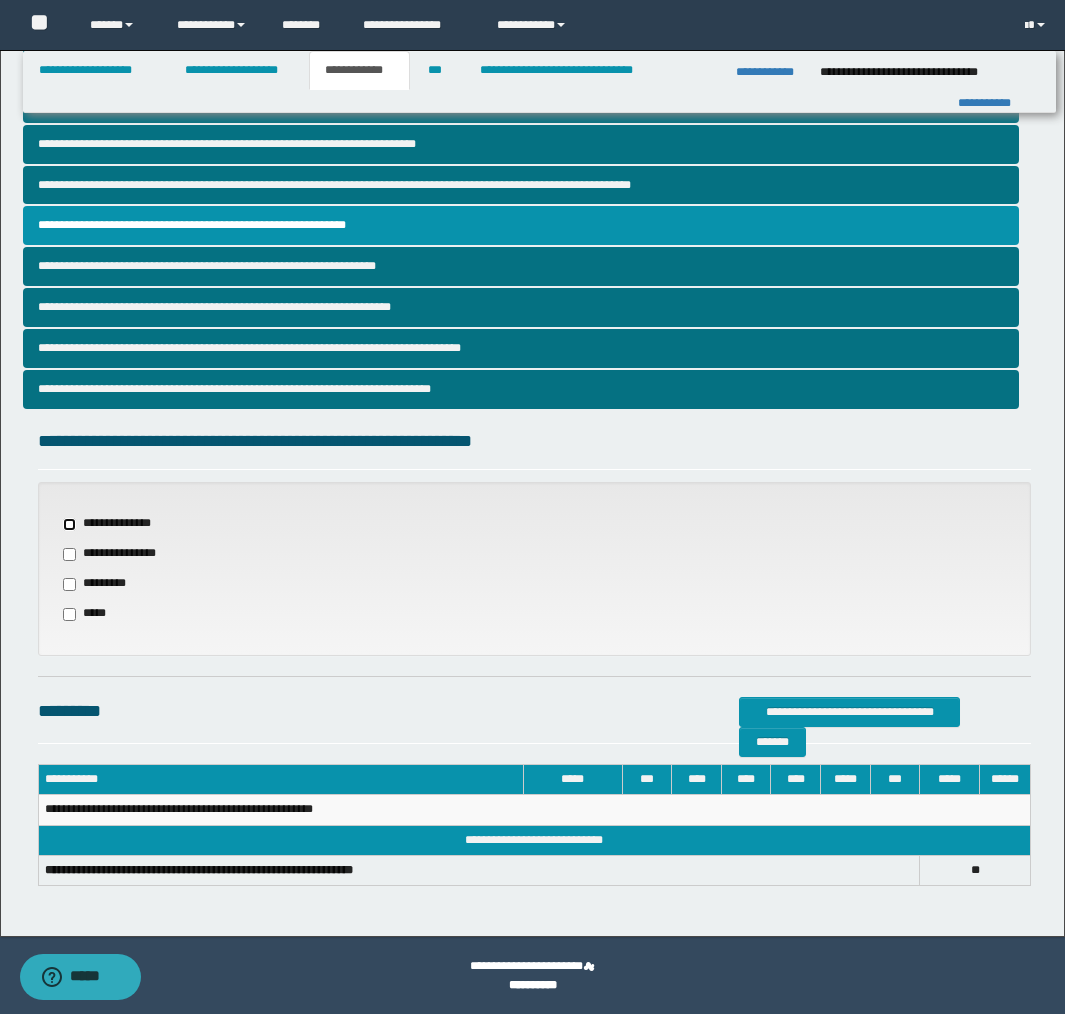 select on "*" 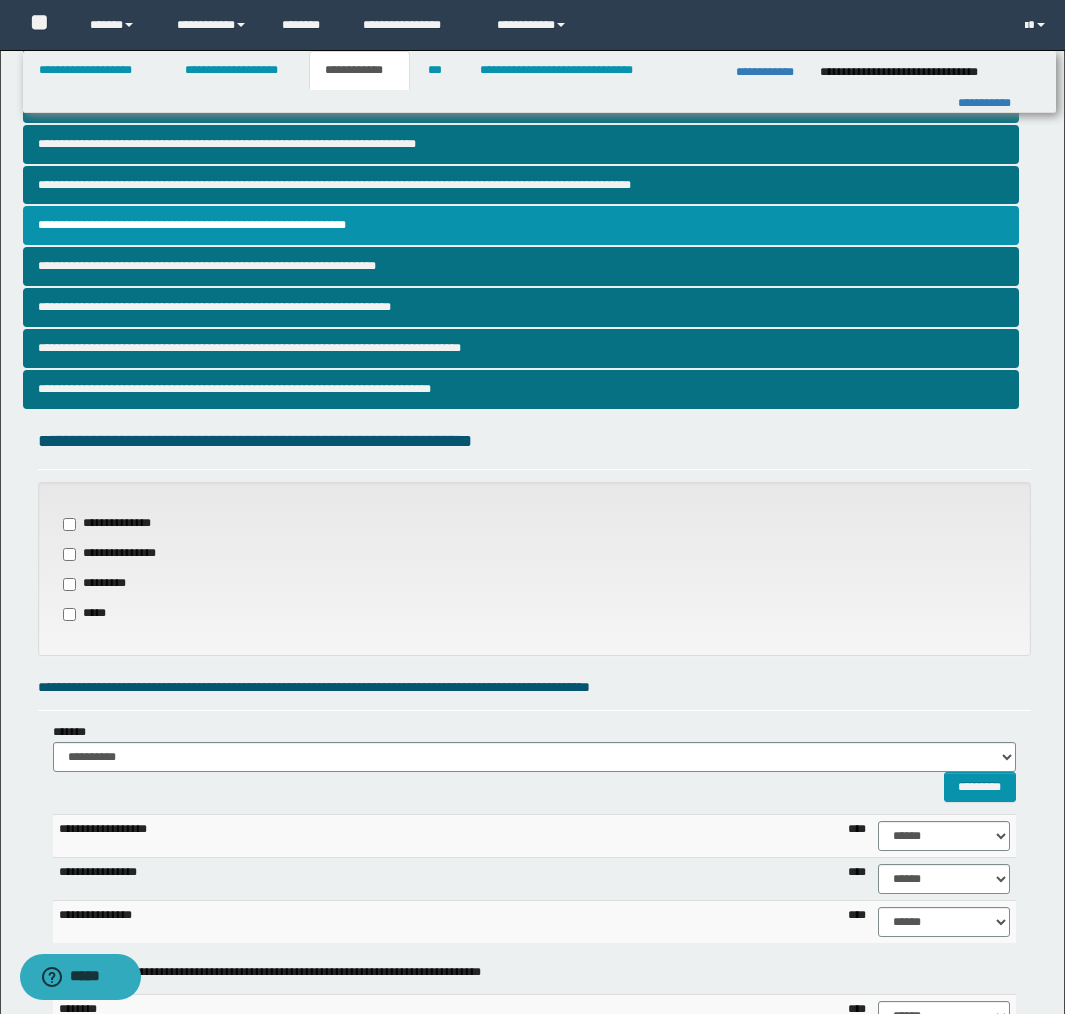 click on "**********" at bounding box center [120, 554] 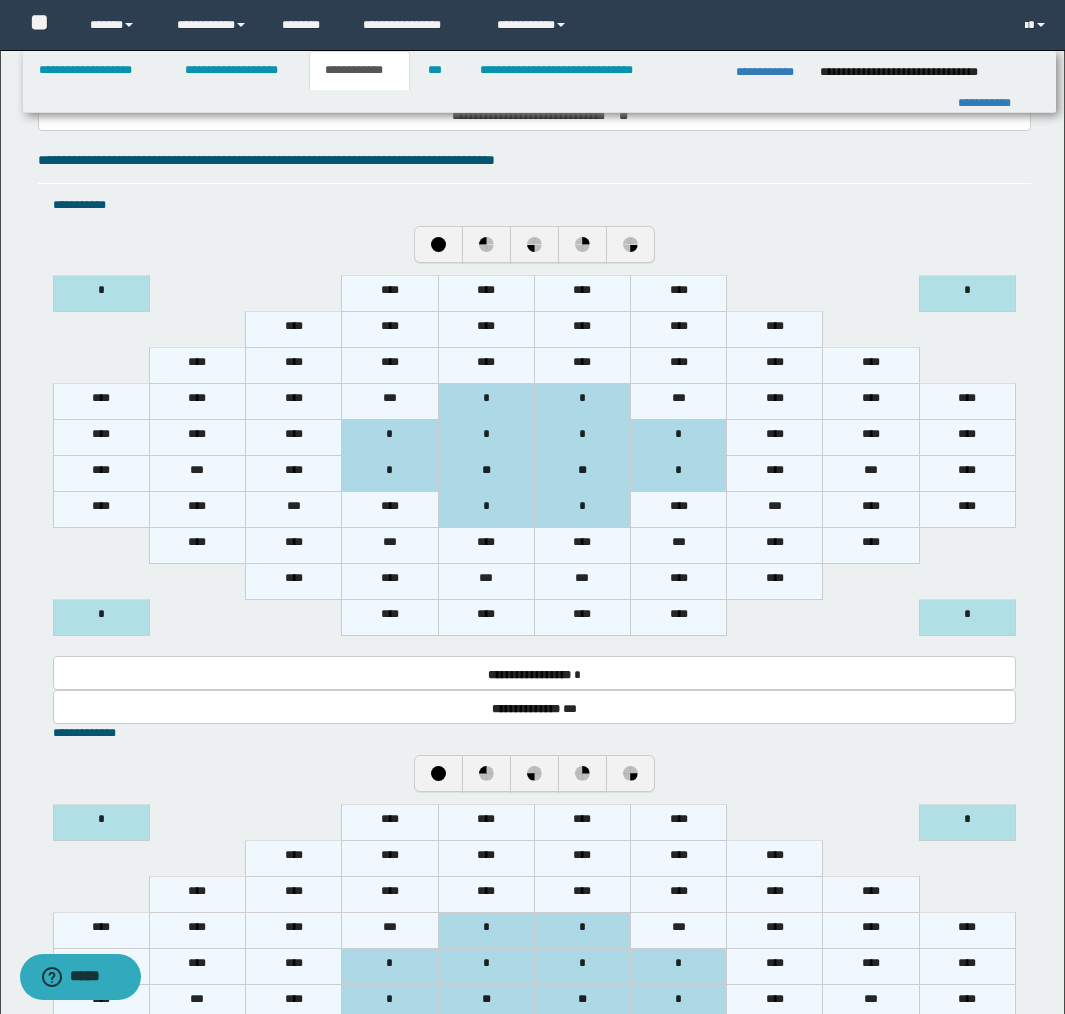 scroll, scrollTop: 1304, scrollLeft: 0, axis: vertical 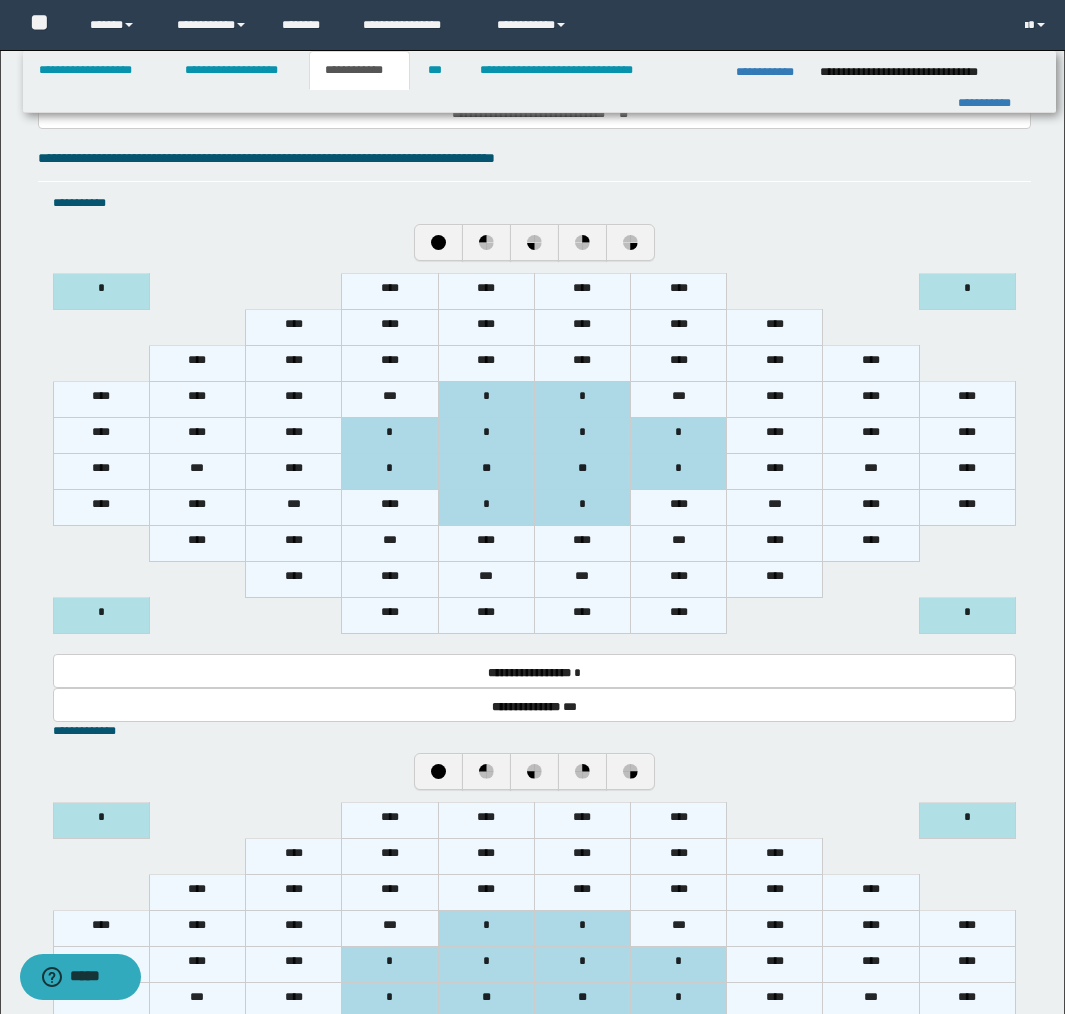 click on "*" at bounding box center (486, 436) 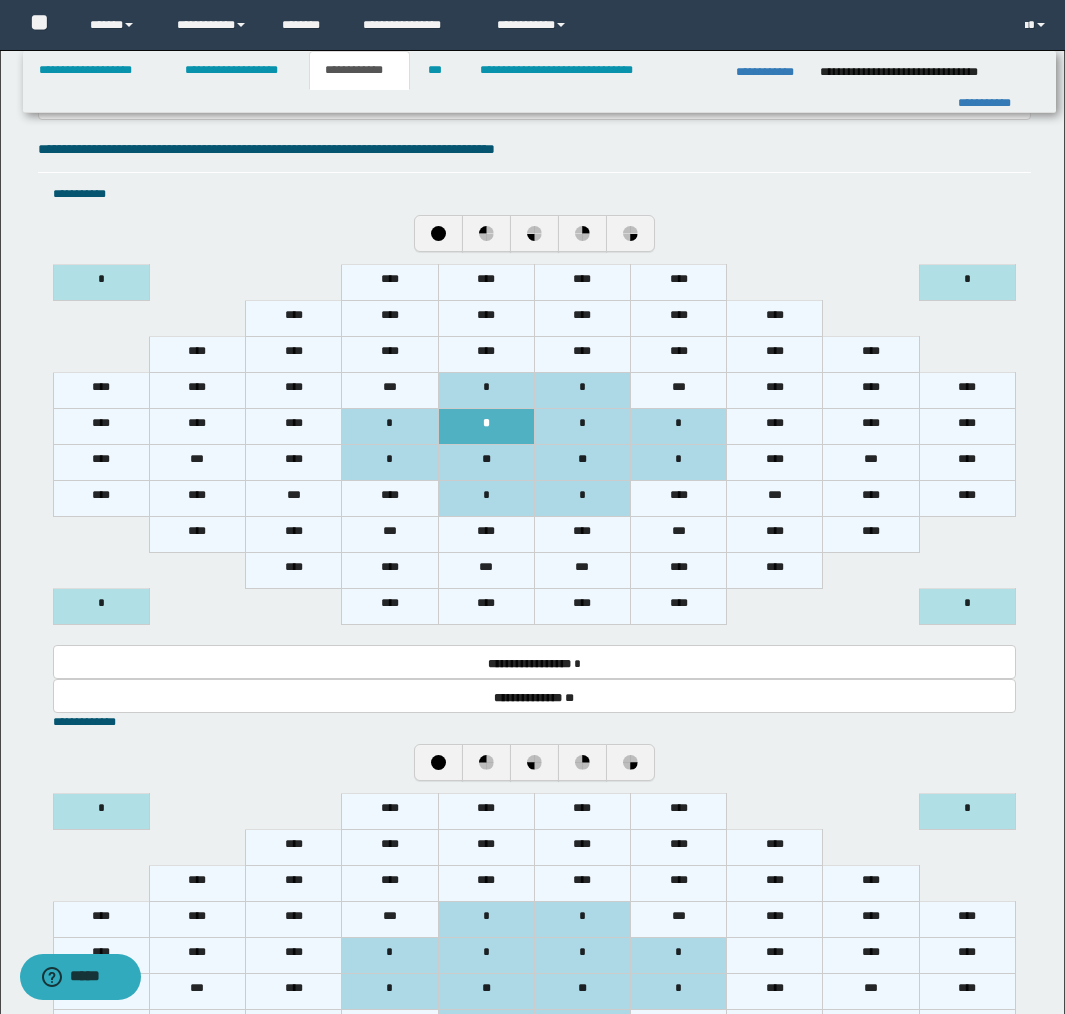 scroll, scrollTop: 1314, scrollLeft: 0, axis: vertical 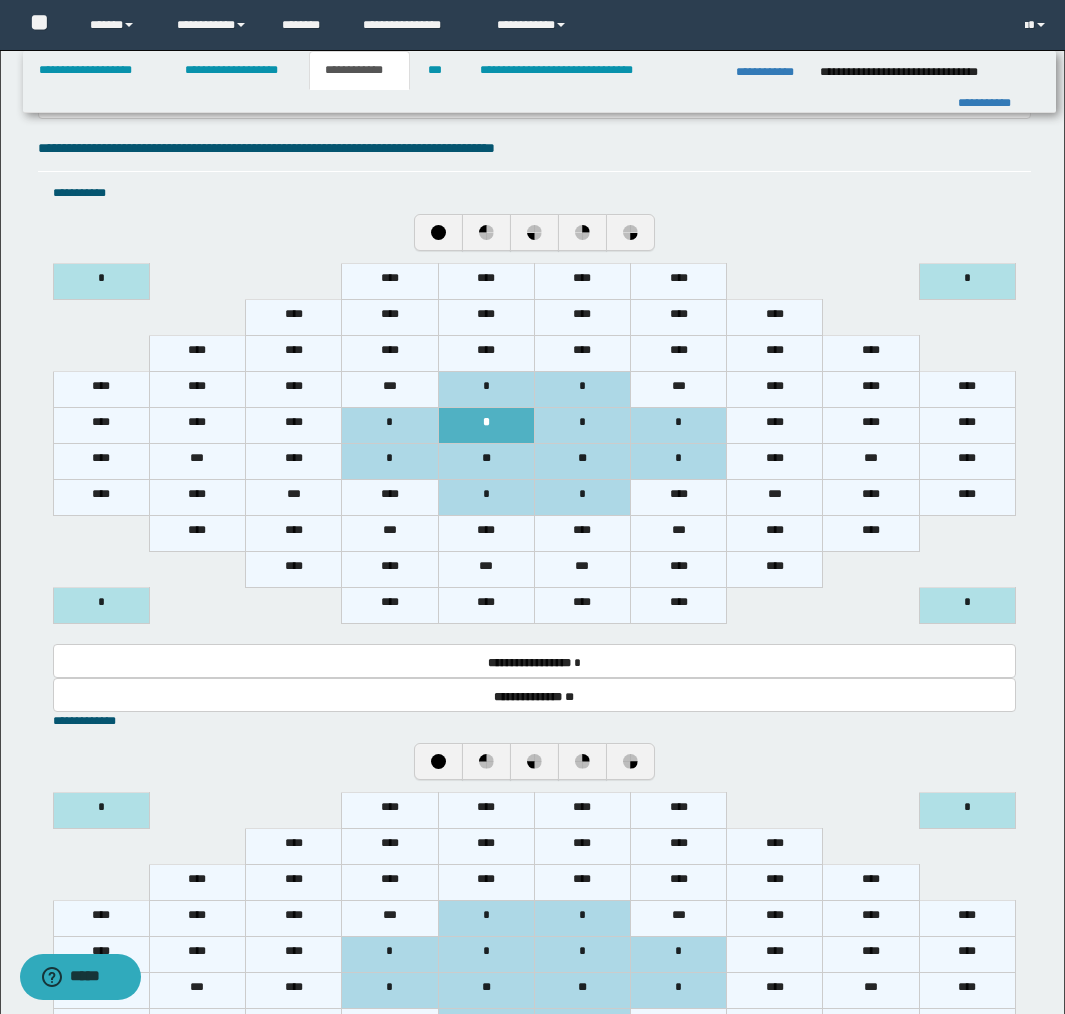 click on "*" at bounding box center [486, 390] 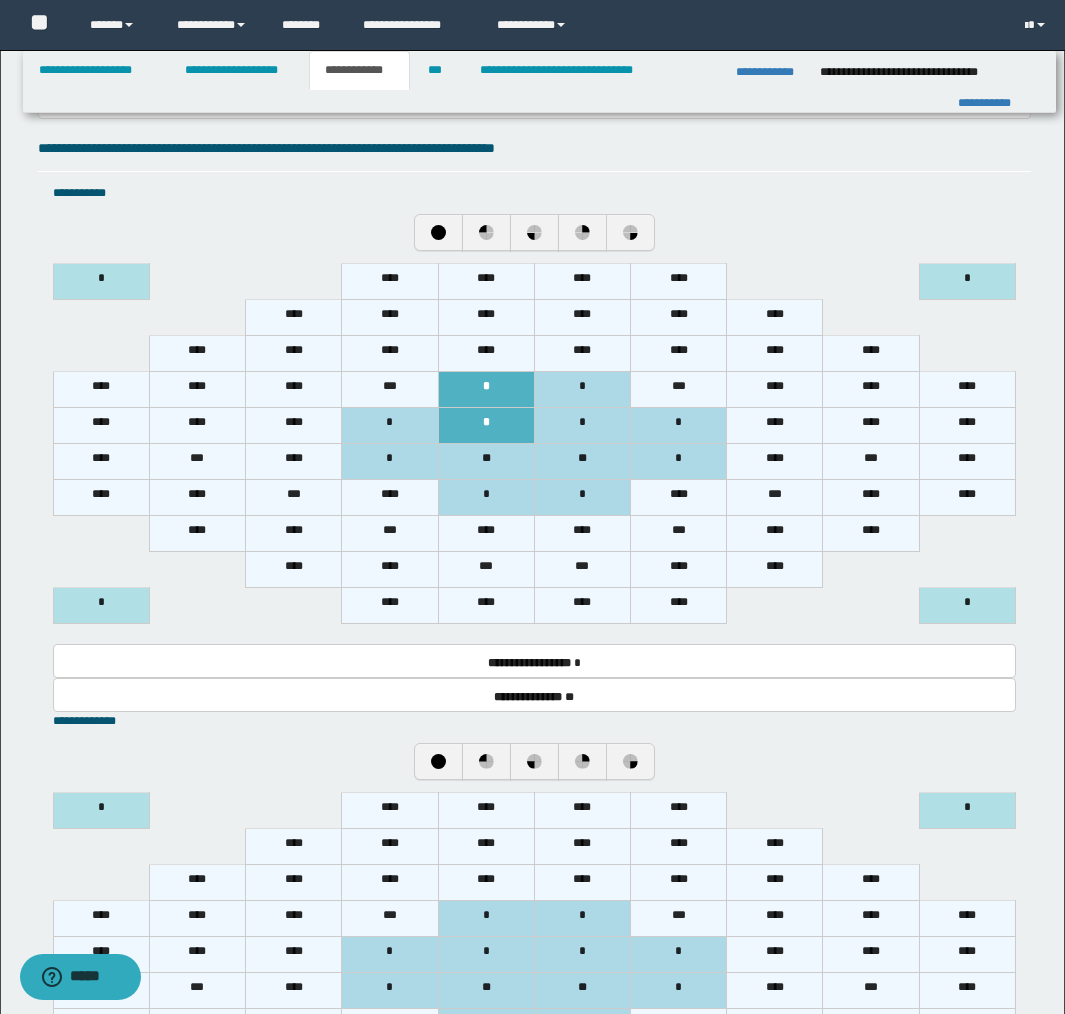click on "*" at bounding box center [582, 426] 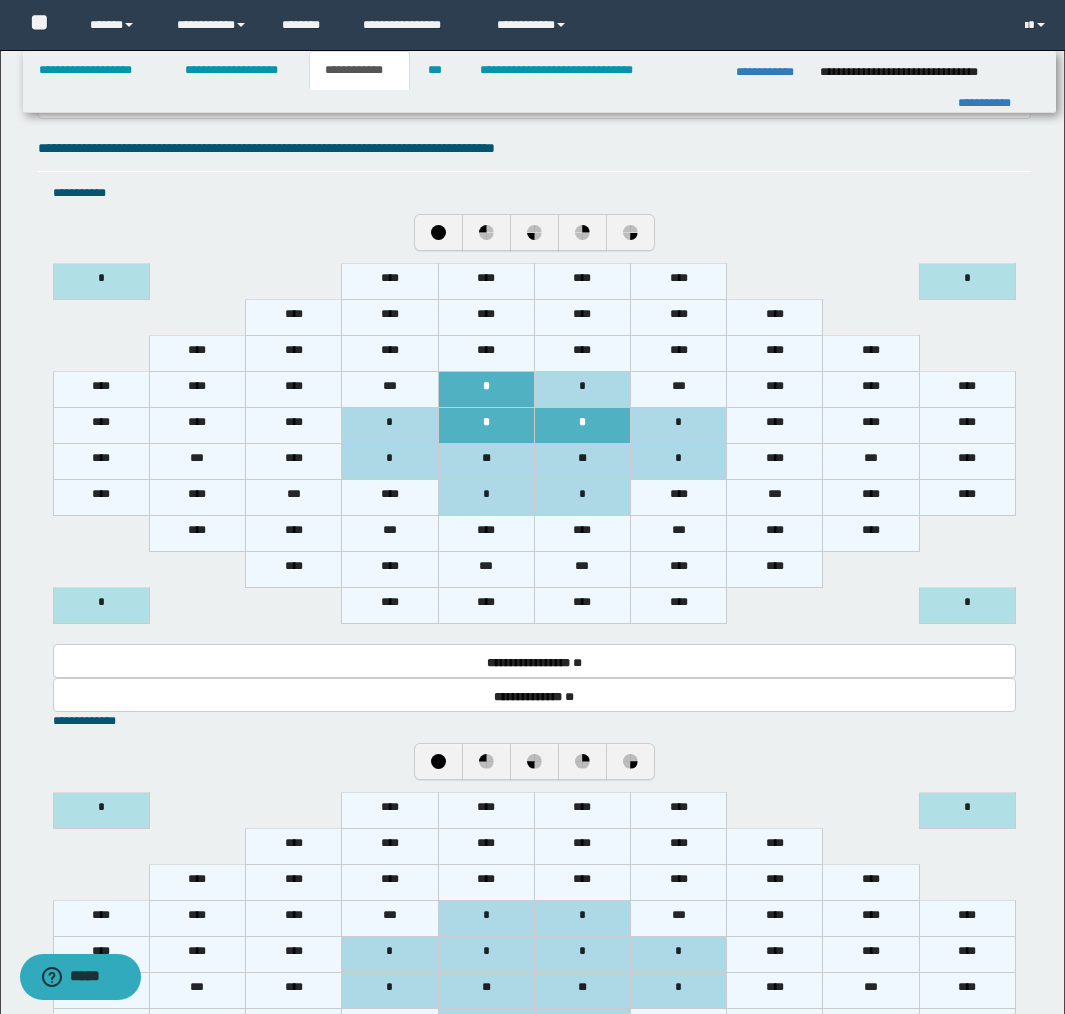 click on "*" at bounding box center [679, 426] 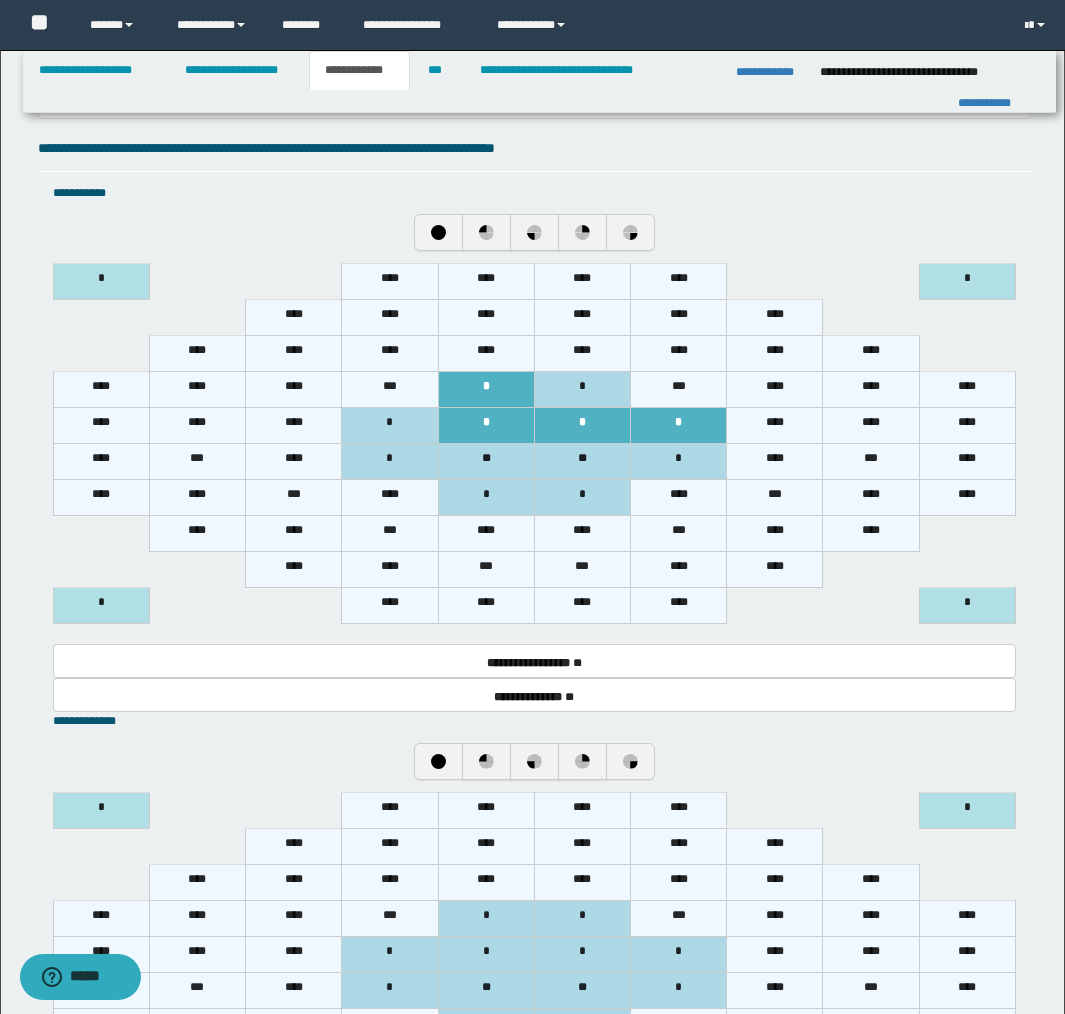 click on "****" at bounding box center (775, 426) 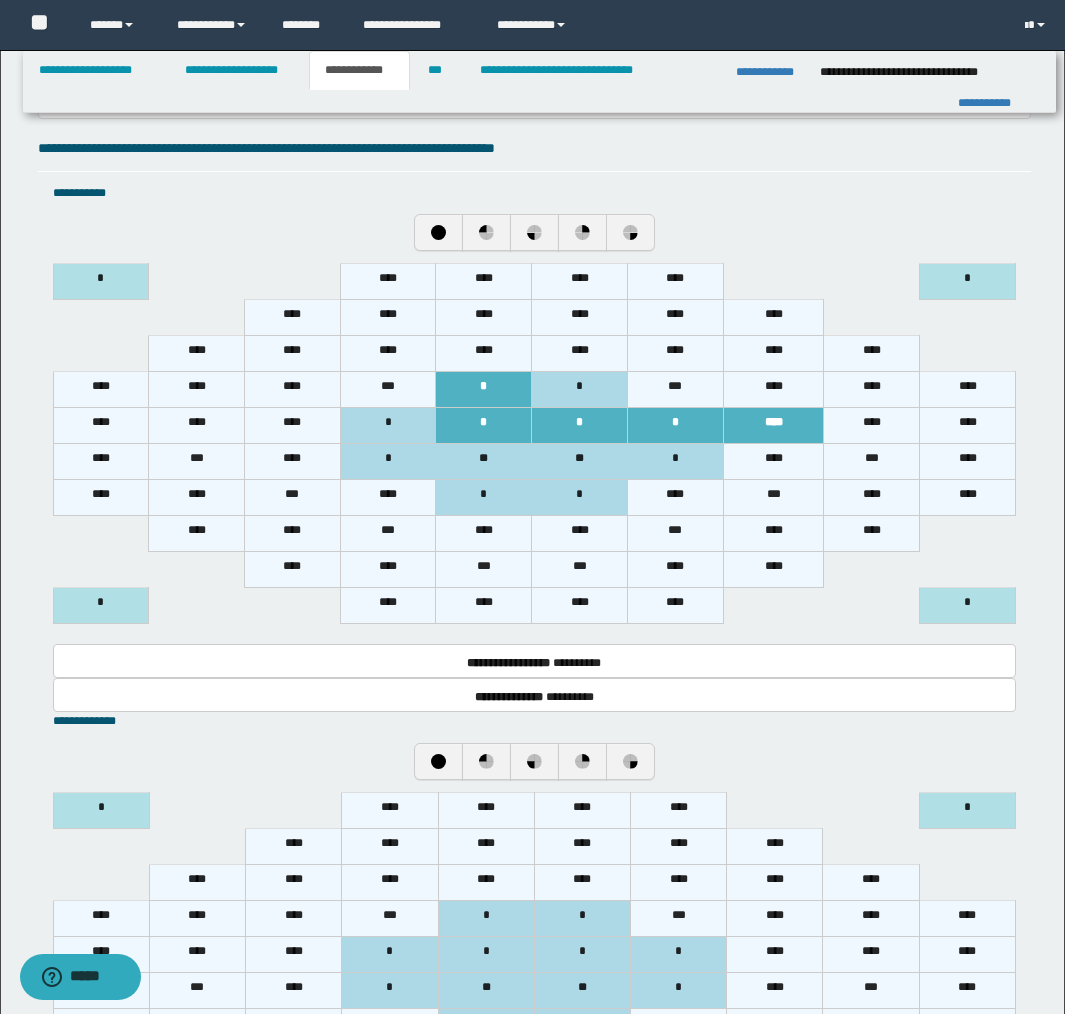 click on "****" at bounding box center [293, 426] 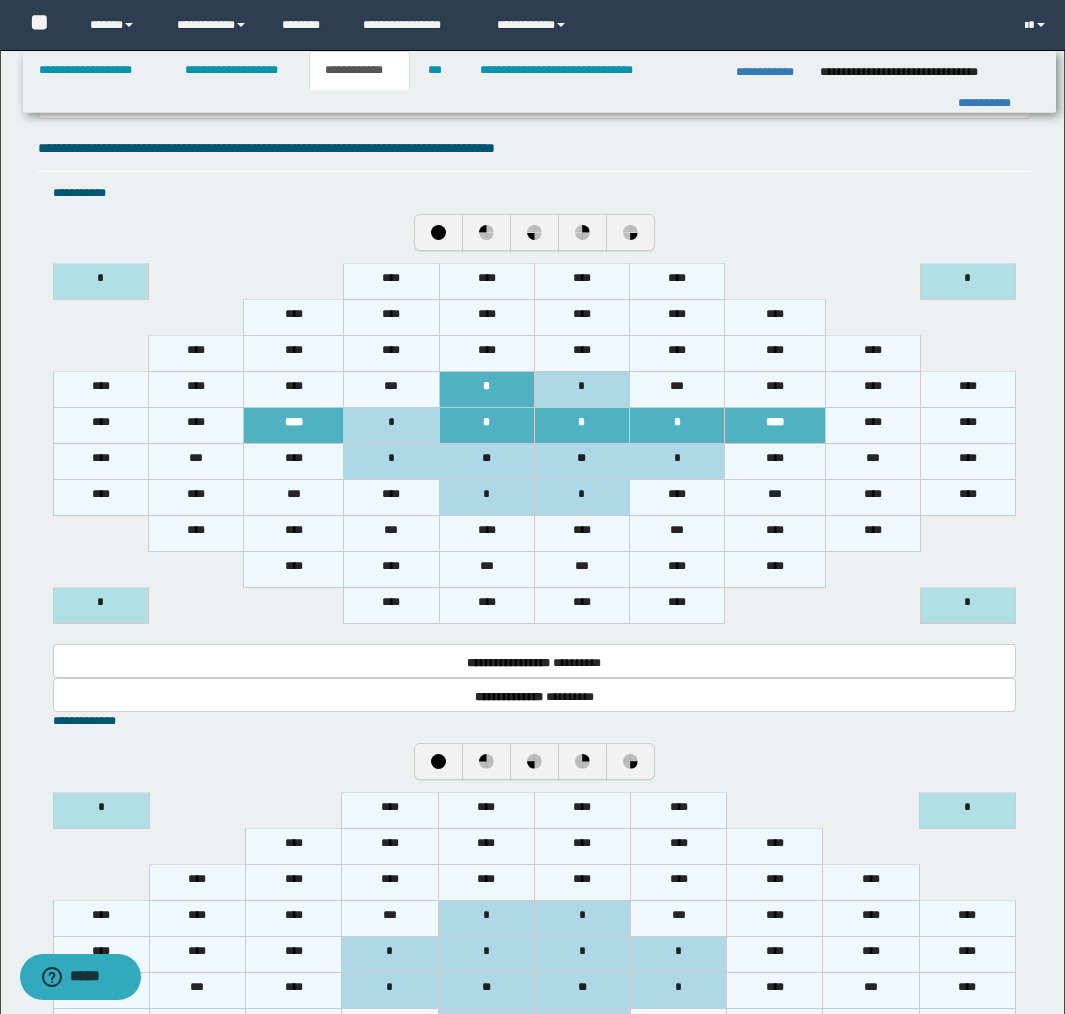 click on "****" at bounding box center (195, 426) 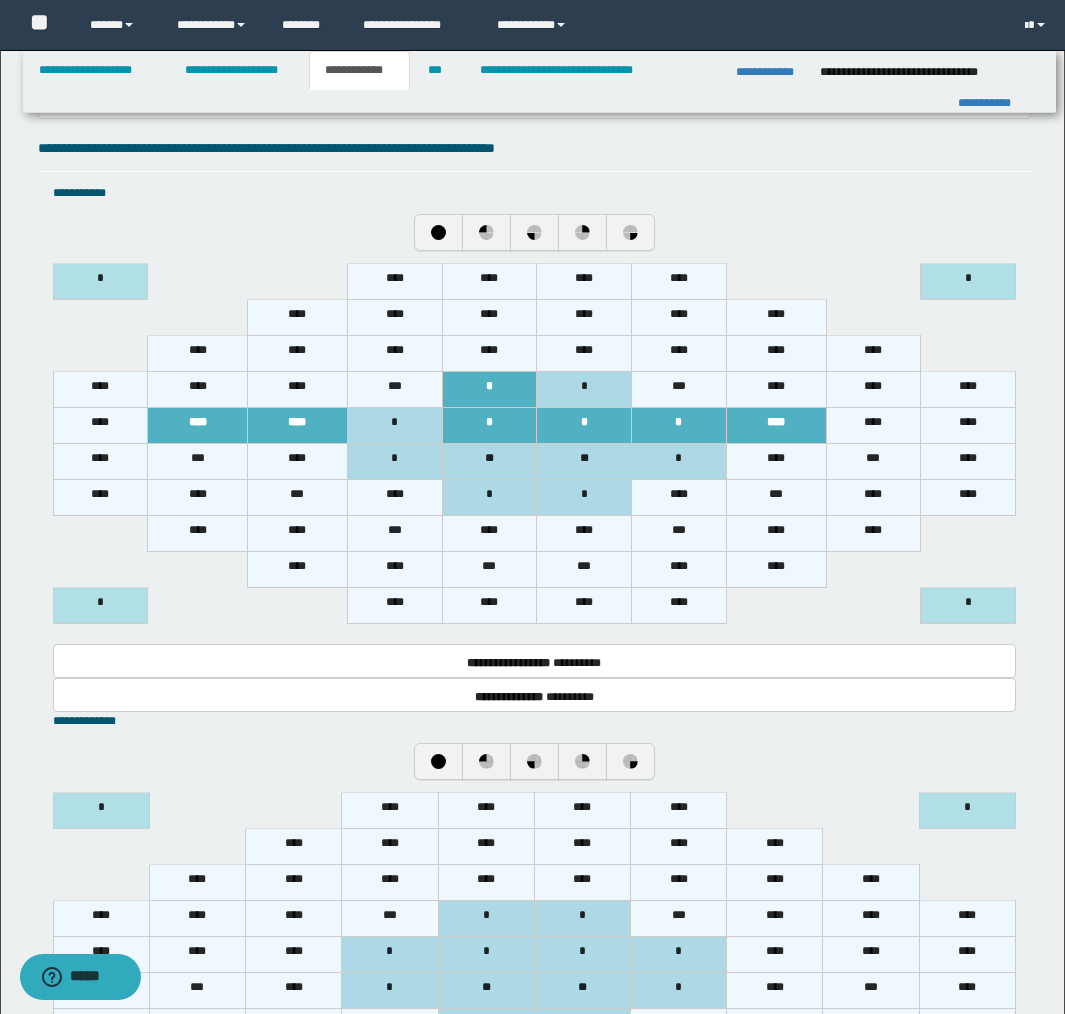 click on "**" at bounding box center [489, 462] 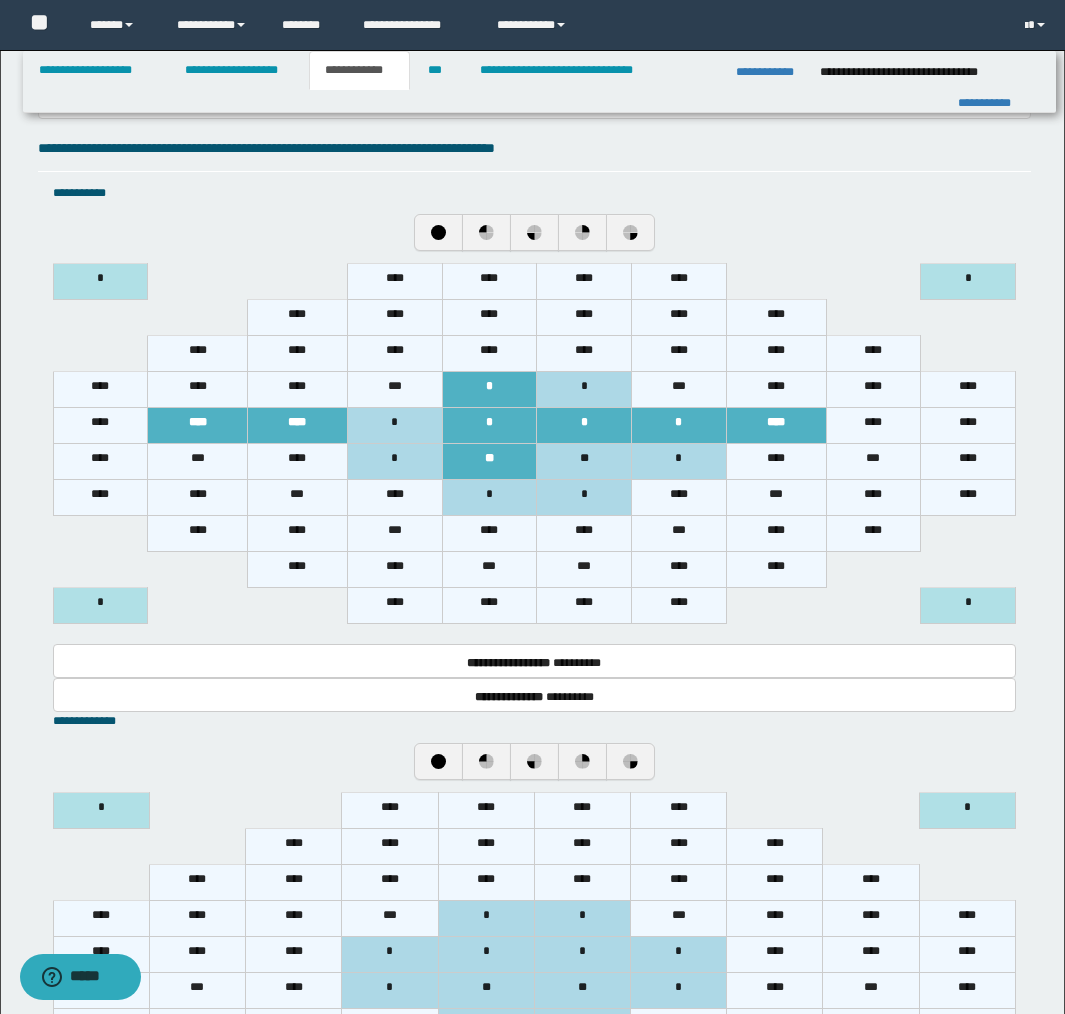 click on "*" at bounding box center (489, 498) 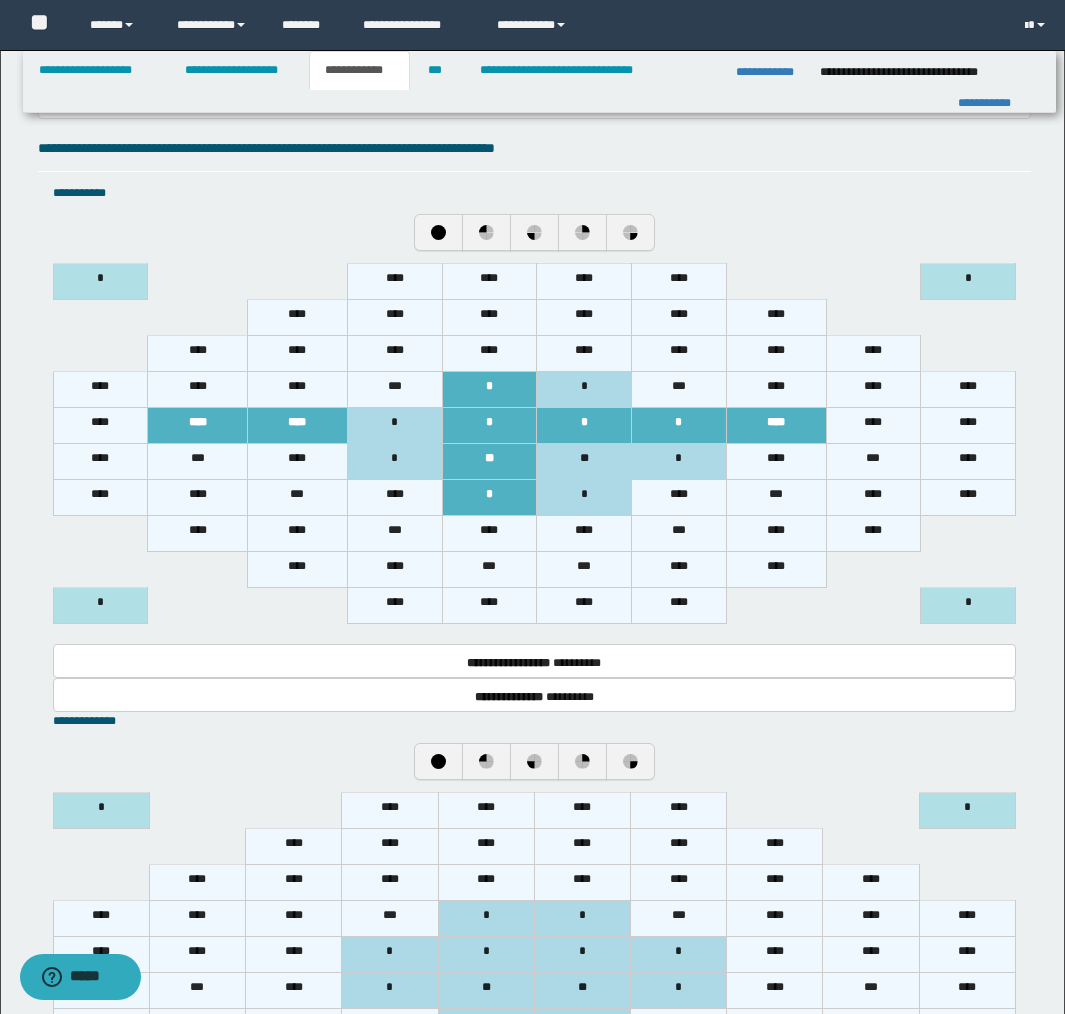 click on "****" at bounding box center (394, 498) 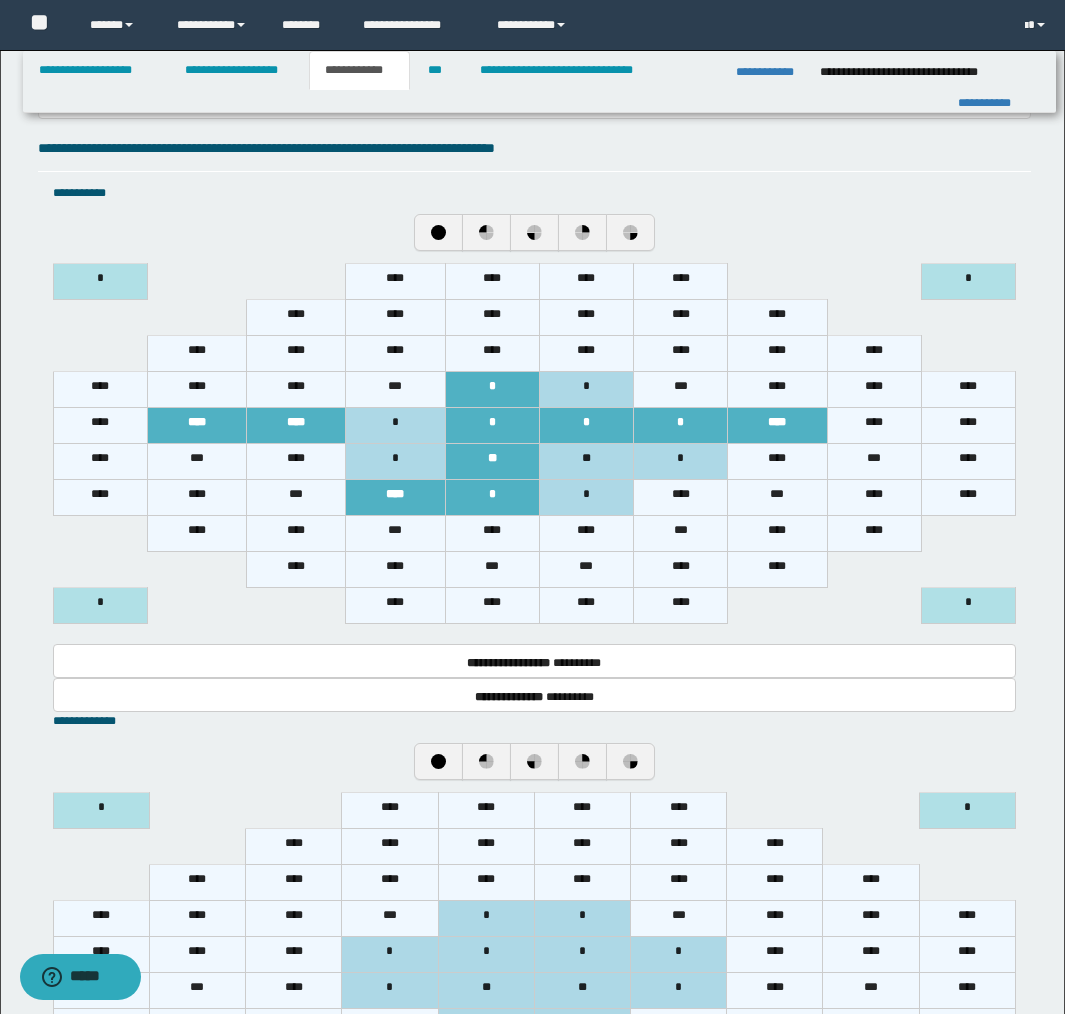 click on "****" at bounding box center (492, 534) 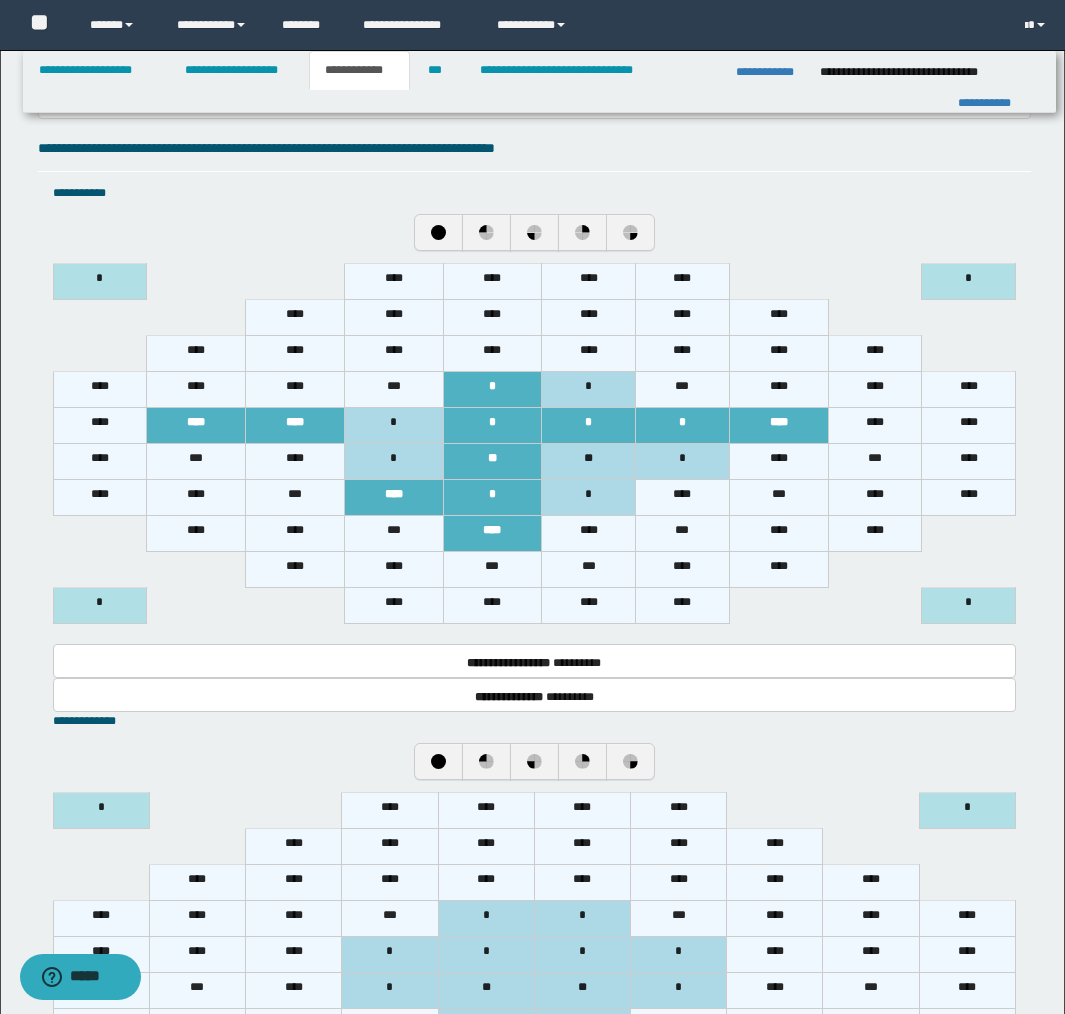 click on "****" at bounding box center (295, 534) 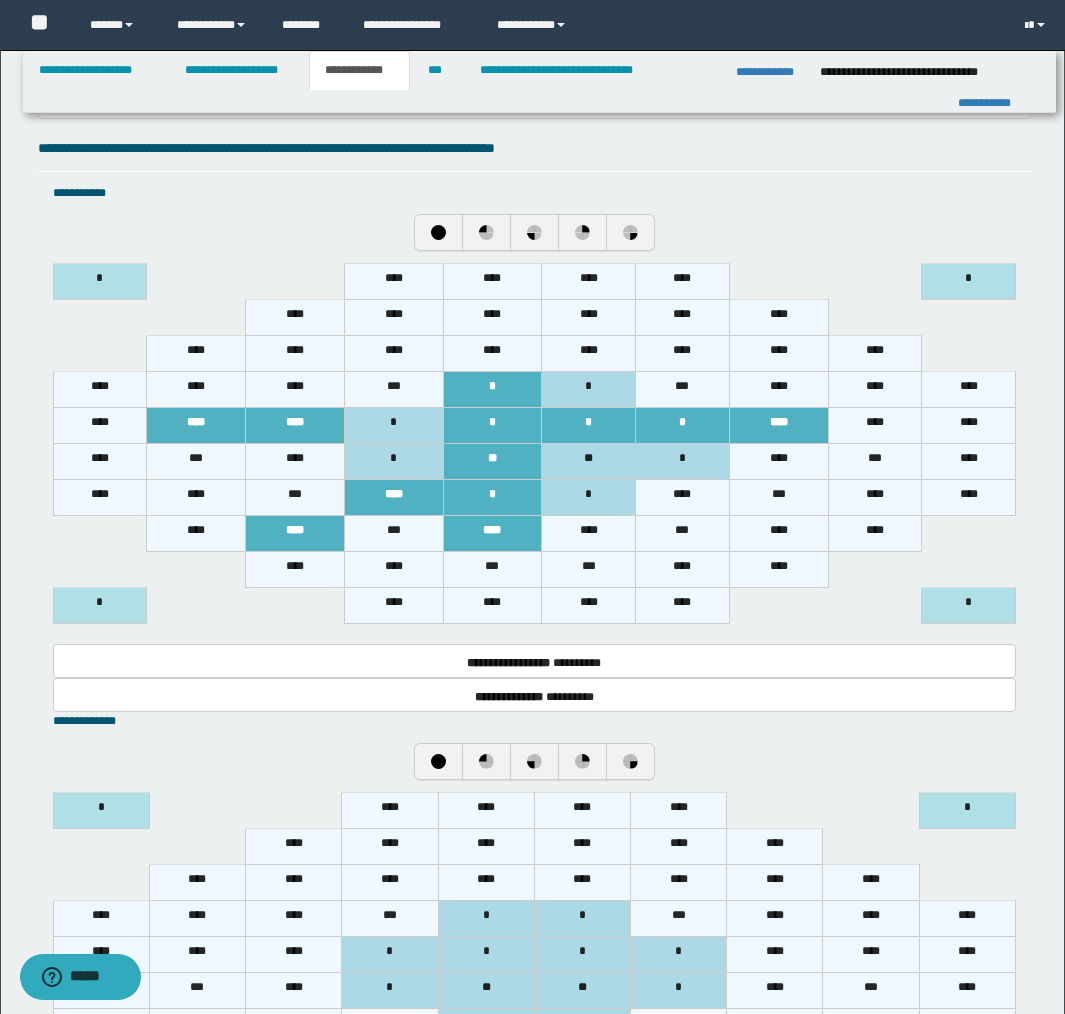 click on "****" at bounding box center [393, 570] 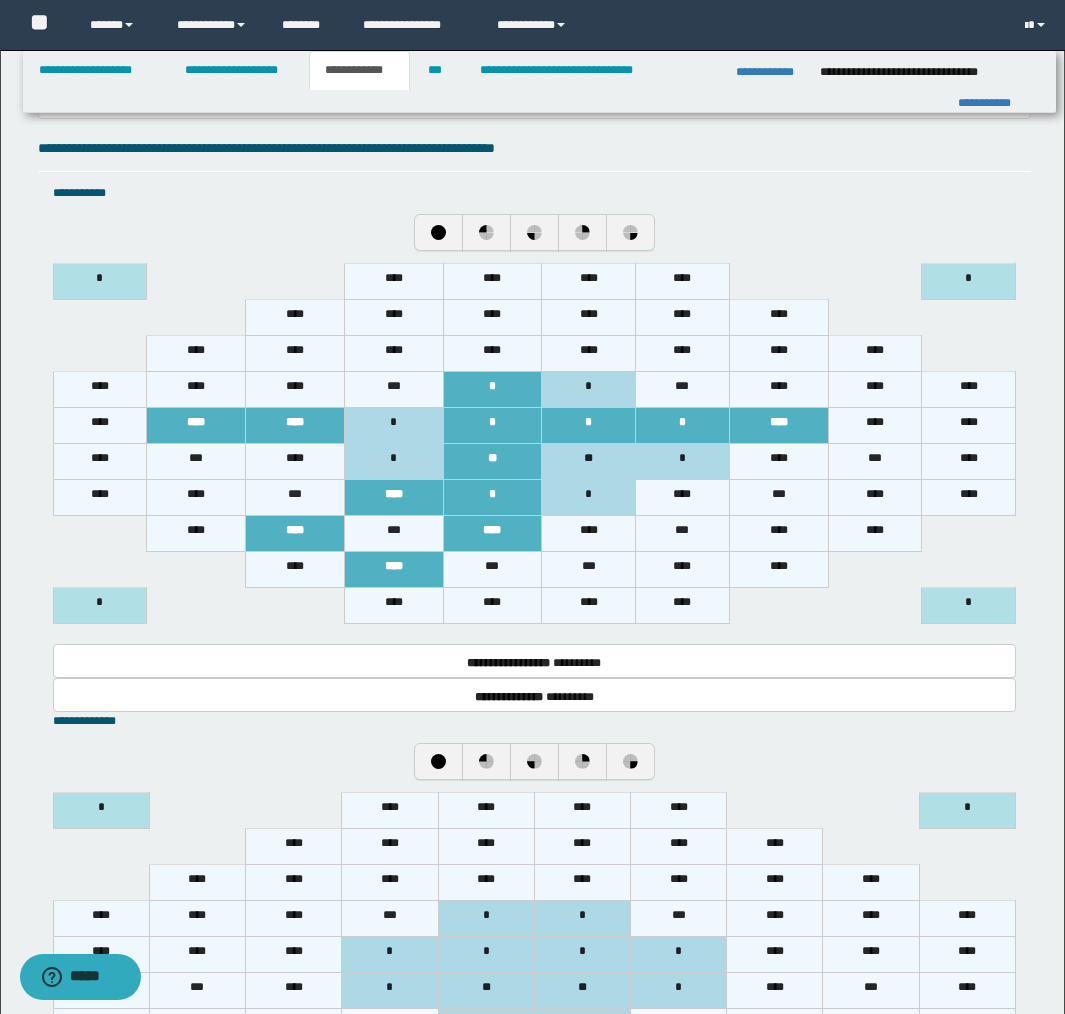 click on "**" at bounding box center [589, 462] 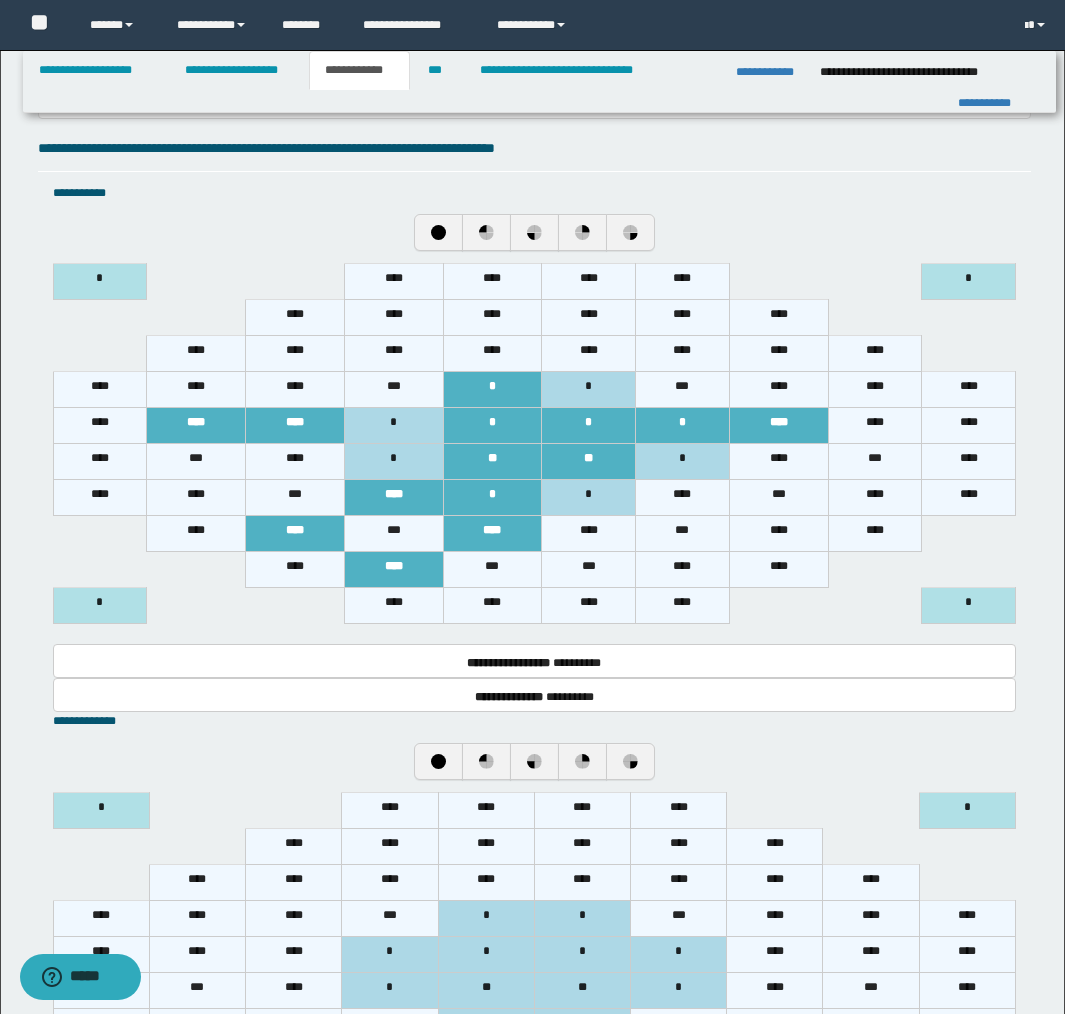 click on "*" at bounding box center (683, 462) 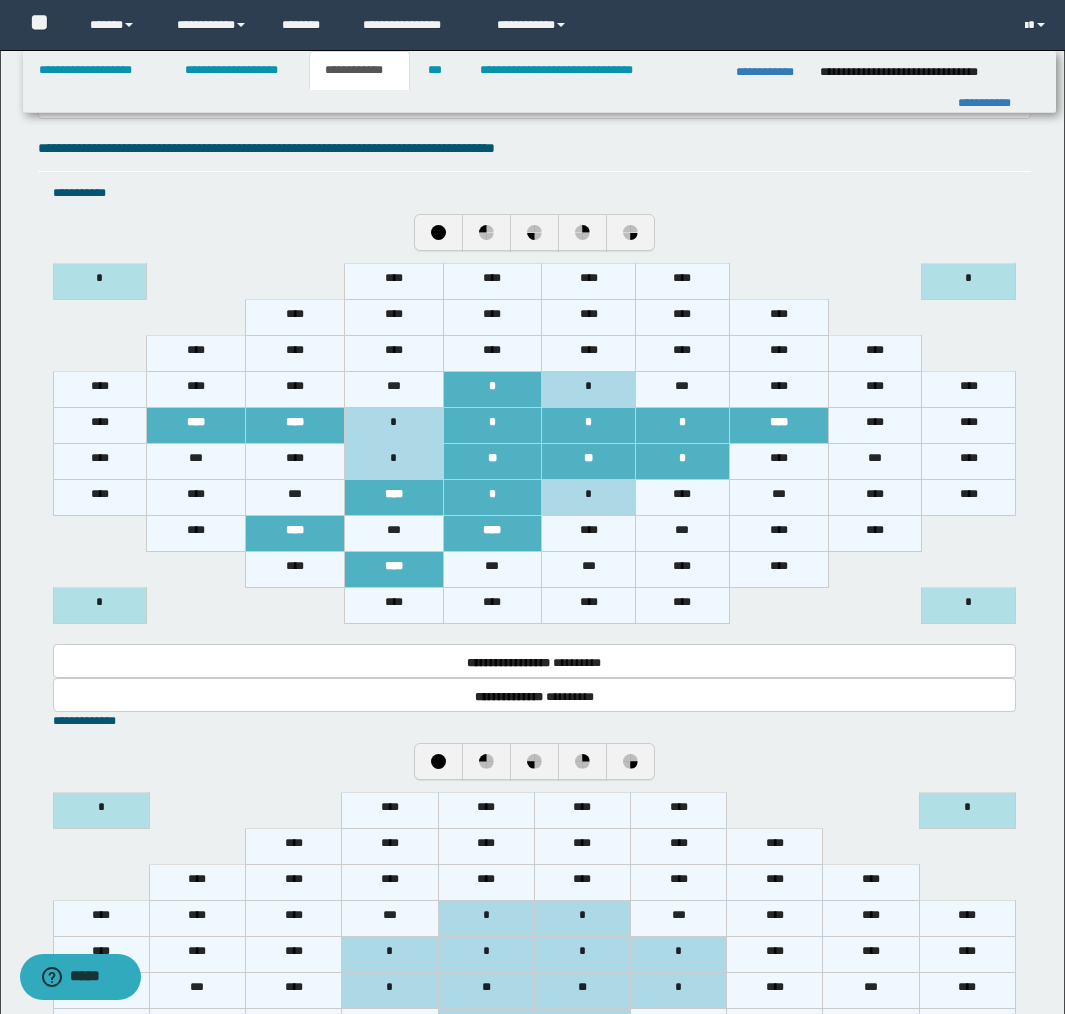 click on "****" at bounding box center (778, 462) 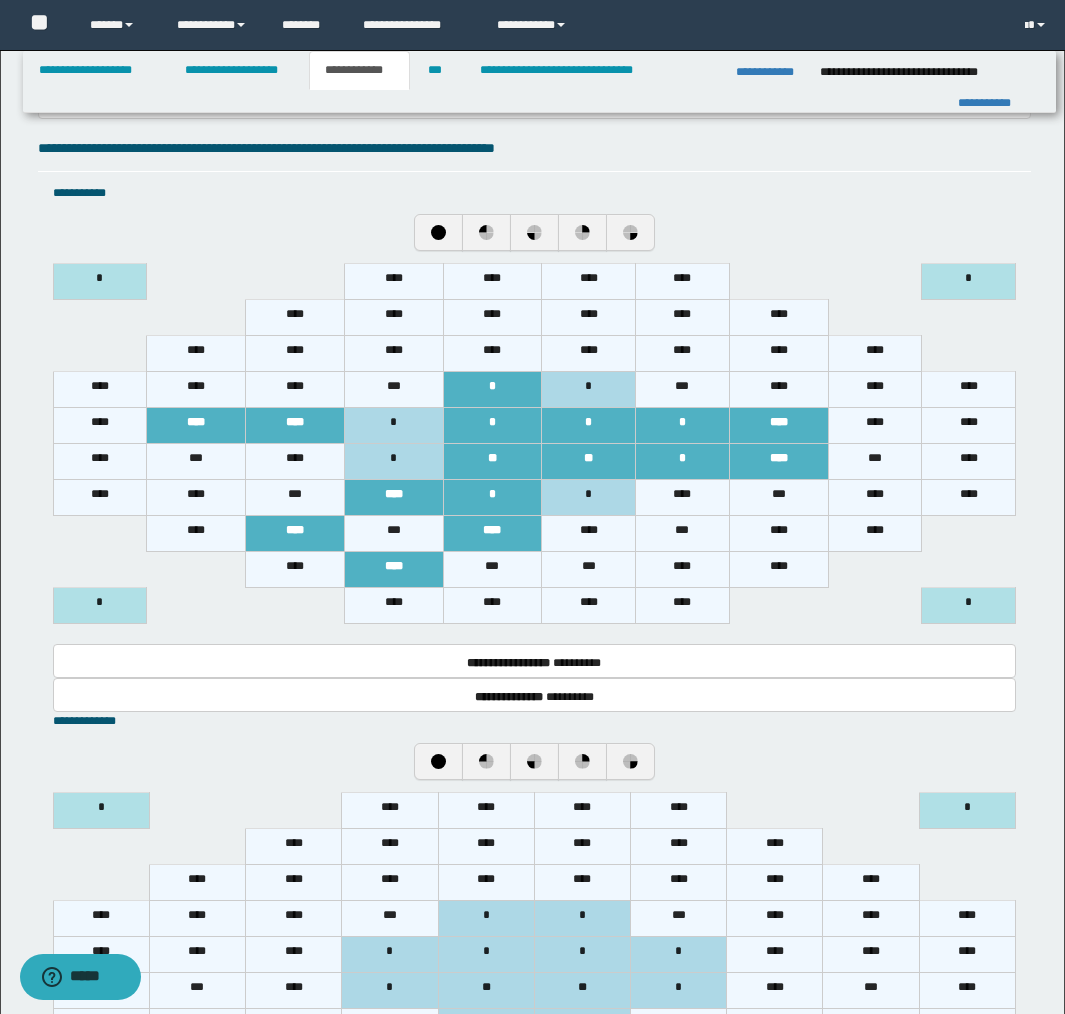 click on "***" at bounding box center [875, 462] 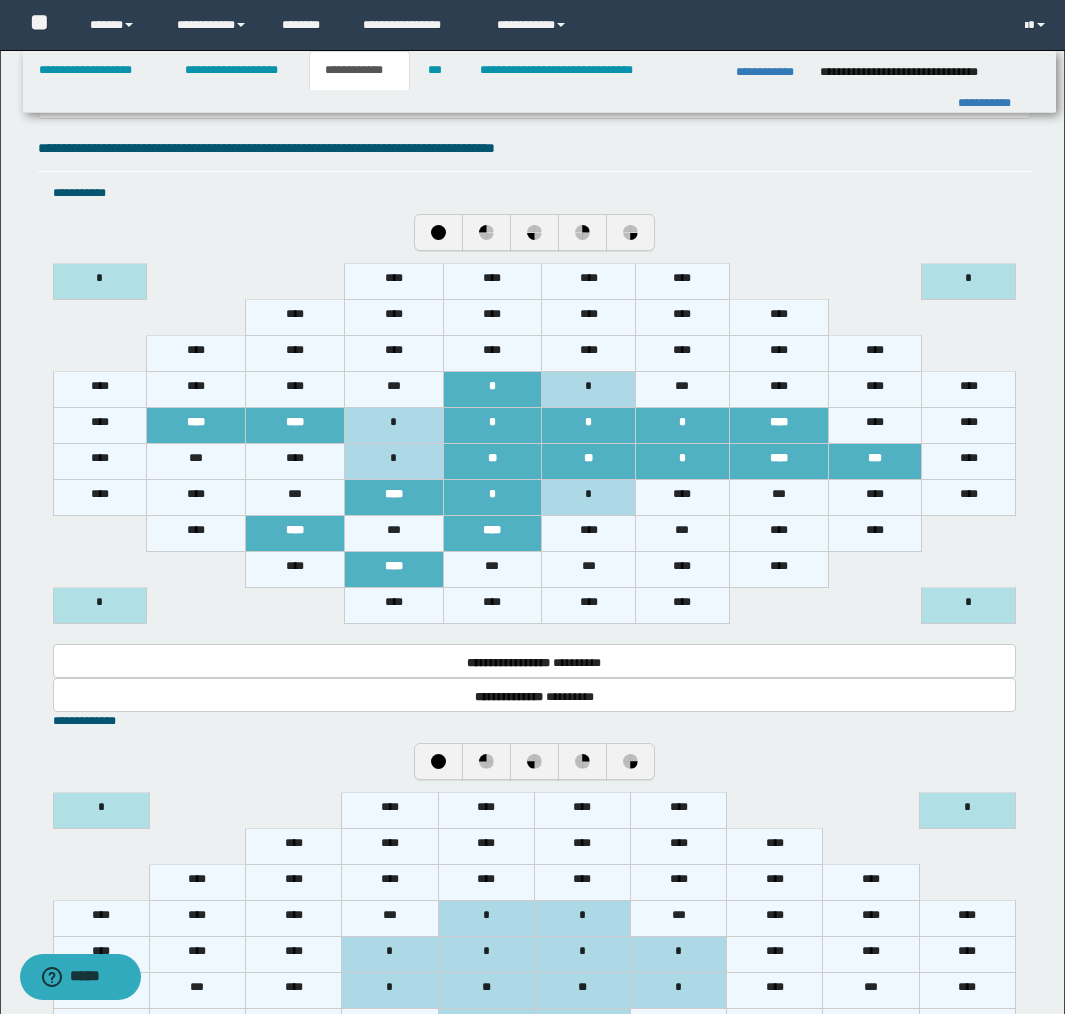 drag, startPoint x: 578, startPoint y: 497, endPoint x: 608, endPoint y: 493, distance: 30.265491 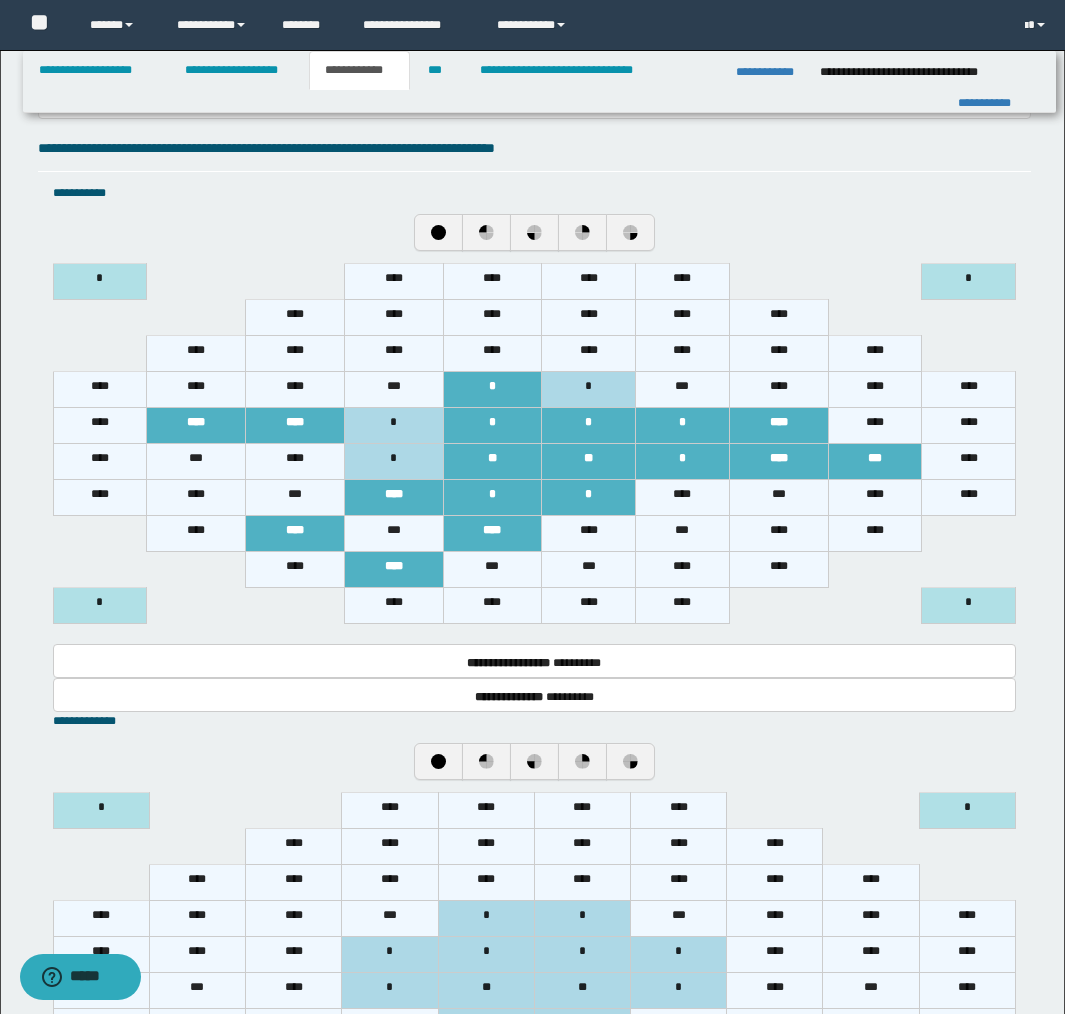 click on "****" at bounding box center (683, 498) 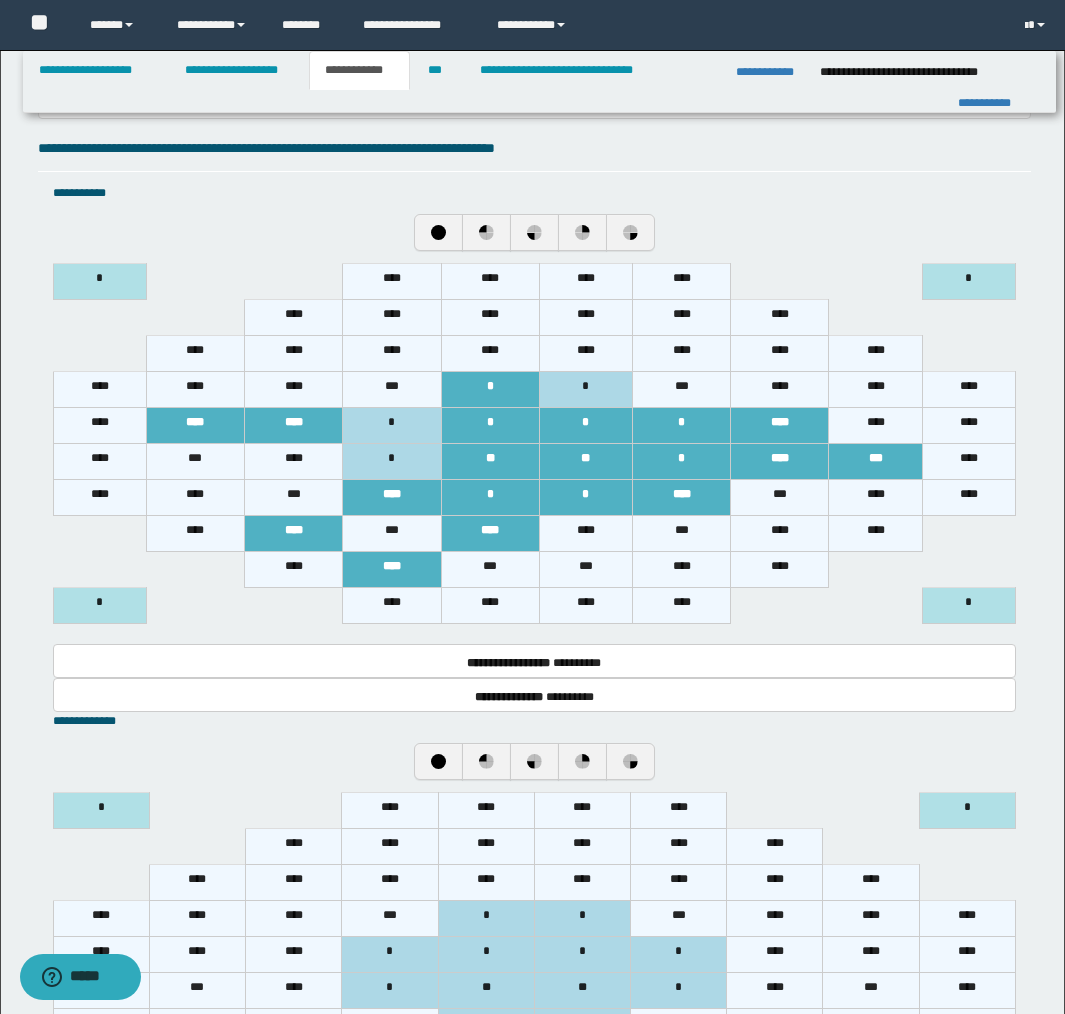 click on "***" at bounding box center (780, 498) 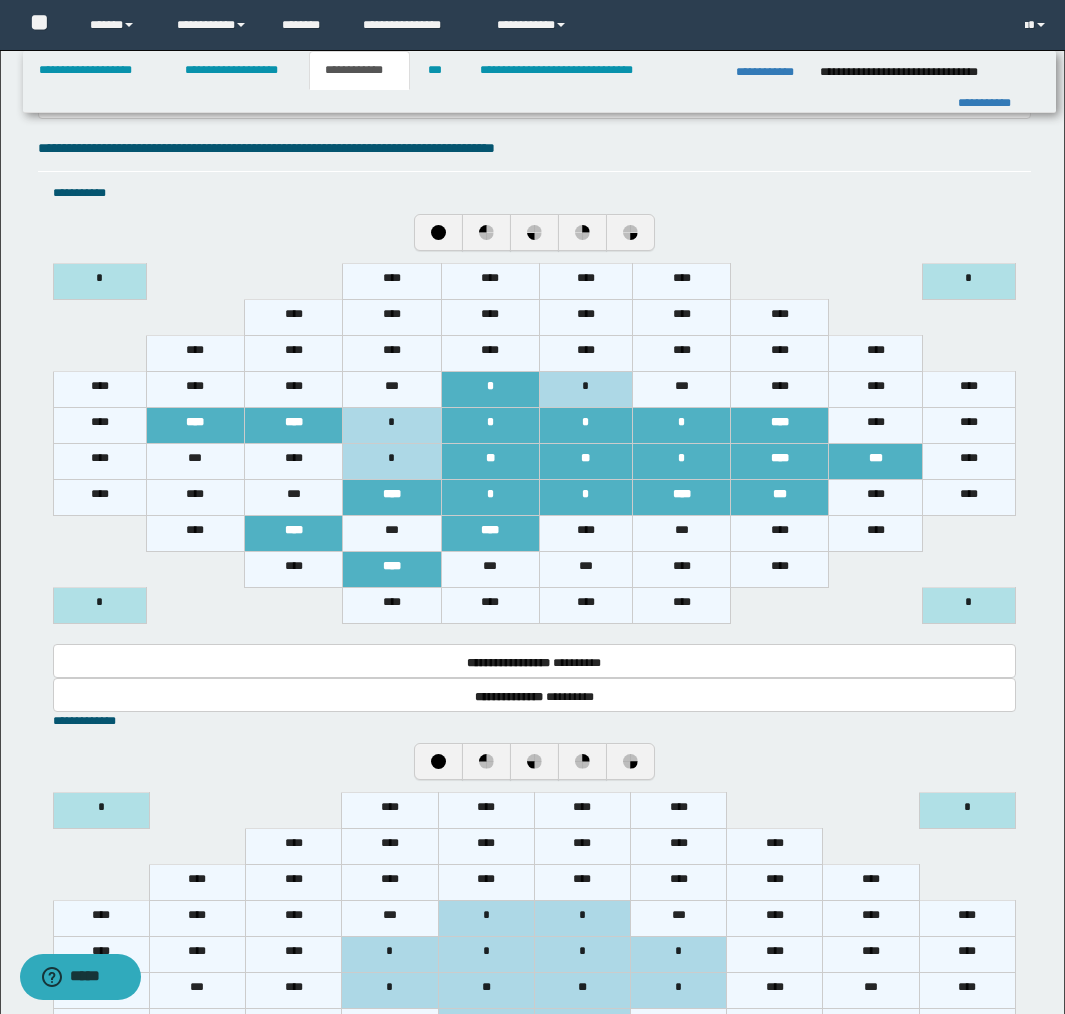 click on "****" at bounding box center (875, 498) 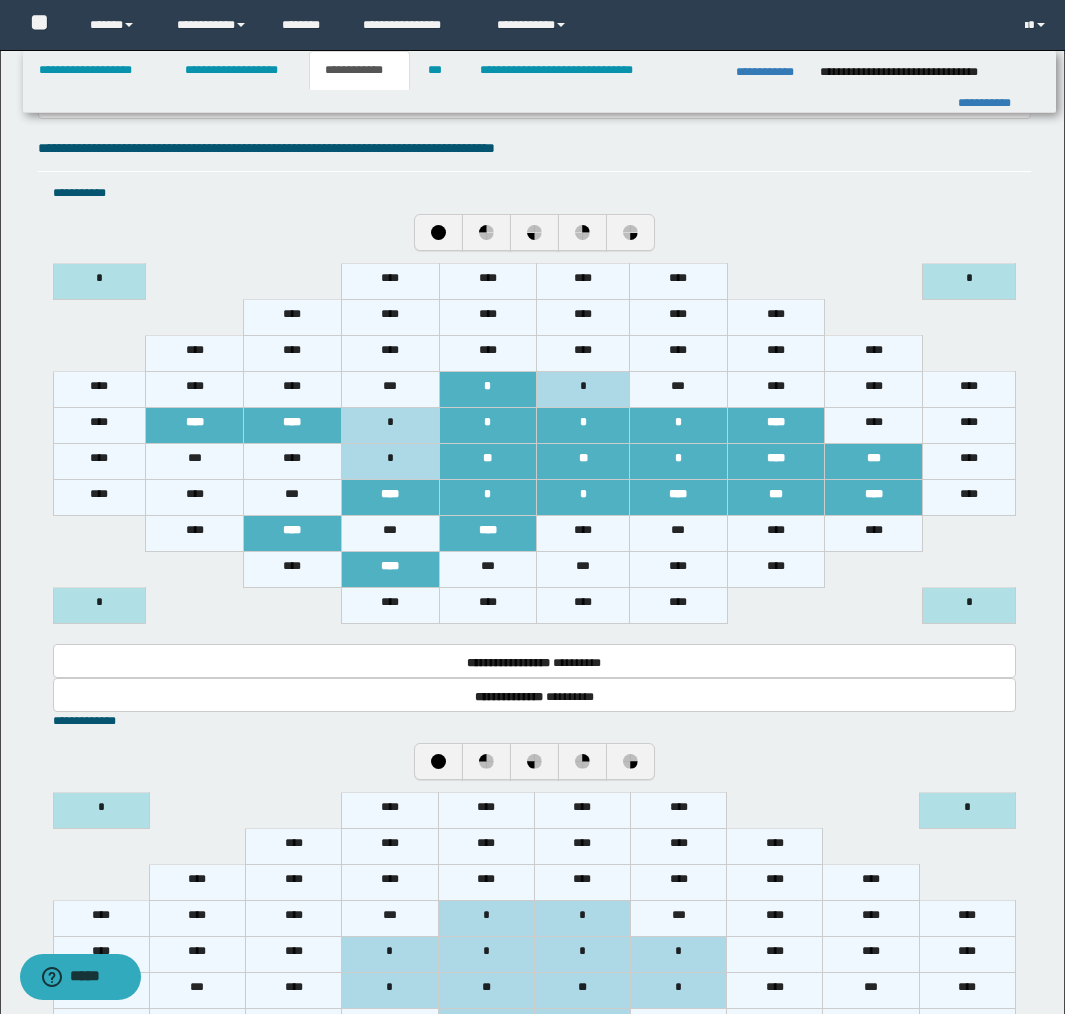 click on "****" at bounding box center [583, 534] 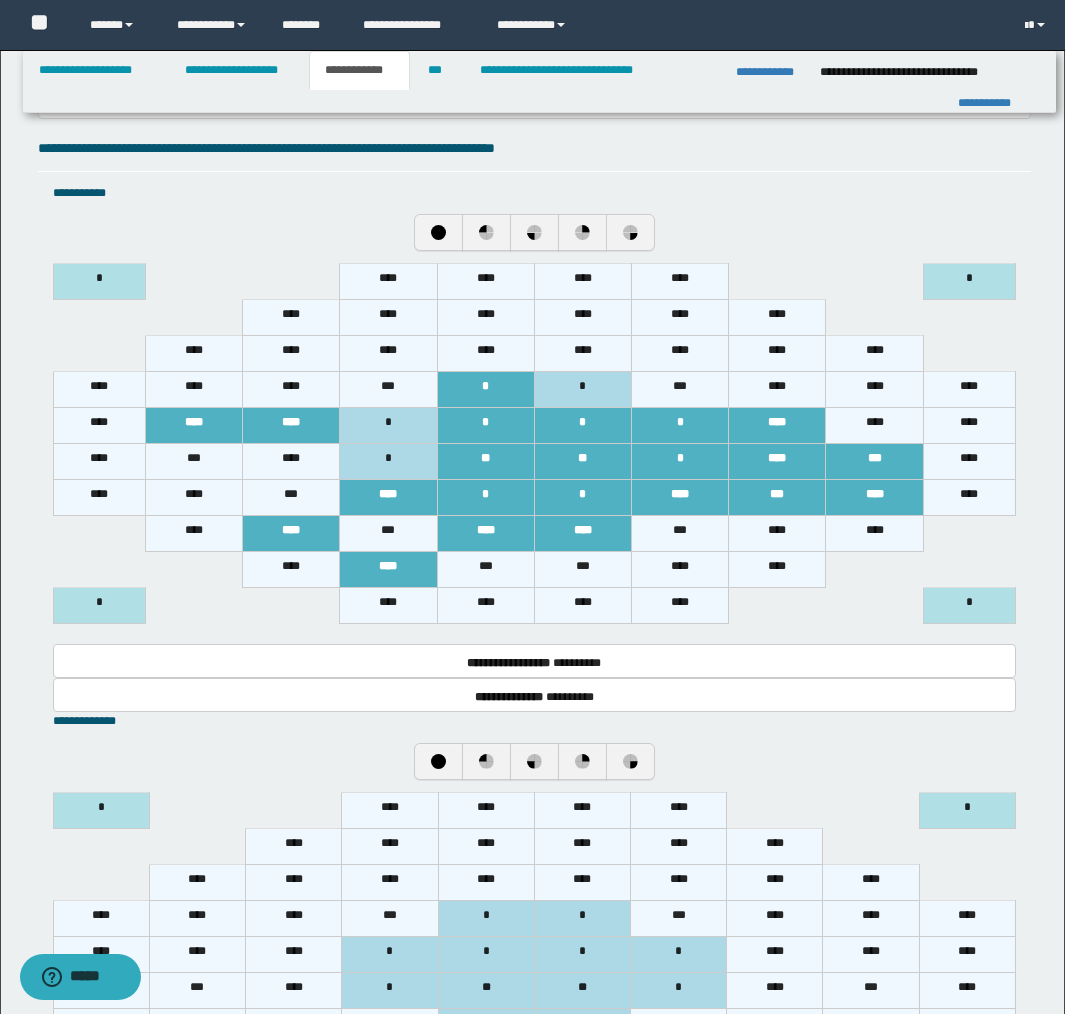 click on "***" at bounding box center [679, 534] 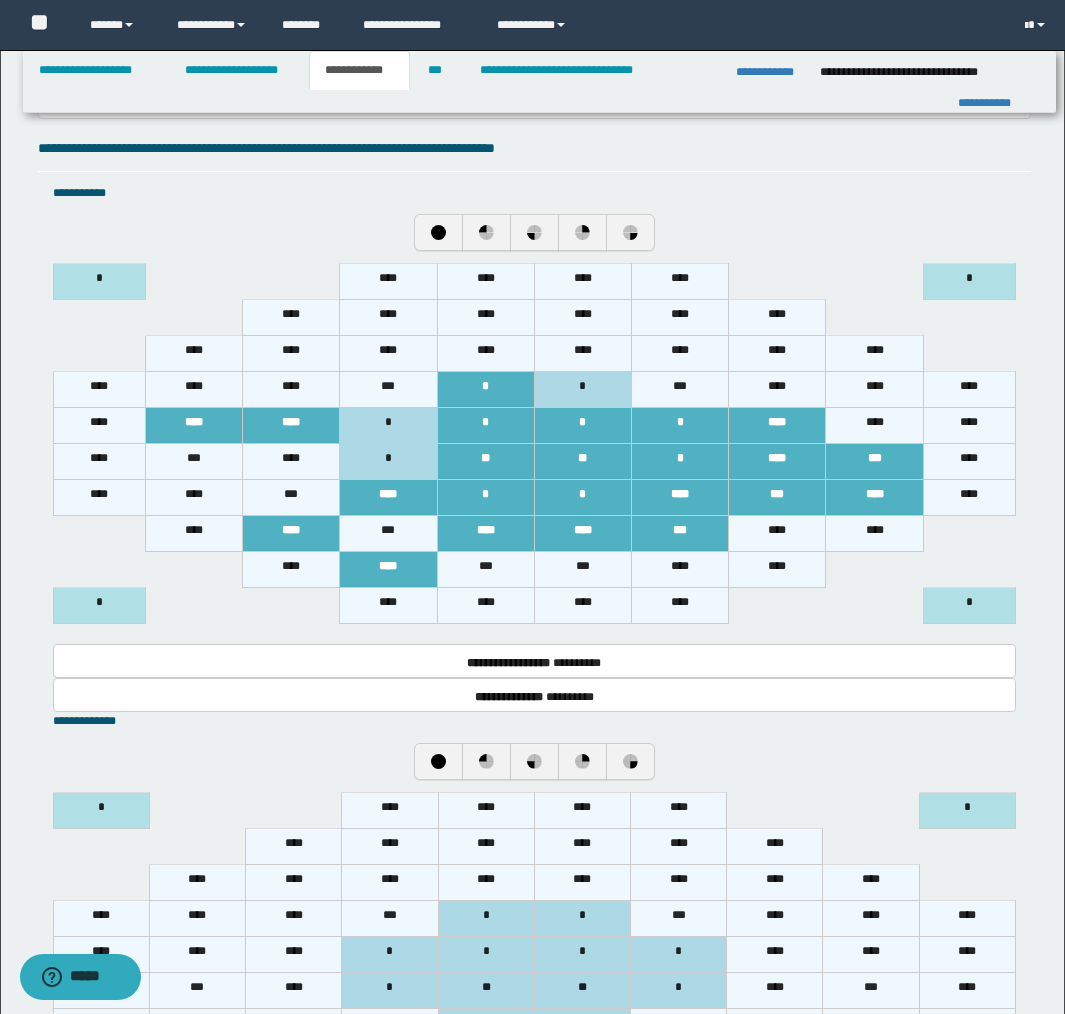 click on "***" at bounding box center (582, 570) 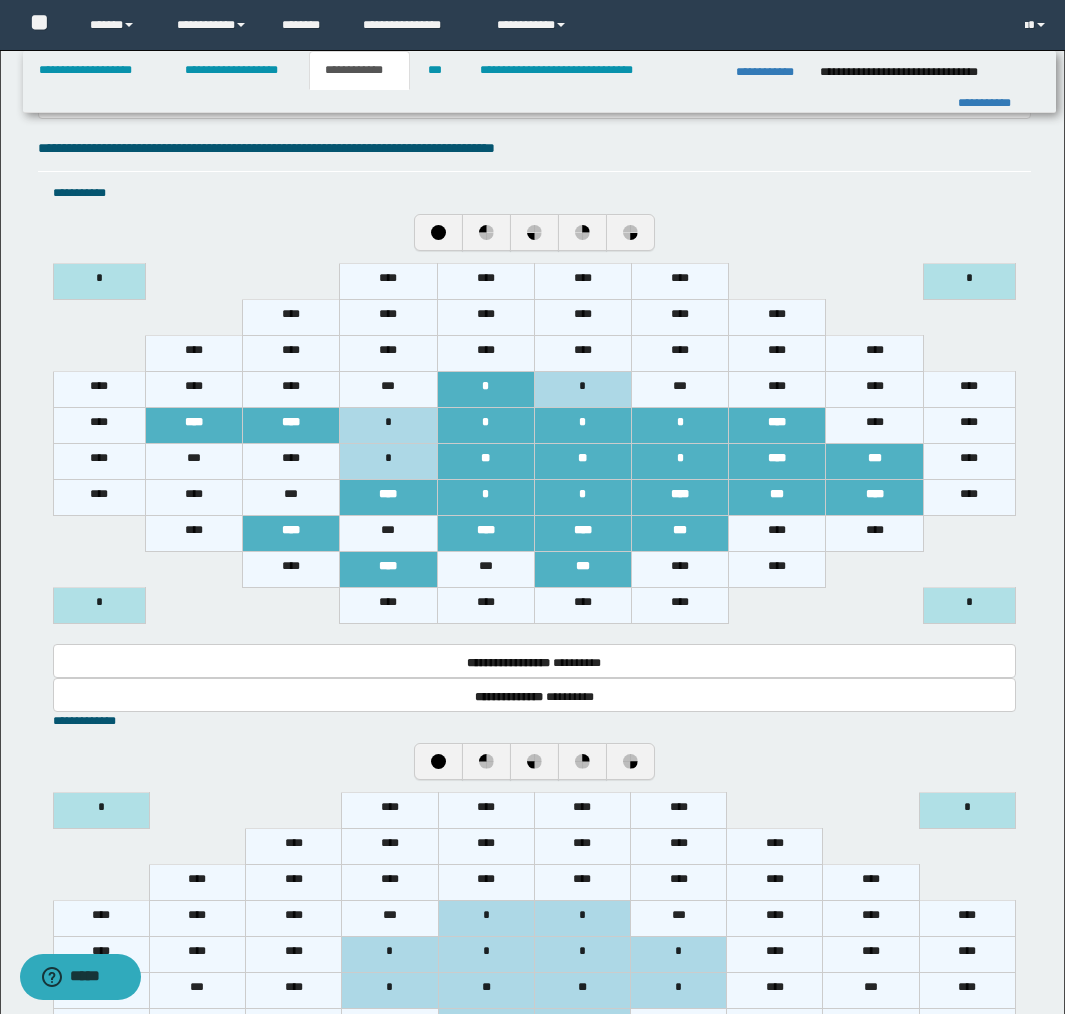 click on "****" at bounding box center (679, 570) 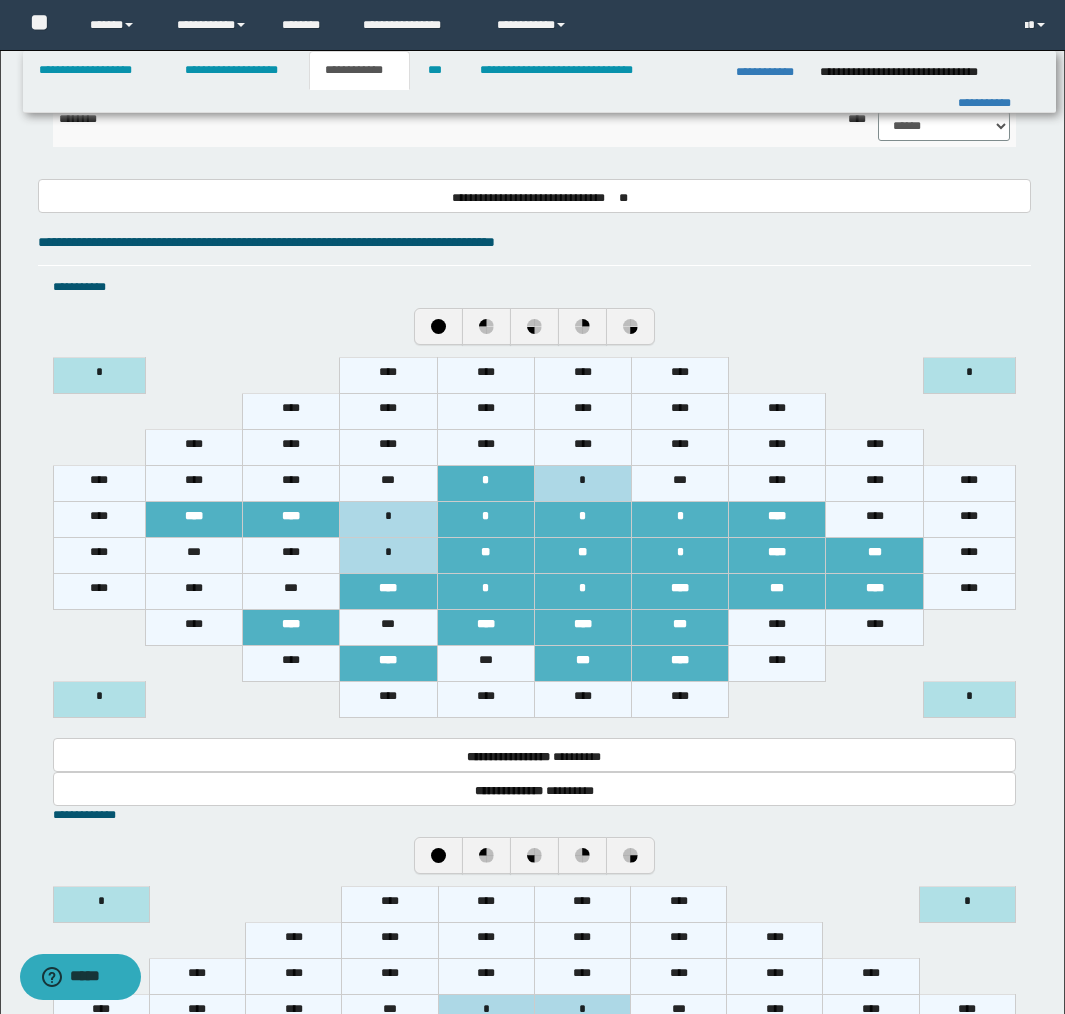 scroll, scrollTop: 1211, scrollLeft: 0, axis: vertical 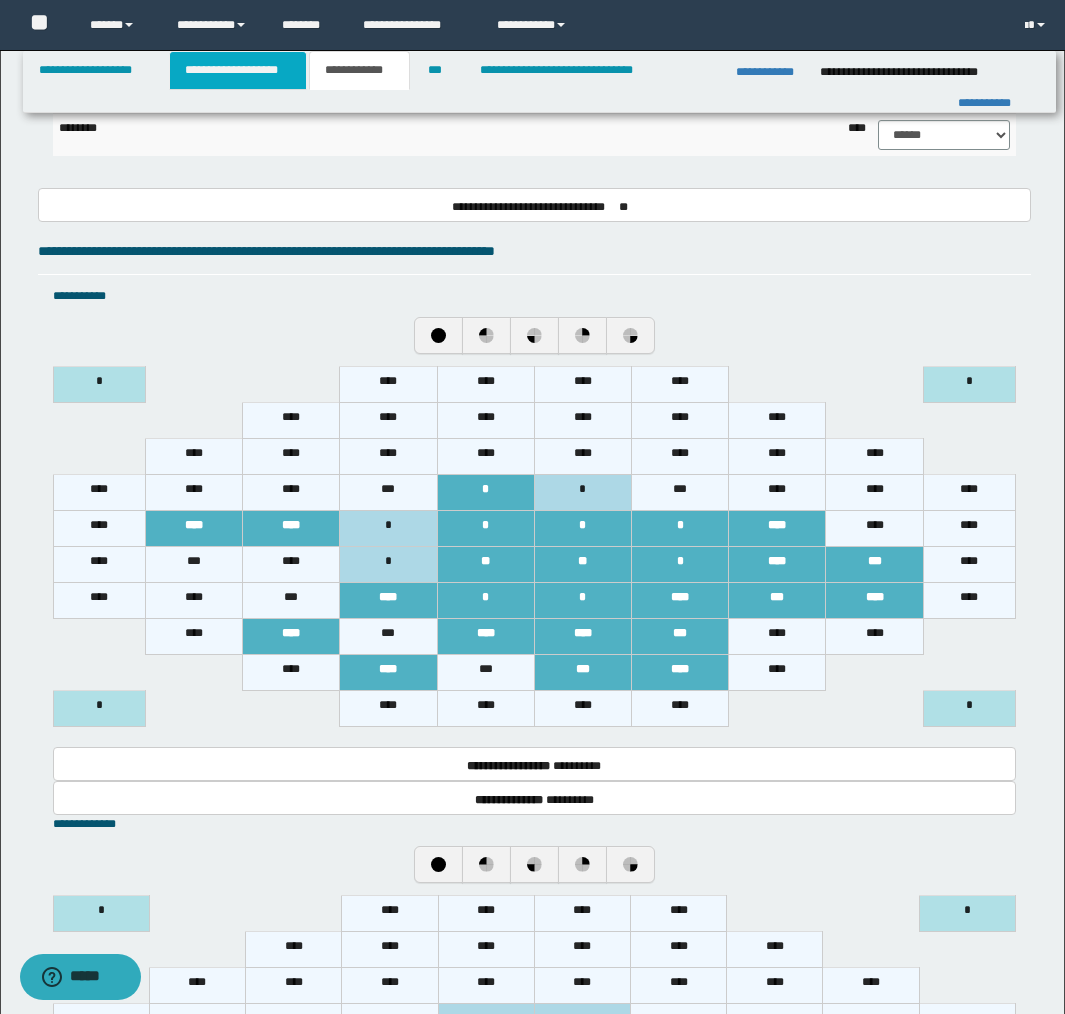 click on "**********" at bounding box center [238, 70] 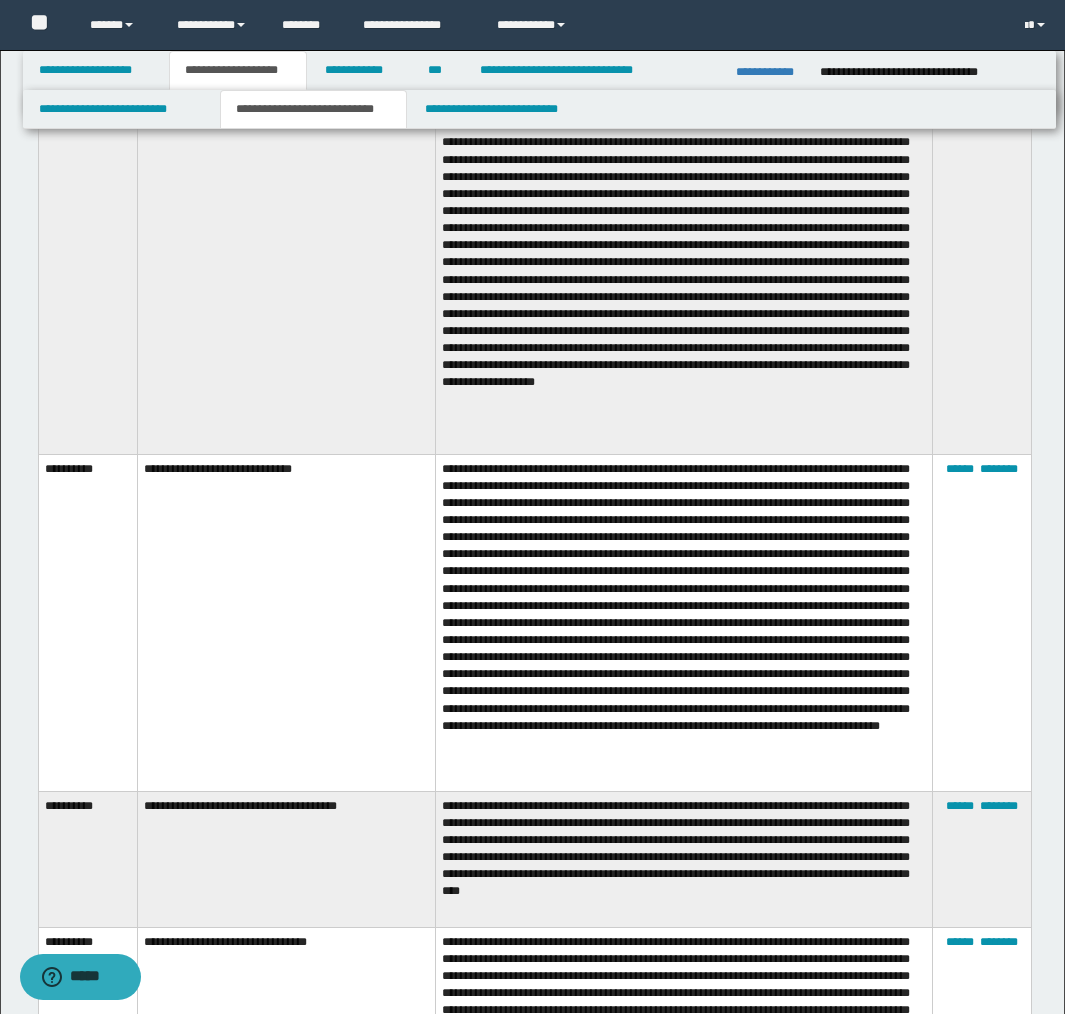 scroll, scrollTop: 3763, scrollLeft: 0, axis: vertical 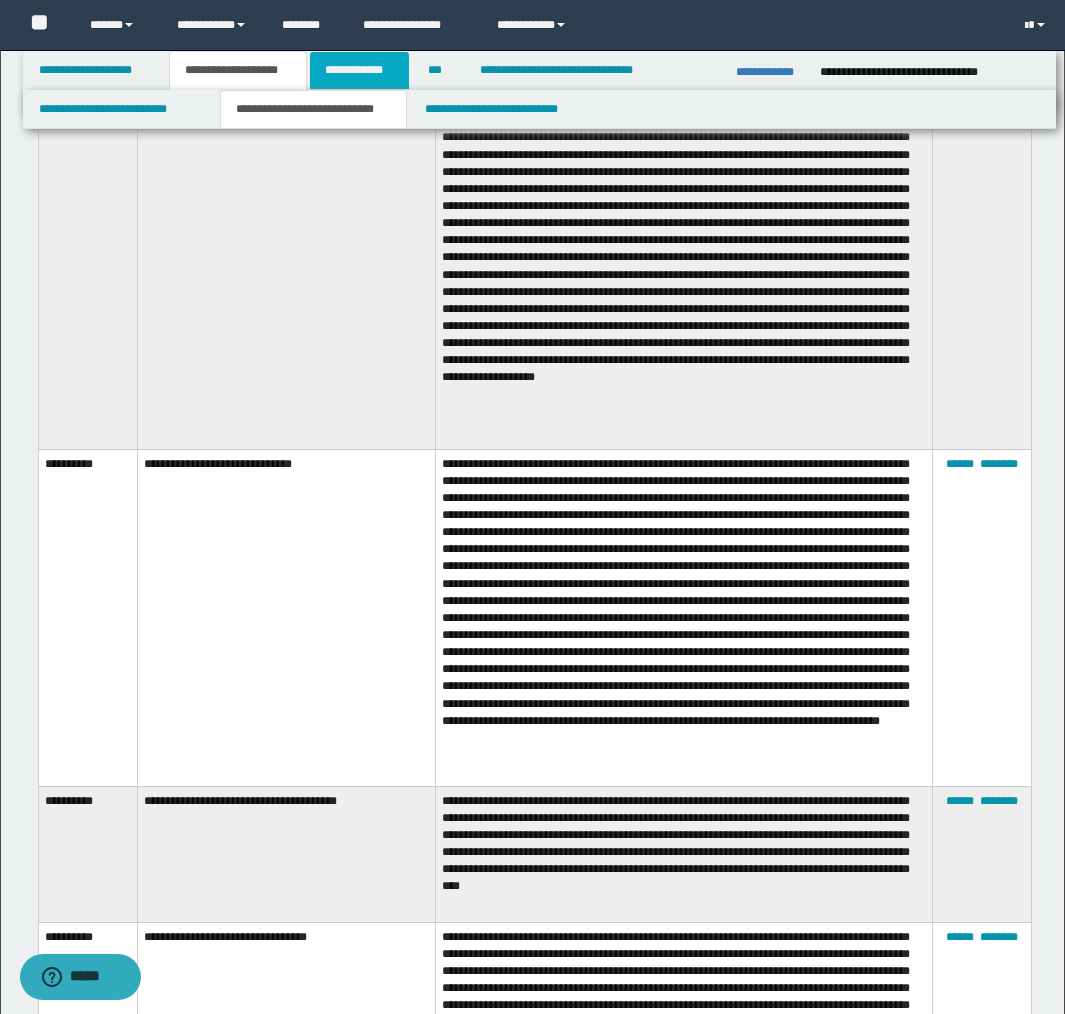 click on "**********" at bounding box center [359, 70] 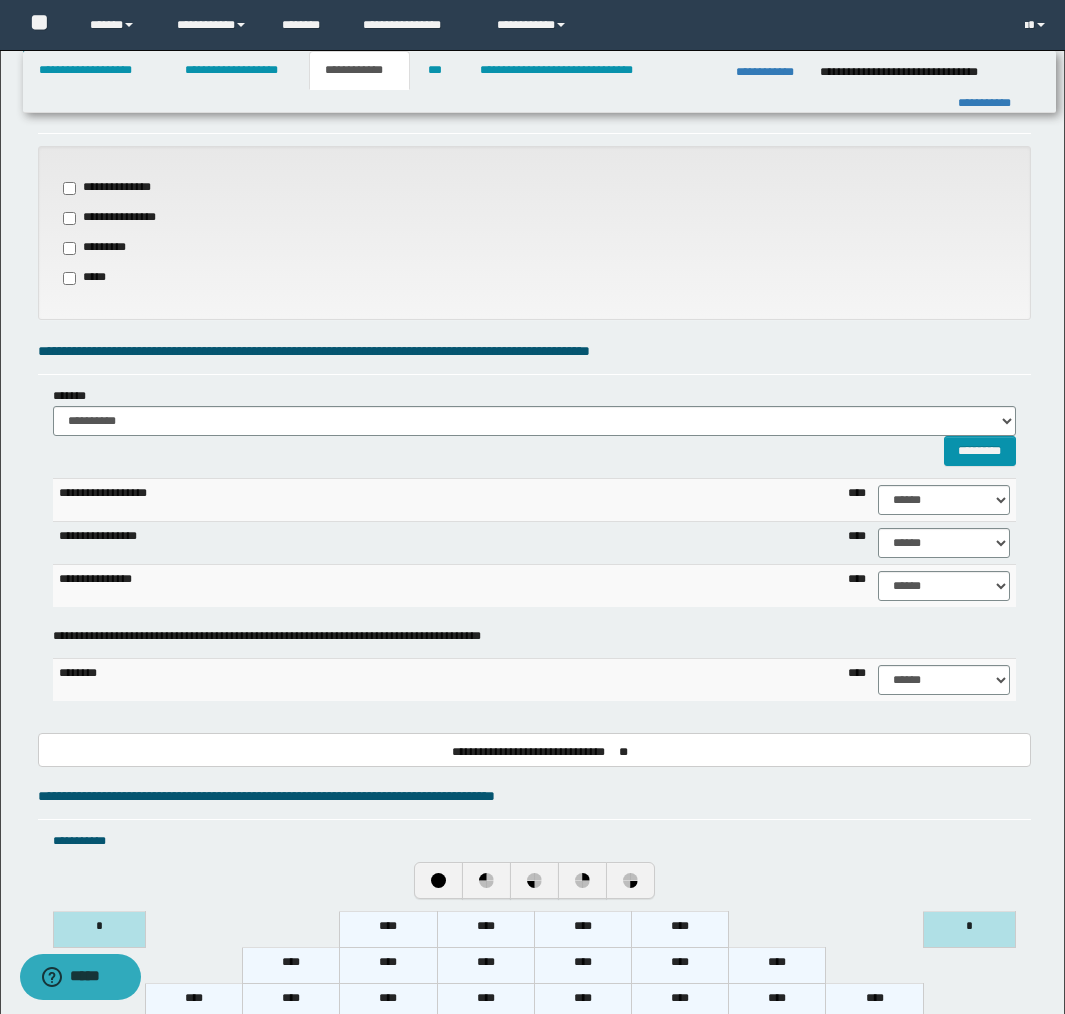 scroll, scrollTop: 665, scrollLeft: 0, axis: vertical 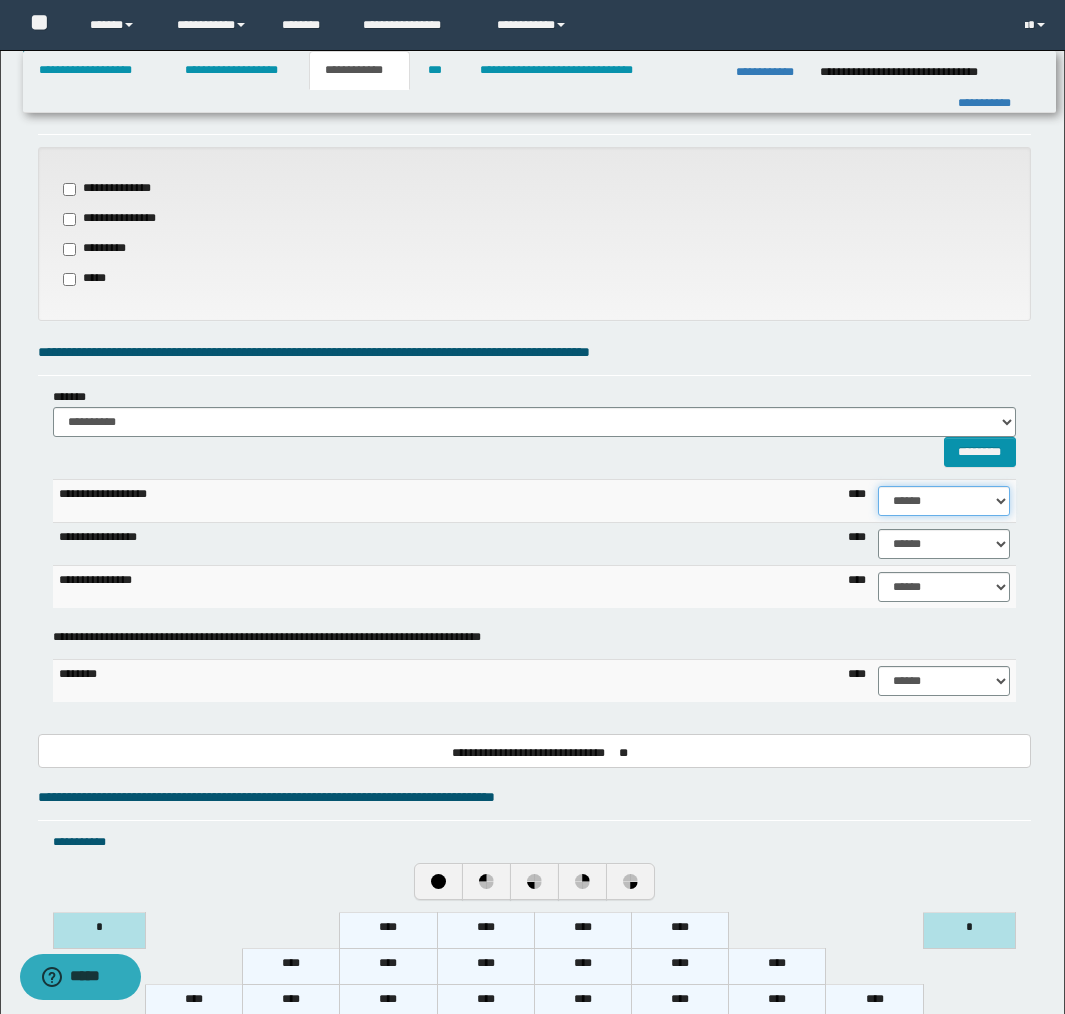 click on "******
****
**
**
**
**
**
**
**
**
***
***
***
***
***
***
***
***
***
***
****
****
****
****" at bounding box center (944, 501) 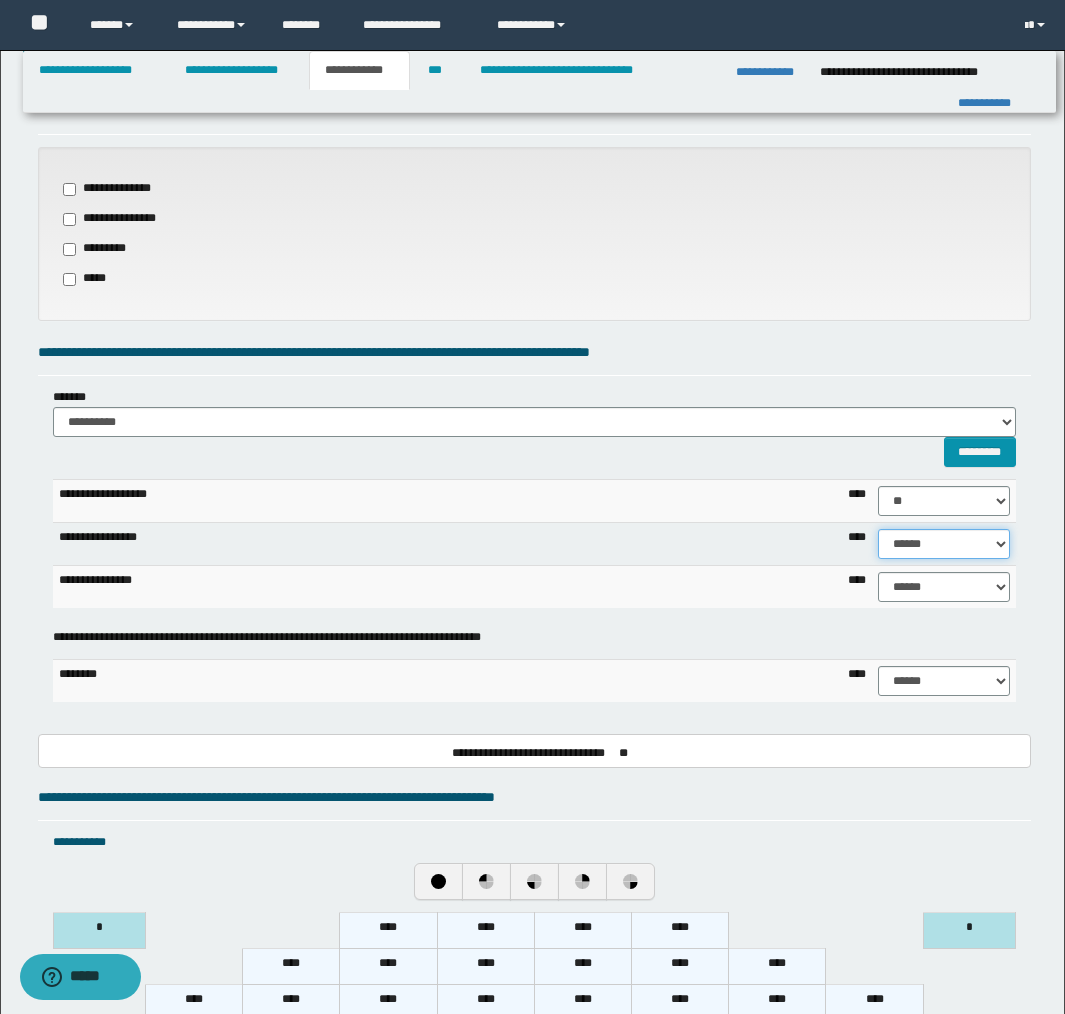 click on "******
****
**
**
**
**
**
**
**
**
***
***
***
***
***
***
***
***
***
***
****
****
****
****" at bounding box center [944, 544] 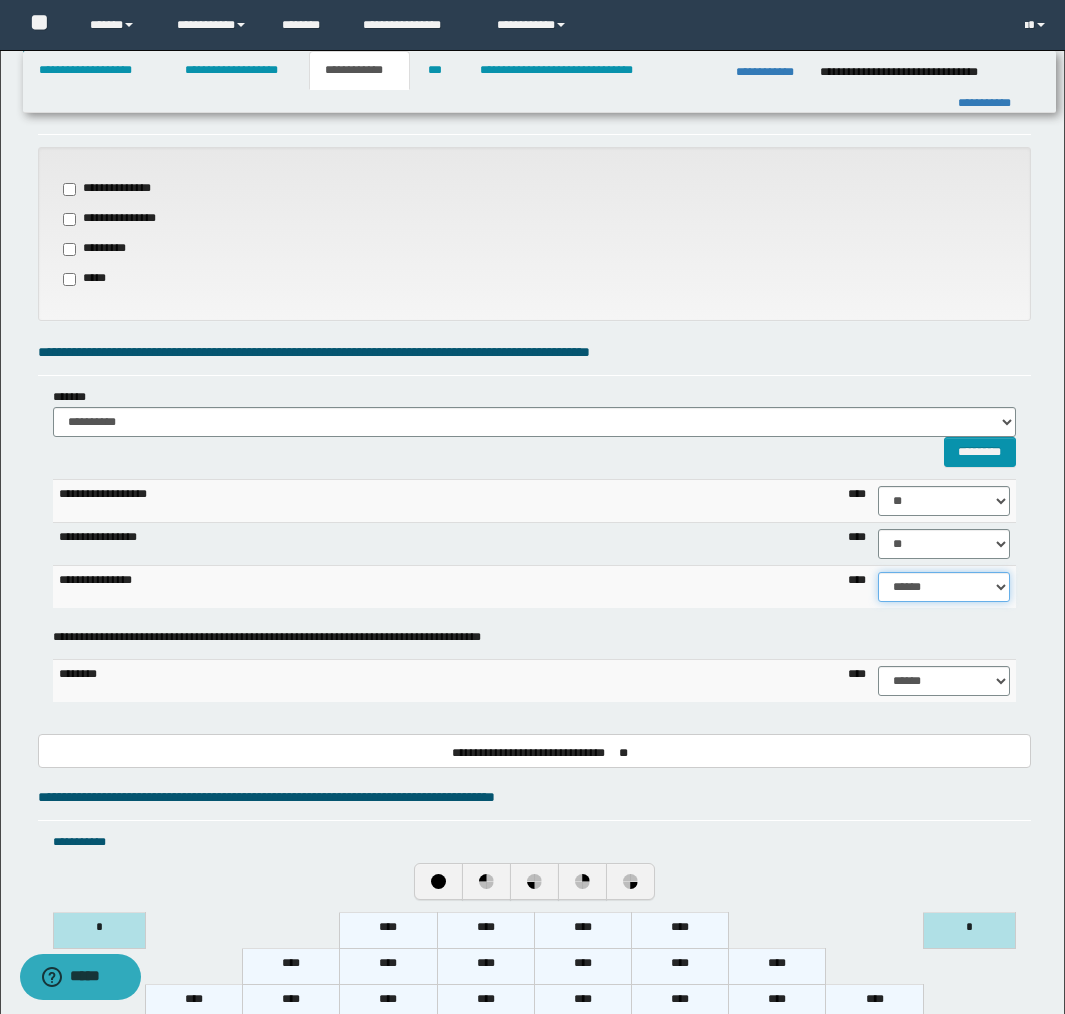 click on "******
****
**
**
**
**
**
**
**
**
***
***
***
***
***
***
***
***
***
***
****
****
****
****" at bounding box center (944, 587) 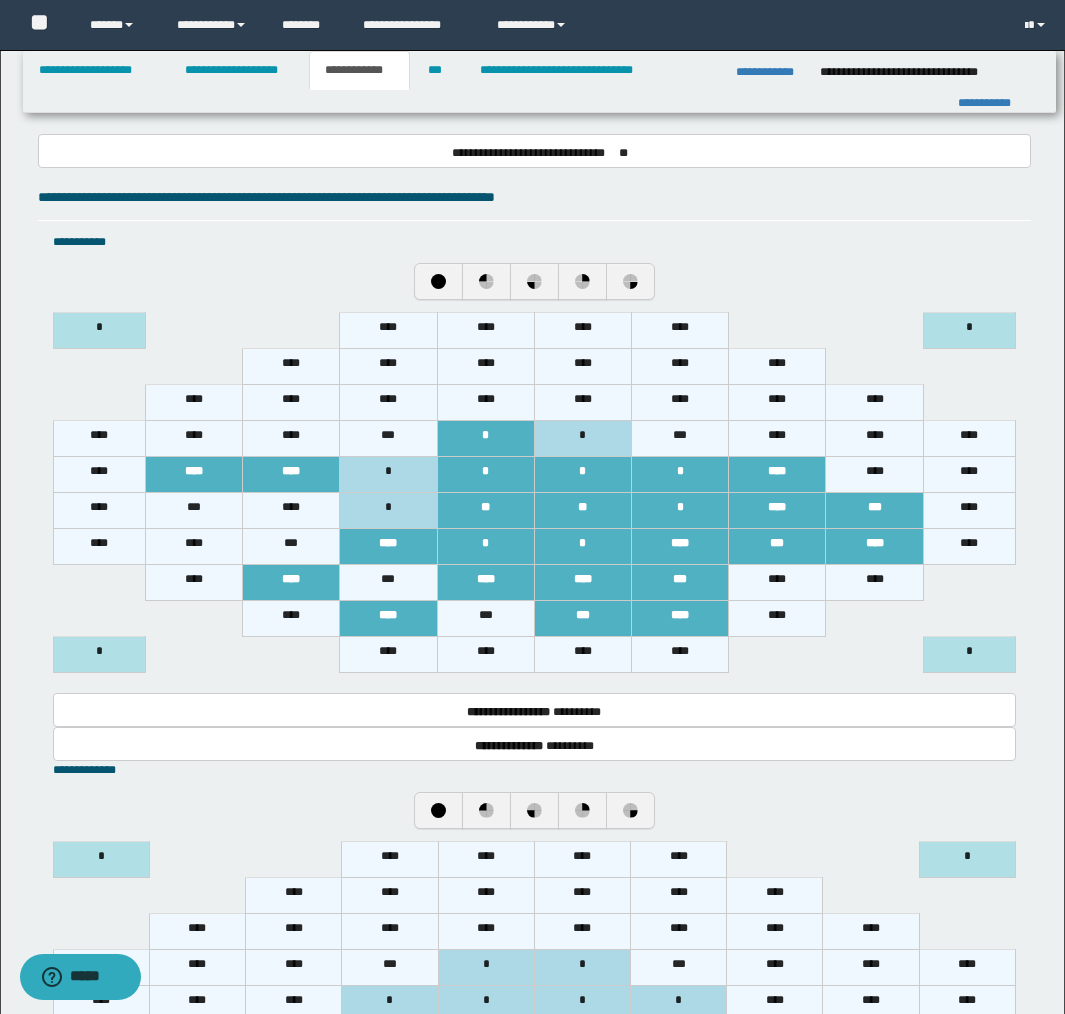 scroll, scrollTop: 1292, scrollLeft: 0, axis: vertical 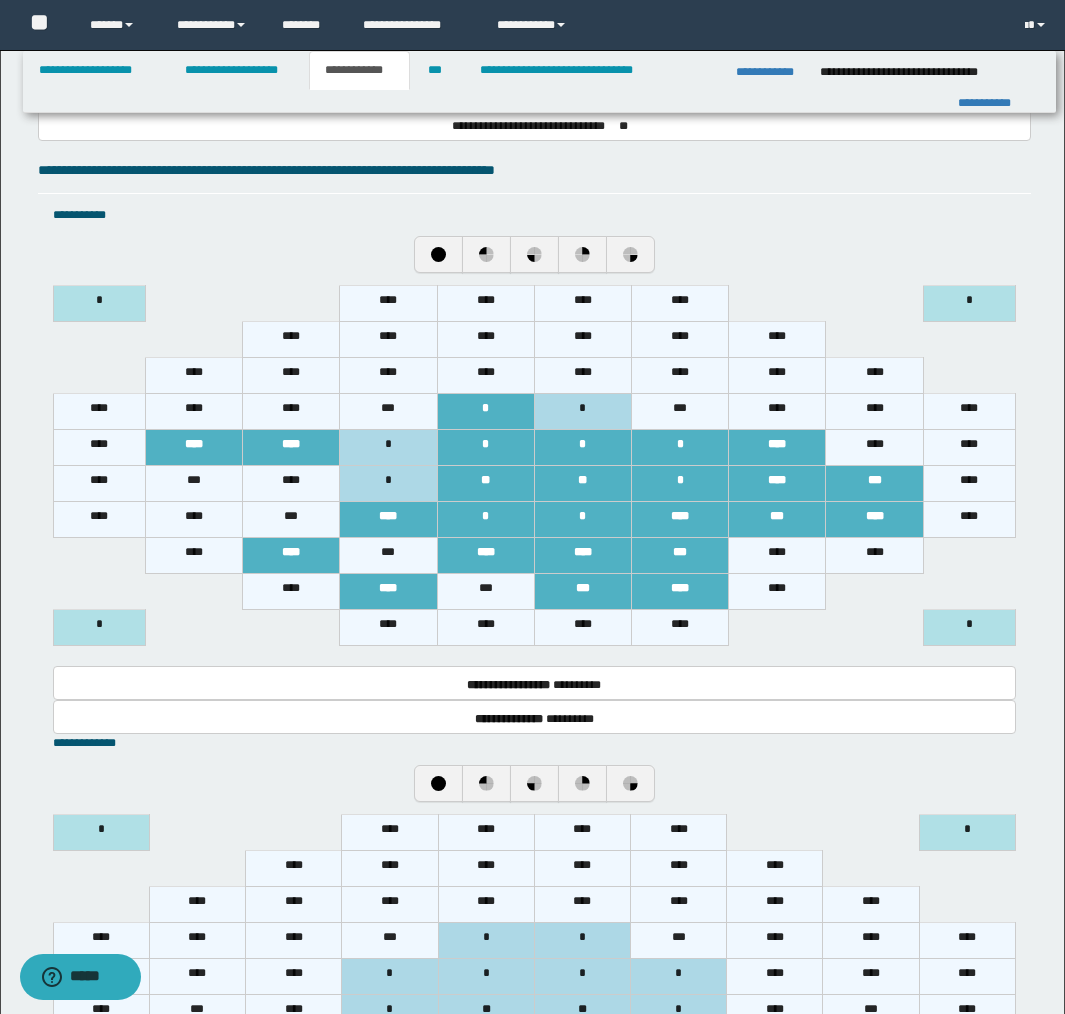 click on "****" at bounding box center [582, 628] 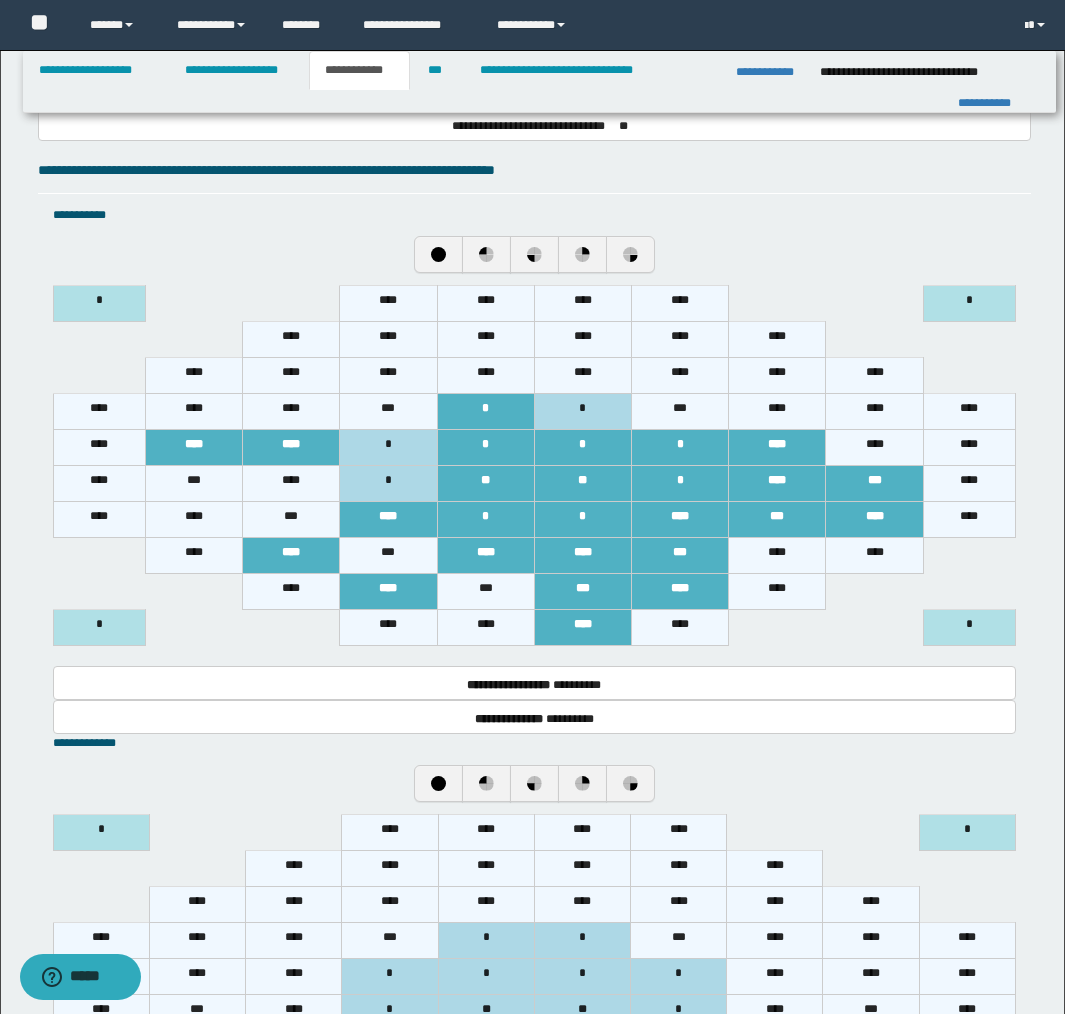 drag, startPoint x: 668, startPoint y: 633, endPoint x: 709, endPoint y: 615, distance: 44.777225 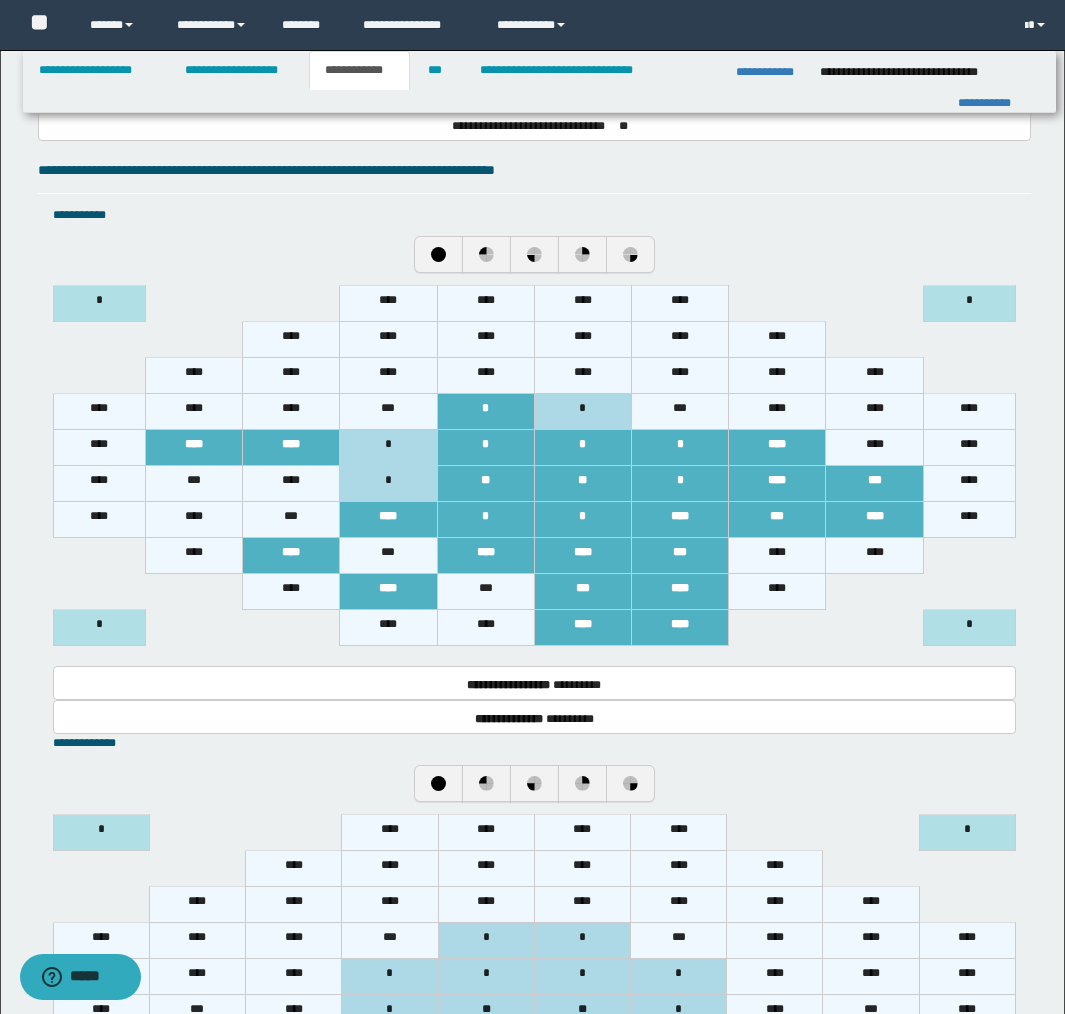 click on "****" at bounding box center [777, 592] 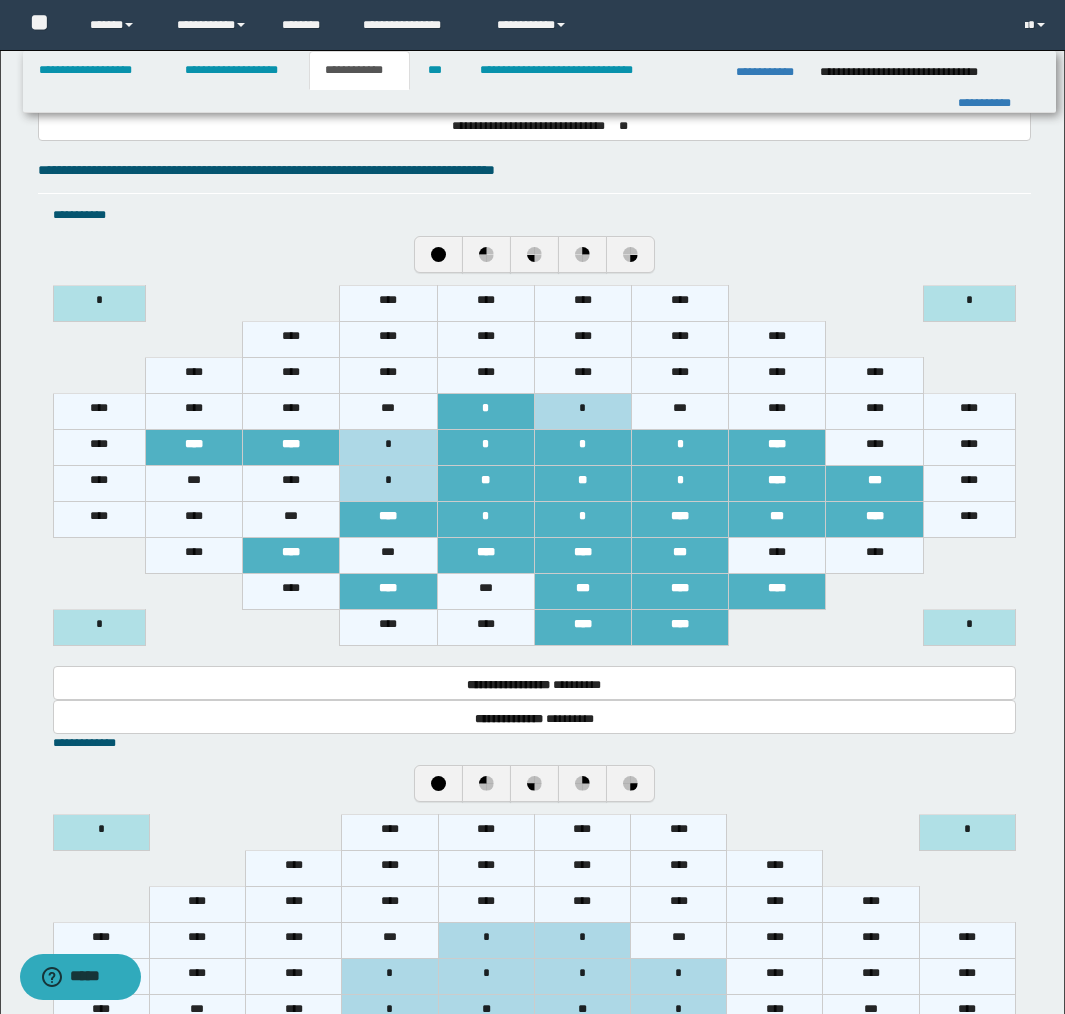 click on "****" at bounding box center [777, 556] 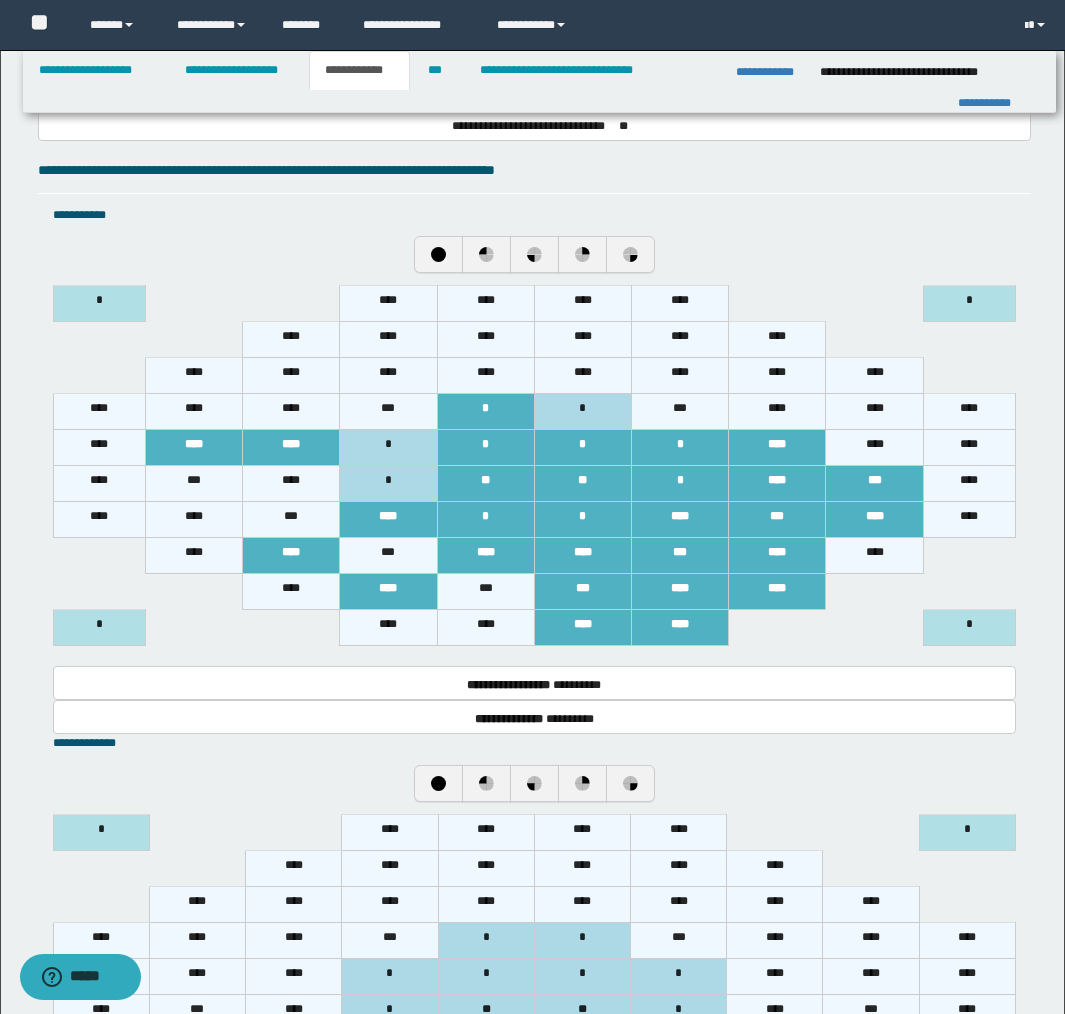 click on "****" at bounding box center [874, 556] 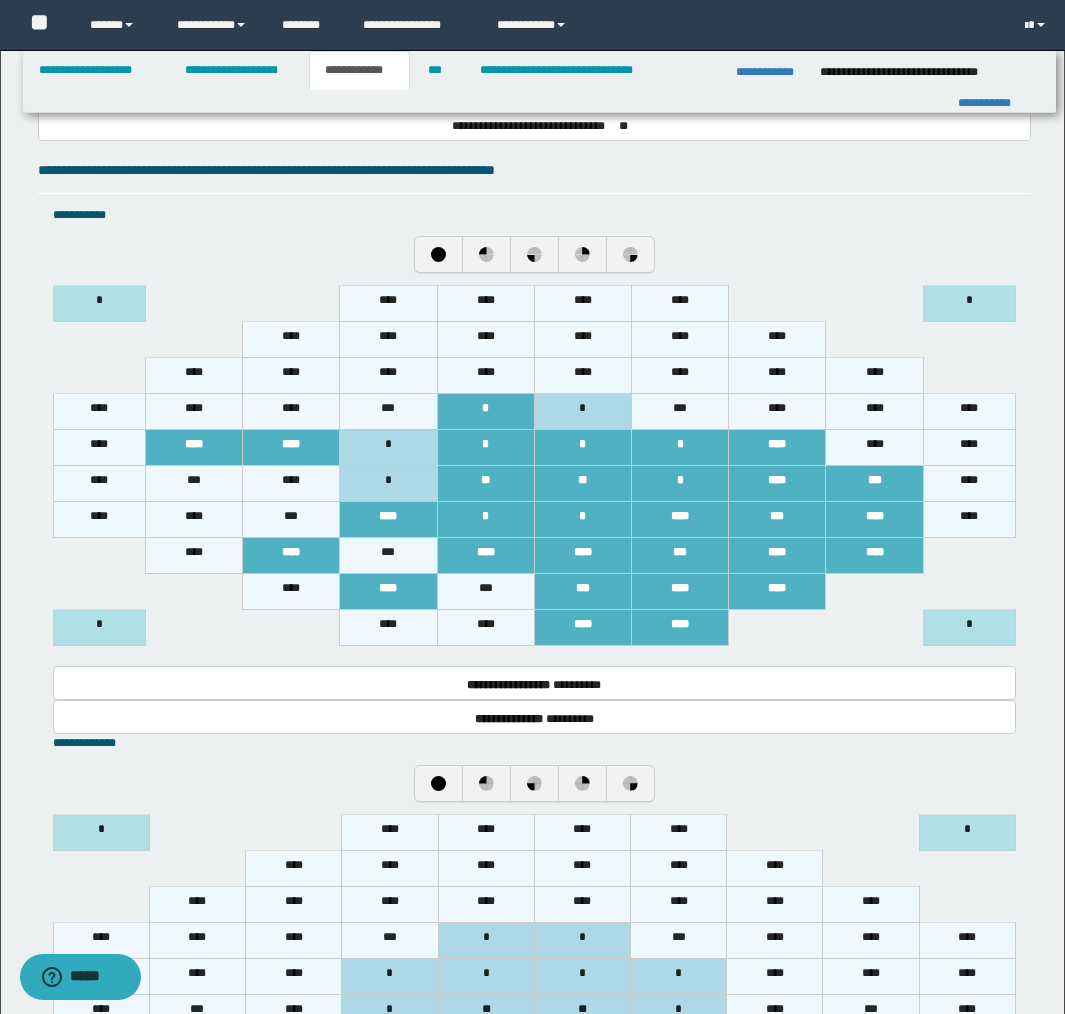 click on "****" at bounding box center (969, 520) 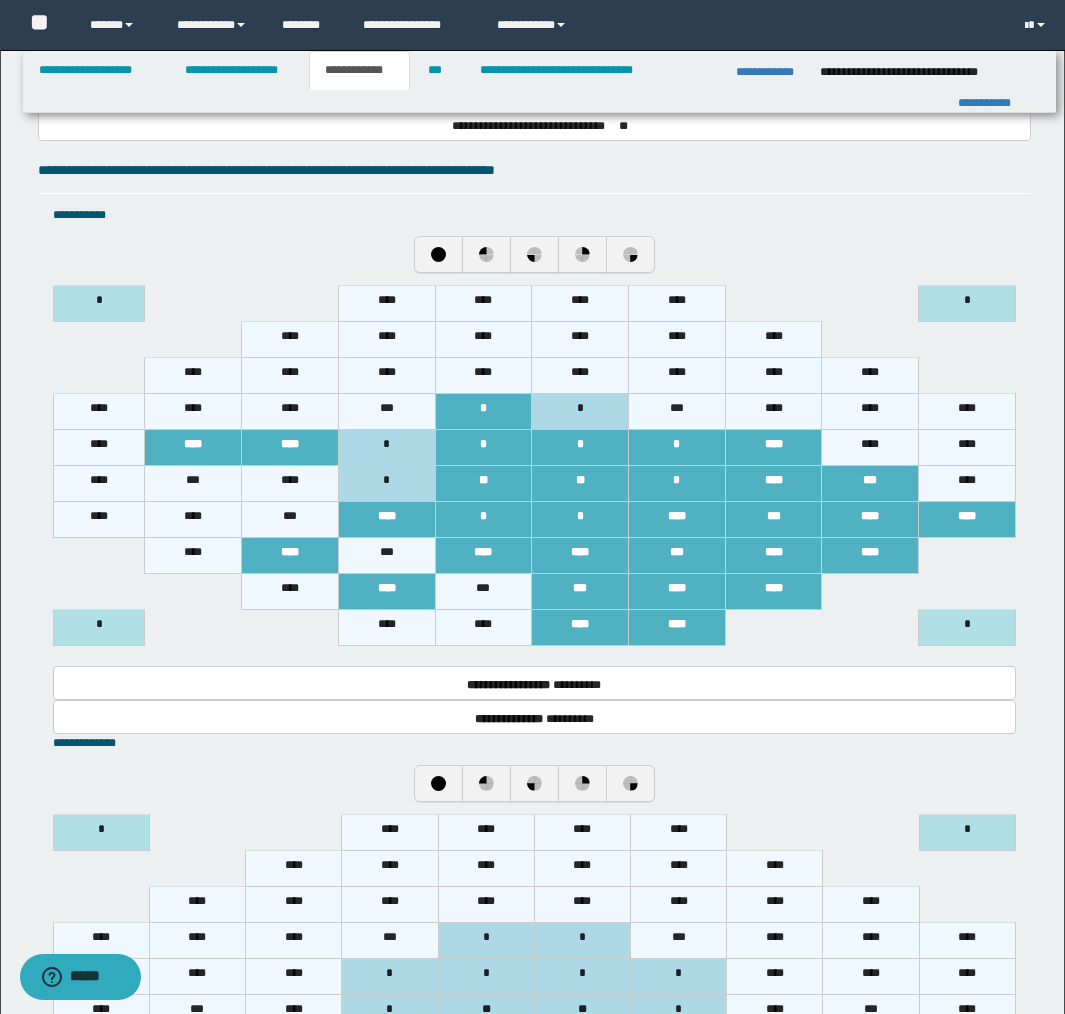 click on "*" at bounding box center [967, 628] 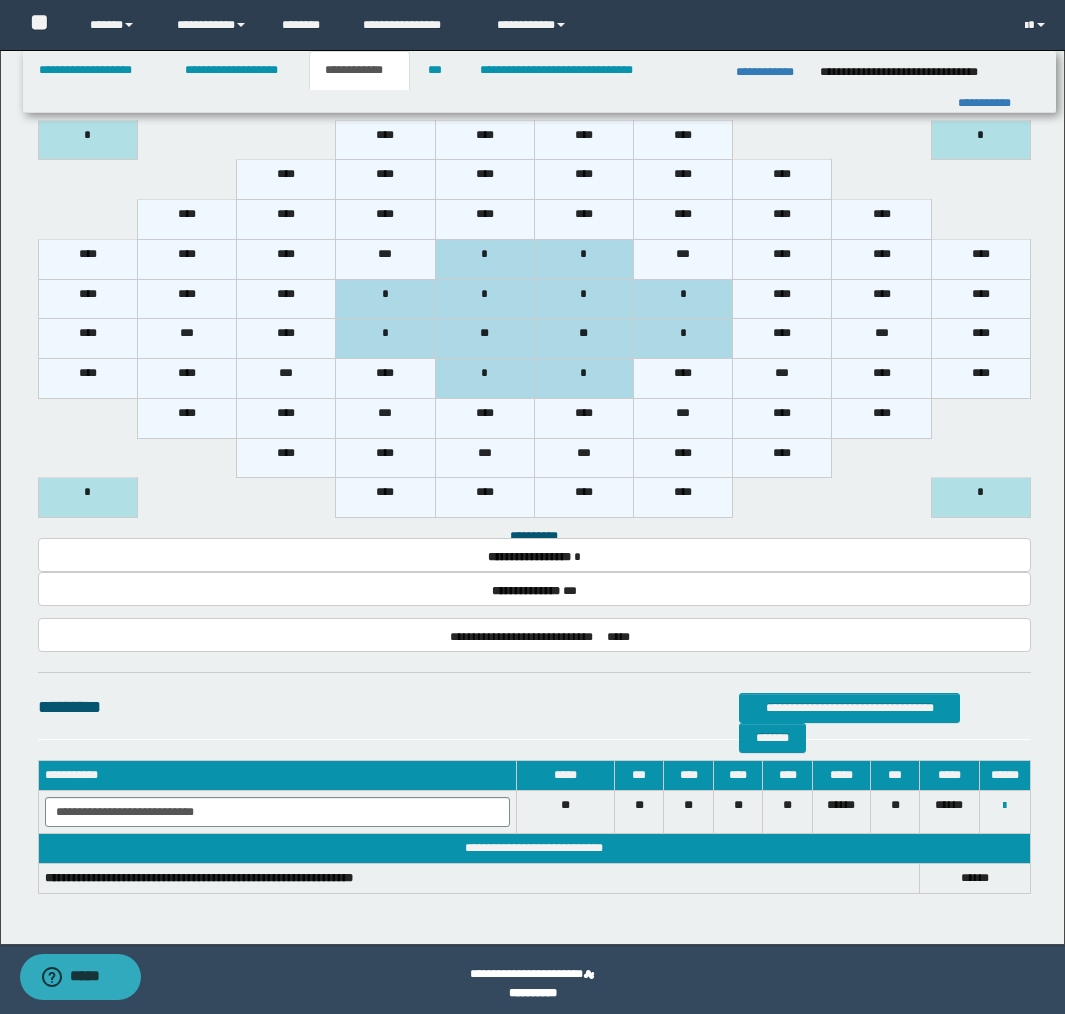scroll, scrollTop: 2456, scrollLeft: 0, axis: vertical 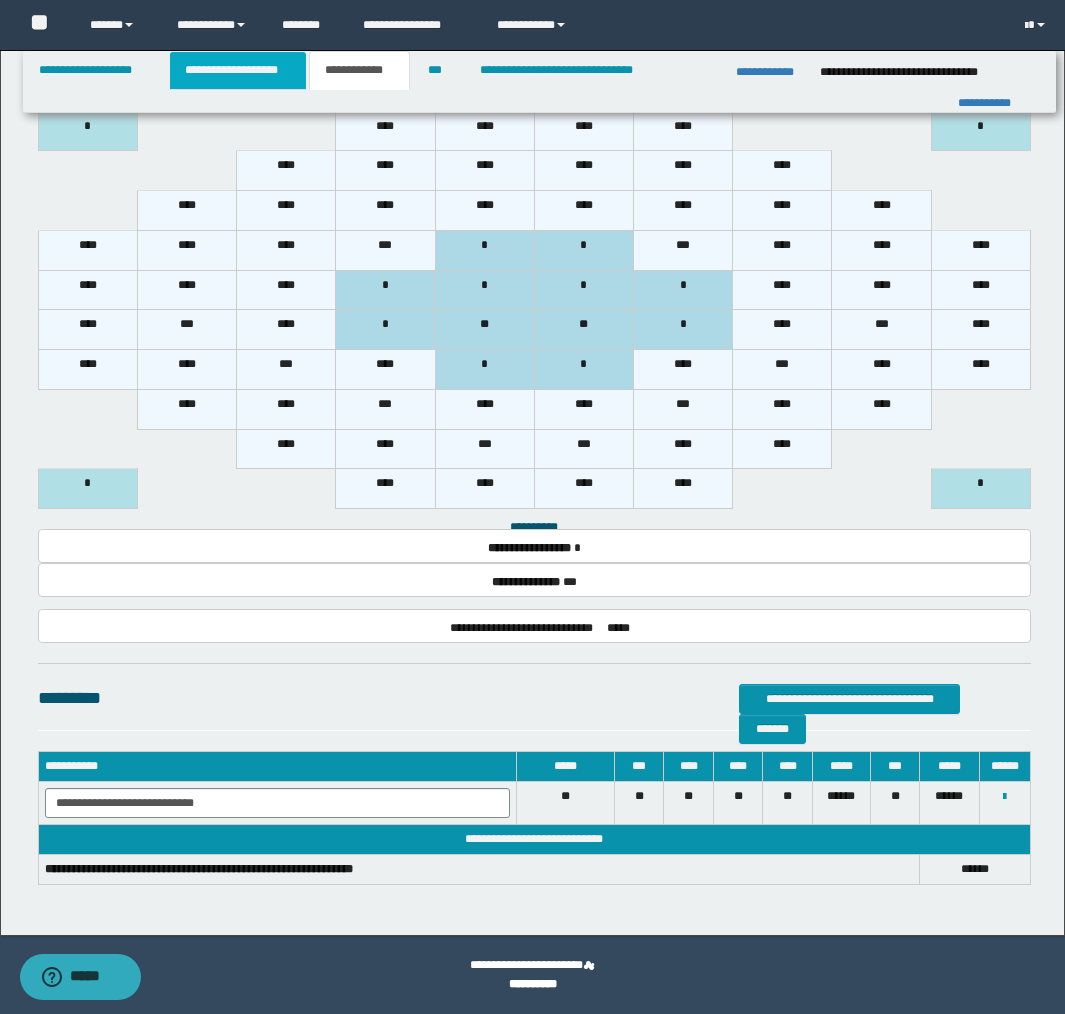 click on "**********" at bounding box center (238, 70) 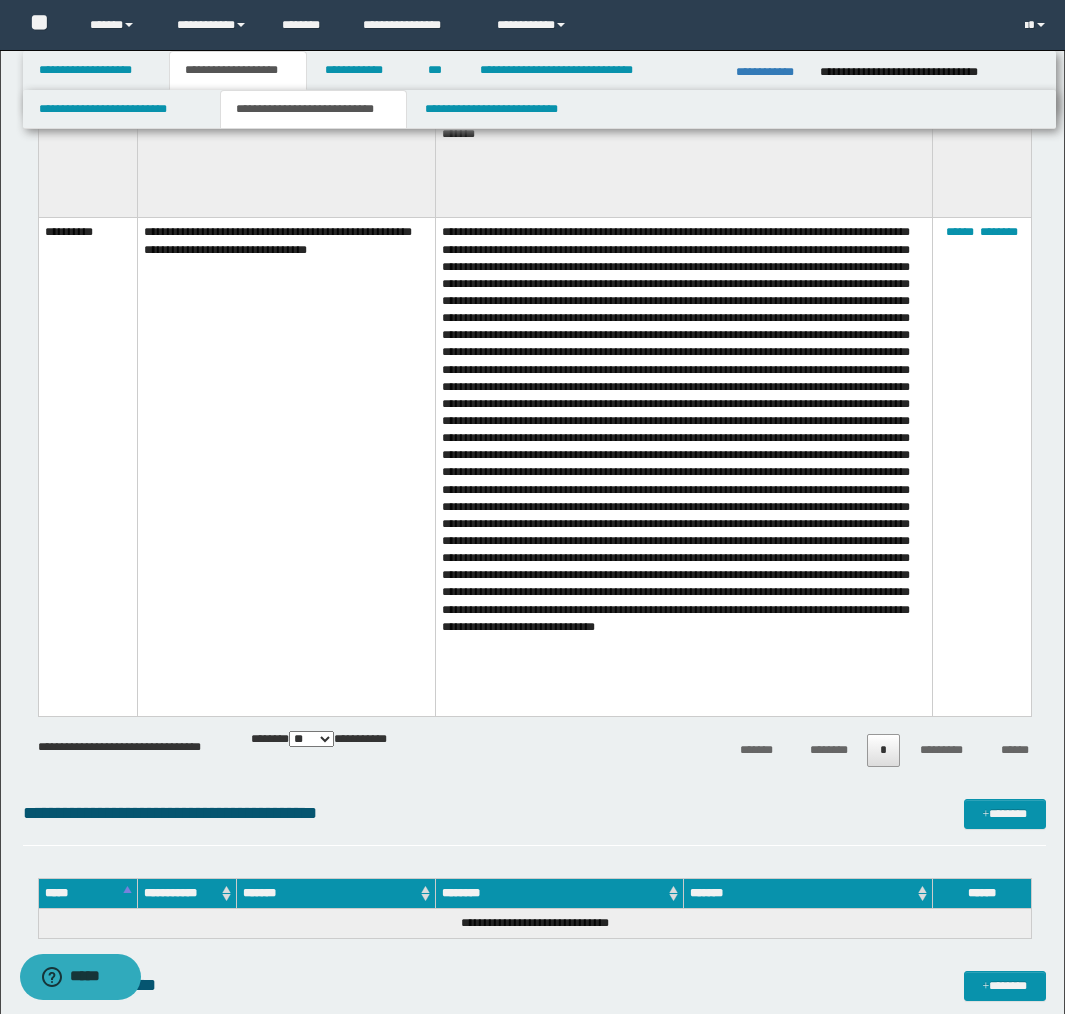 scroll, scrollTop: 6052, scrollLeft: 0, axis: vertical 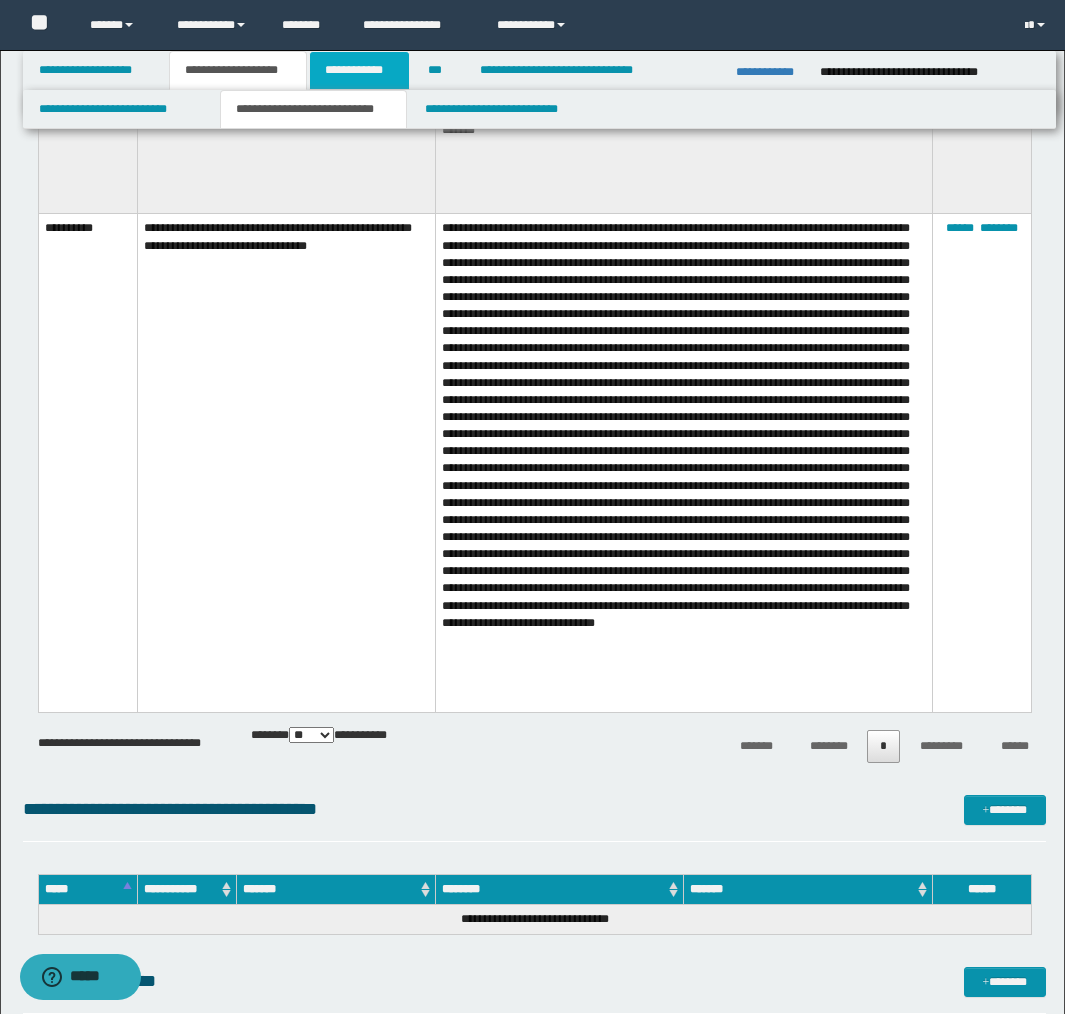 click on "**********" at bounding box center (359, 70) 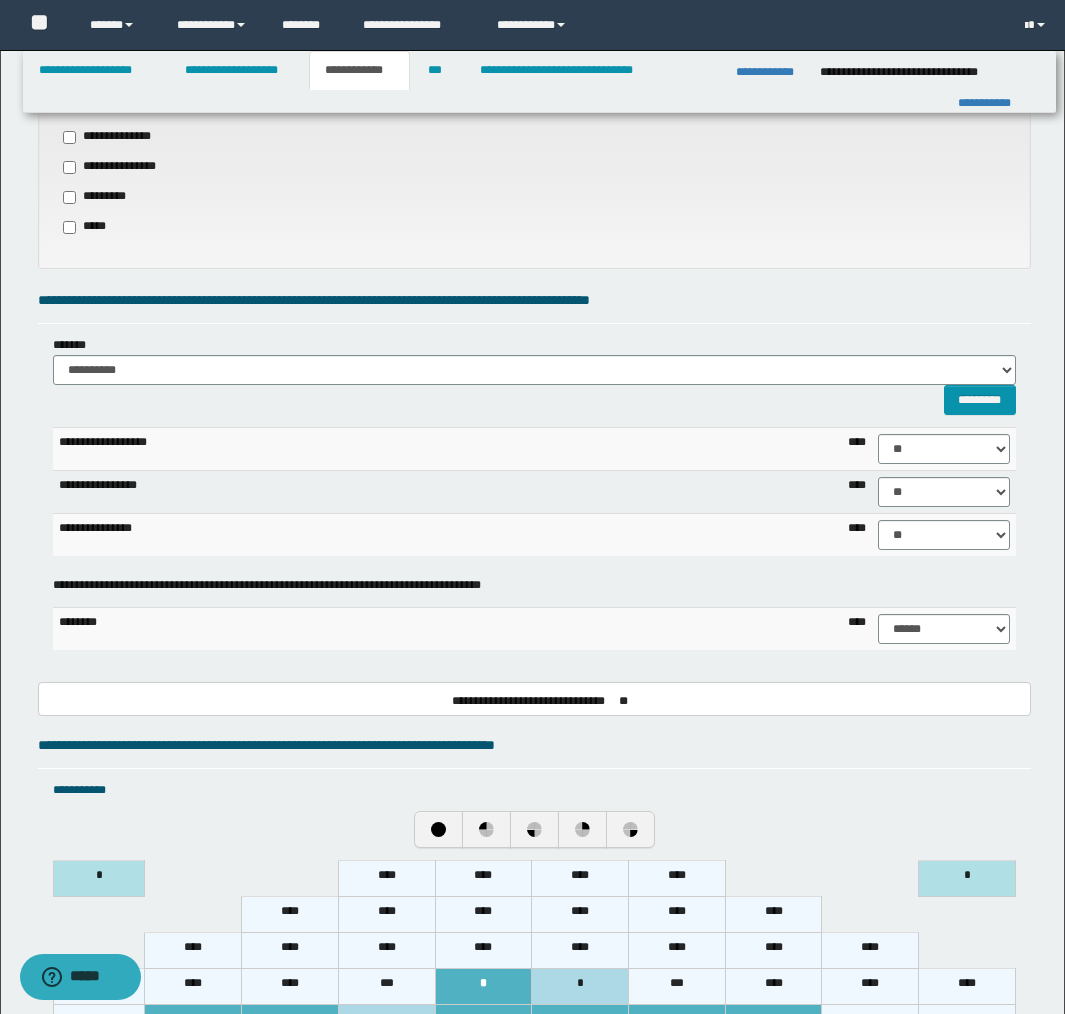 scroll, scrollTop: 0, scrollLeft: 0, axis: both 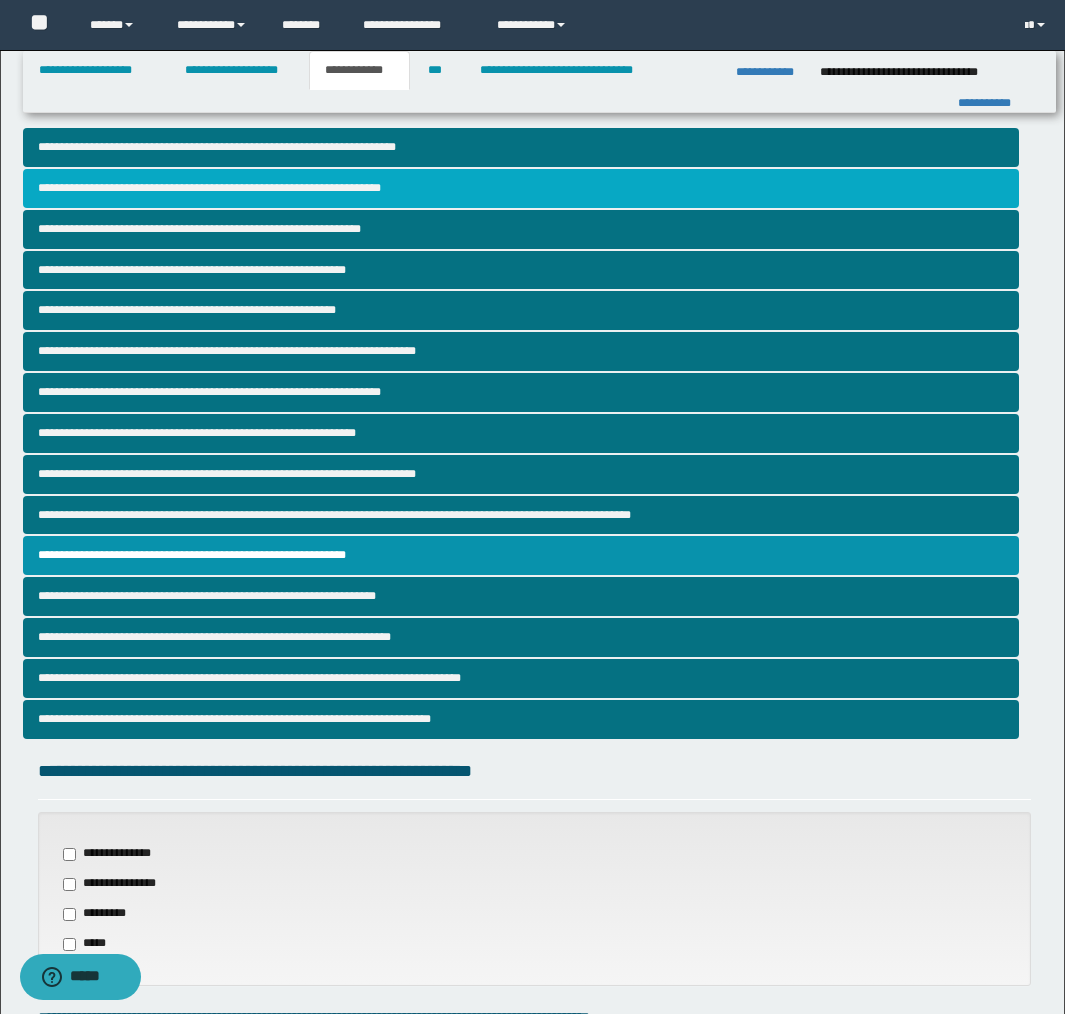 click on "**********" at bounding box center [521, 188] 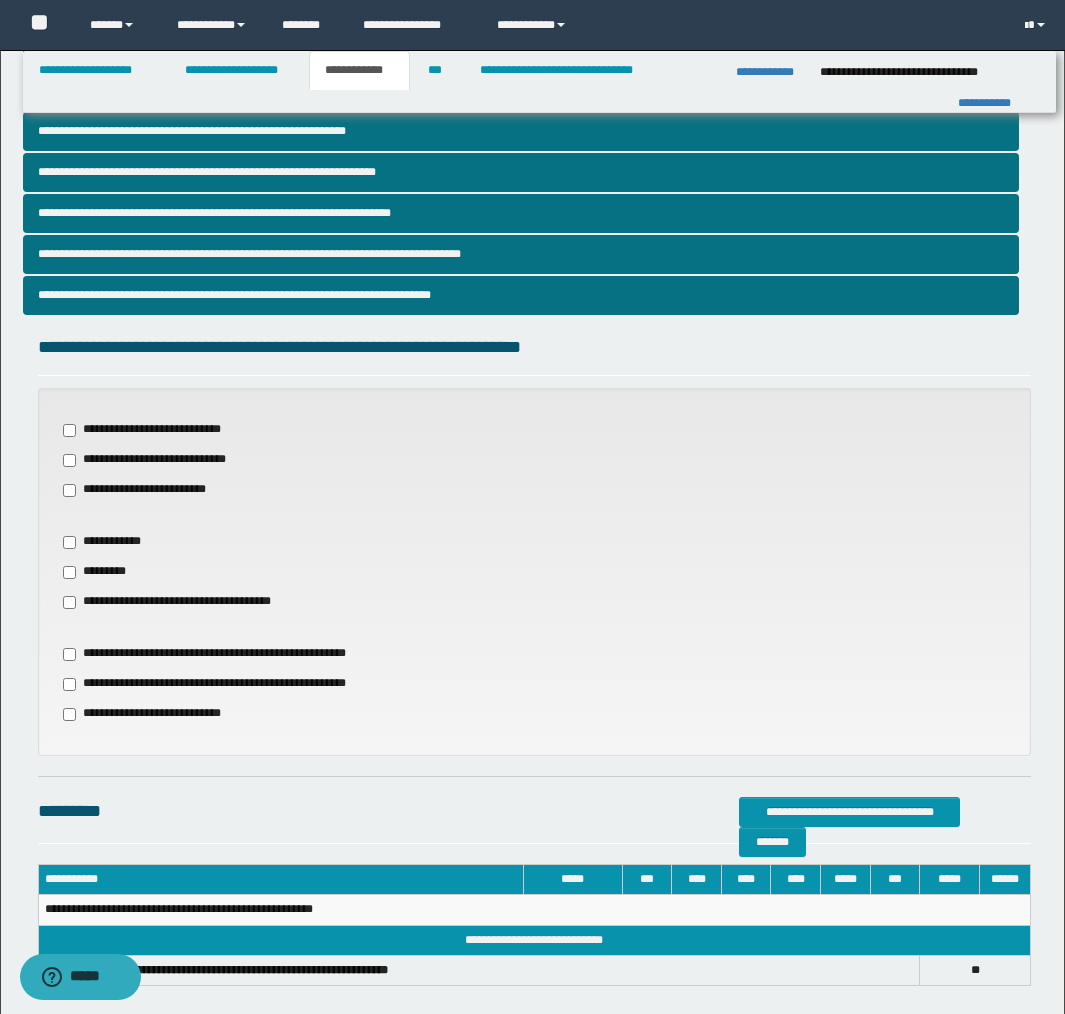 scroll, scrollTop: 524, scrollLeft: 0, axis: vertical 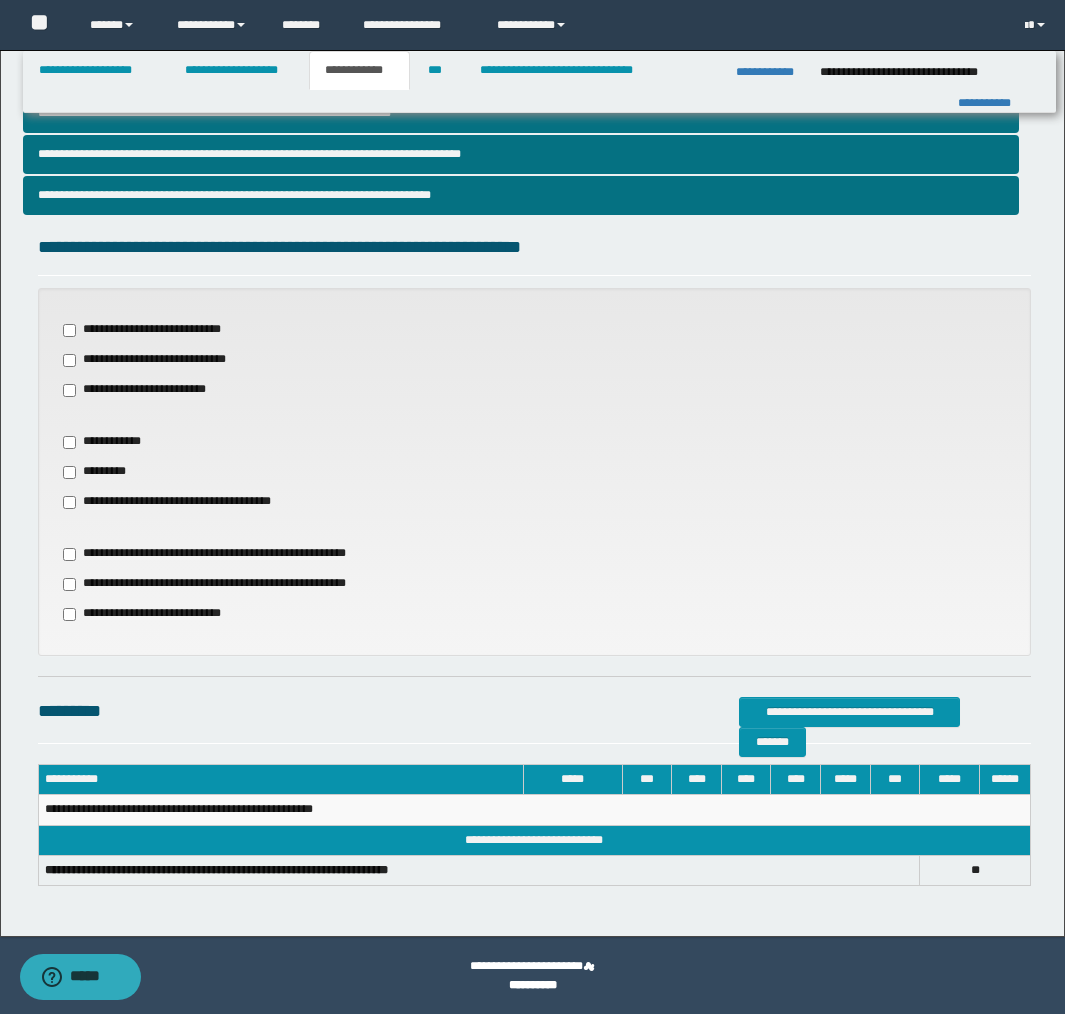 click on "**********" at bounding box center (186, 502) 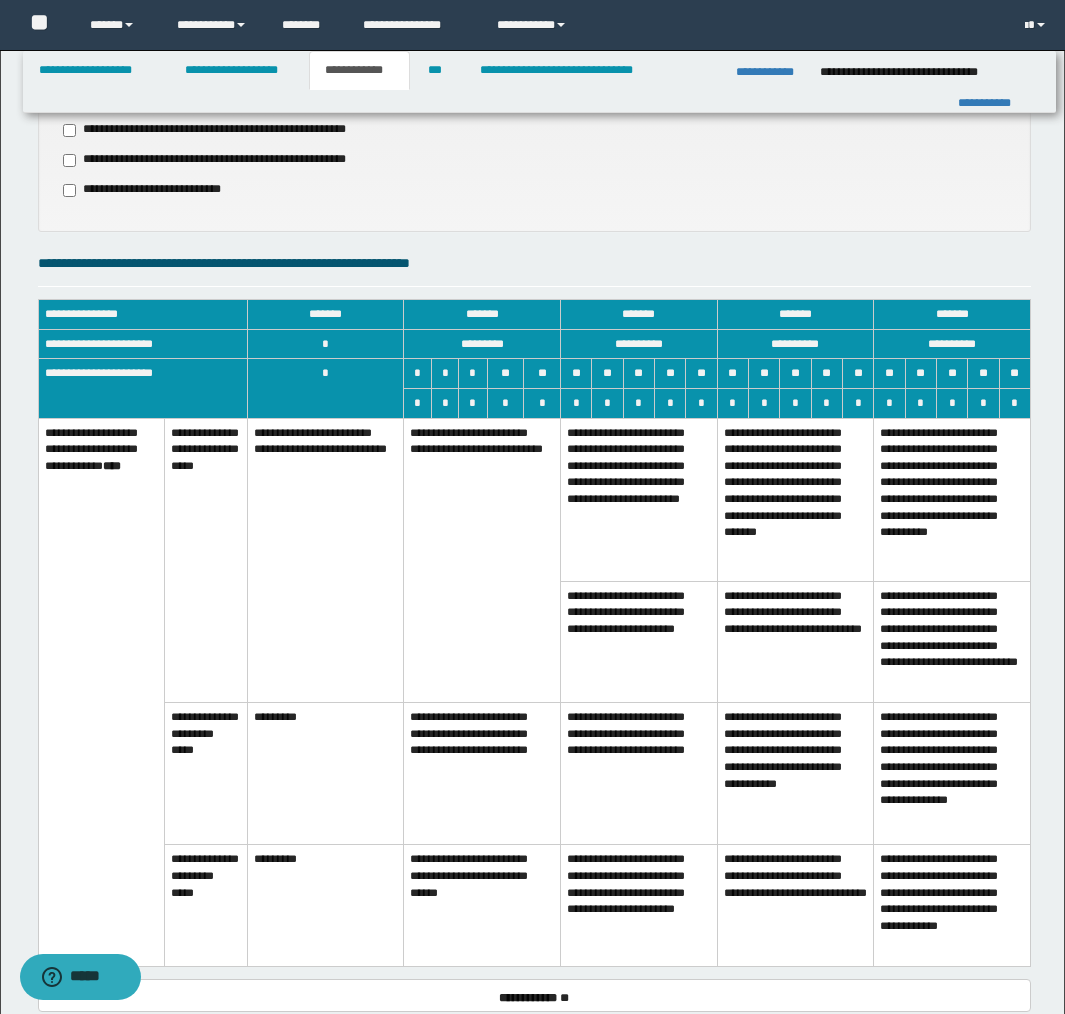 scroll, scrollTop: 956, scrollLeft: 0, axis: vertical 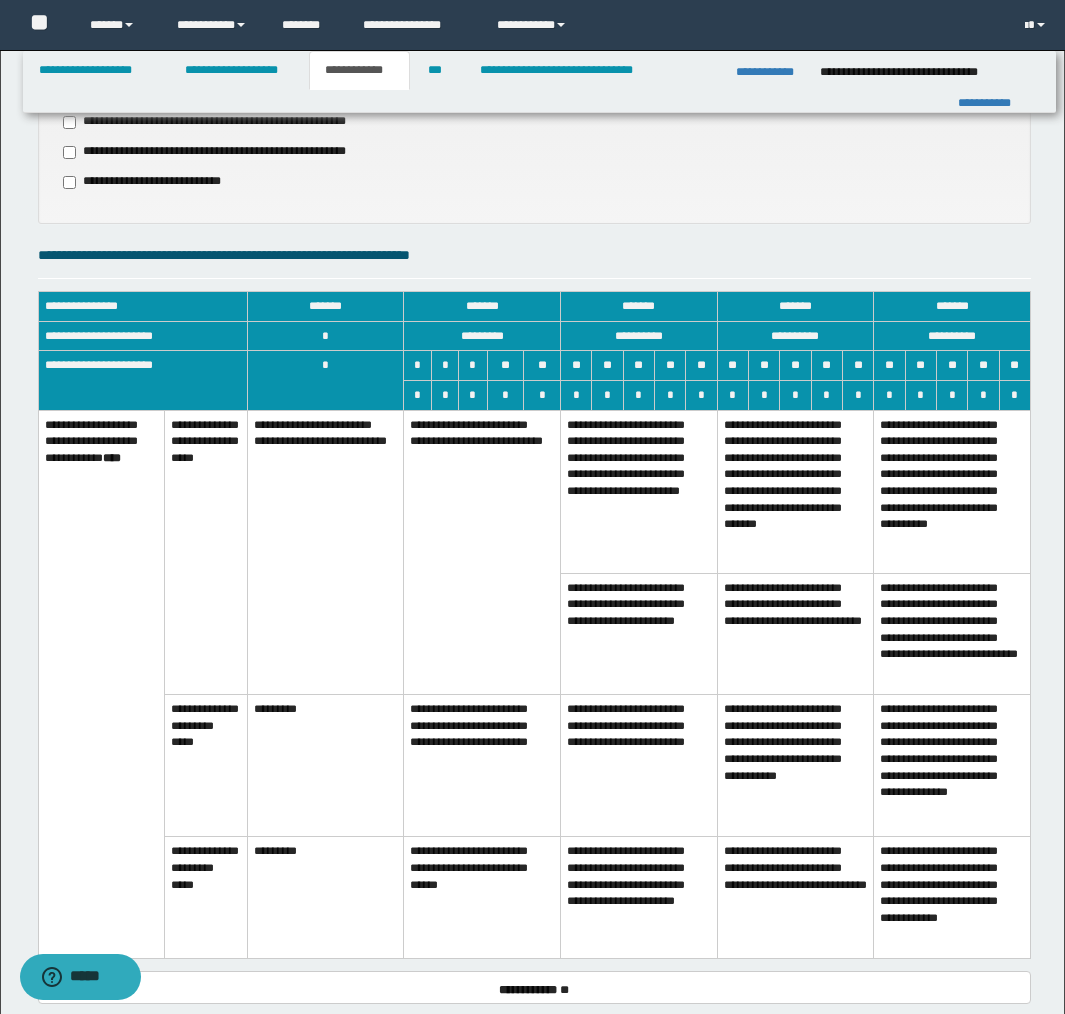 click on "**********" at bounding box center (482, 552) 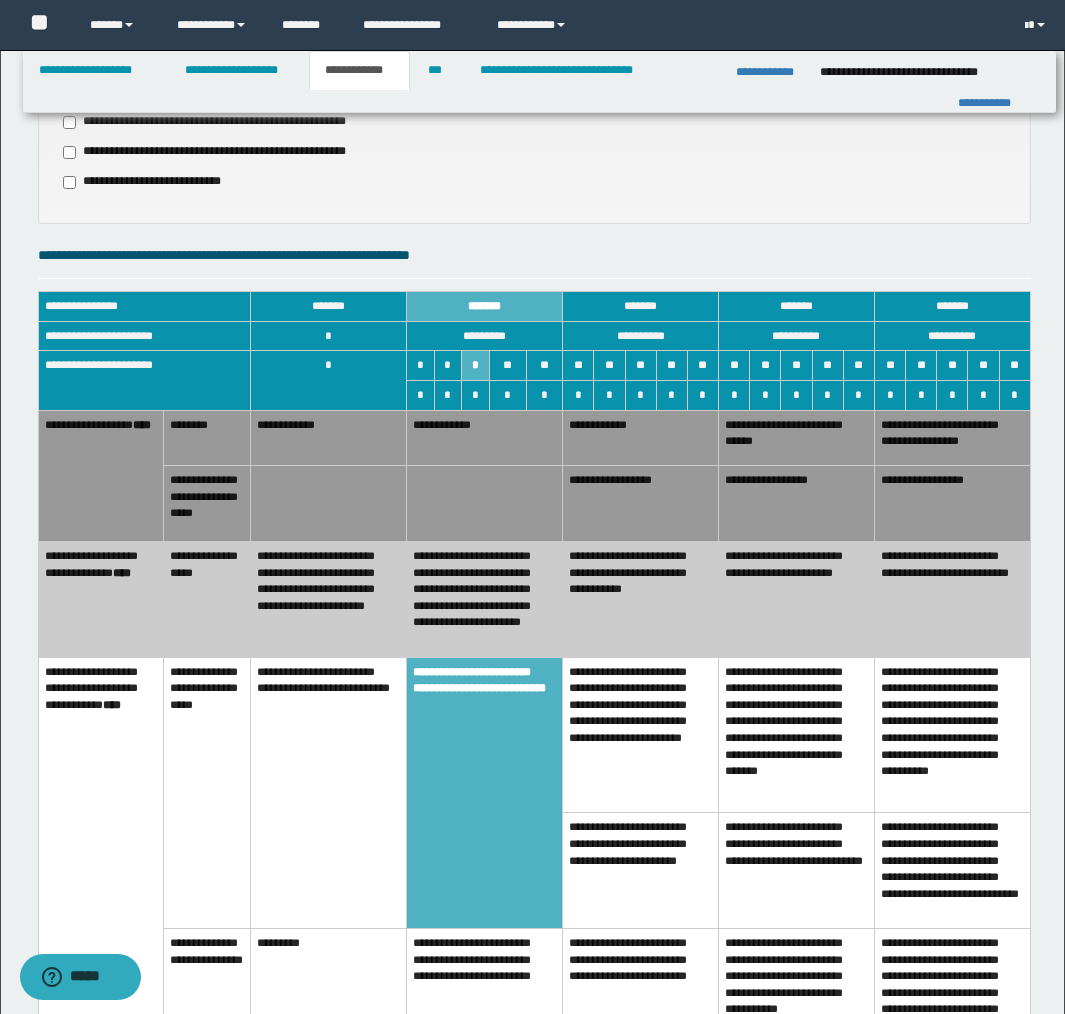 drag, startPoint x: 641, startPoint y: 566, endPoint x: 505, endPoint y: 491, distance: 155.30937 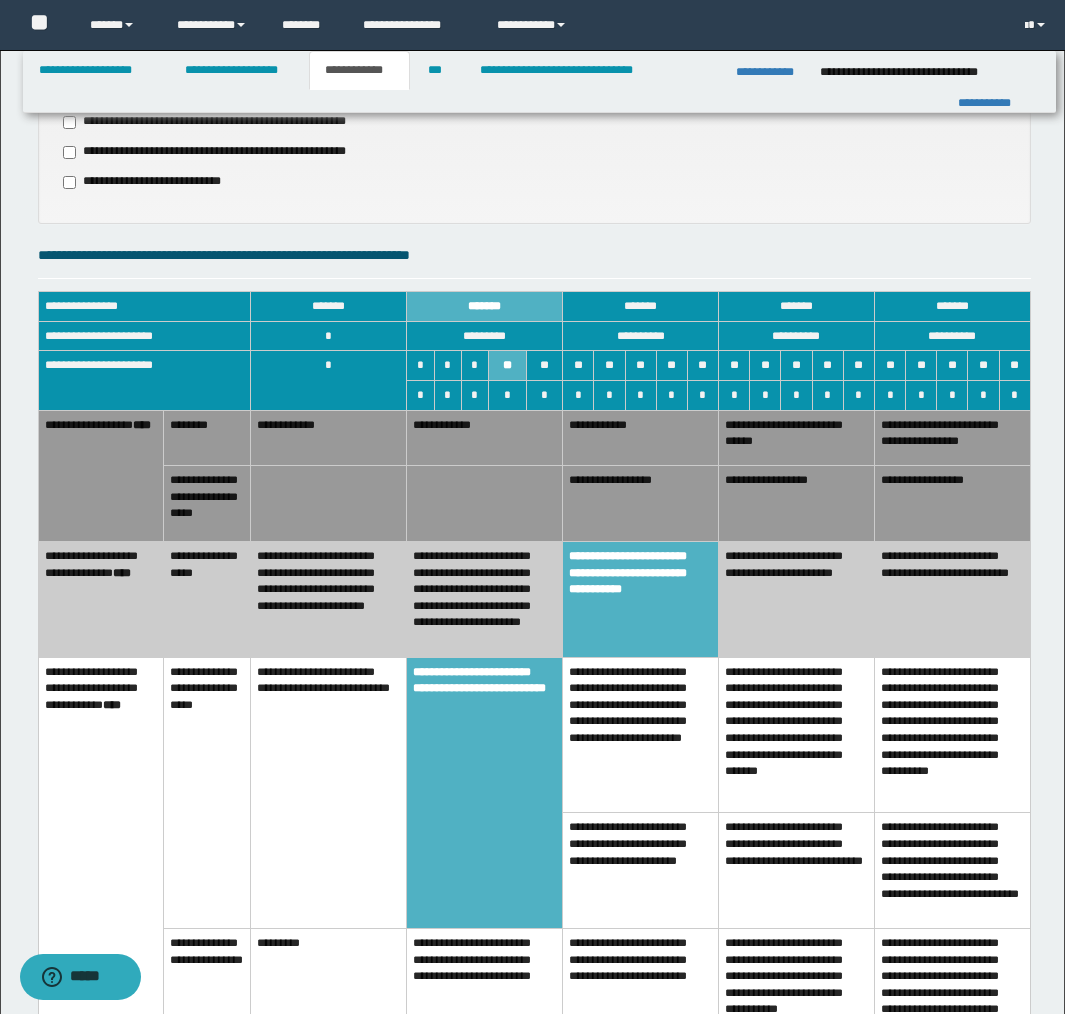 click on "**********" at bounding box center (485, 438) 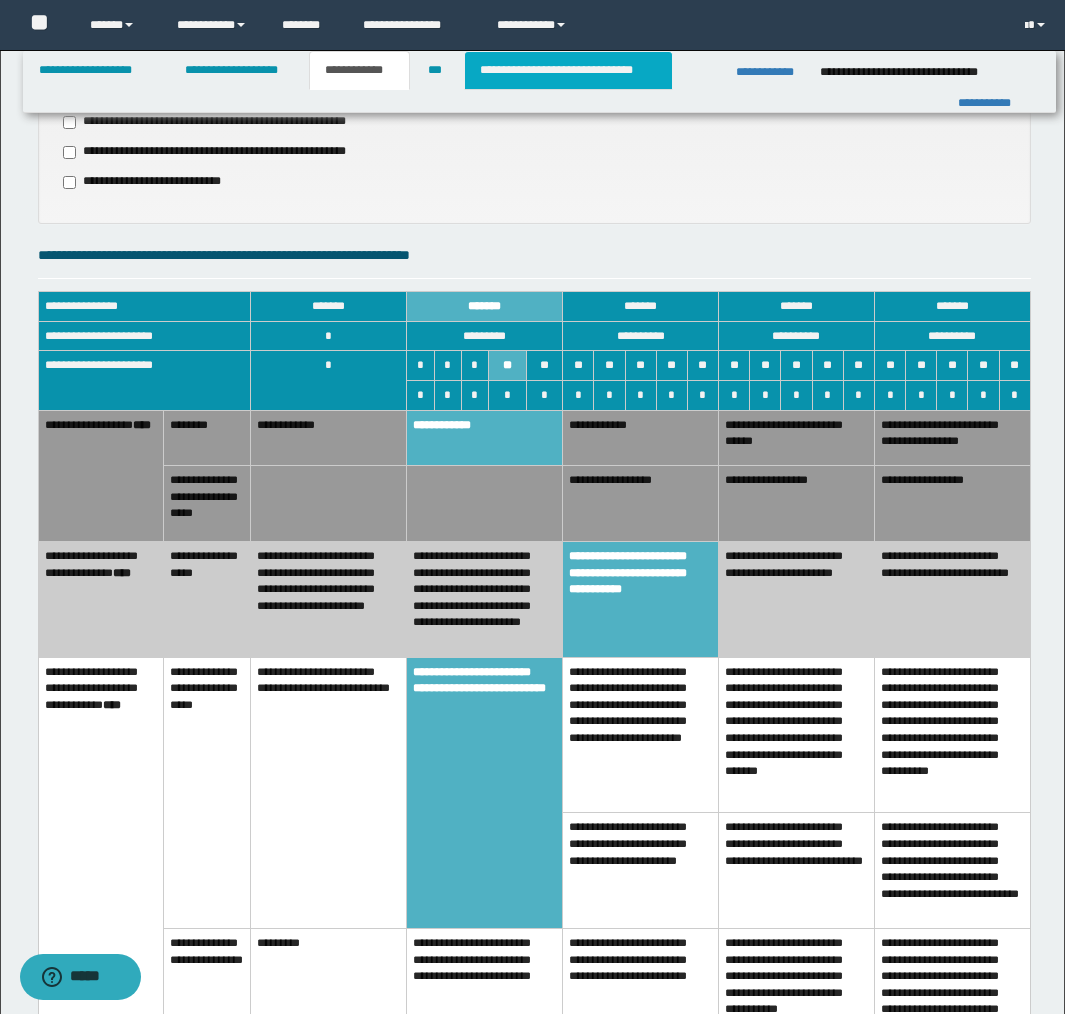 click on "**********" at bounding box center (568, 70) 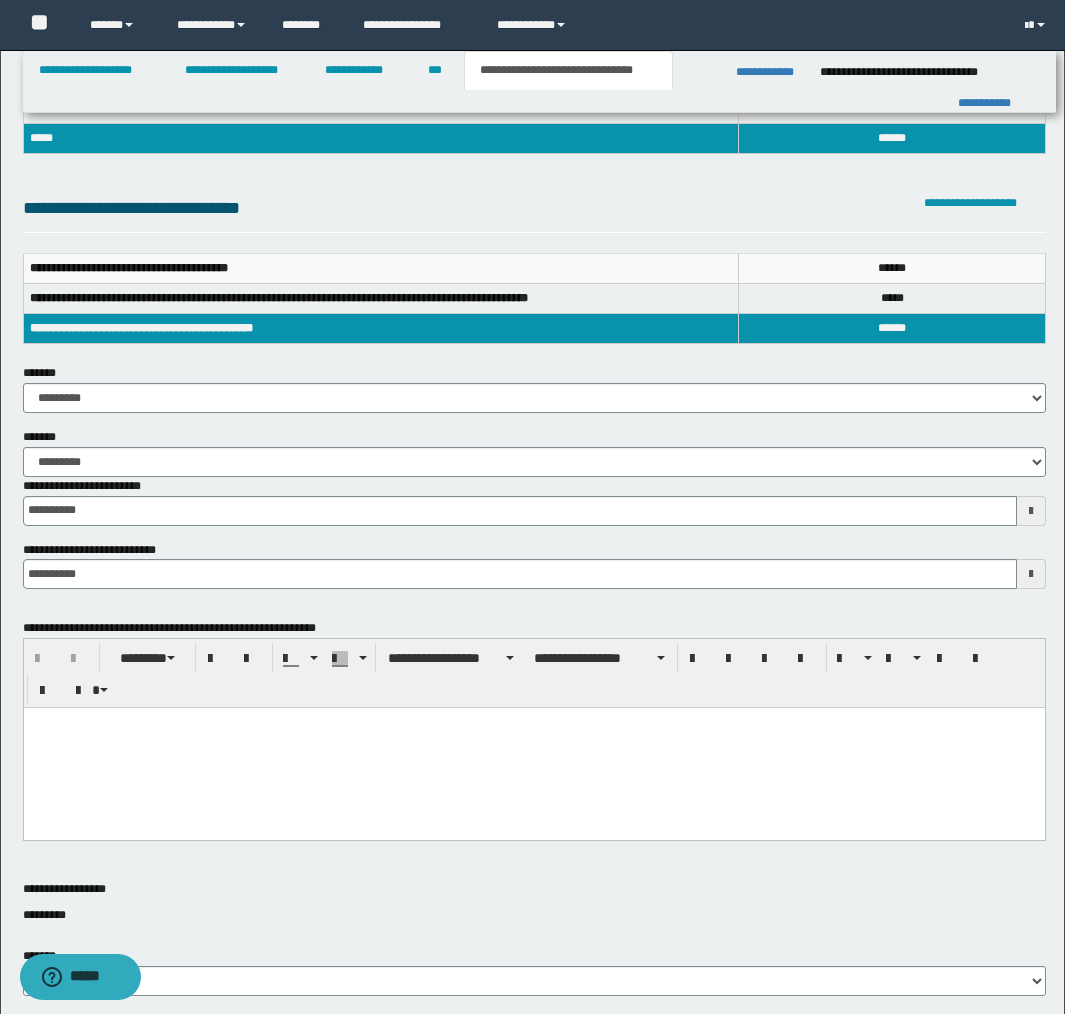 scroll, scrollTop: 0, scrollLeft: 0, axis: both 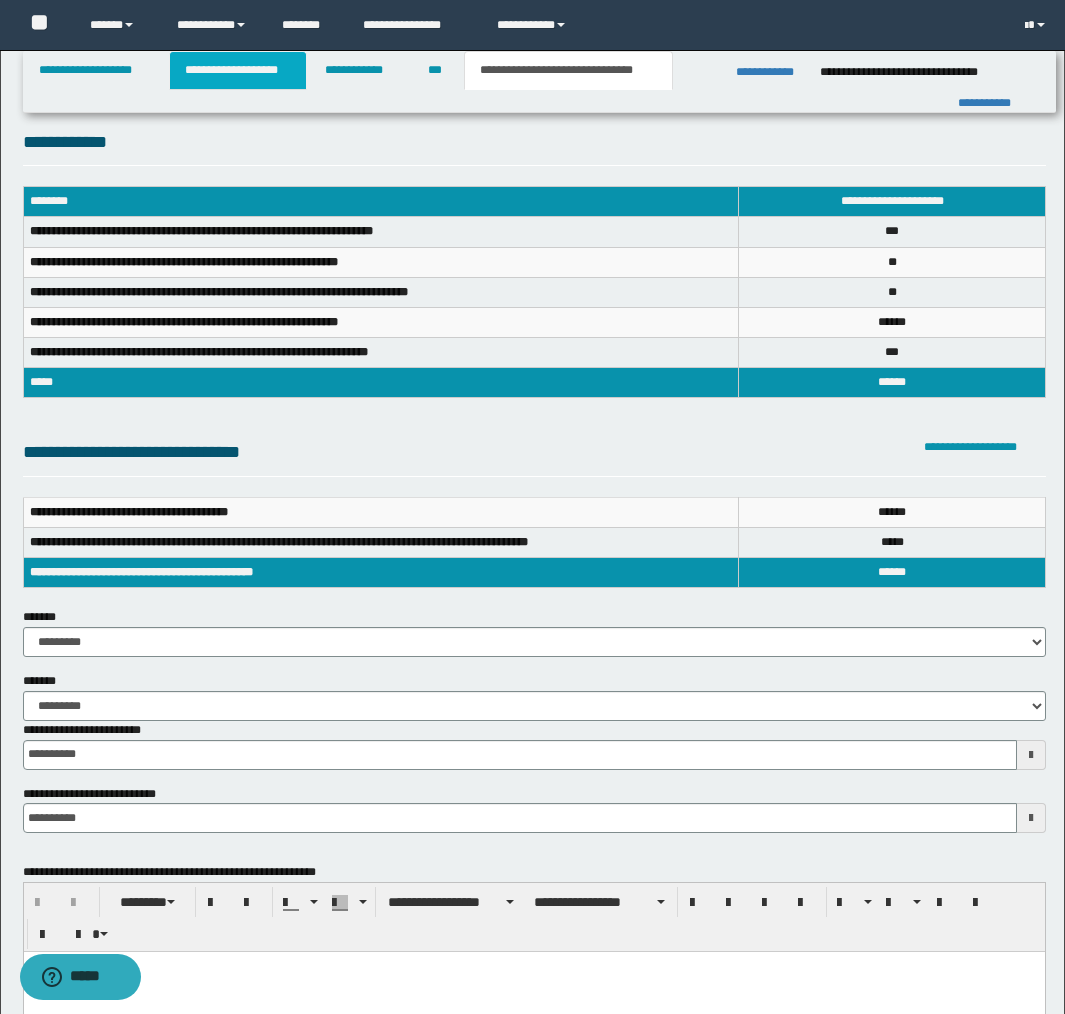 click on "**********" at bounding box center [238, 70] 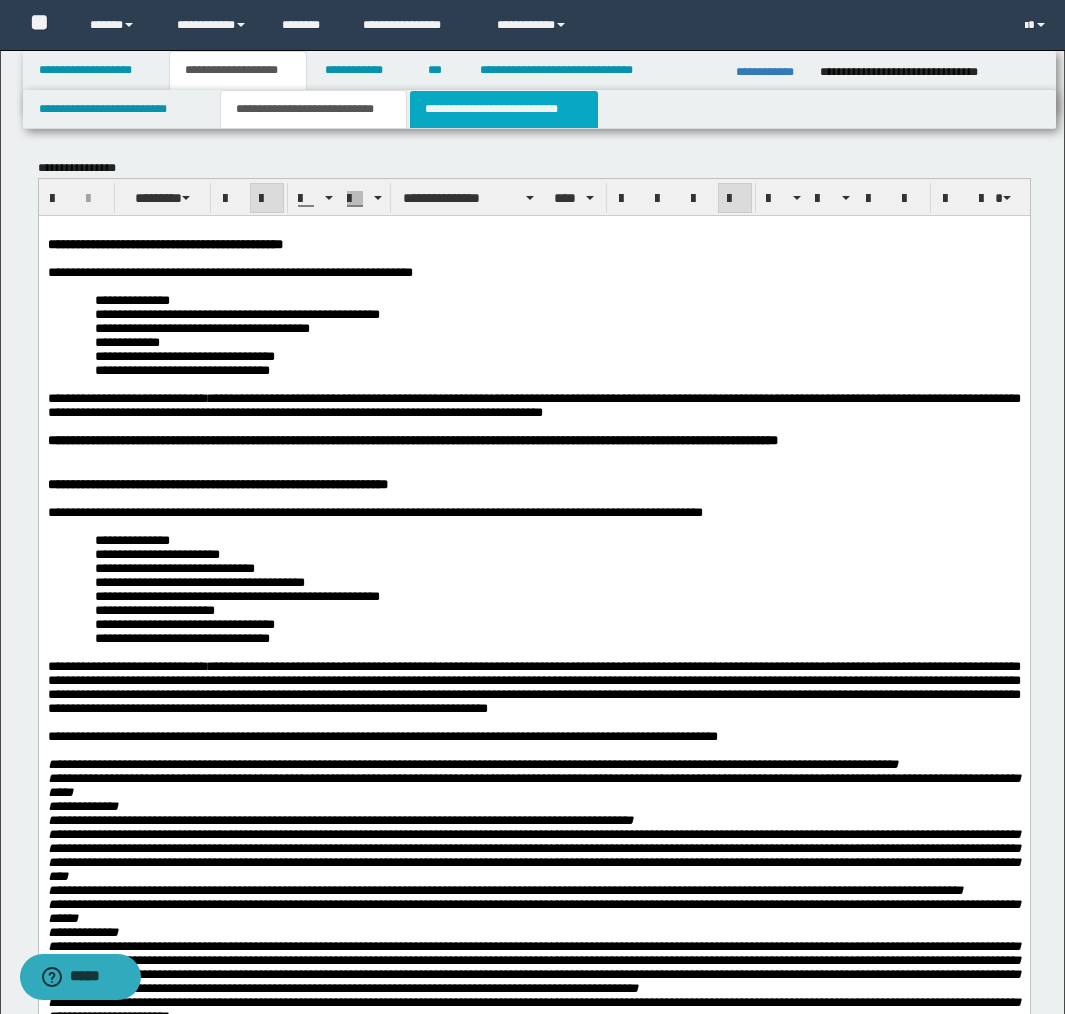 click on "**********" at bounding box center (504, 109) 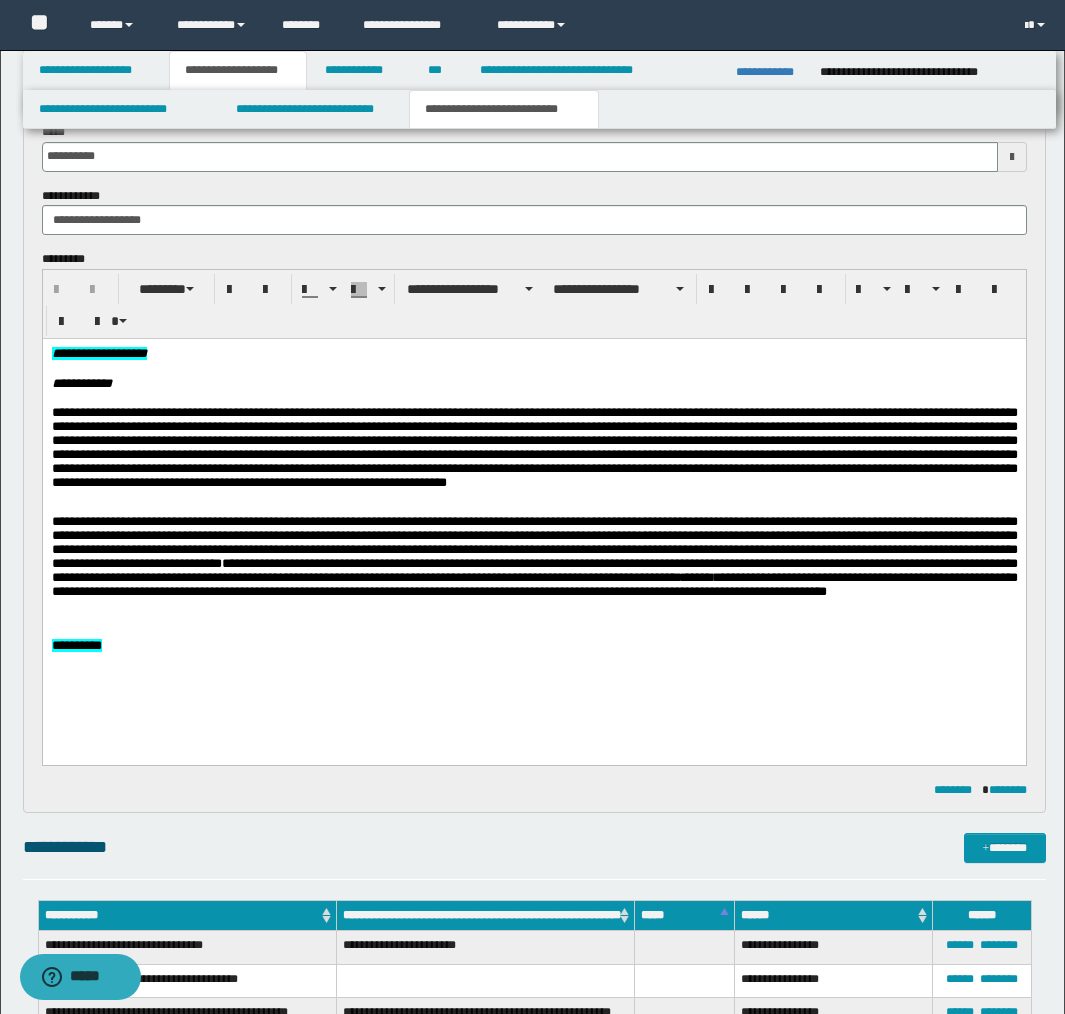scroll, scrollTop: 1062, scrollLeft: 0, axis: vertical 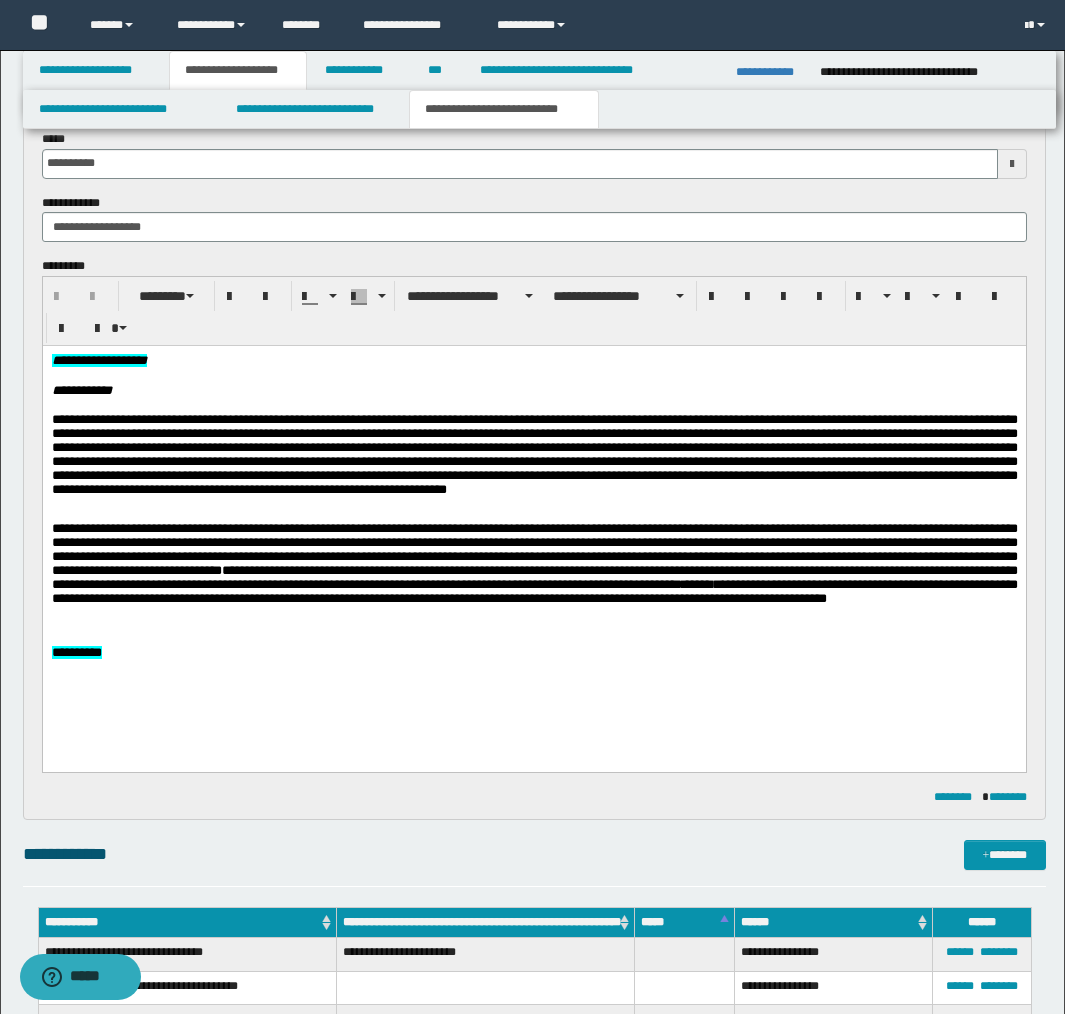 click on "**********" at bounding box center (98, 360) 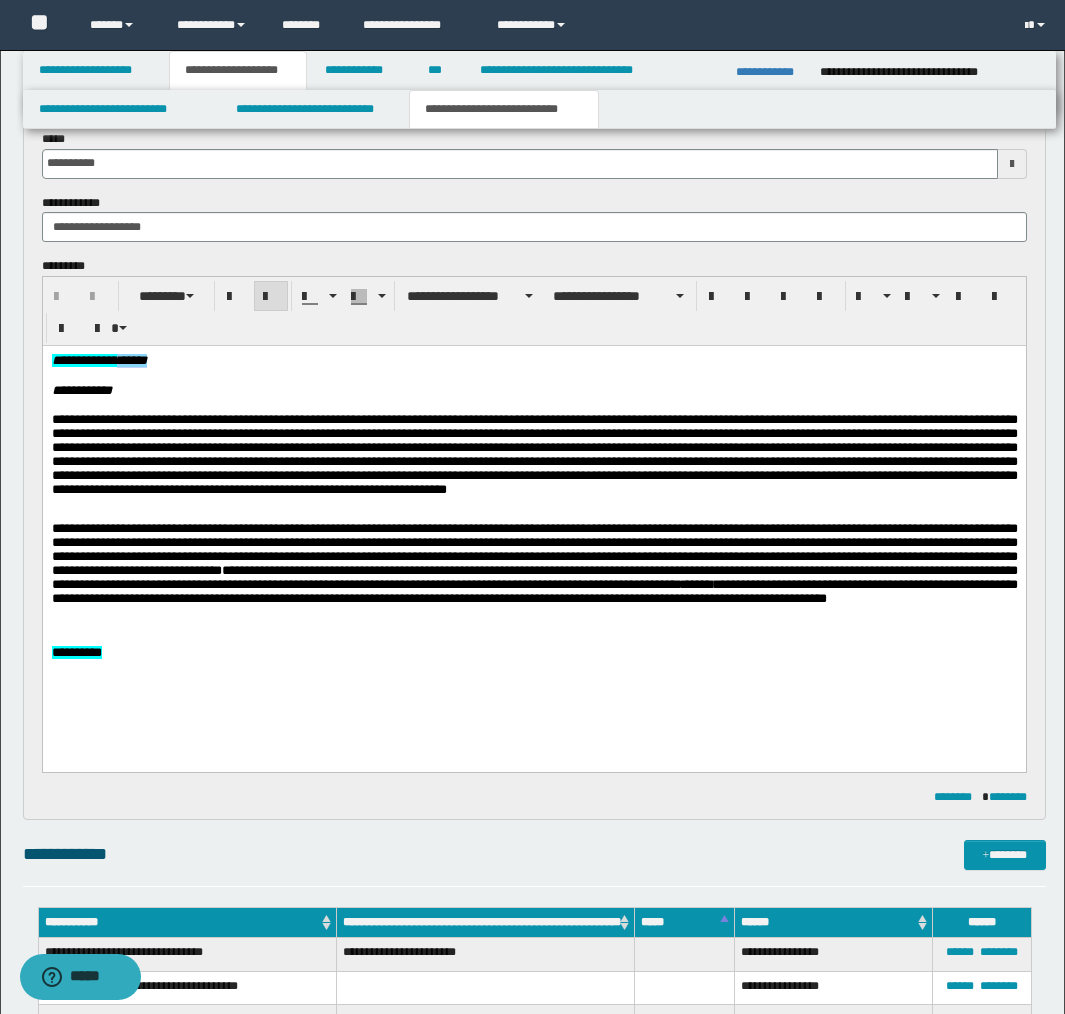 click on "**********" at bounding box center (98, 360) 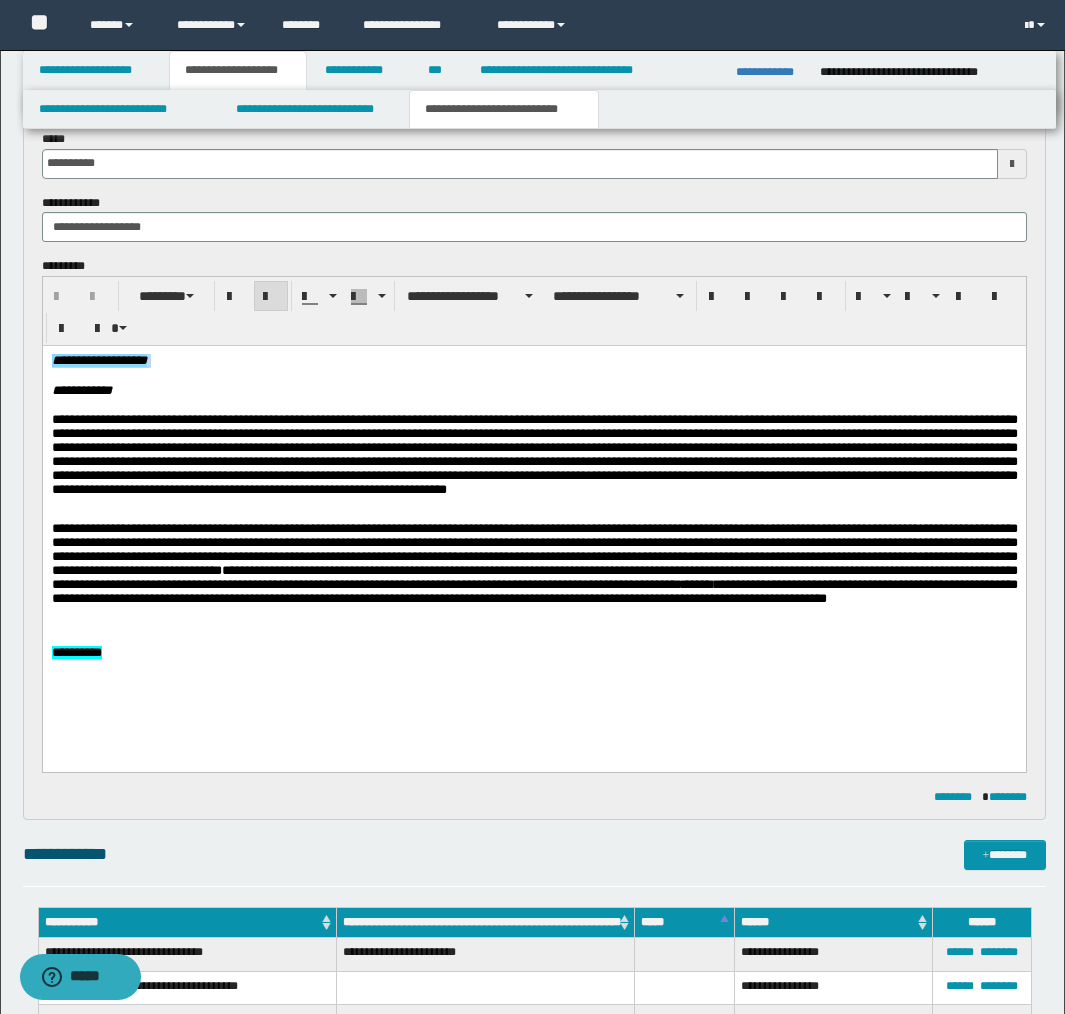 click on "**********" at bounding box center [98, 360] 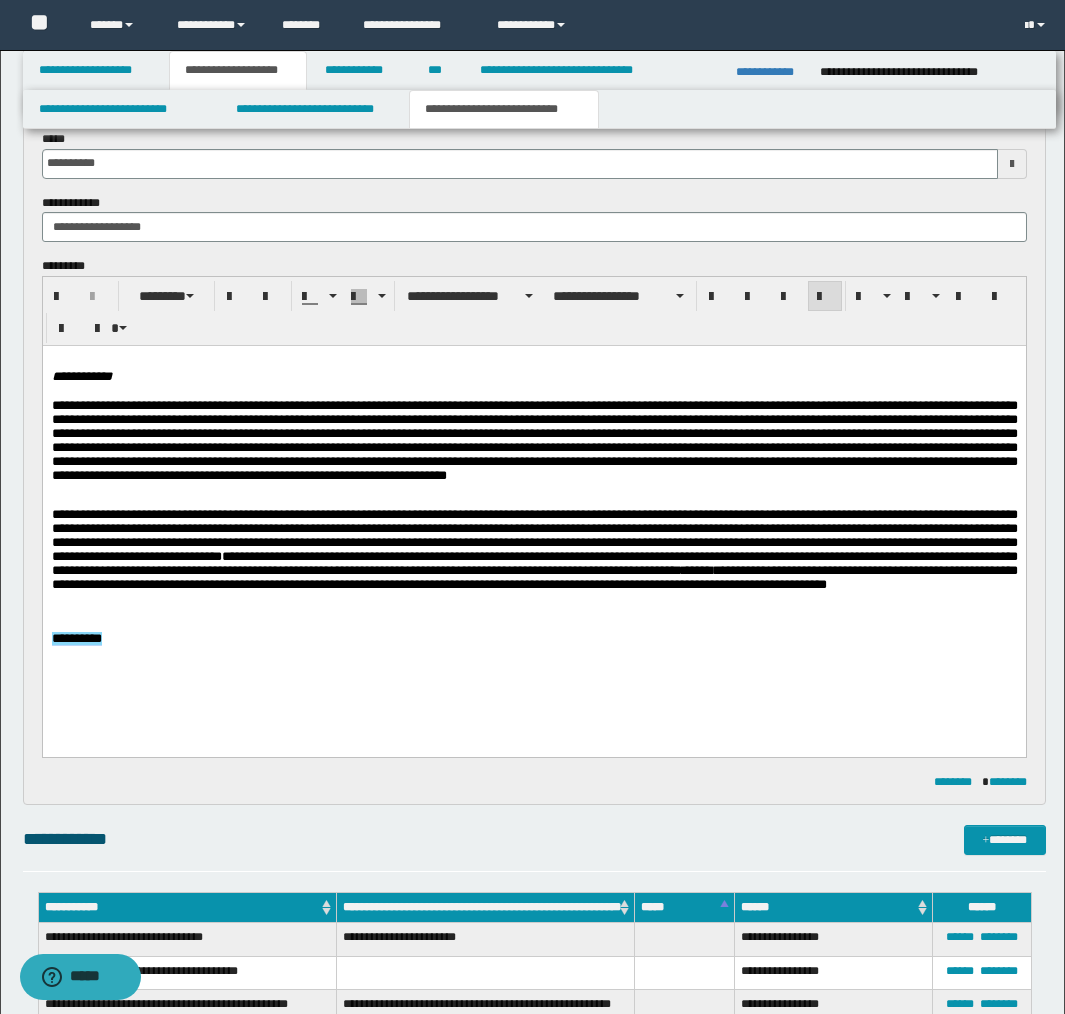 drag, startPoint x: 80, startPoint y: 621, endPoint x: 165, endPoint y: 732, distance: 139.807 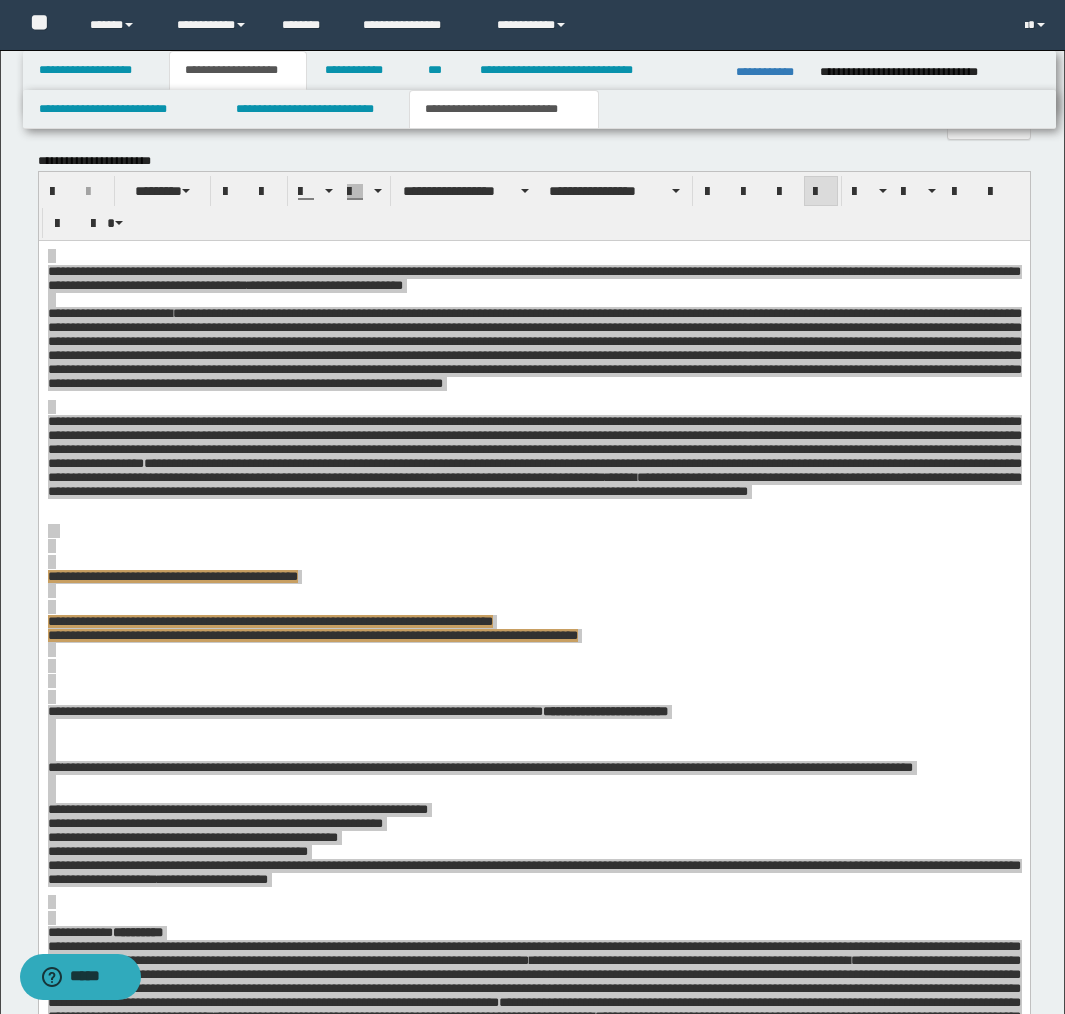 scroll, scrollTop: 2129, scrollLeft: 0, axis: vertical 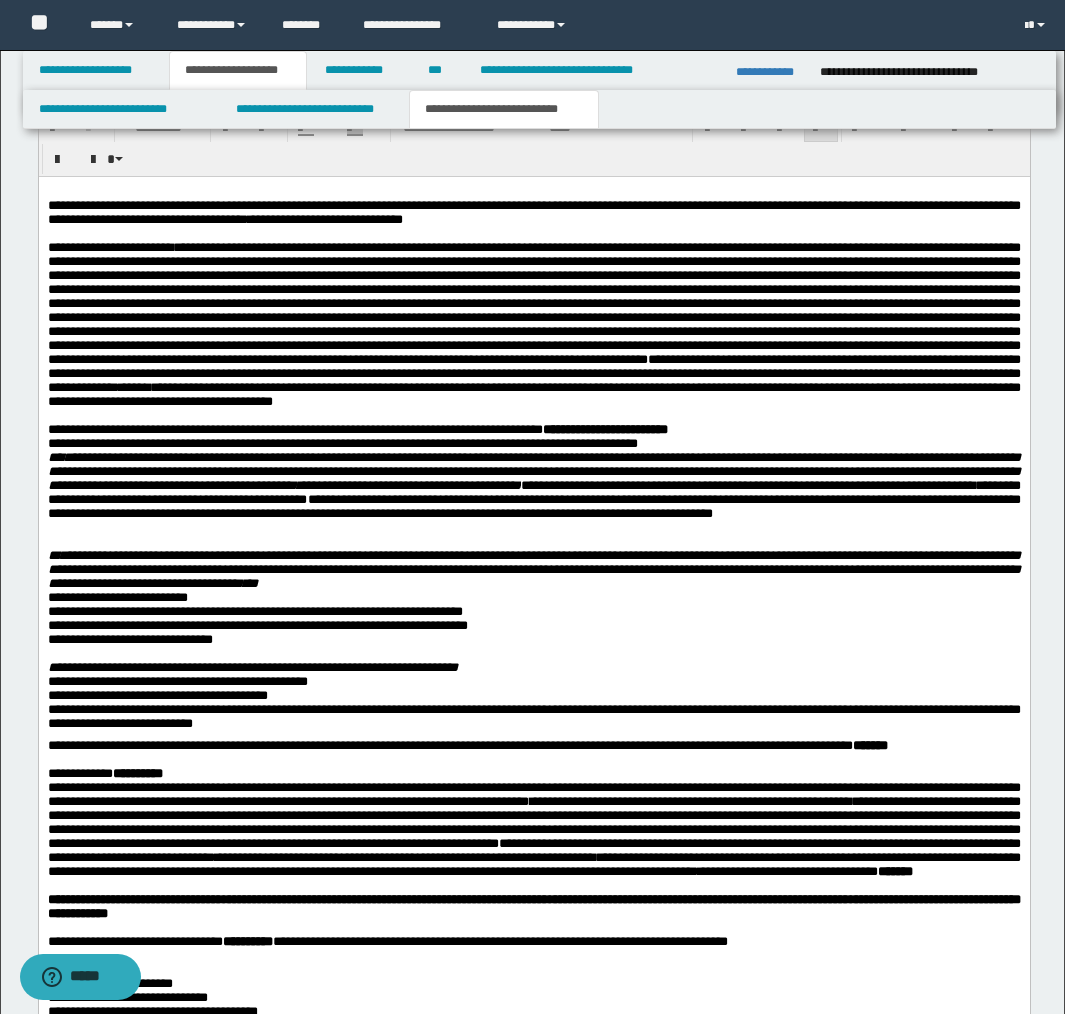 type 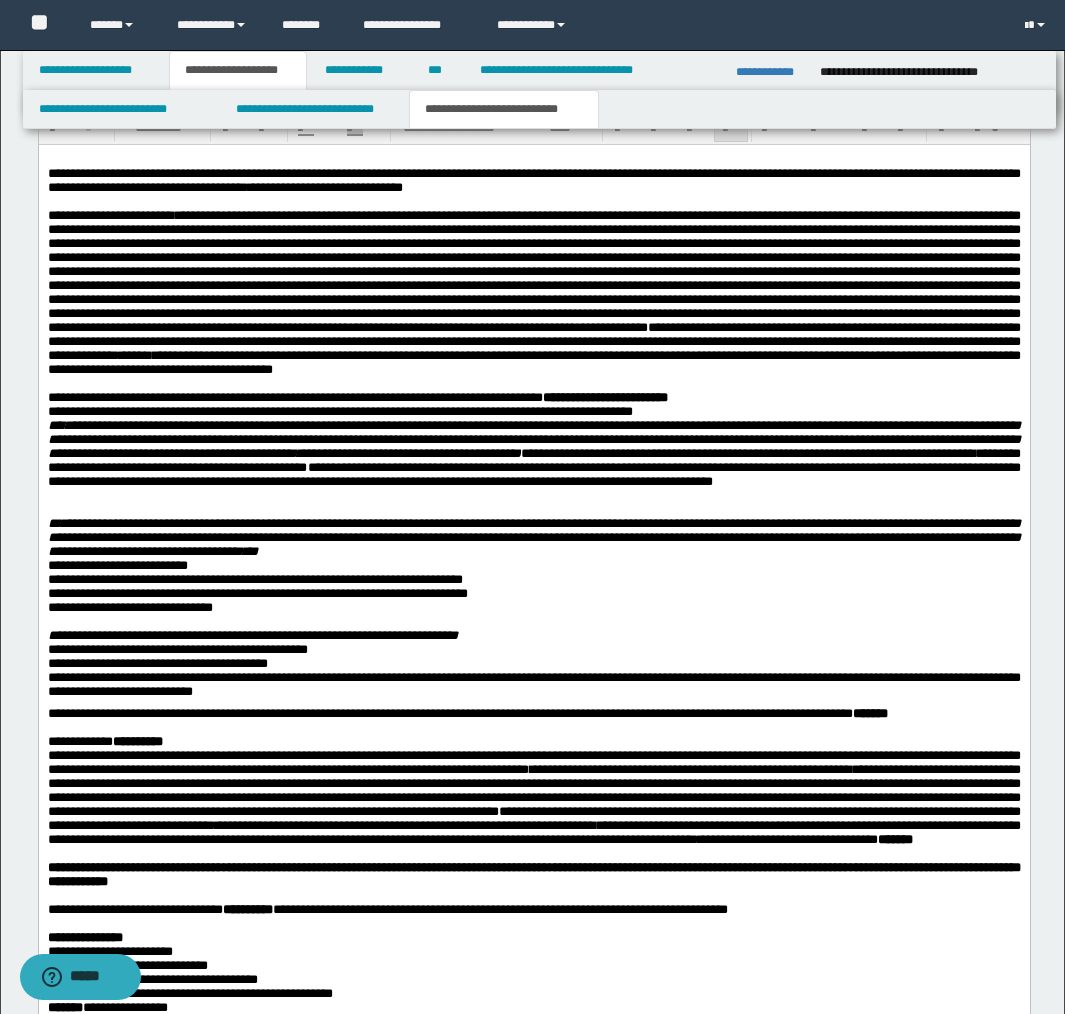 click on "**********" at bounding box center [339, 410] 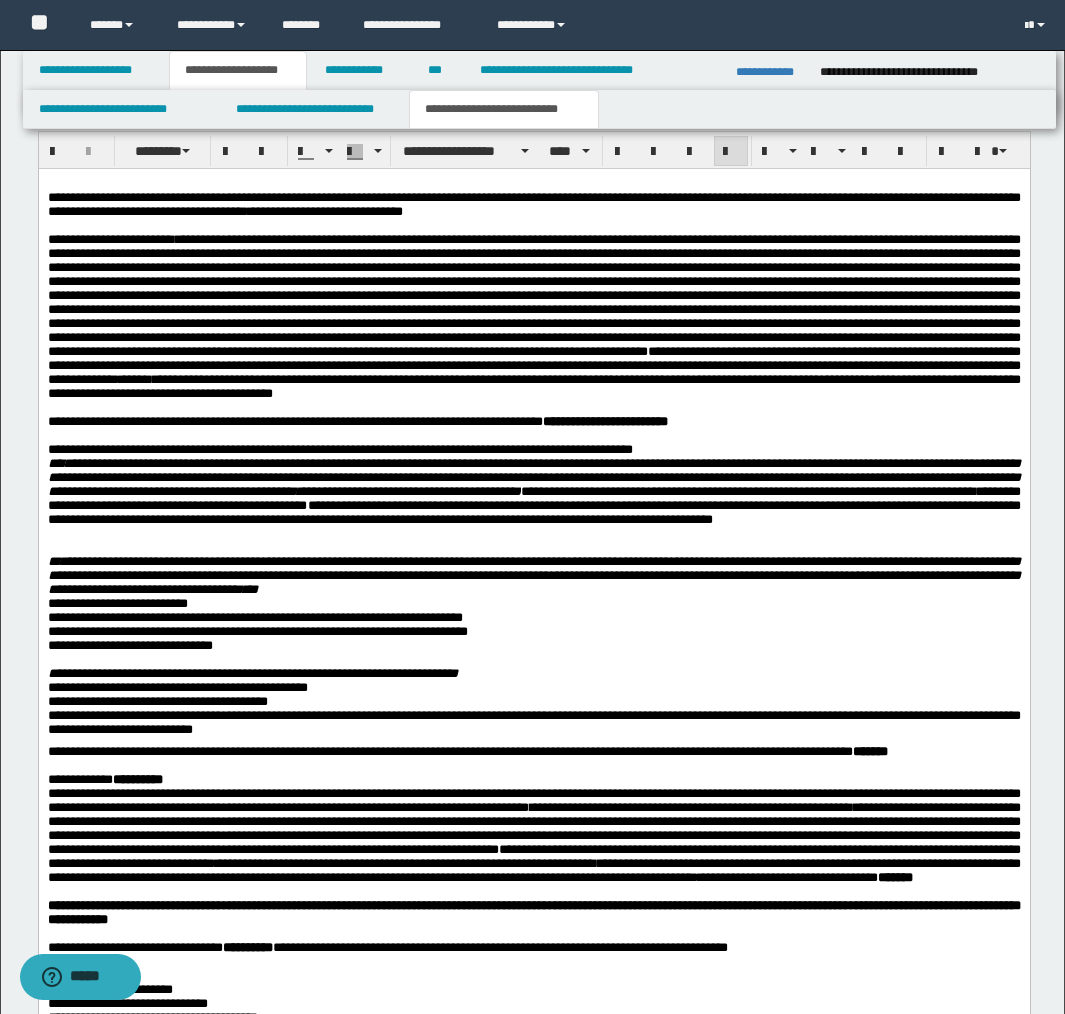 scroll, scrollTop: 2101, scrollLeft: 0, axis: vertical 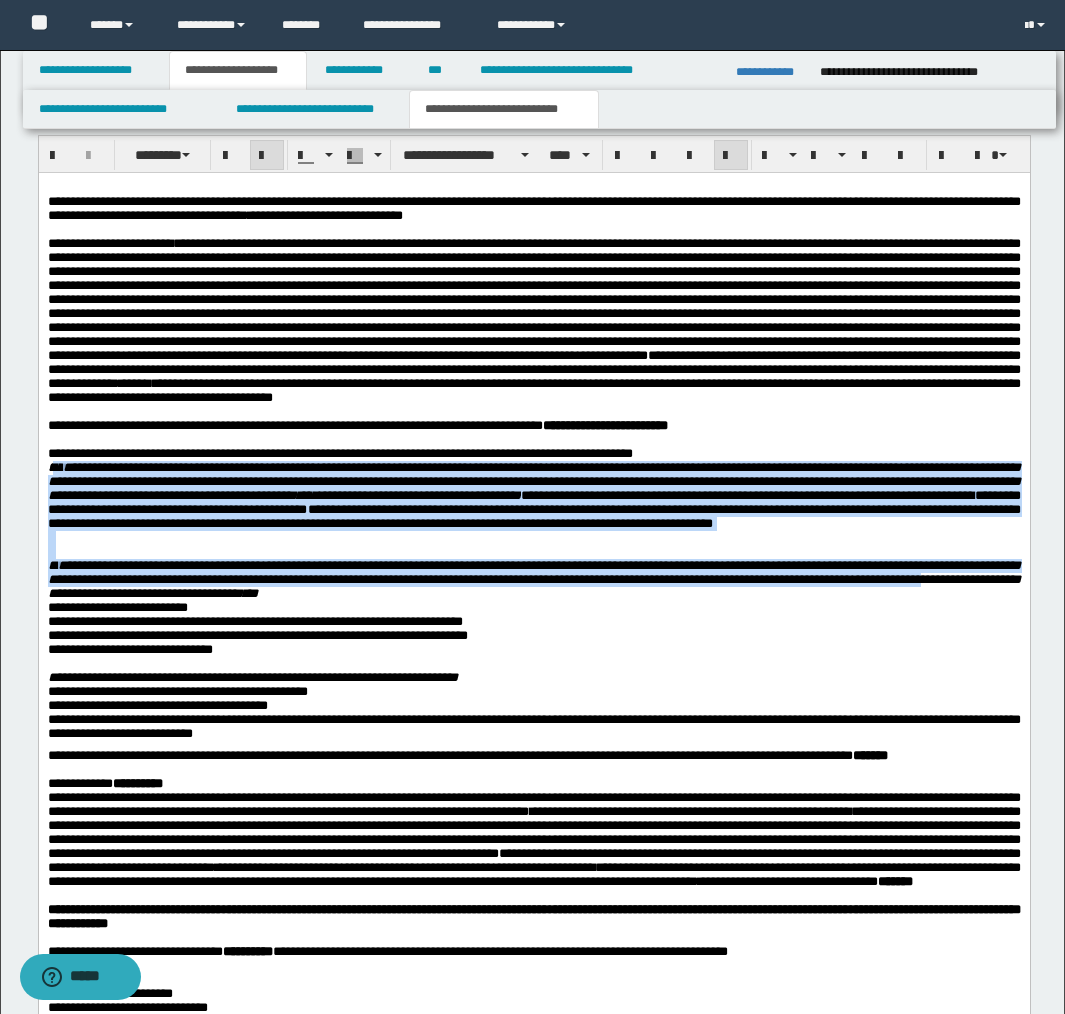 drag, startPoint x: 51, startPoint y: 518, endPoint x: 147, endPoint y: 656, distance: 168.1071 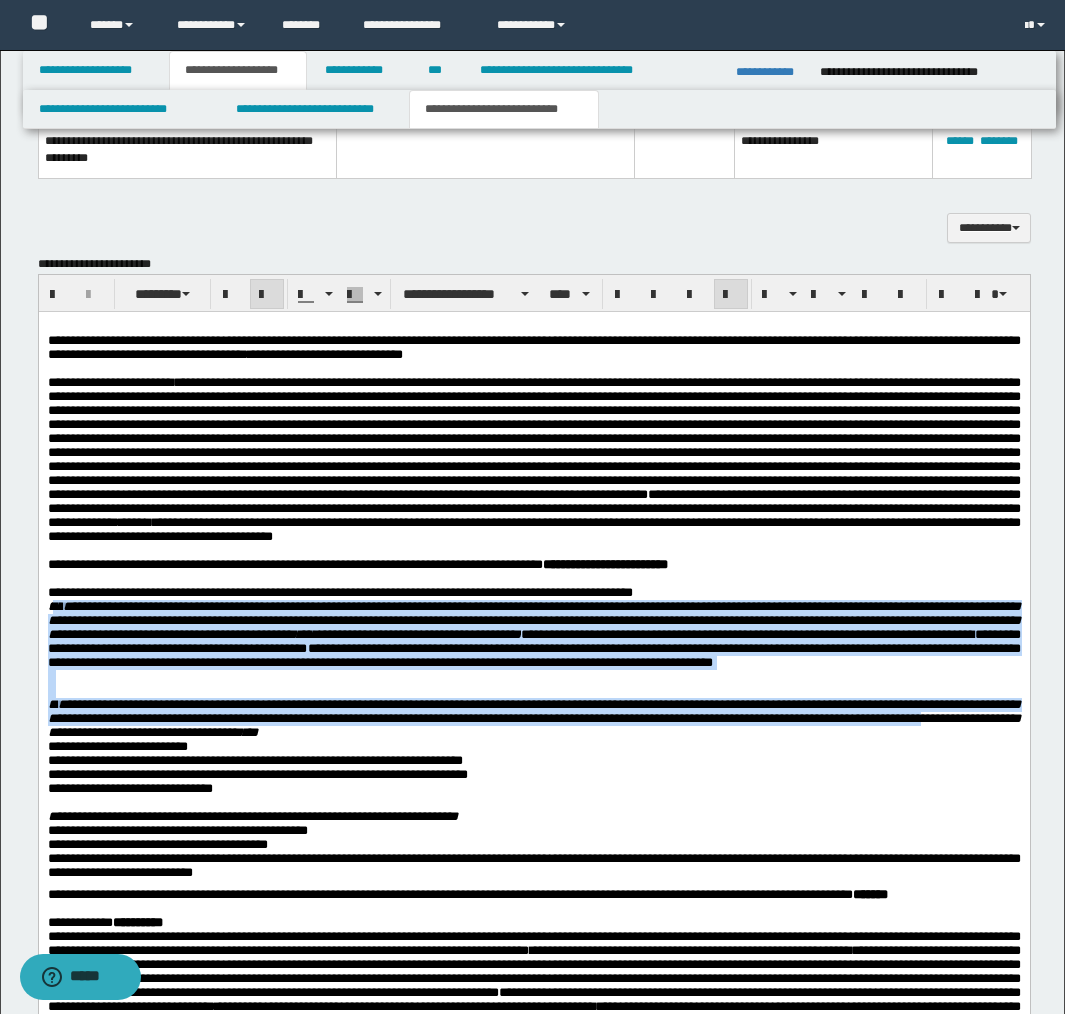 scroll, scrollTop: 1933, scrollLeft: 0, axis: vertical 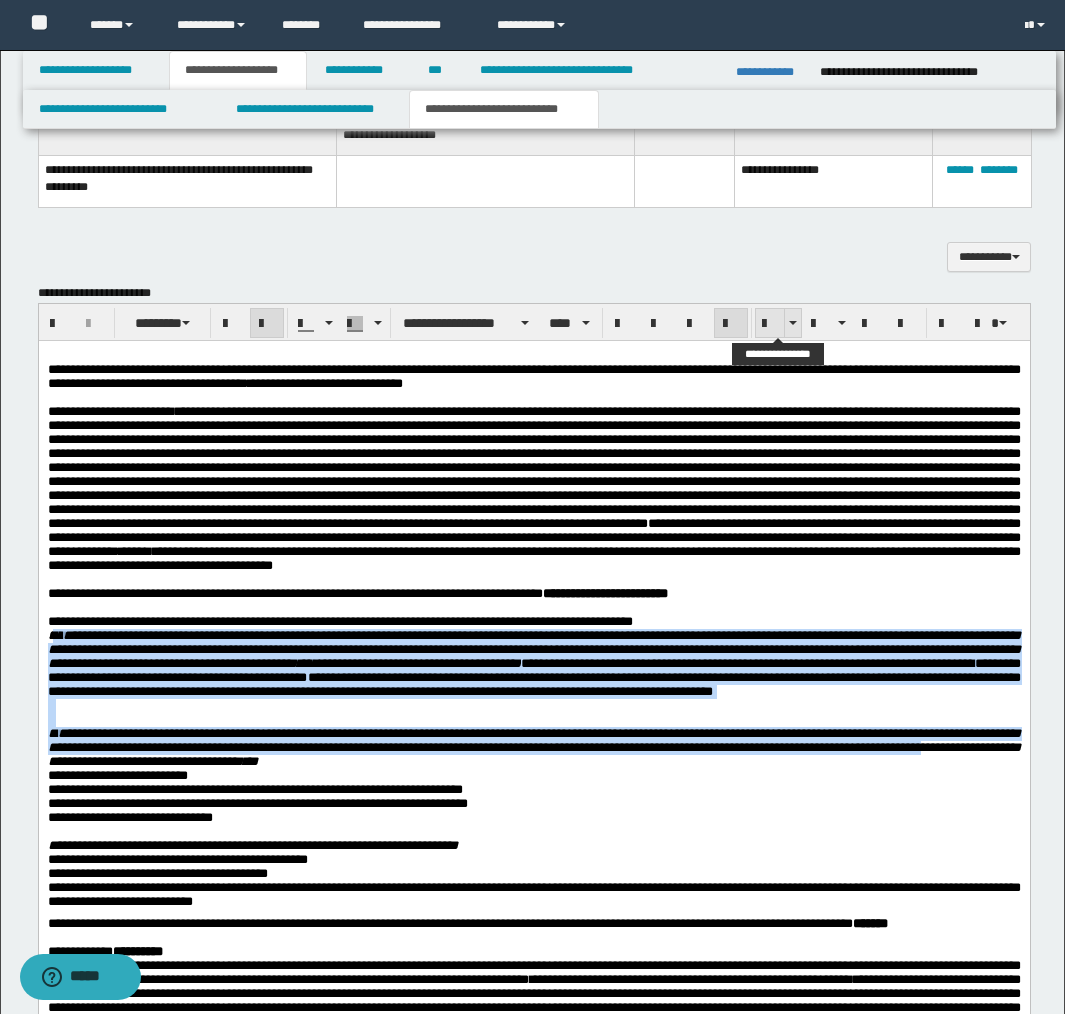 click at bounding box center (770, 324) 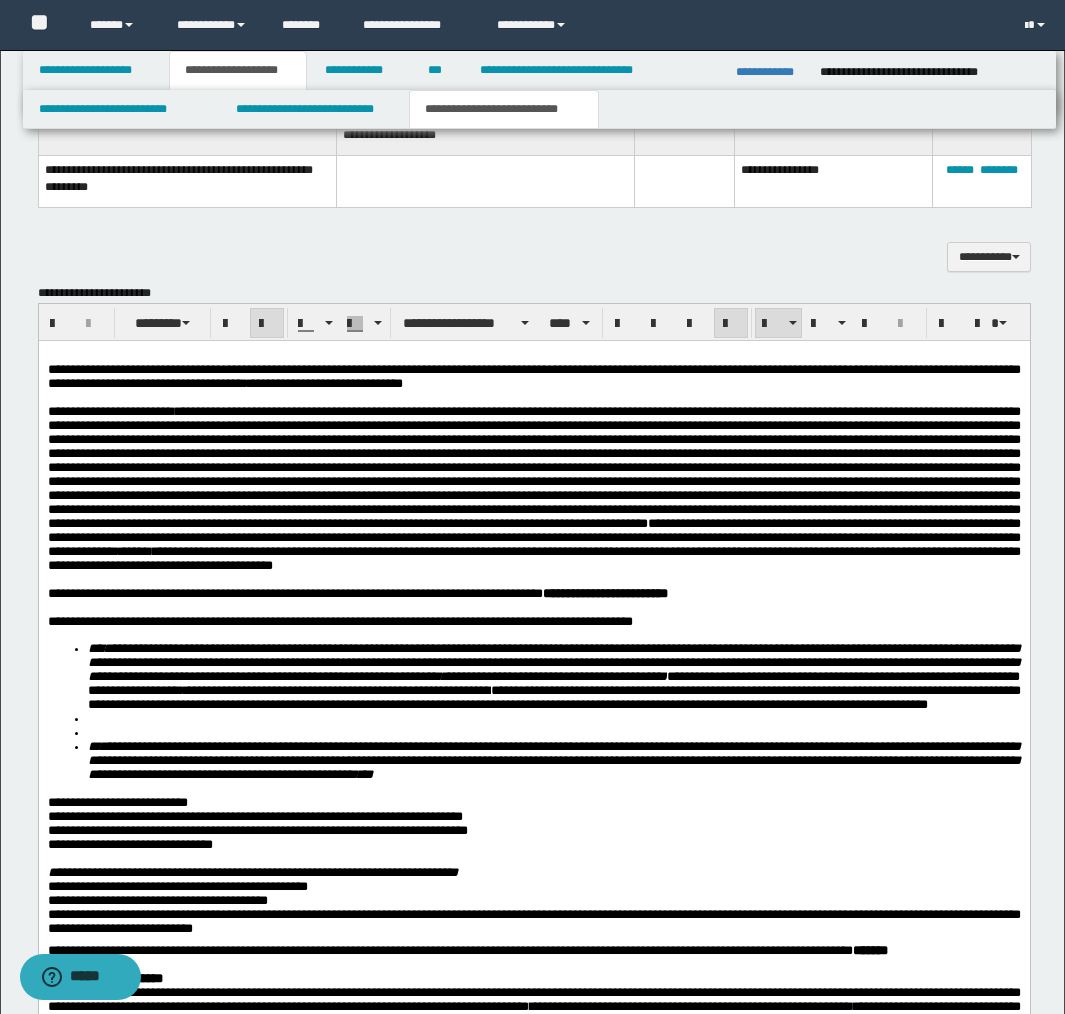 click at bounding box center (553, 732) 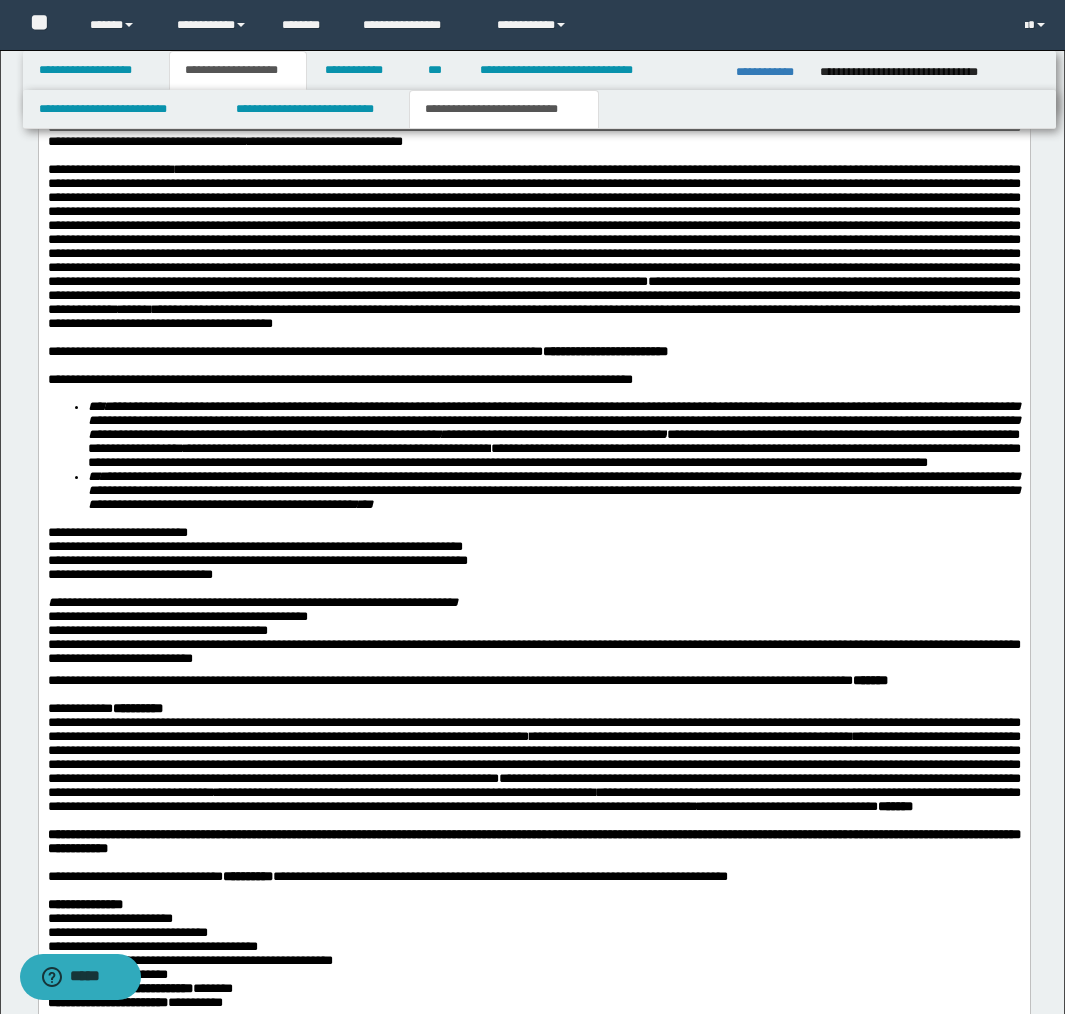 scroll, scrollTop: 2222, scrollLeft: 0, axis: vertical 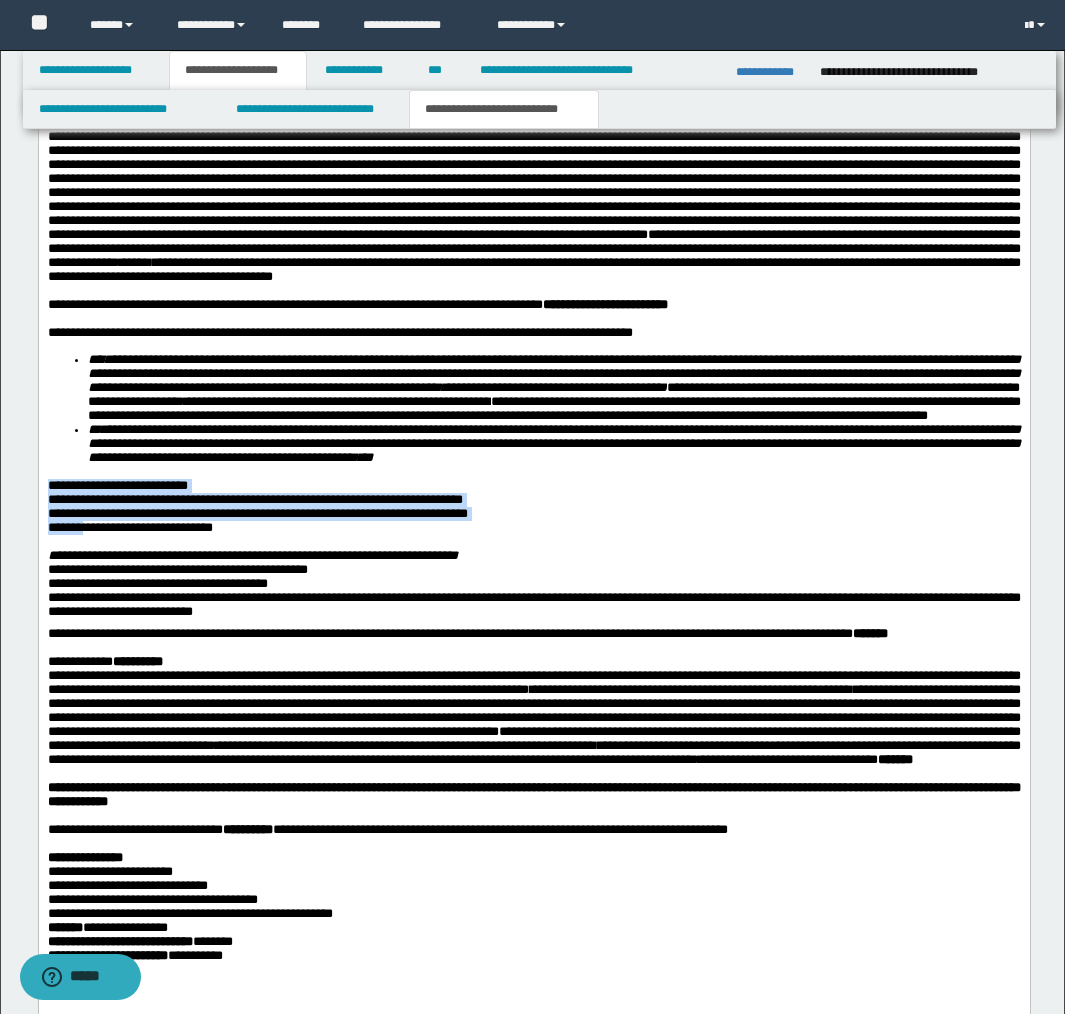 drag, startPoint x: 46, startPoint y: 561, endPoint x: 86, endPoint y: 598, distance: 54.48853 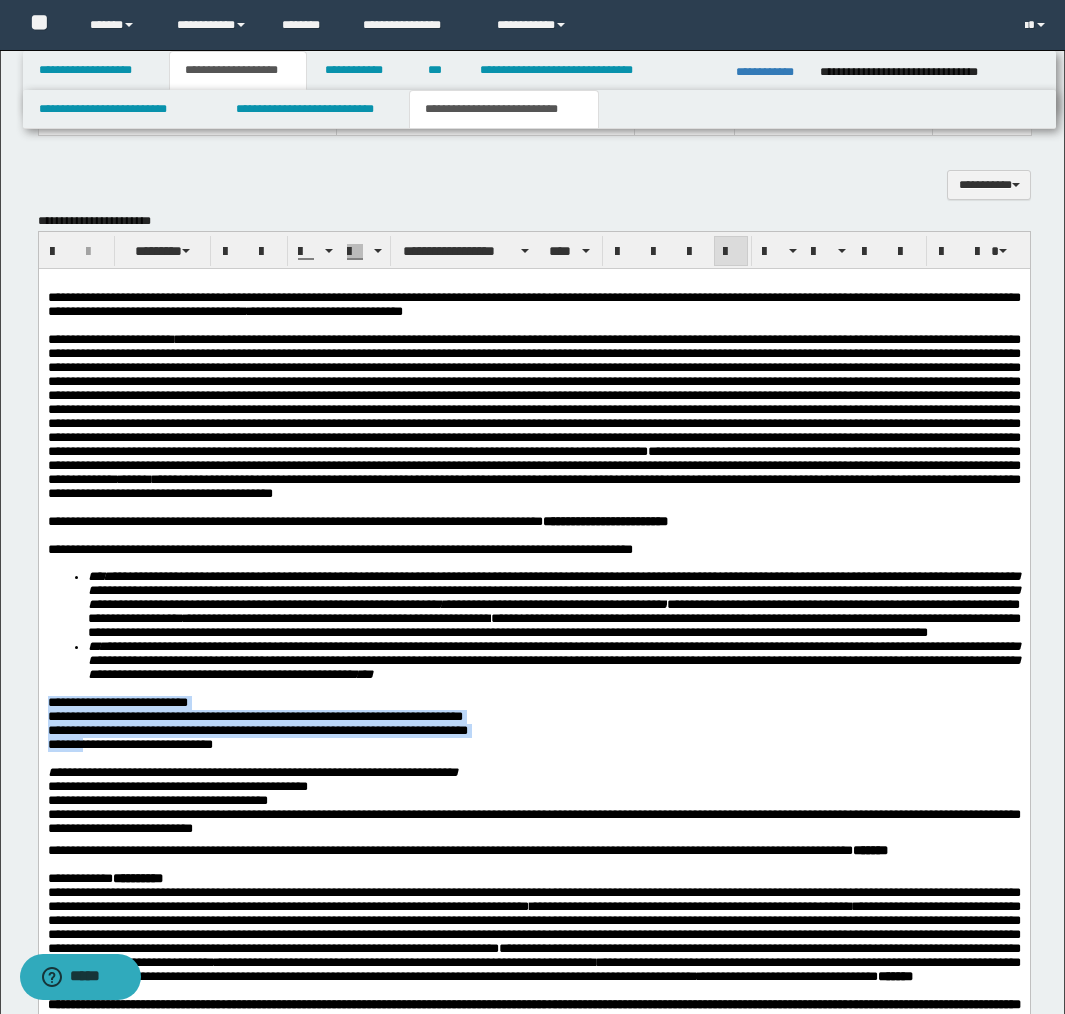 scroll, scrollTop: 2003, scrollLeft: 0, axis: vertical 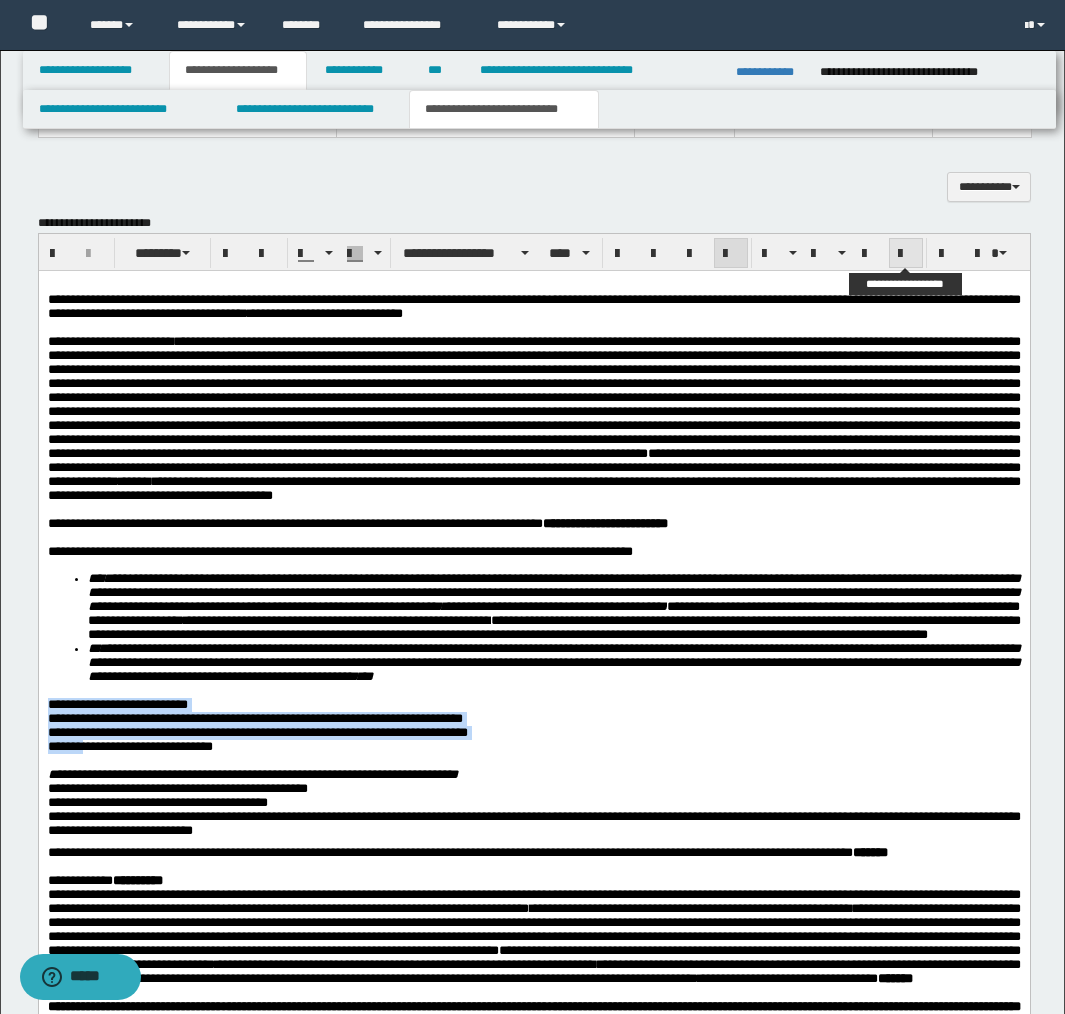 click at bounding box center [906, 254] 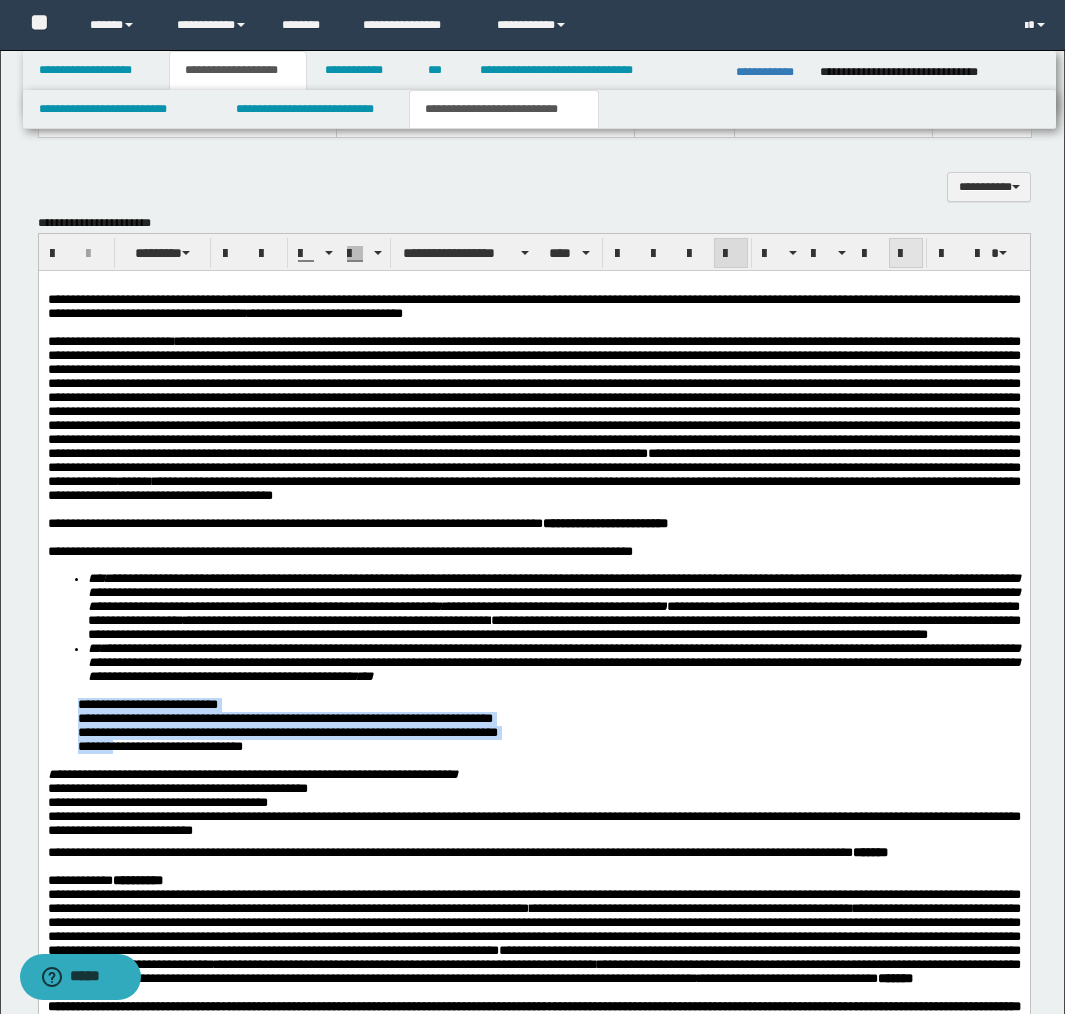 click at bounding box center [906, 254] 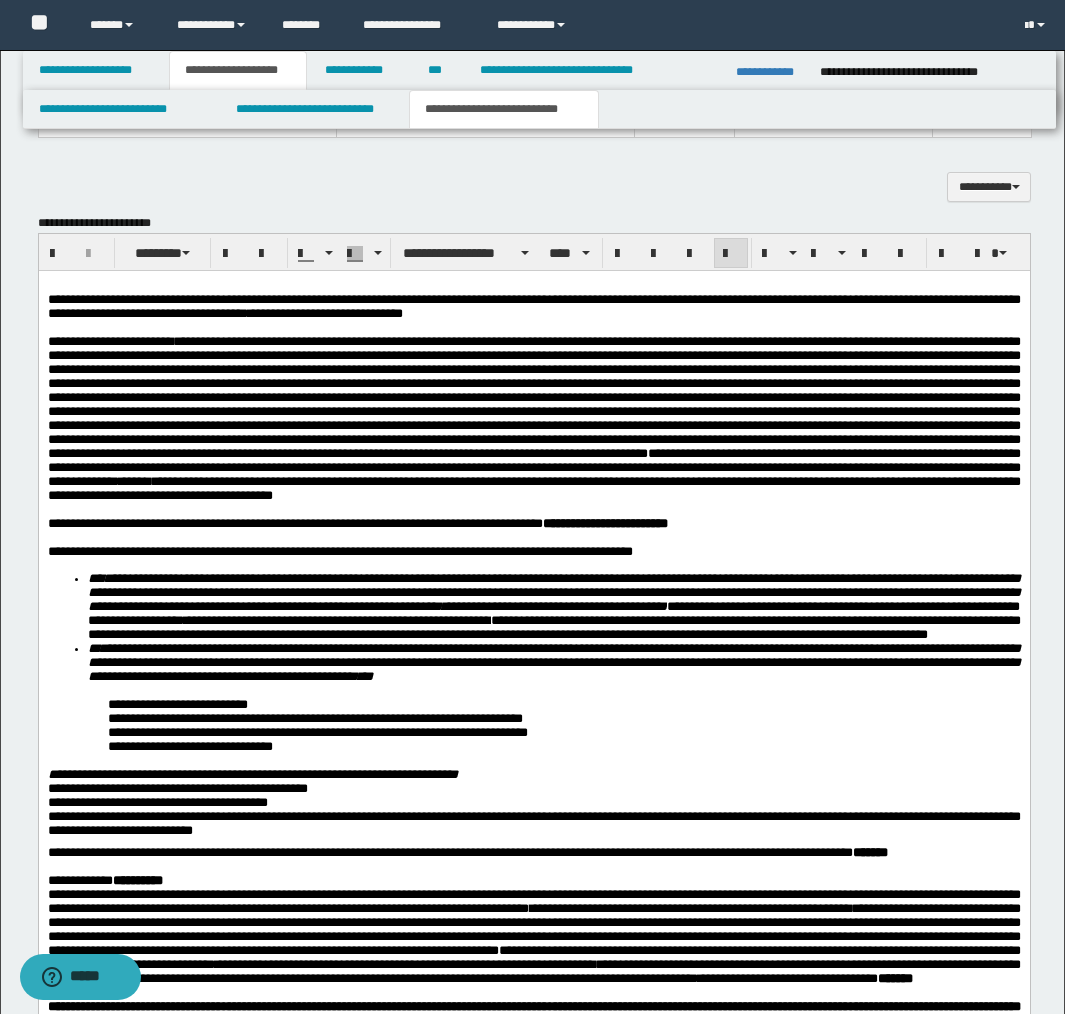 click on "**********" at bounding box center (317, 731) 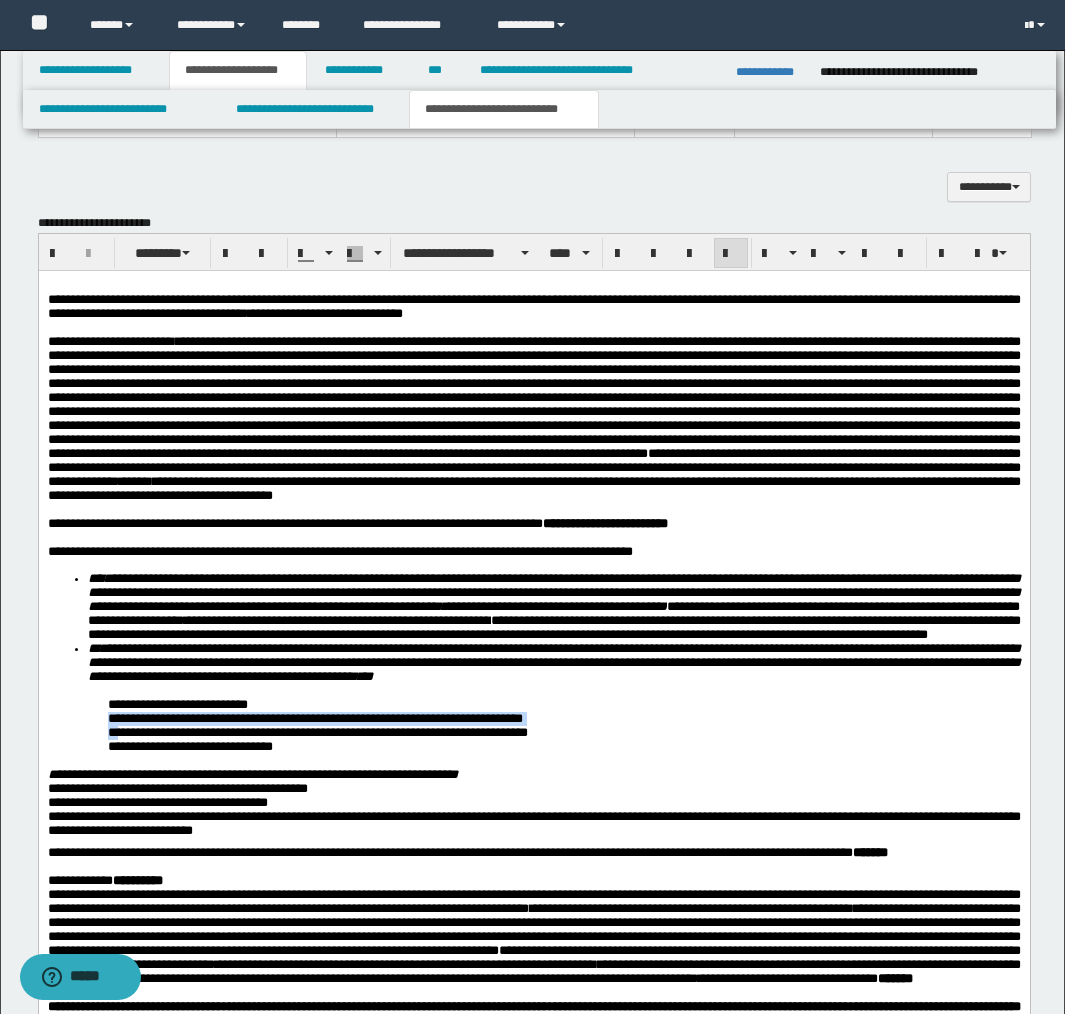 drag, startPoint x: 110, startPoint y: 796, endPoint x: 121, endPoint y: 805, distance: 14.21267 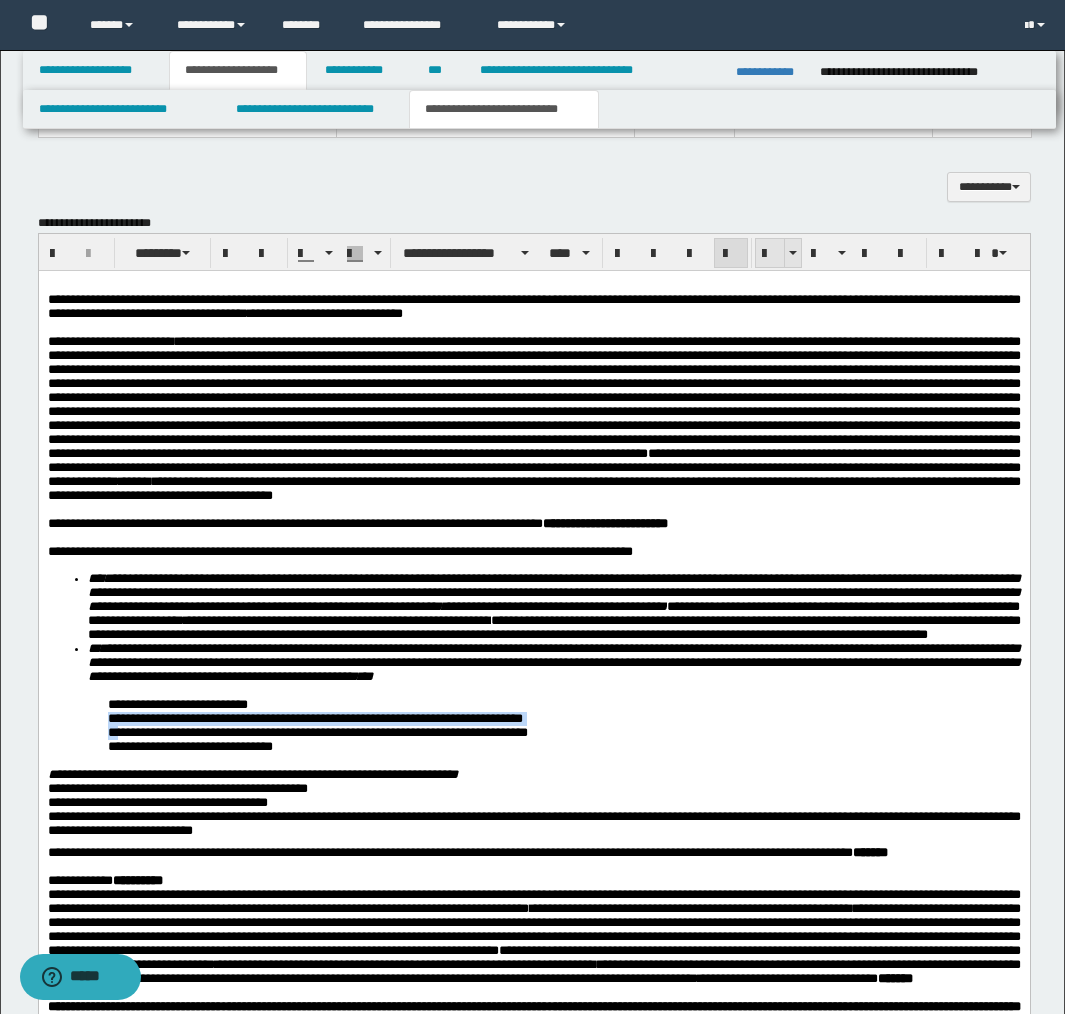 click at bounding box center (770, 254) 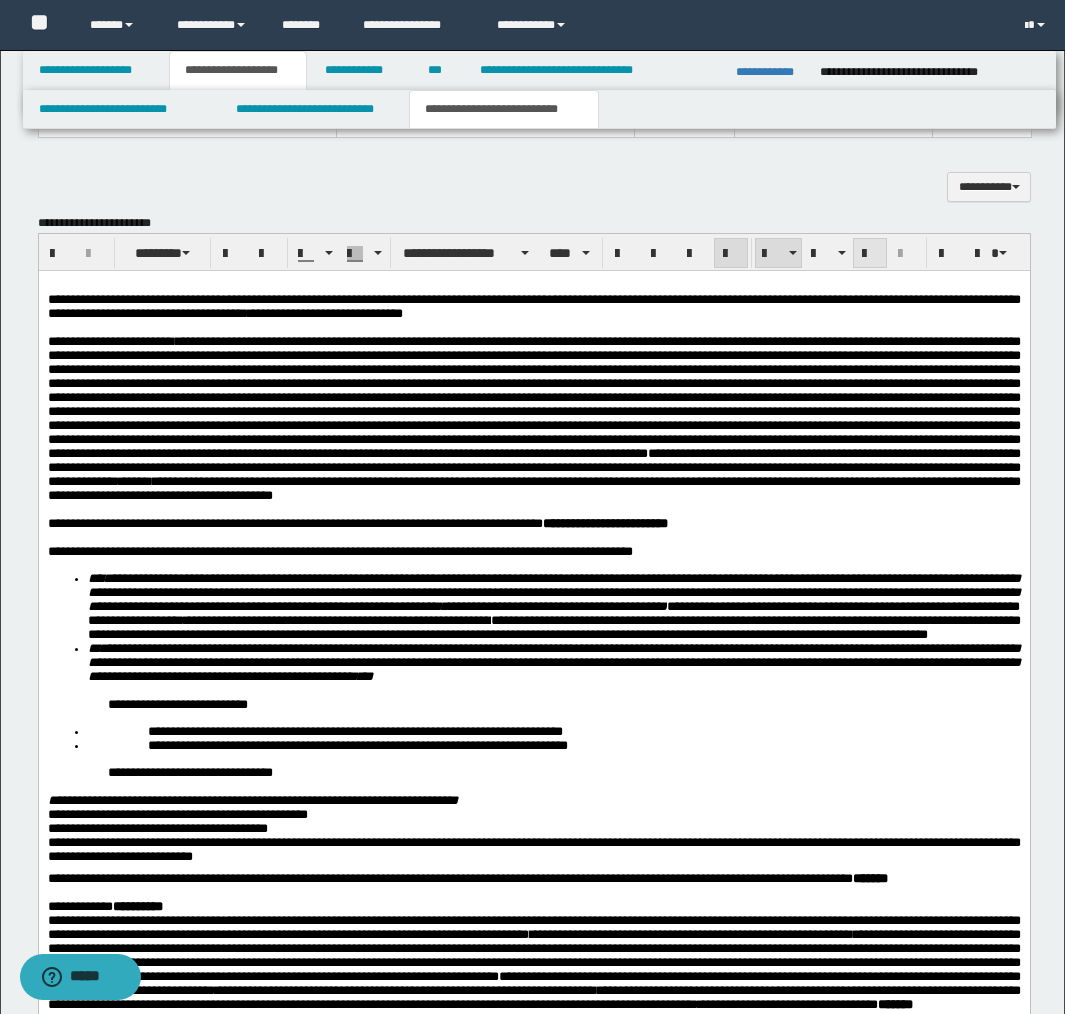 click at bounding box center [870, 254] 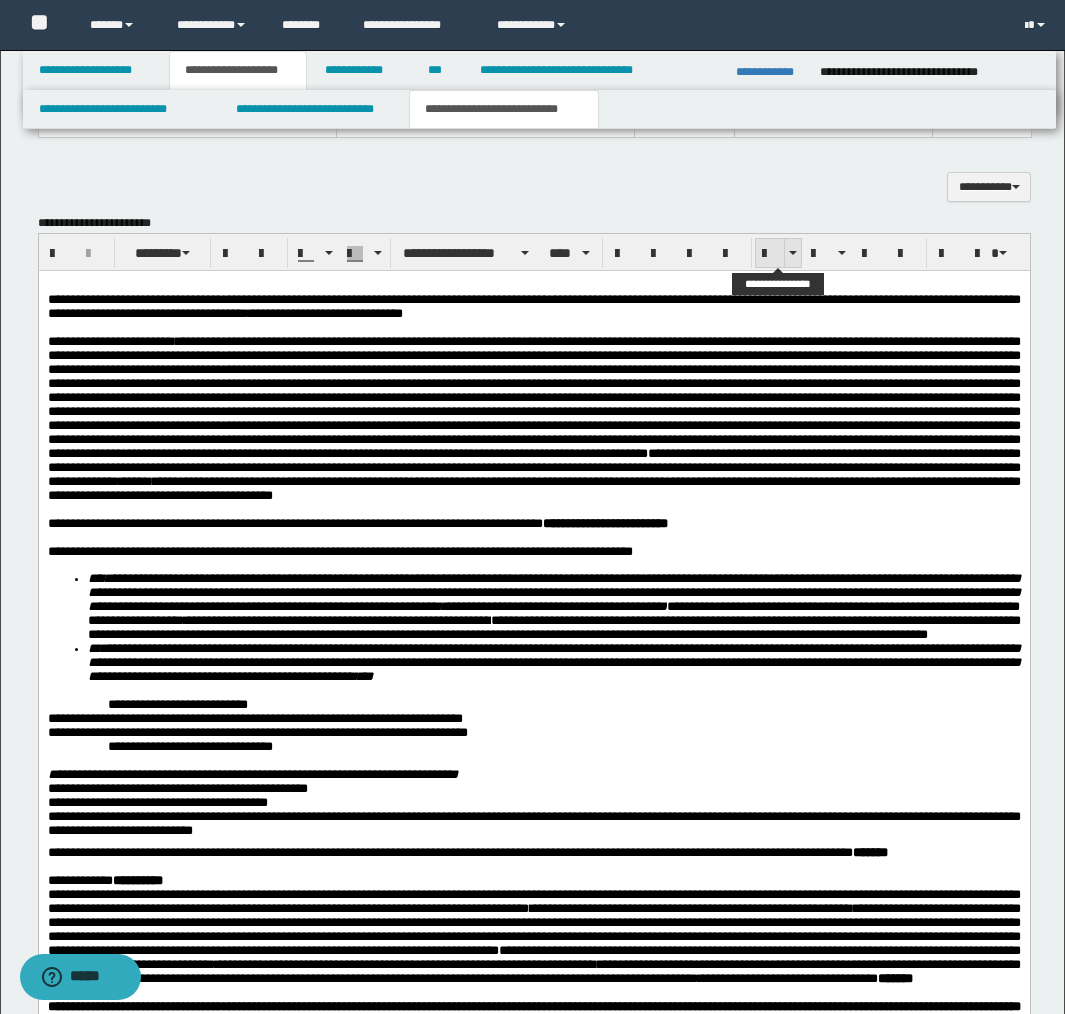 click at bounding box center [770, 254] 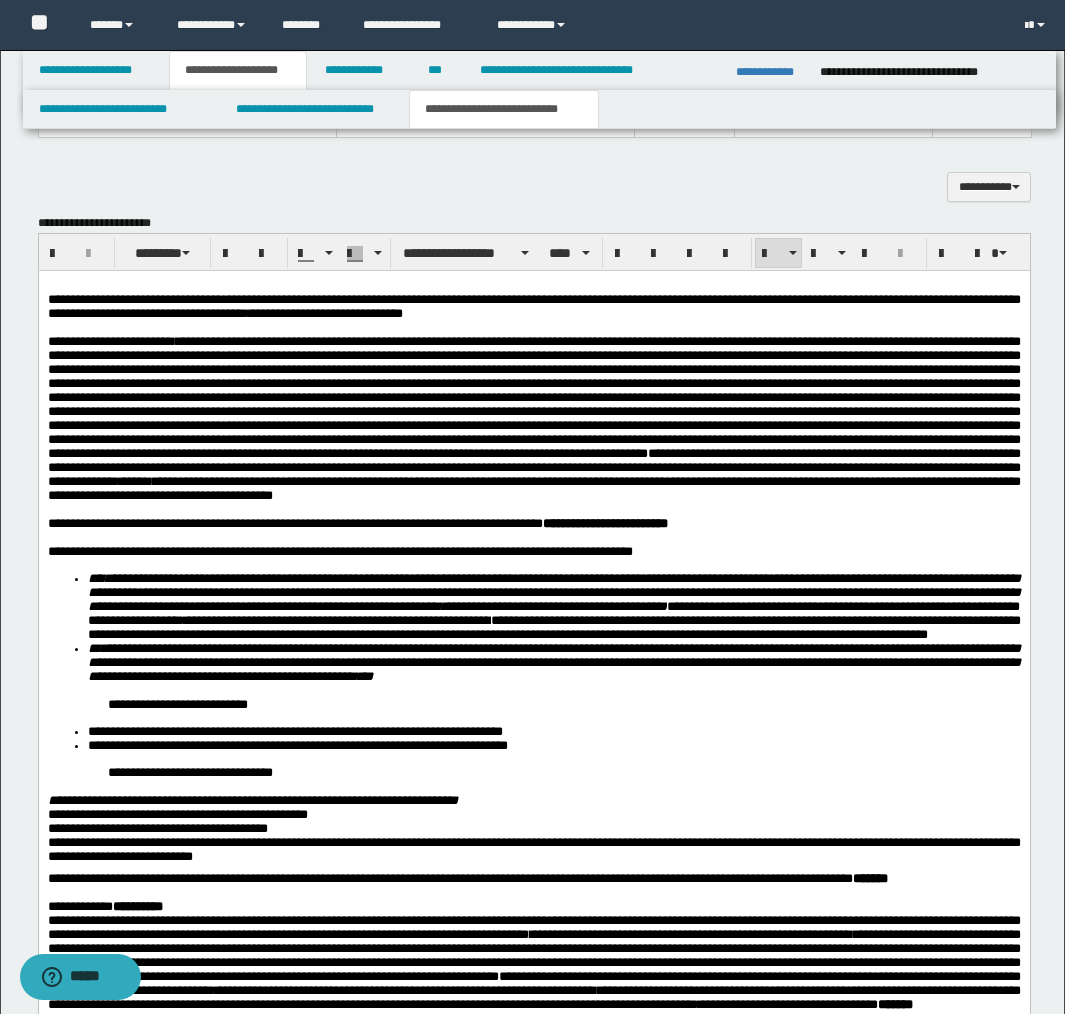click on "**********" at bounding box center [297, 744] 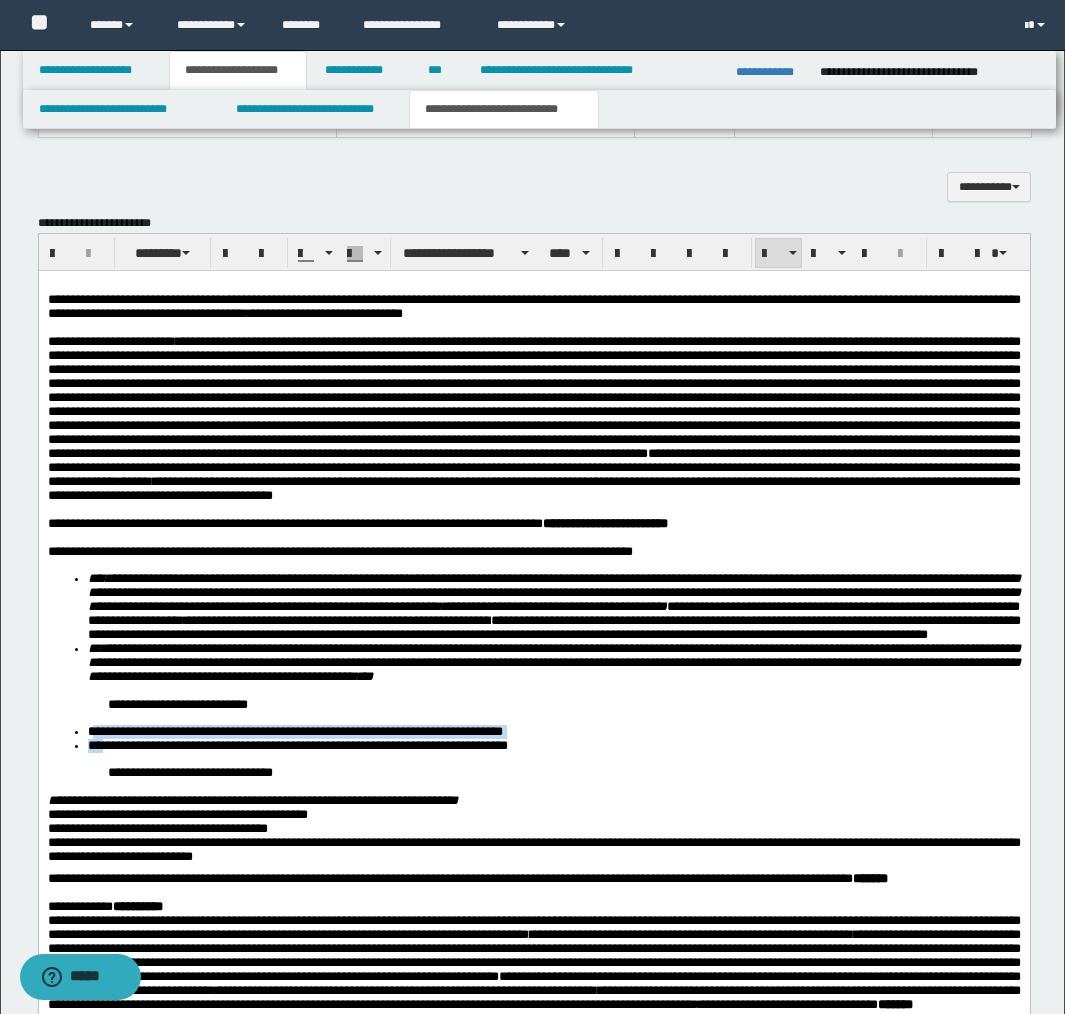 drag, startPoint x: 92, startPoint y: 812, endPoint x: 103, endPoint y: 820, distance: 13.601471 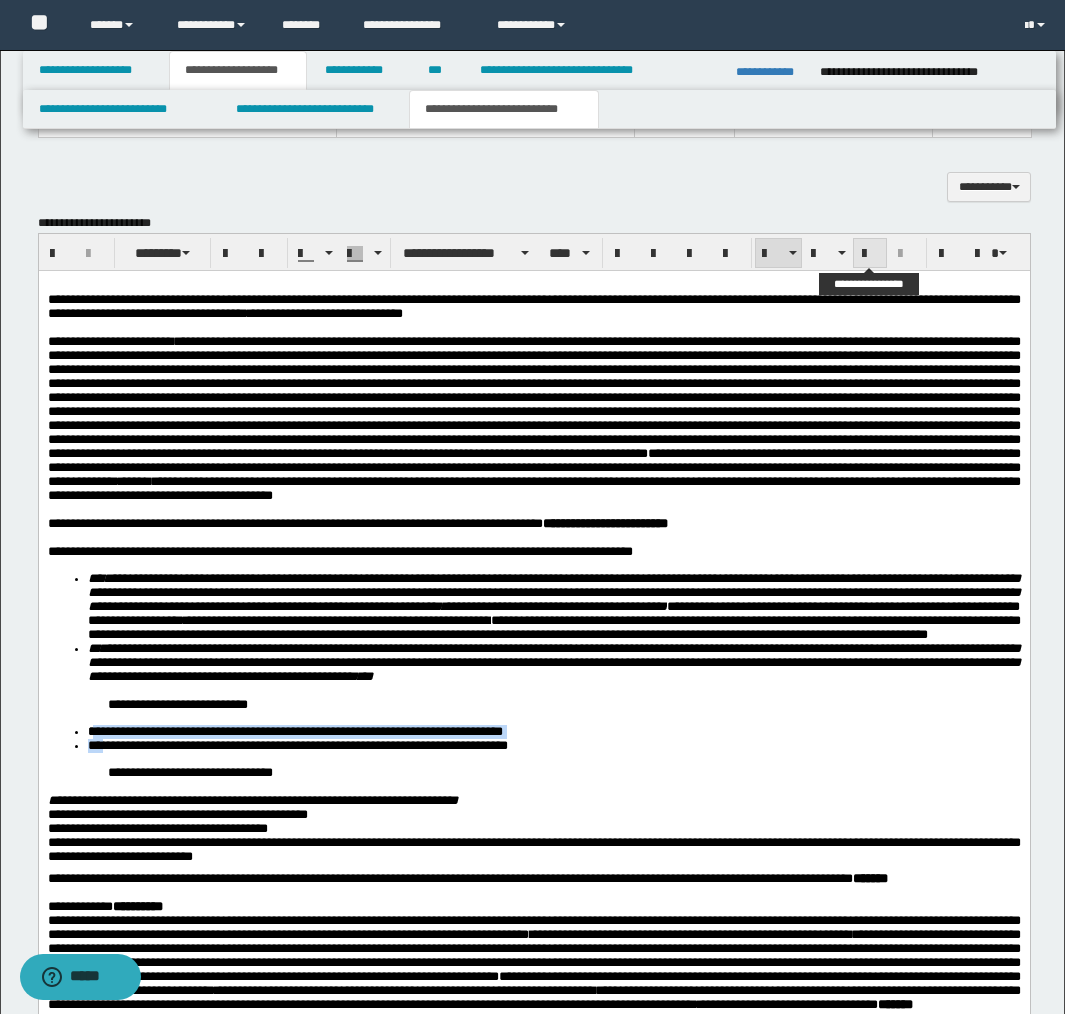 click at bounding box center [870, 254] 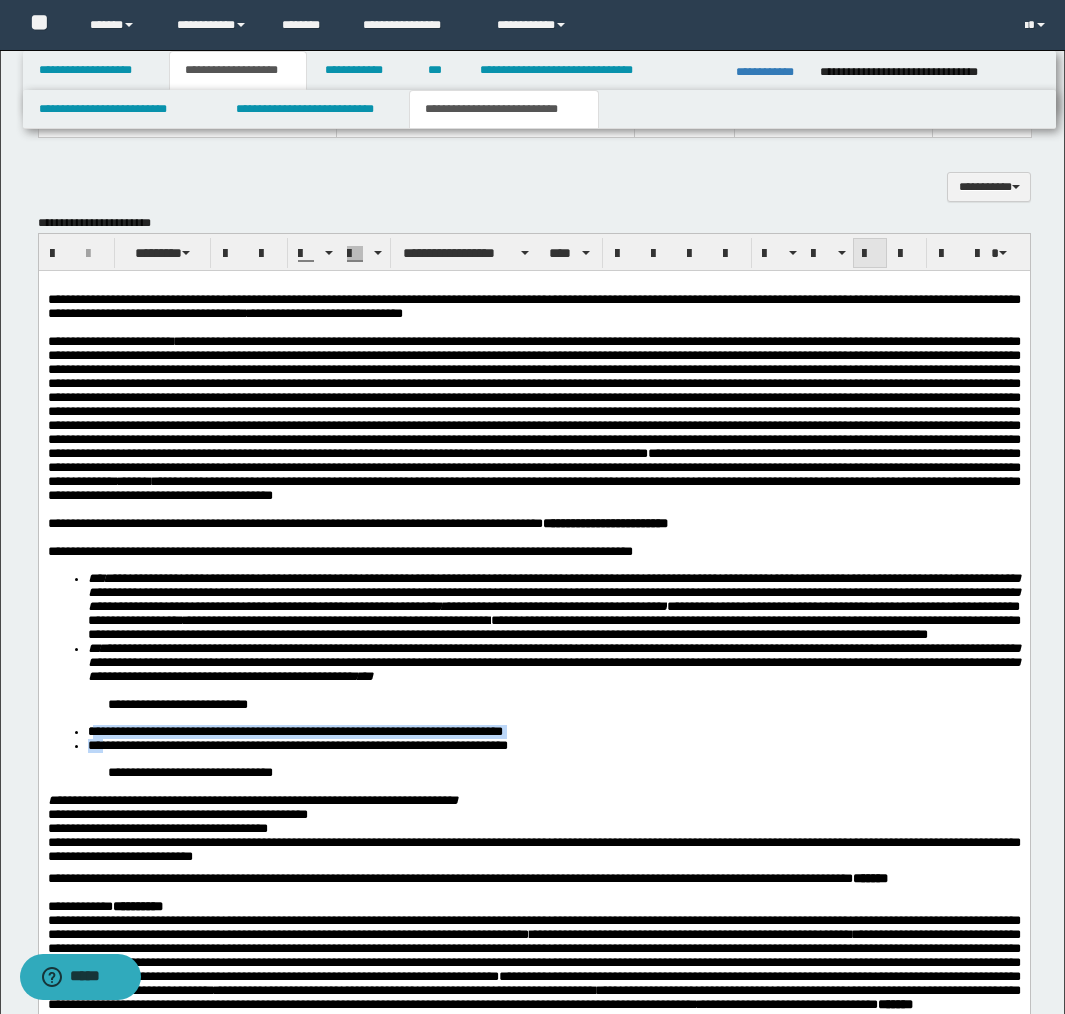 click at bounding box center (870, 254) 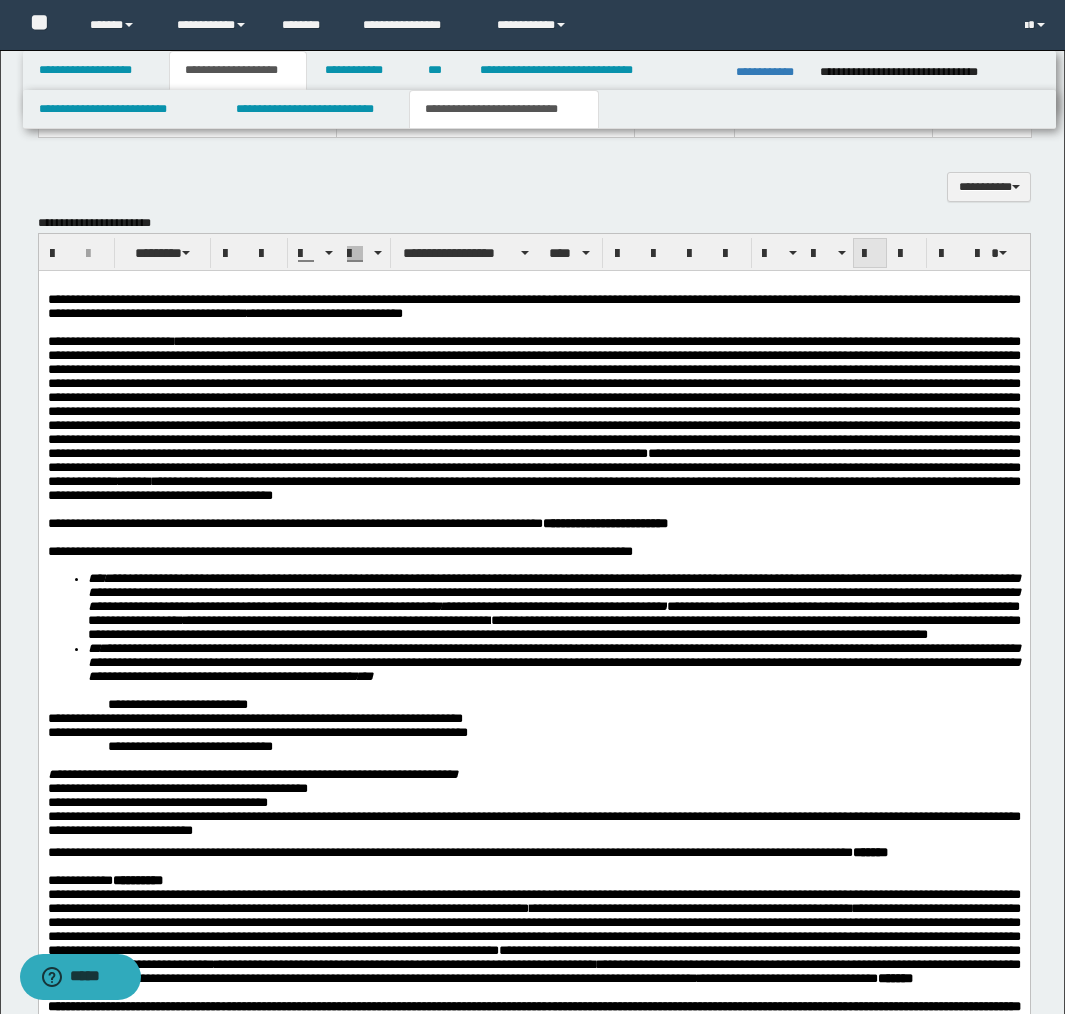 click at bounding box center (870, 254) 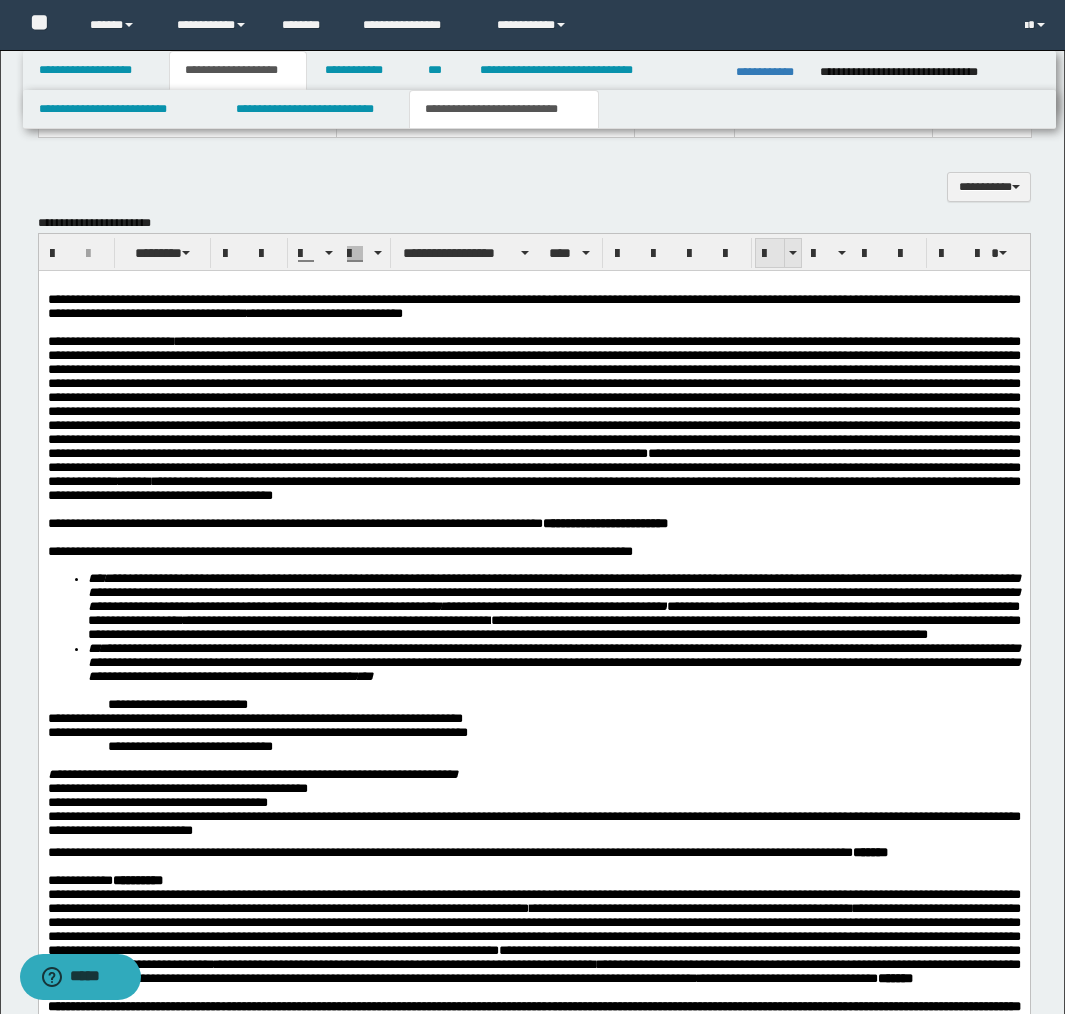 click at bounding box center [770, 254] 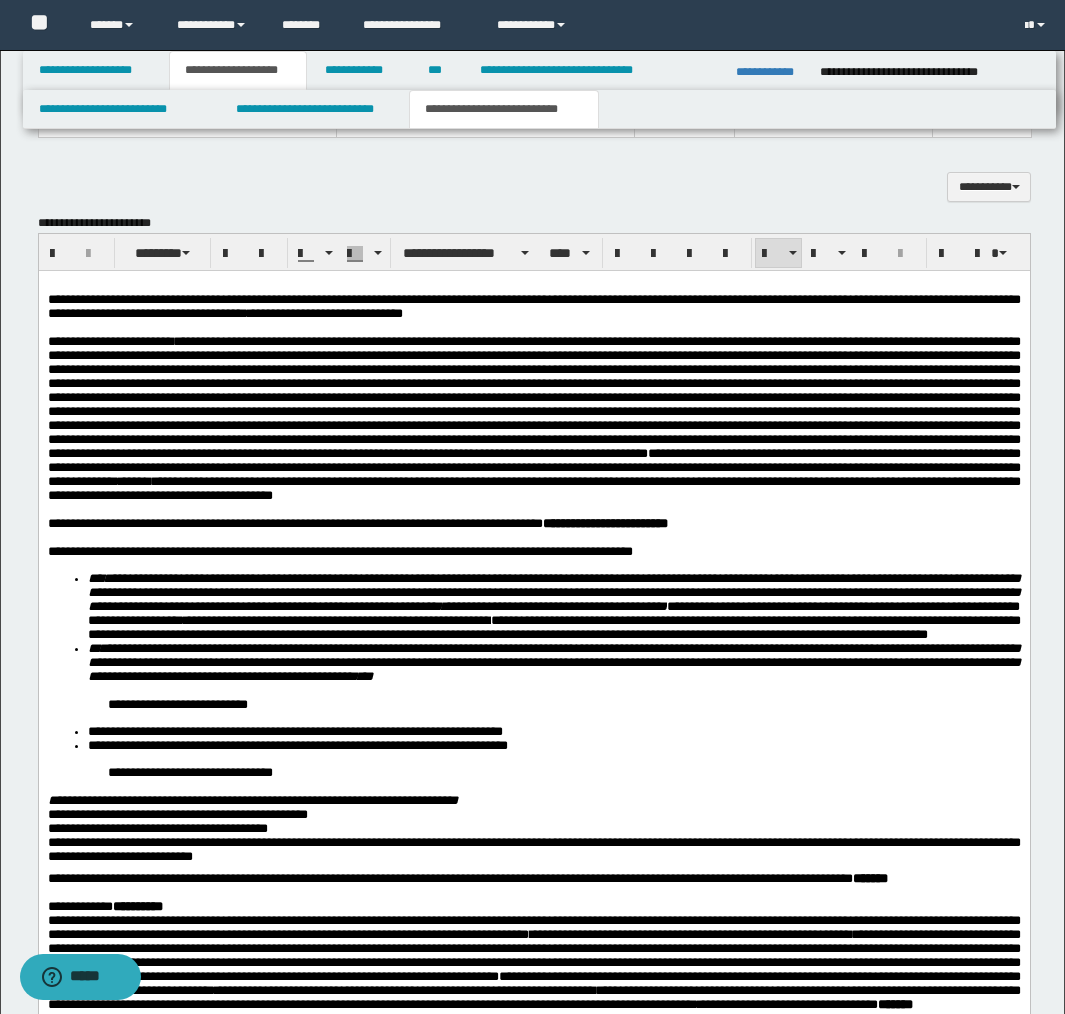 click on "**********" at bounding box center [533, 738] 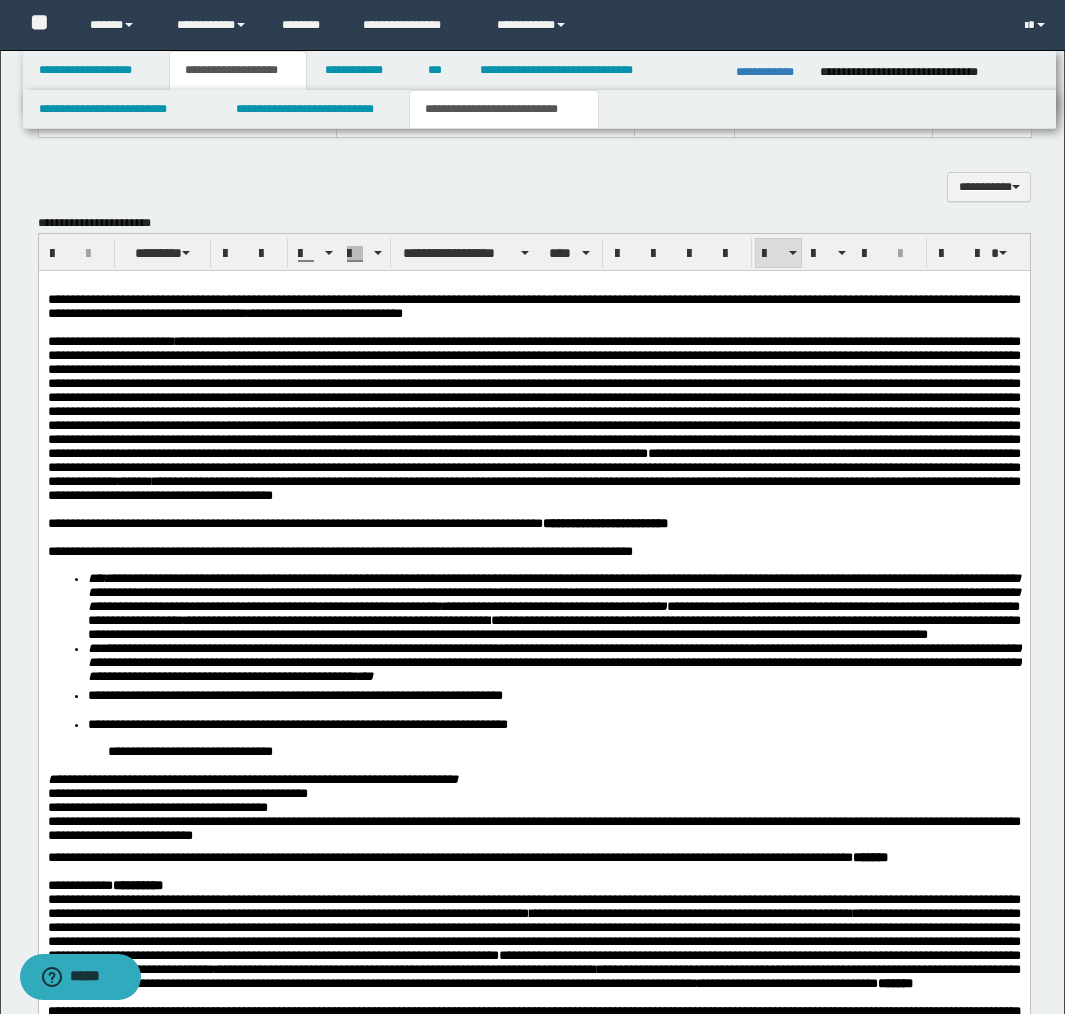 drag, startPoint x: 86, startPoint y: 791, endPoint x: 133, endPoint y: 823, distance: 56.859474 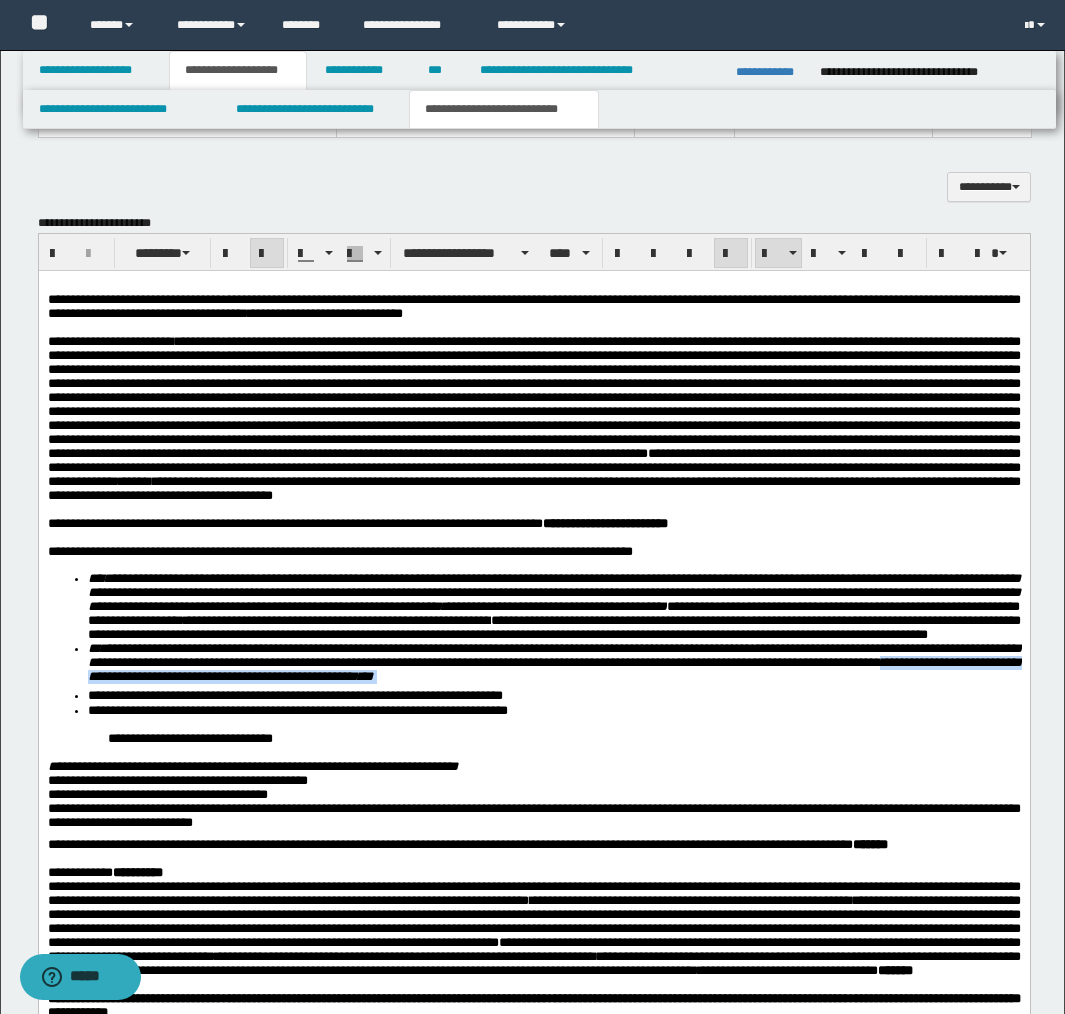 drag, startPoint x: 91, startPoint y: 765, endPoint x: 98, endPoint y: 779, distance: 15.652476 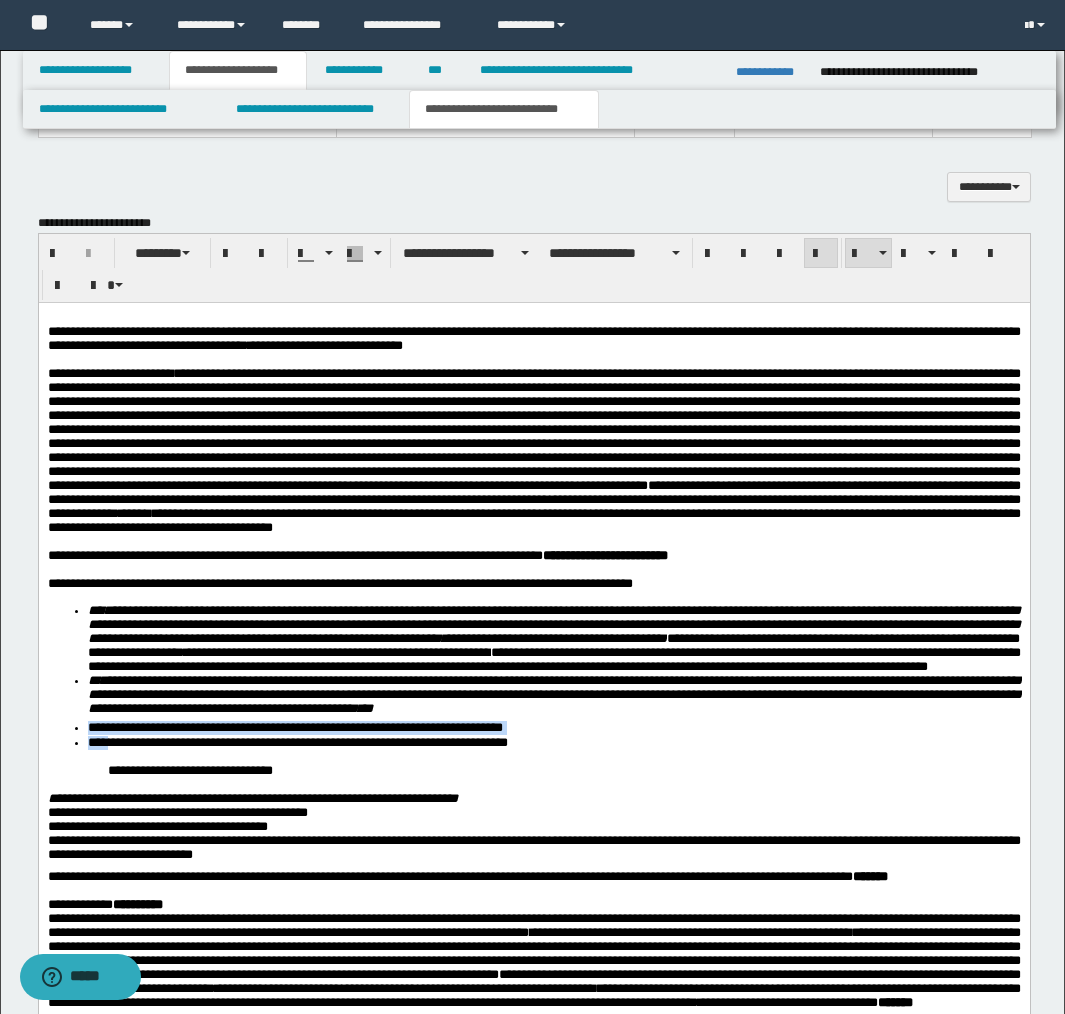 drag, startPoint x: 95, startPoint y: 805, endPoint x: 110, endPoint y: 808, distance: 15.297058 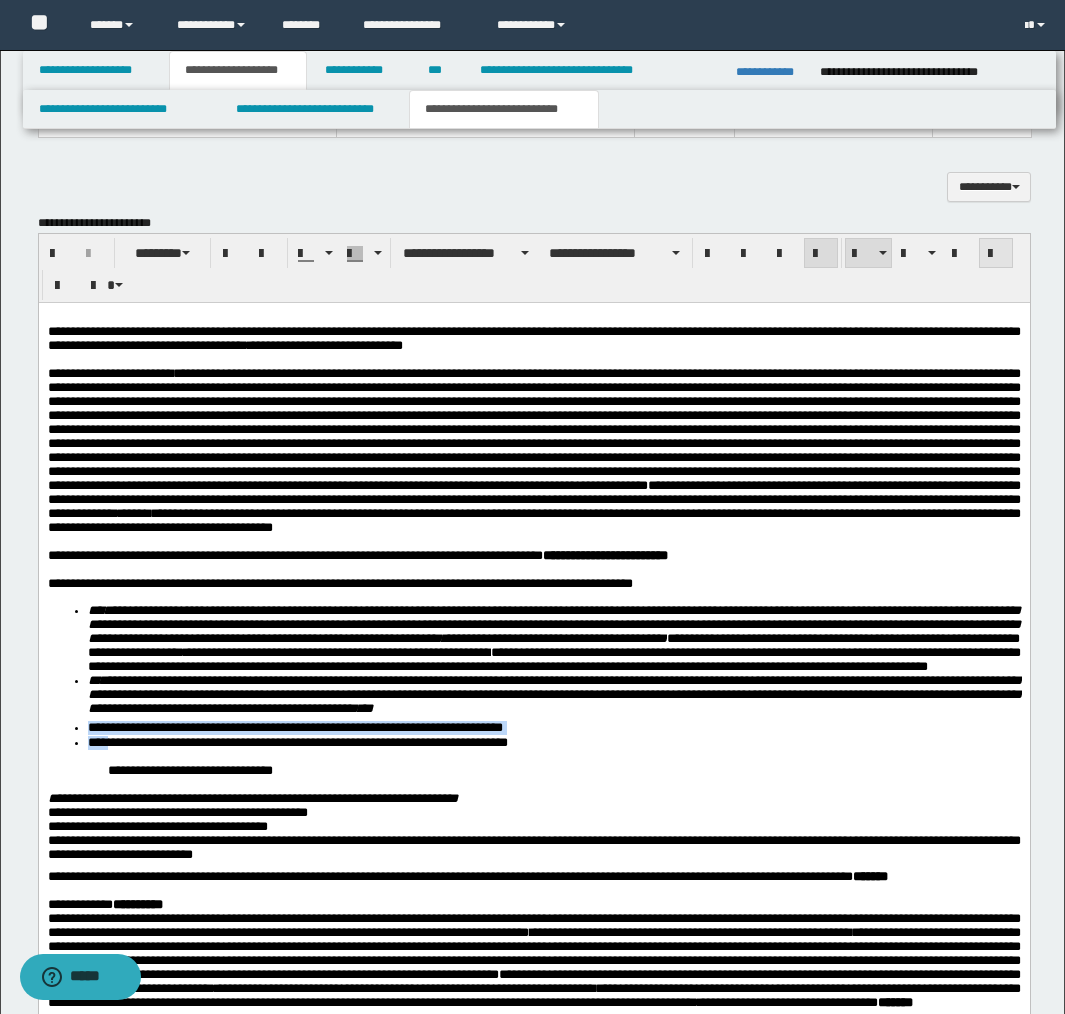 click at bounding box center [996, 254] 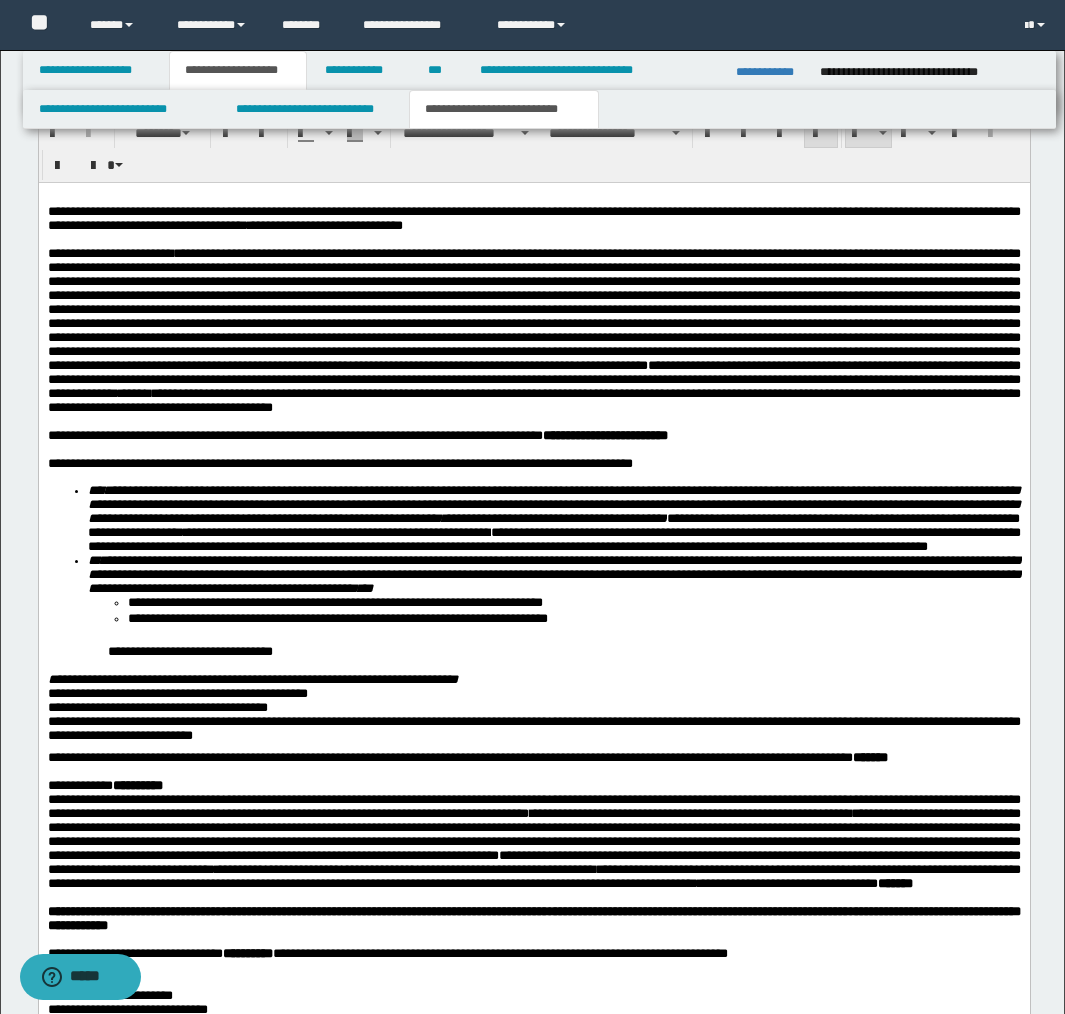scroll, scrollTop: 2158, scrollLeft: 0, axis: vertical 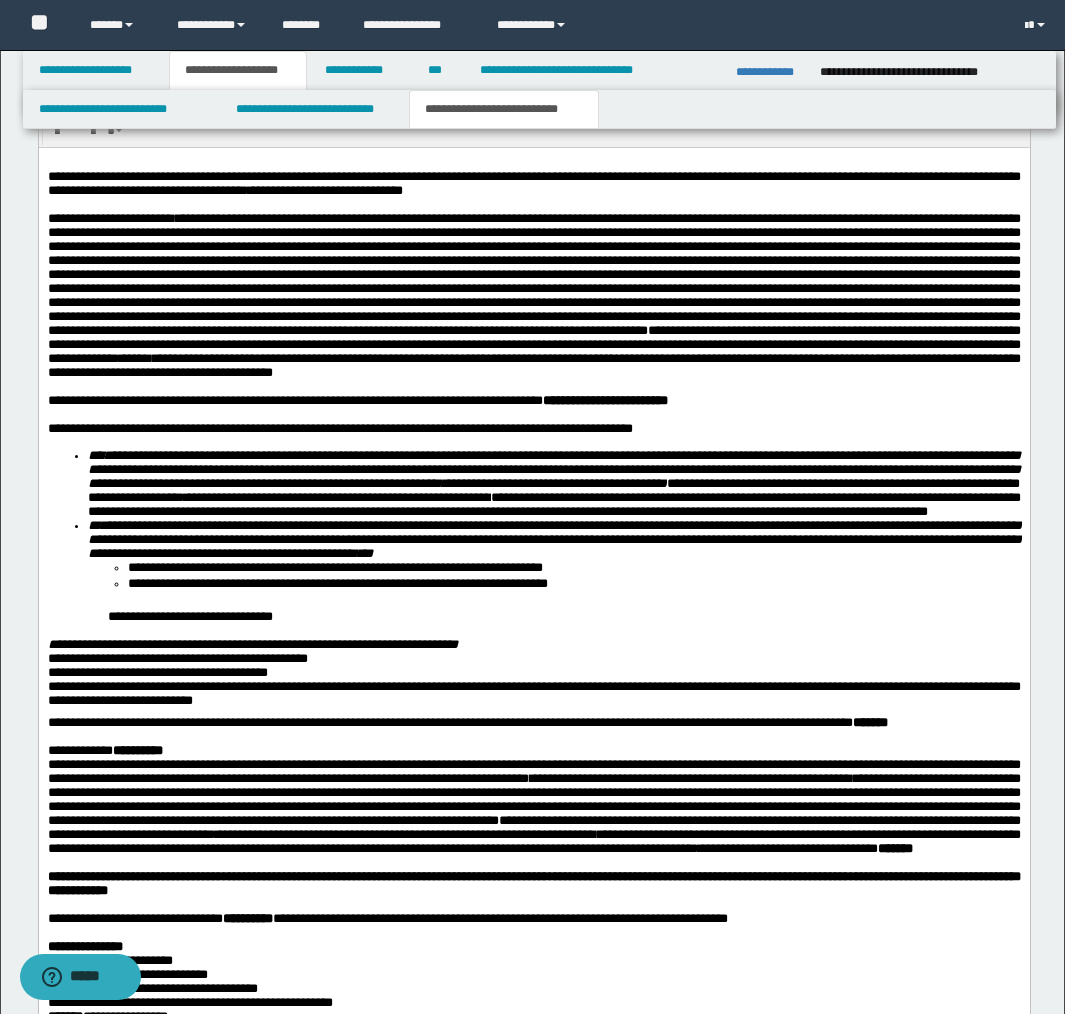 click on "**********" at bounding box center (533, 649) 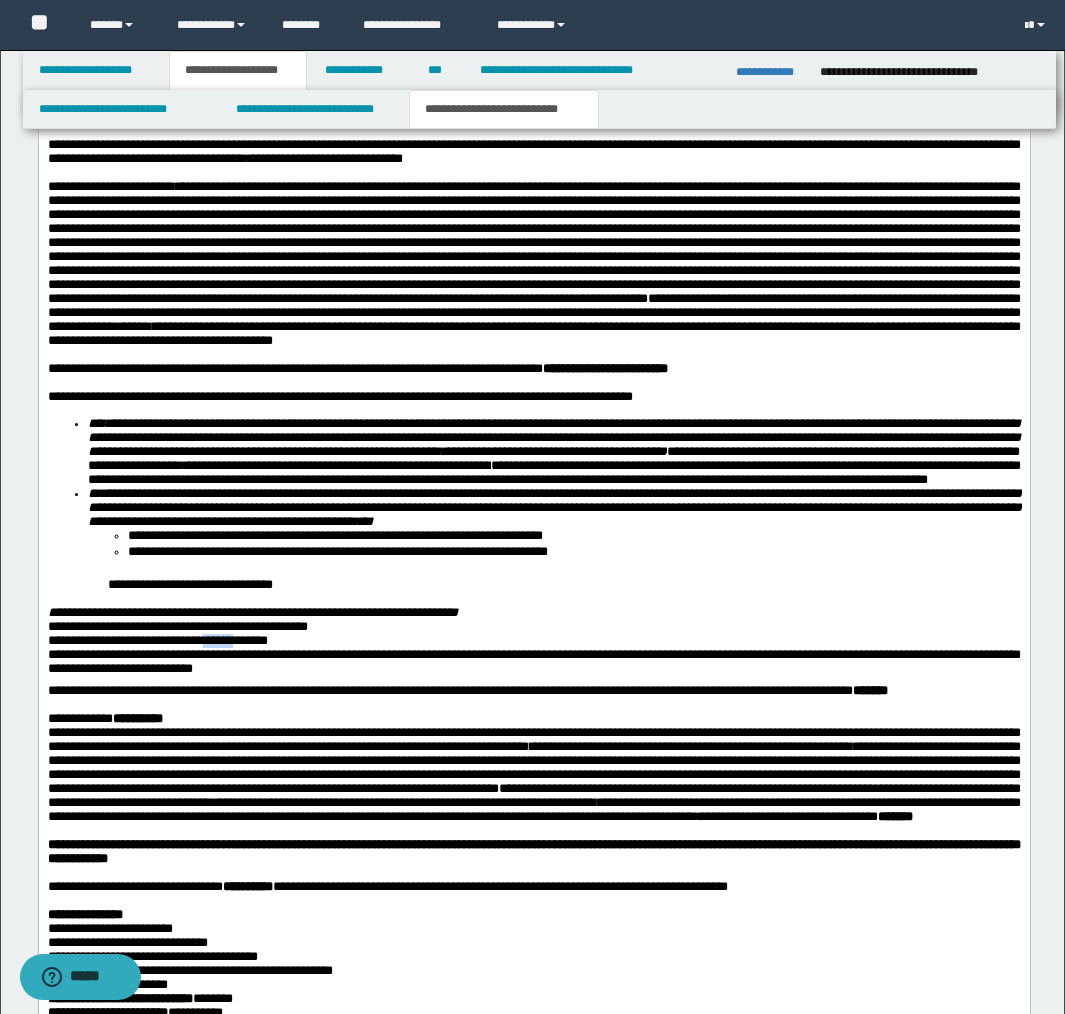 click on "**********" at bounding box center (157, 639) 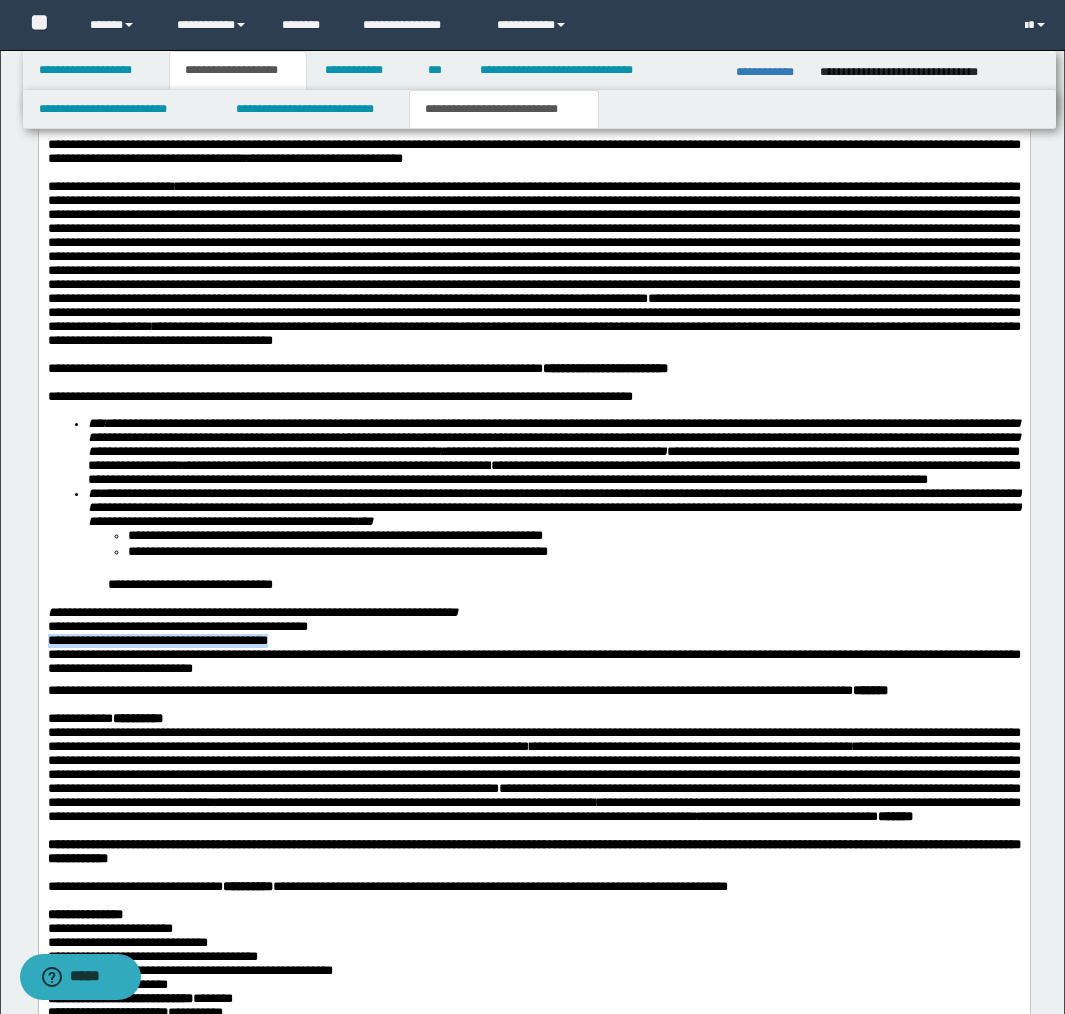 click on "**********" at bounding box center [157, 639] 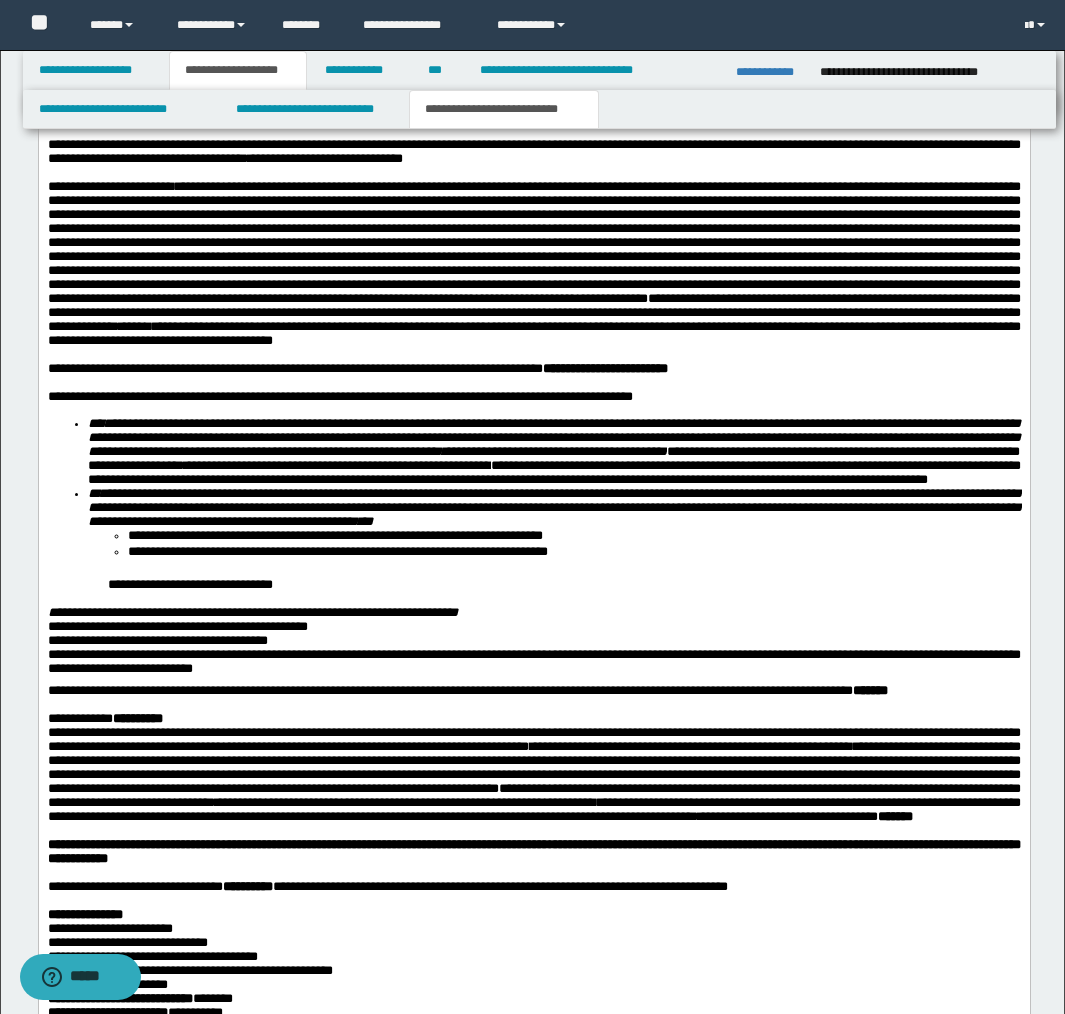 click on "**********" at bounding box center [252, 611] 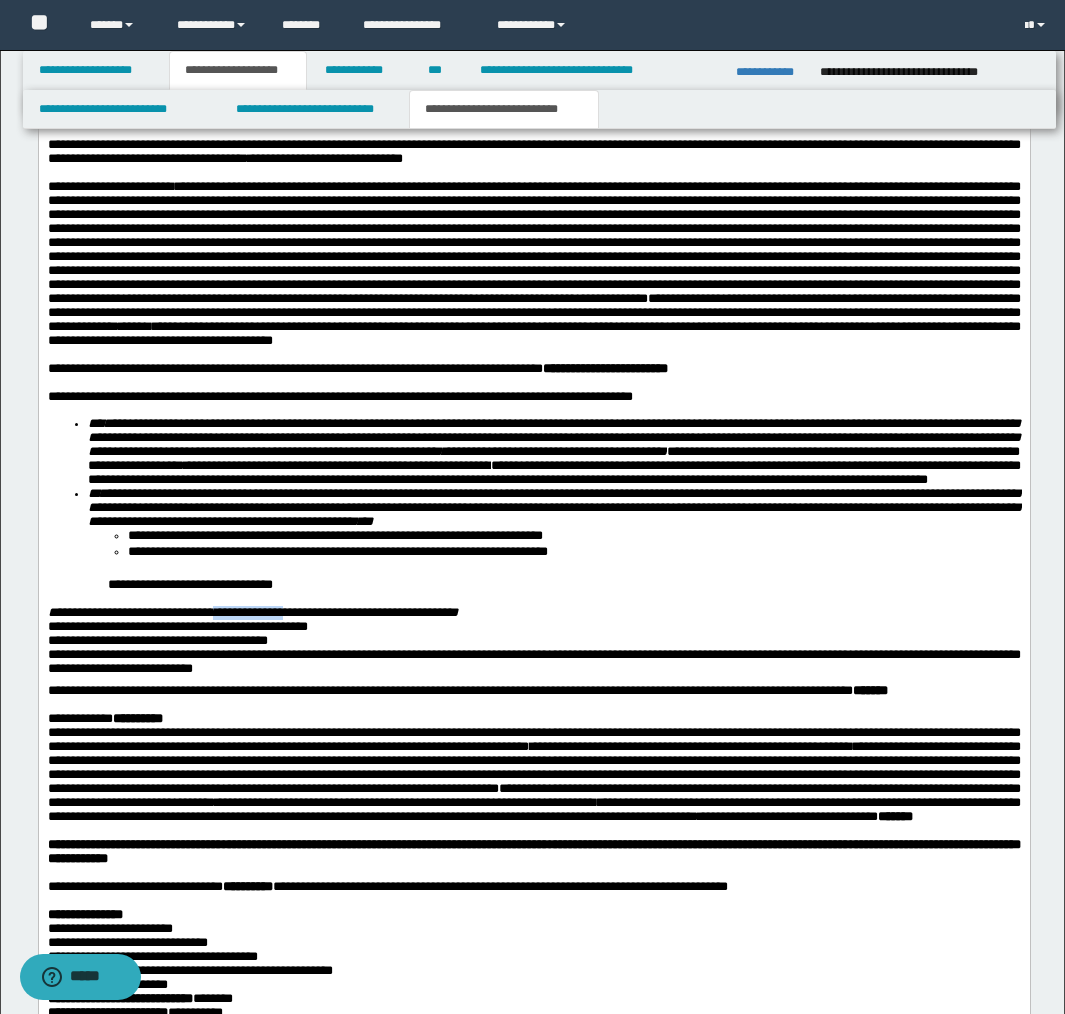 click on "**********" at bounding box center (252, 611) 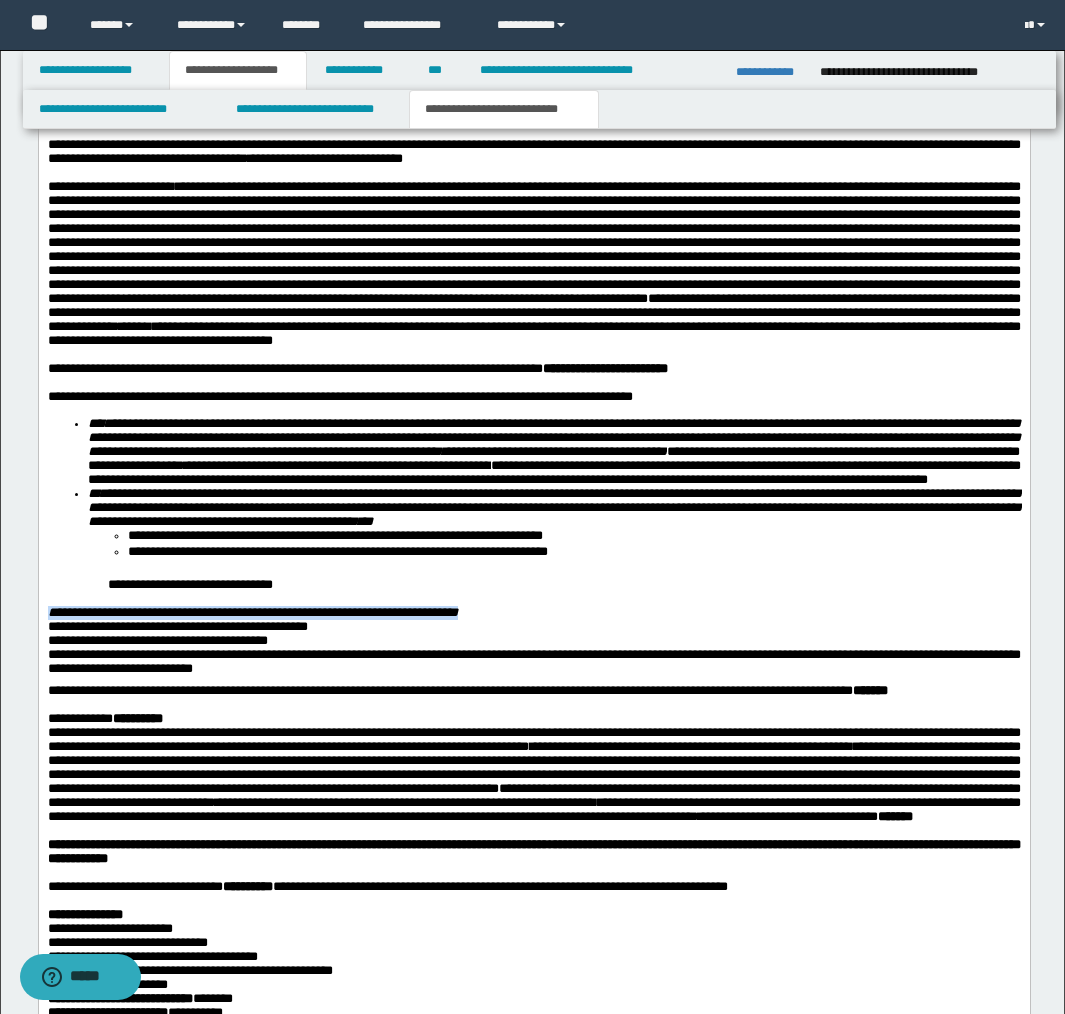 click on "**********" at bounding box center (252, 611) 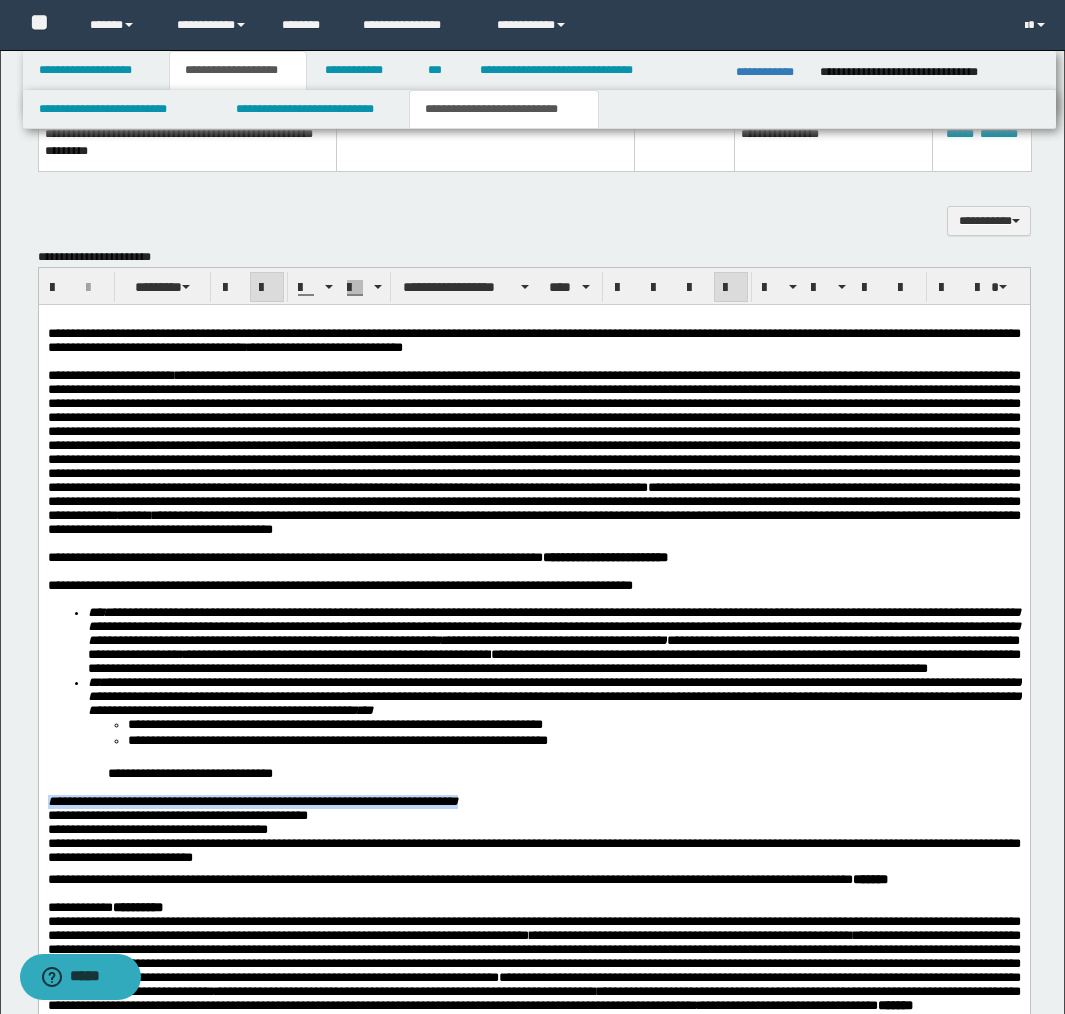 scroll, scrollTop: 1967, scrollLeft: 0, axis: vertical 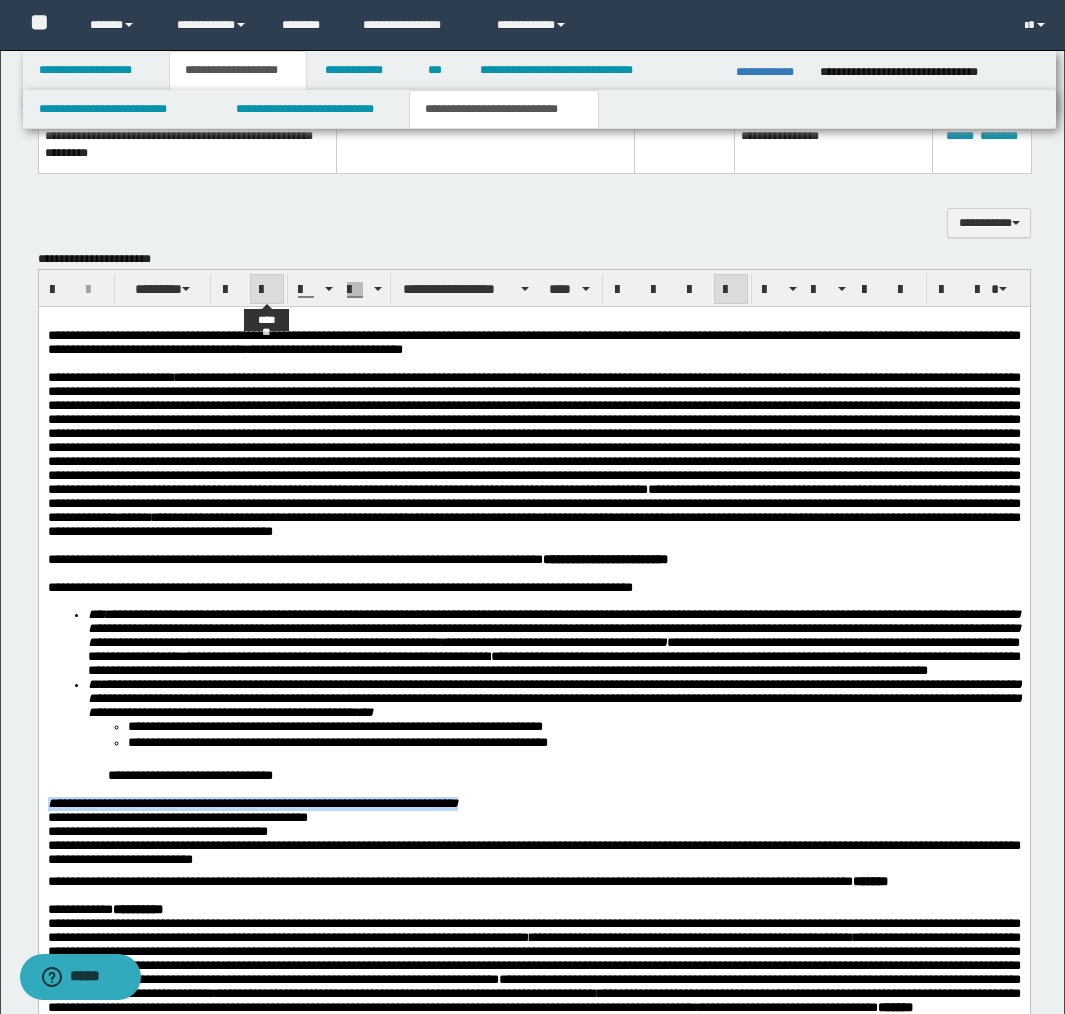 click at bounding box center [267, 290] 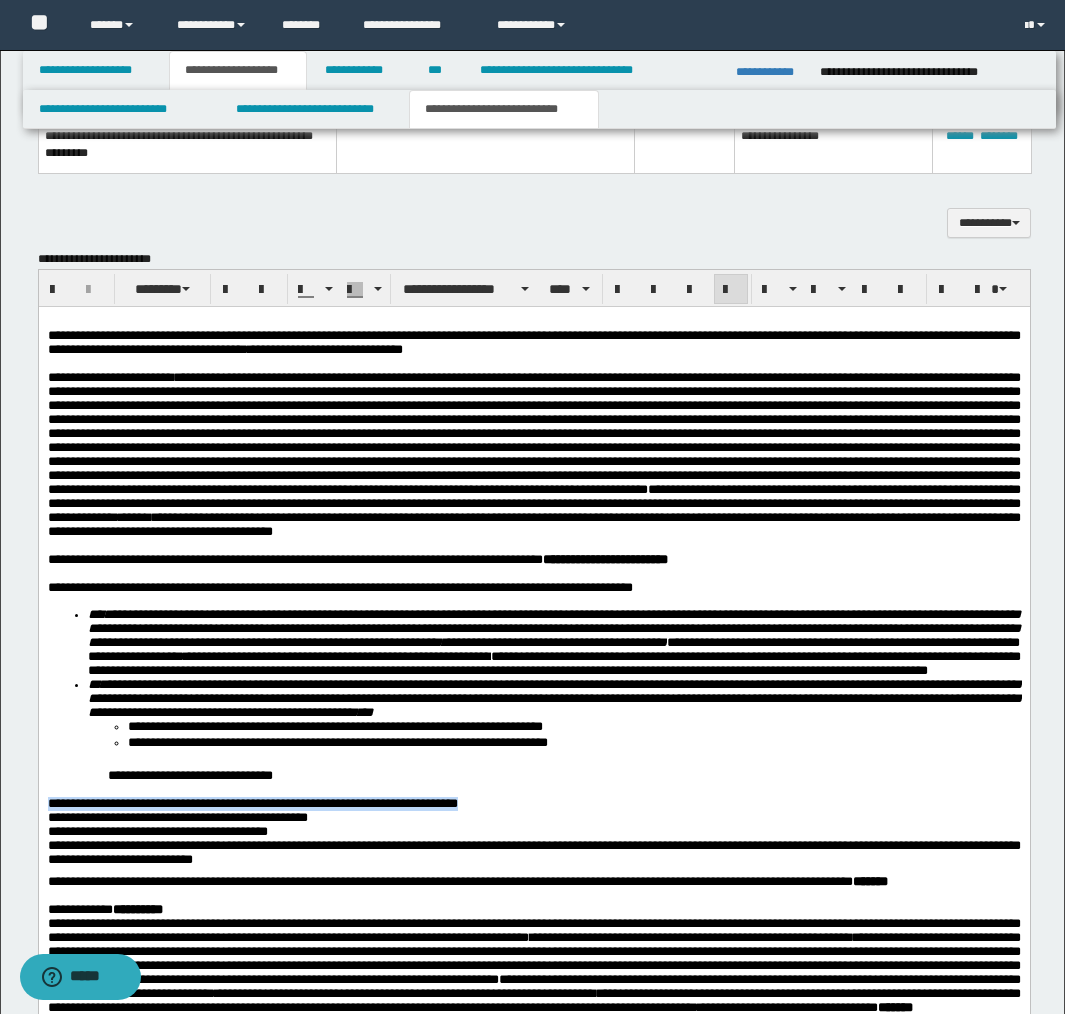 scroll, scrollTop: 1968, scrollLeft: 0, axis: vertical 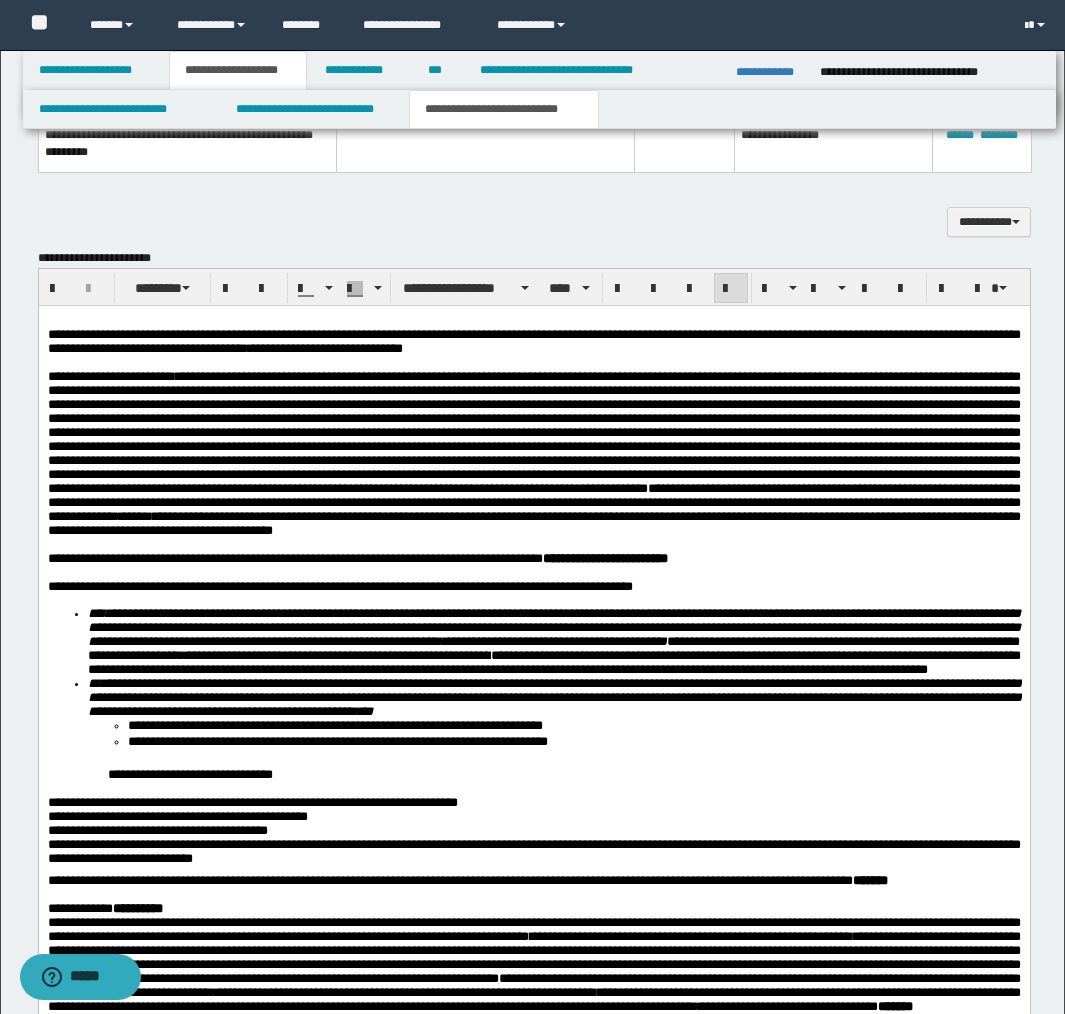 click on "**********" at bounding box center [554, 715] 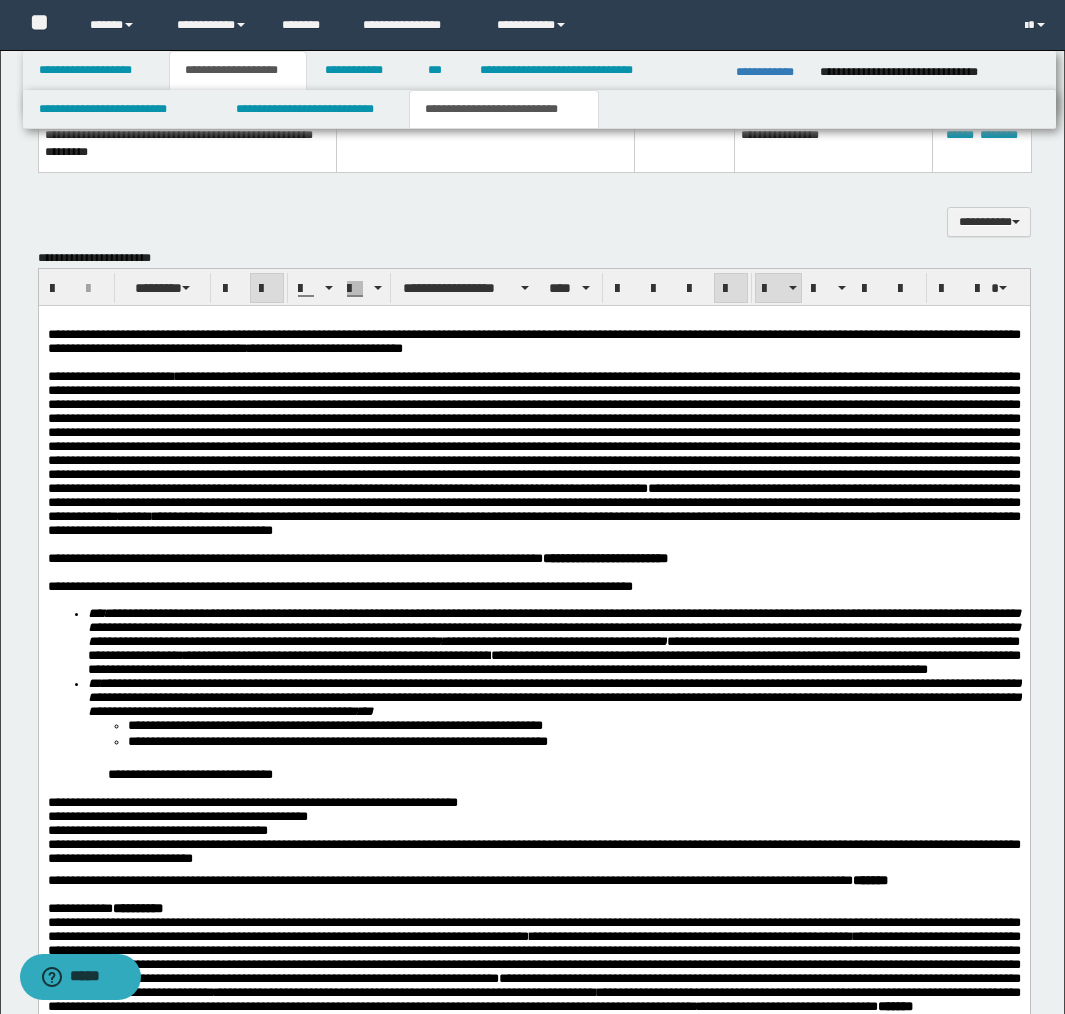 scroll, scrollTop: 1972, scrollLeft: 0, axis: vertical 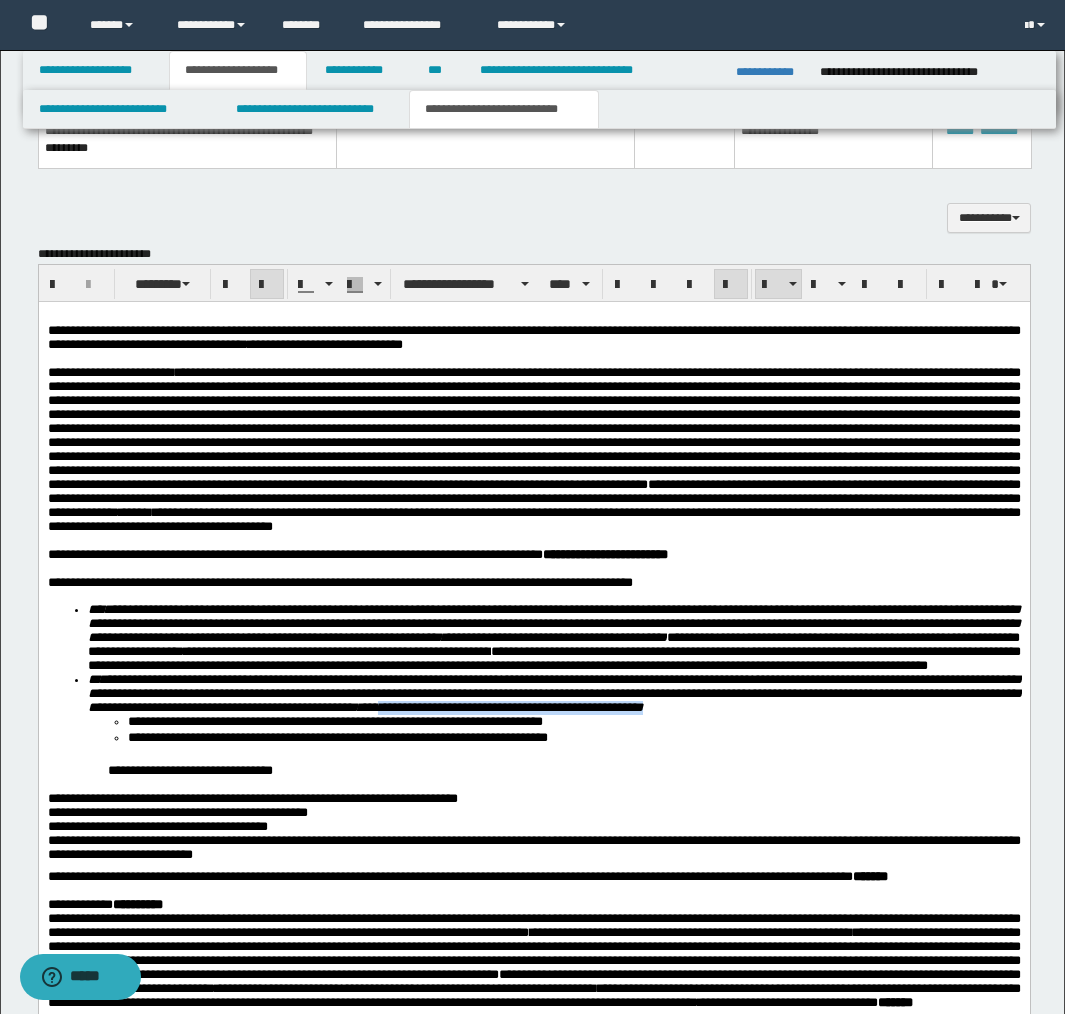 drag, startPoint x: 557, startPoint y: 781, endPoint x: 844, endPoint y: 756, distance: 288.0868 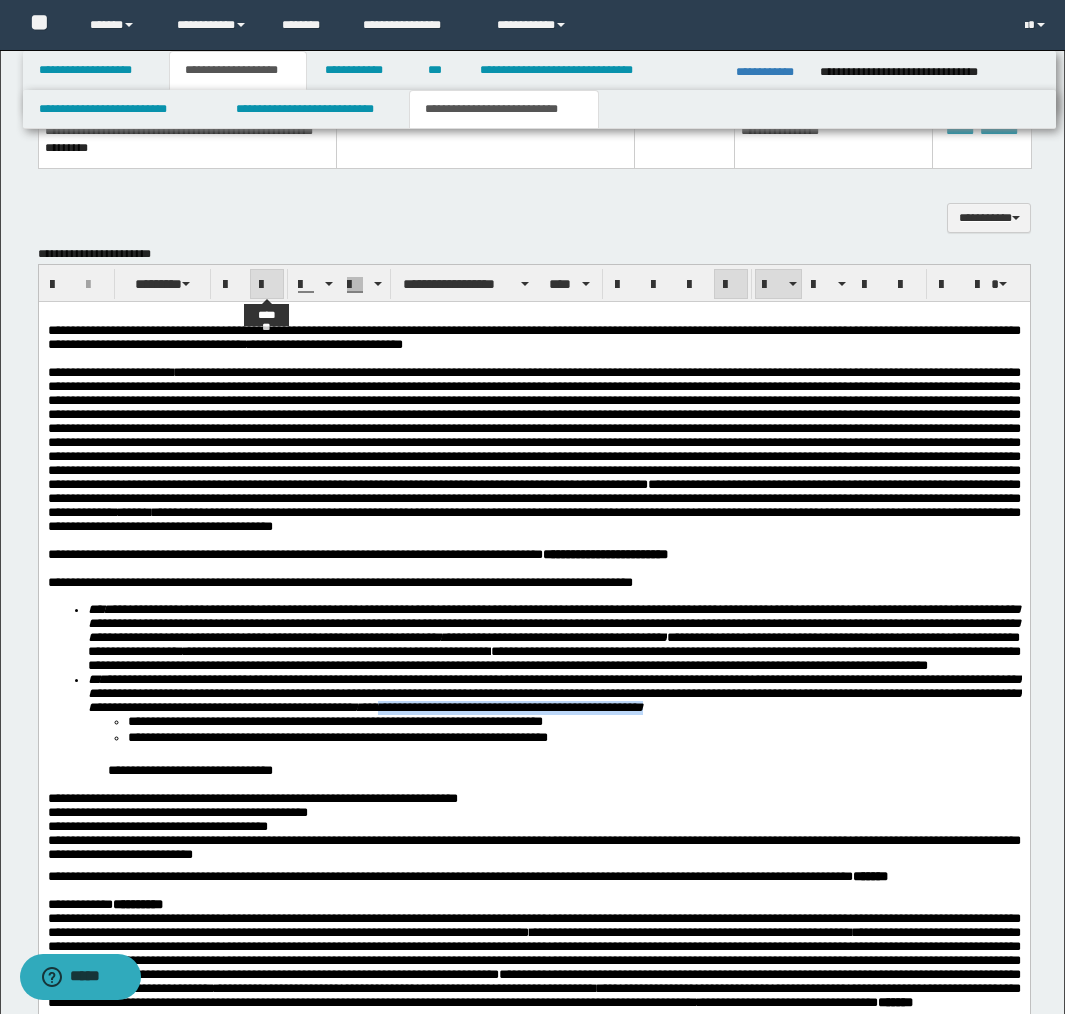 drag, startPoint x: 265, startPoint y: 281, endPoint x: 265, endPoint y: 296, distance: 15 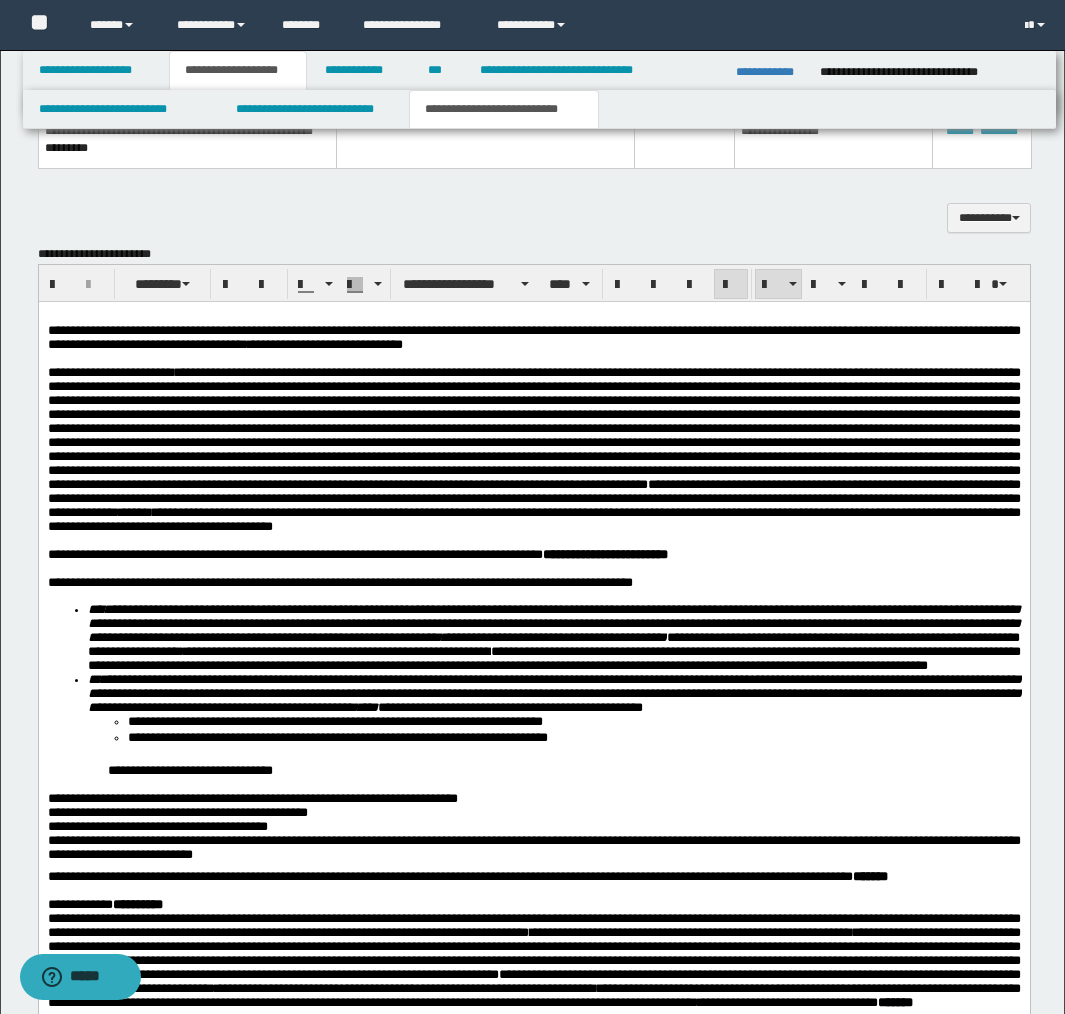 click on "**********" at bounding box center (574, 737) 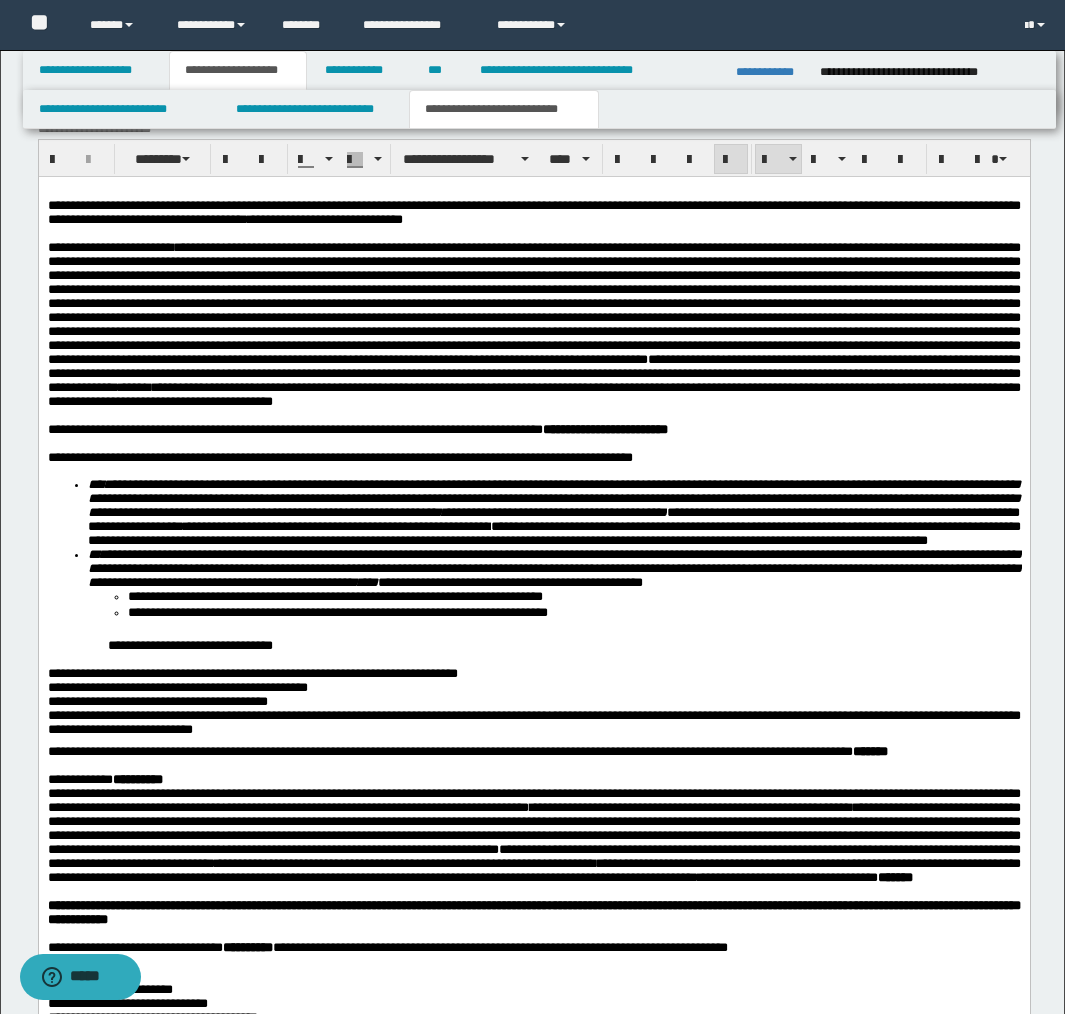 scroll, scrollTop: 2105, scrollLeft: 0, axis: vertical 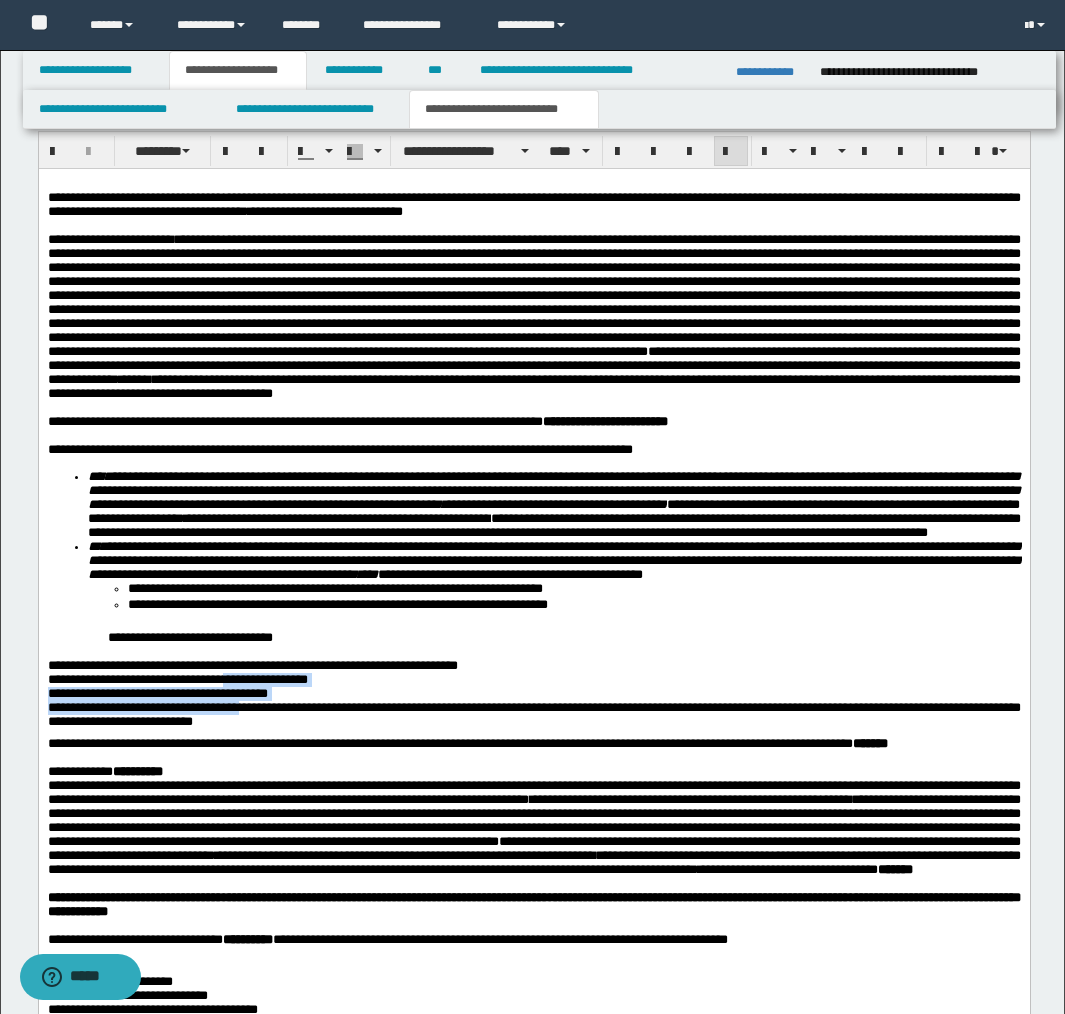drag, startPoint x: 237, startPoint y: 754, endPoint x: 253, endPoint y: 781, distance: 31.38471 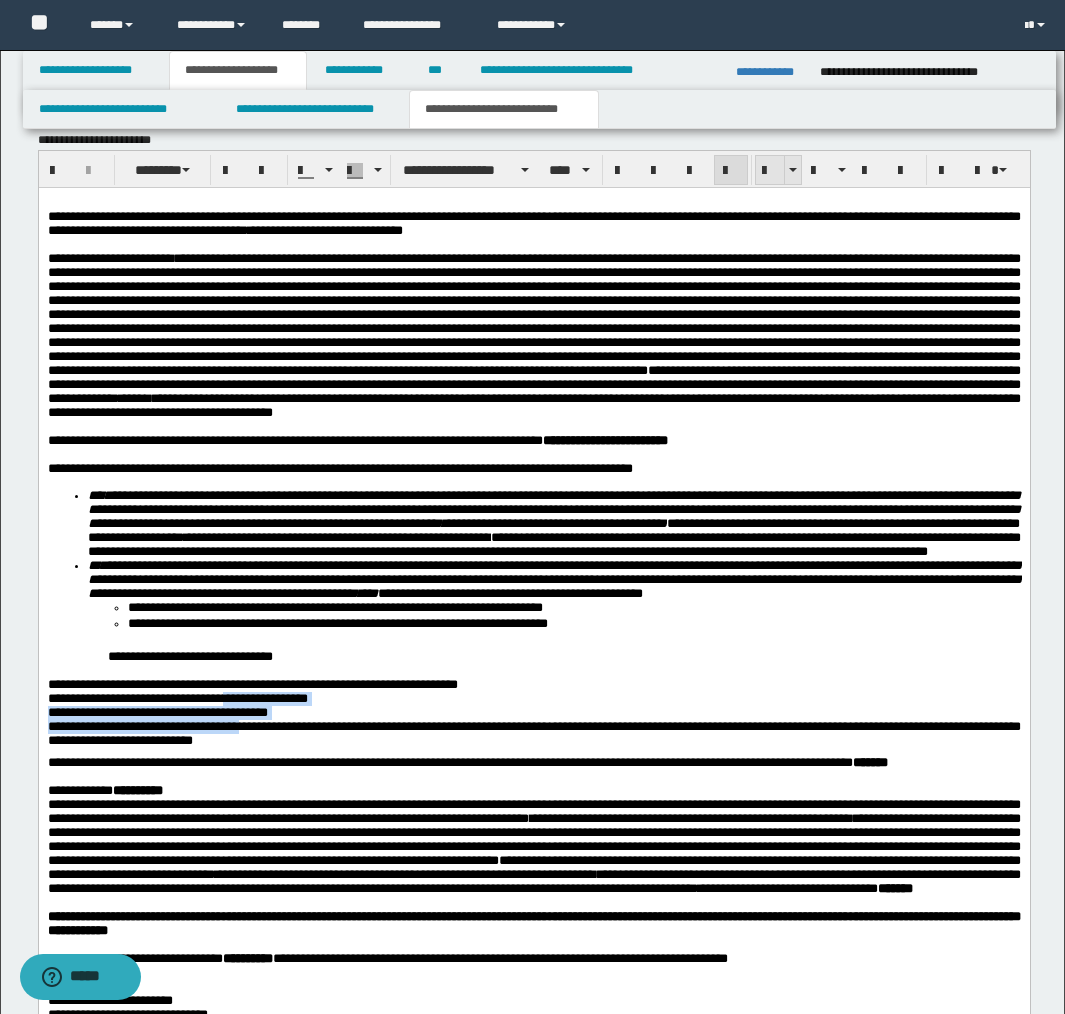 drag, startPoint x: 766, startPoint y: 172, endPoint x: 706, endPoint y: 36, distance: 148.64723 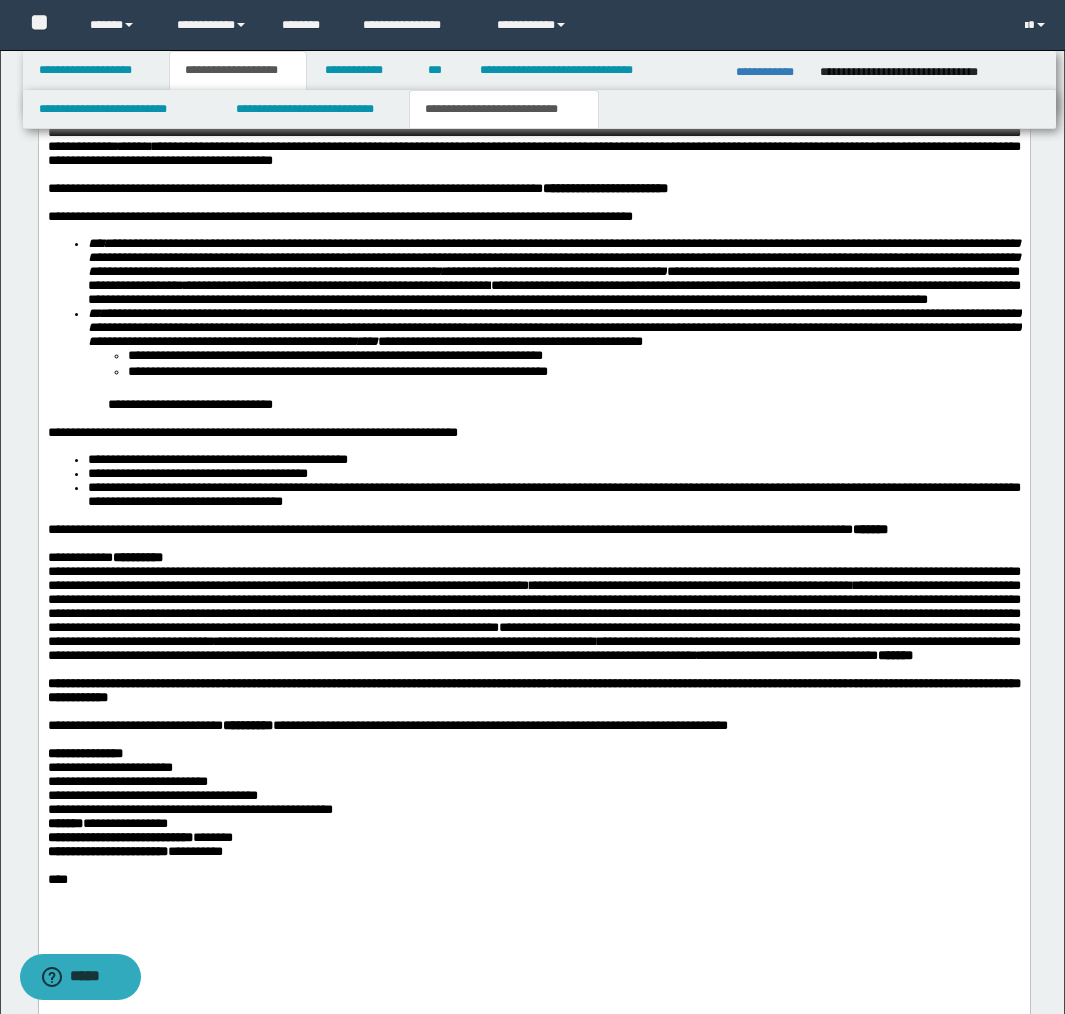 scroll, scrollTop: 2344, scrollLeft: 0, axis: vertical 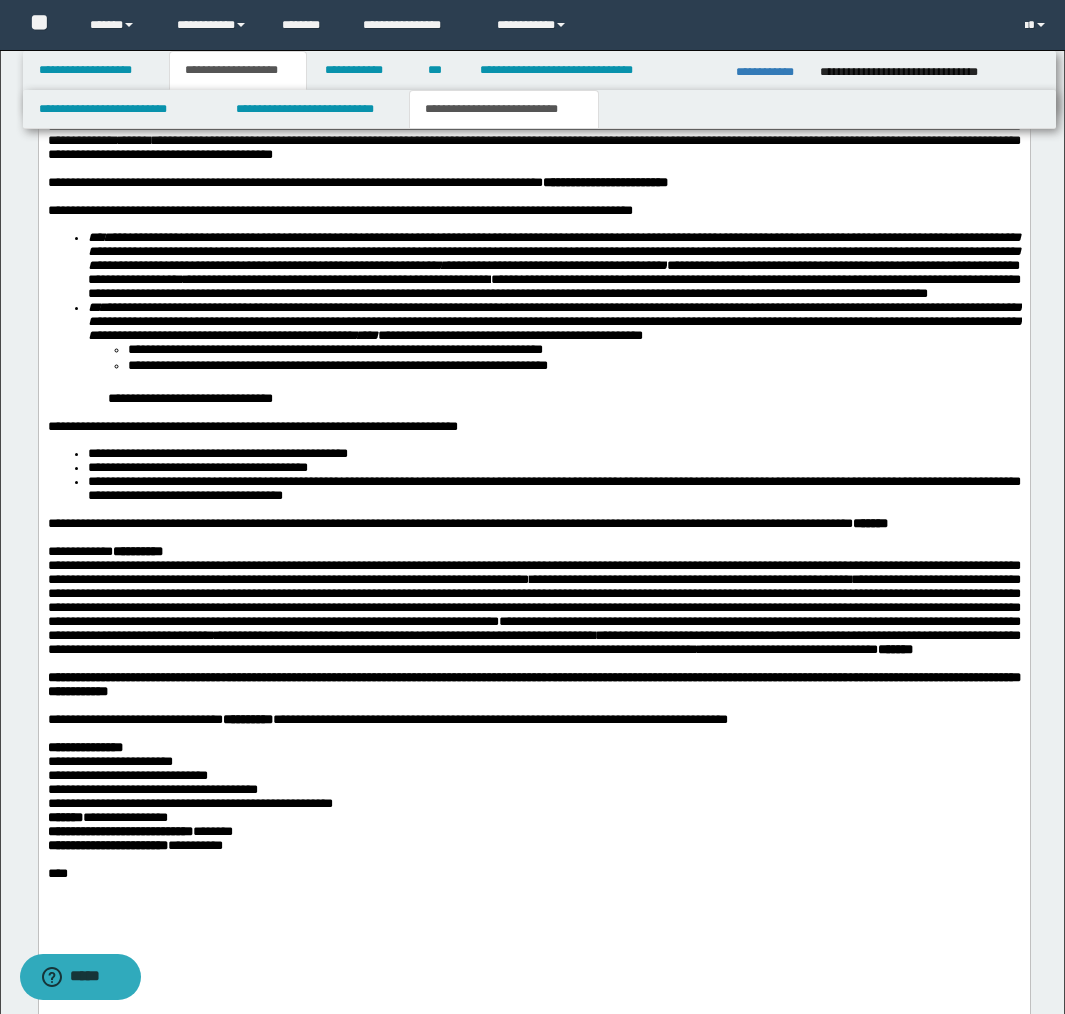 drag, startPoint x: 172, startPoint y: 634, endPoint x: 213, endPoint y: 658, distance: 47.507893 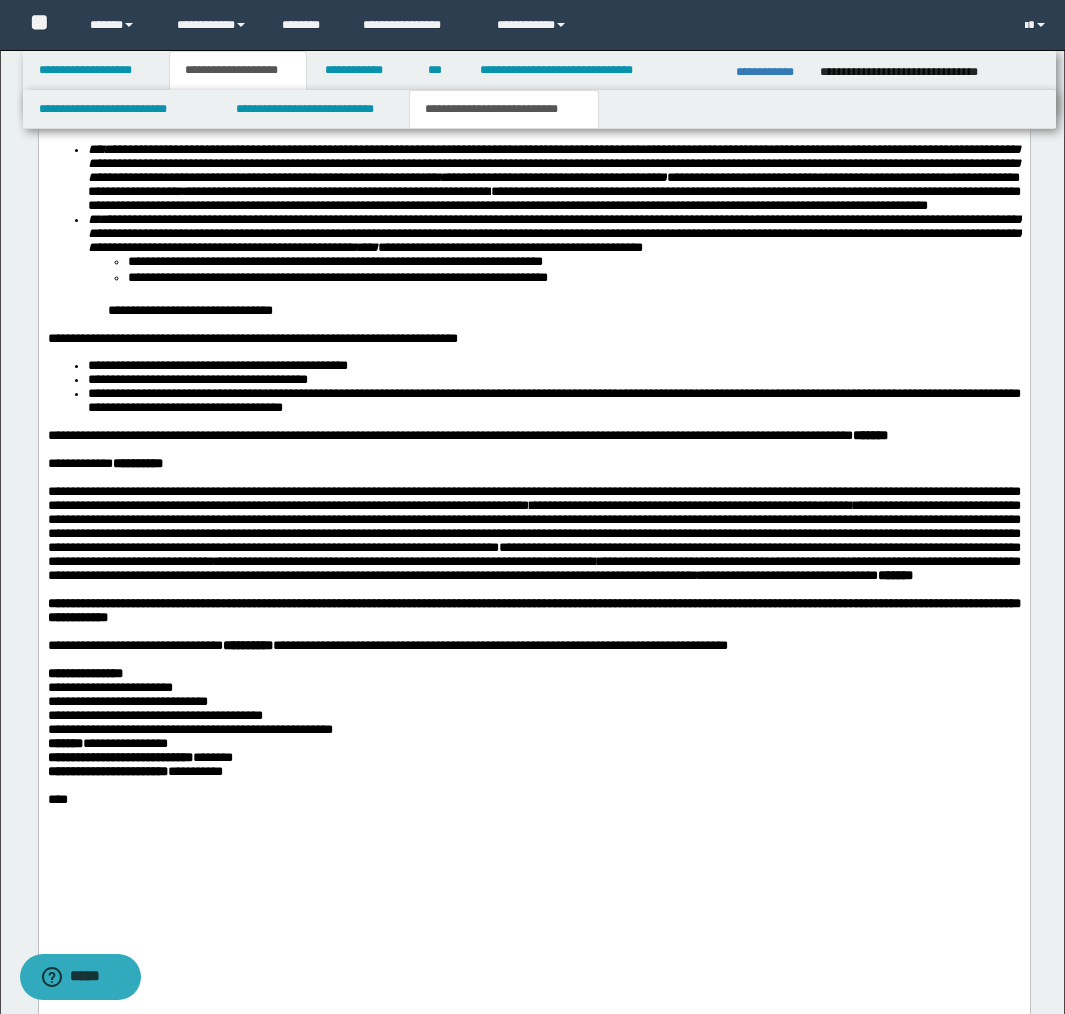 scroll, scrollTop: 2433, scrollLeft: 0, axis: vertical 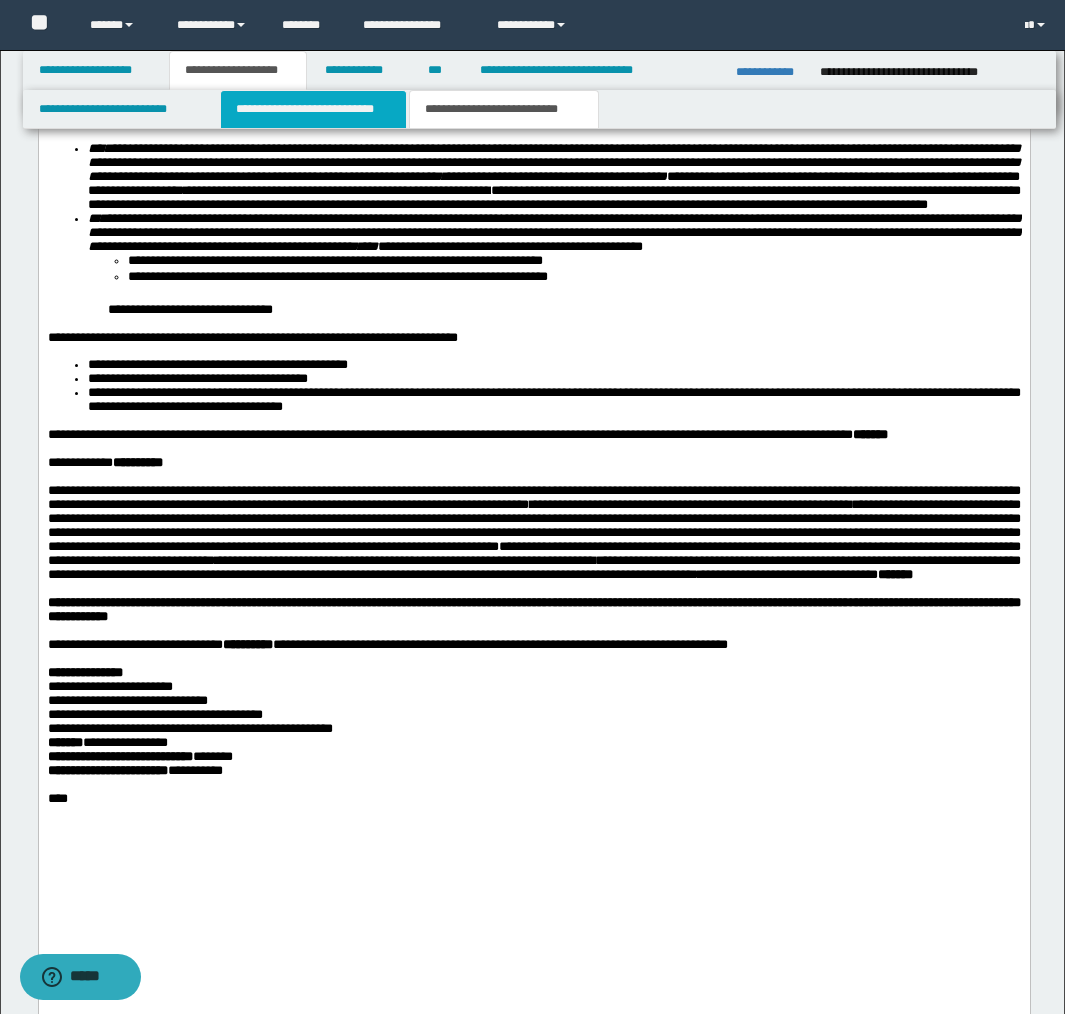 click on "**********" at bounding box center (314, 109) 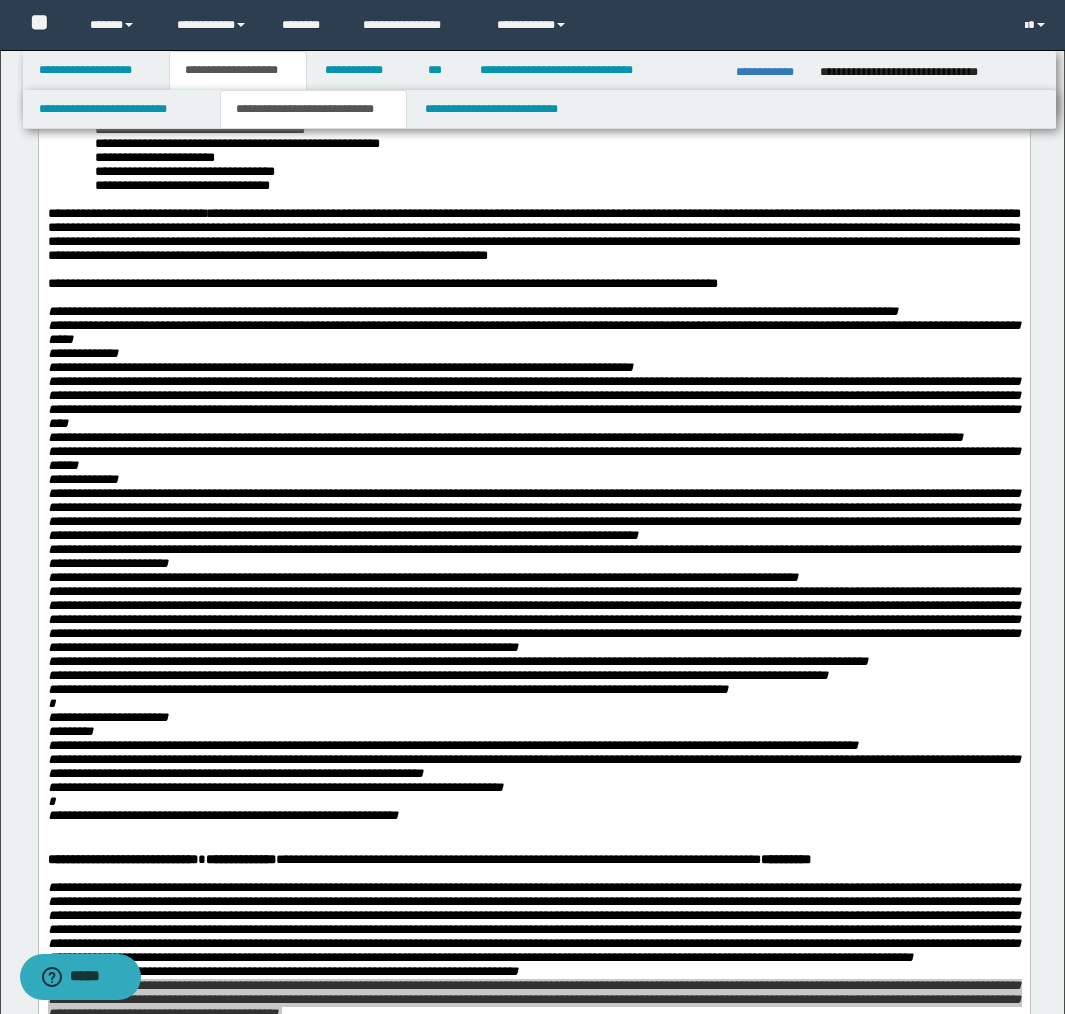 scroll, scrollTop: 0, scrollLeft: 0, axis: both 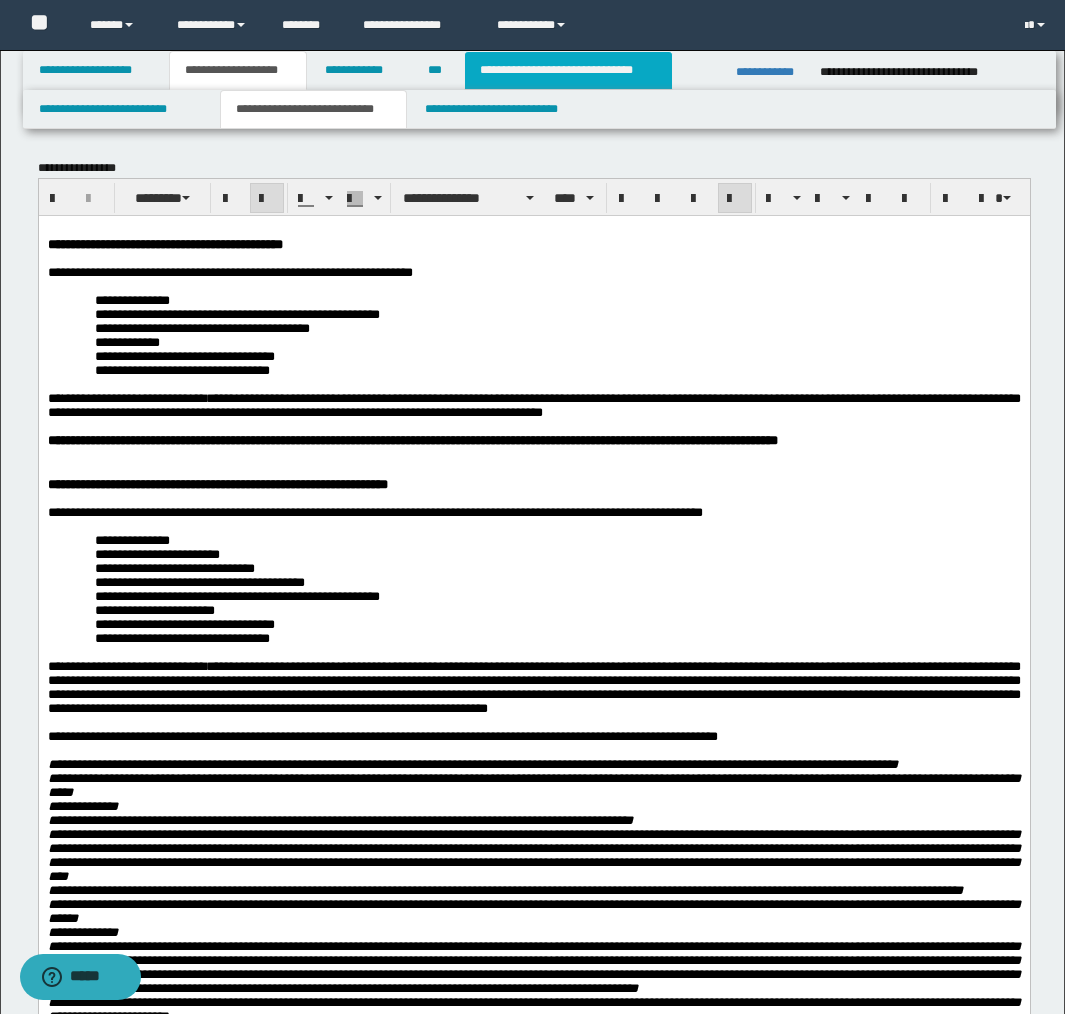 drag, startPoint x: 564, startPoint y: 71, endPoint x: 570, endPoint y: 89, distance: 18.973665 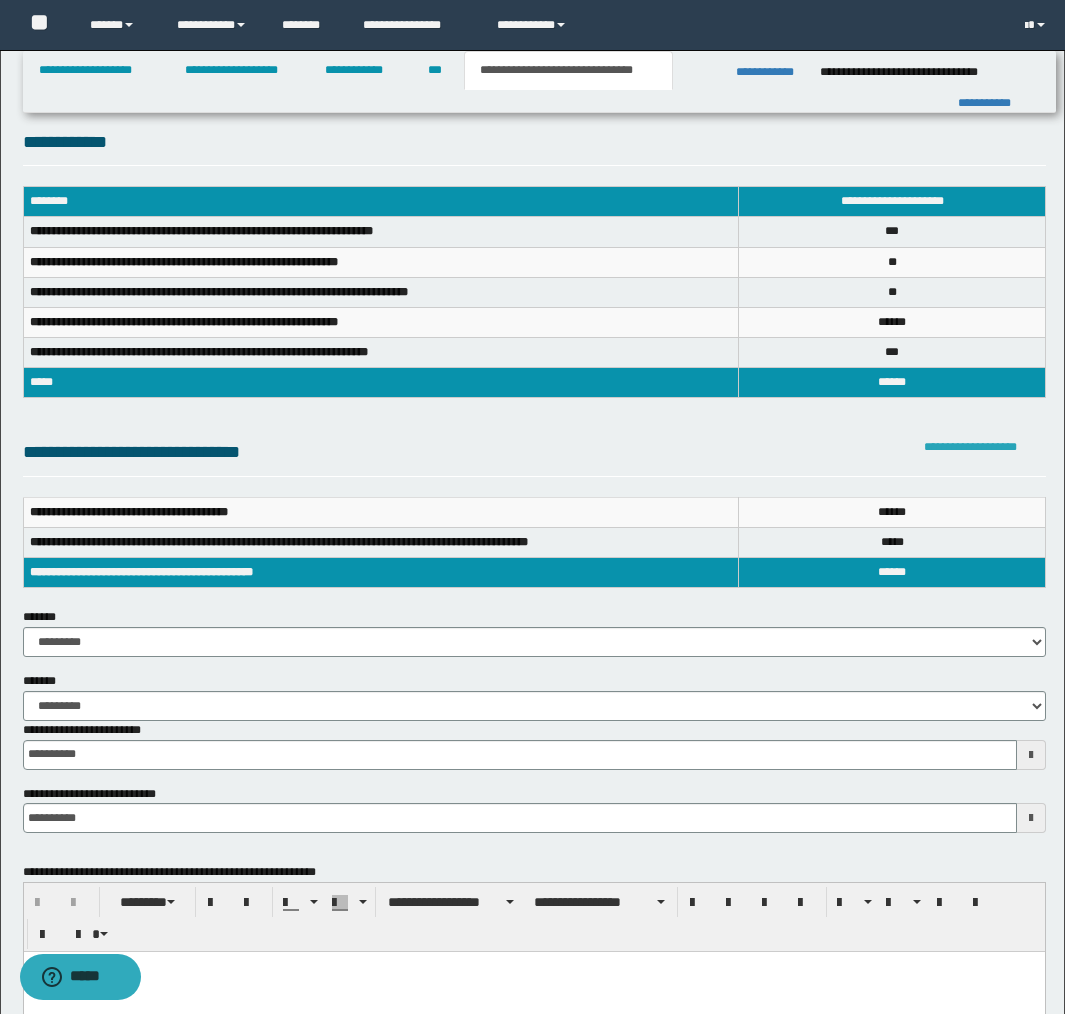 click on "**********" at bounding box center [970, 447] 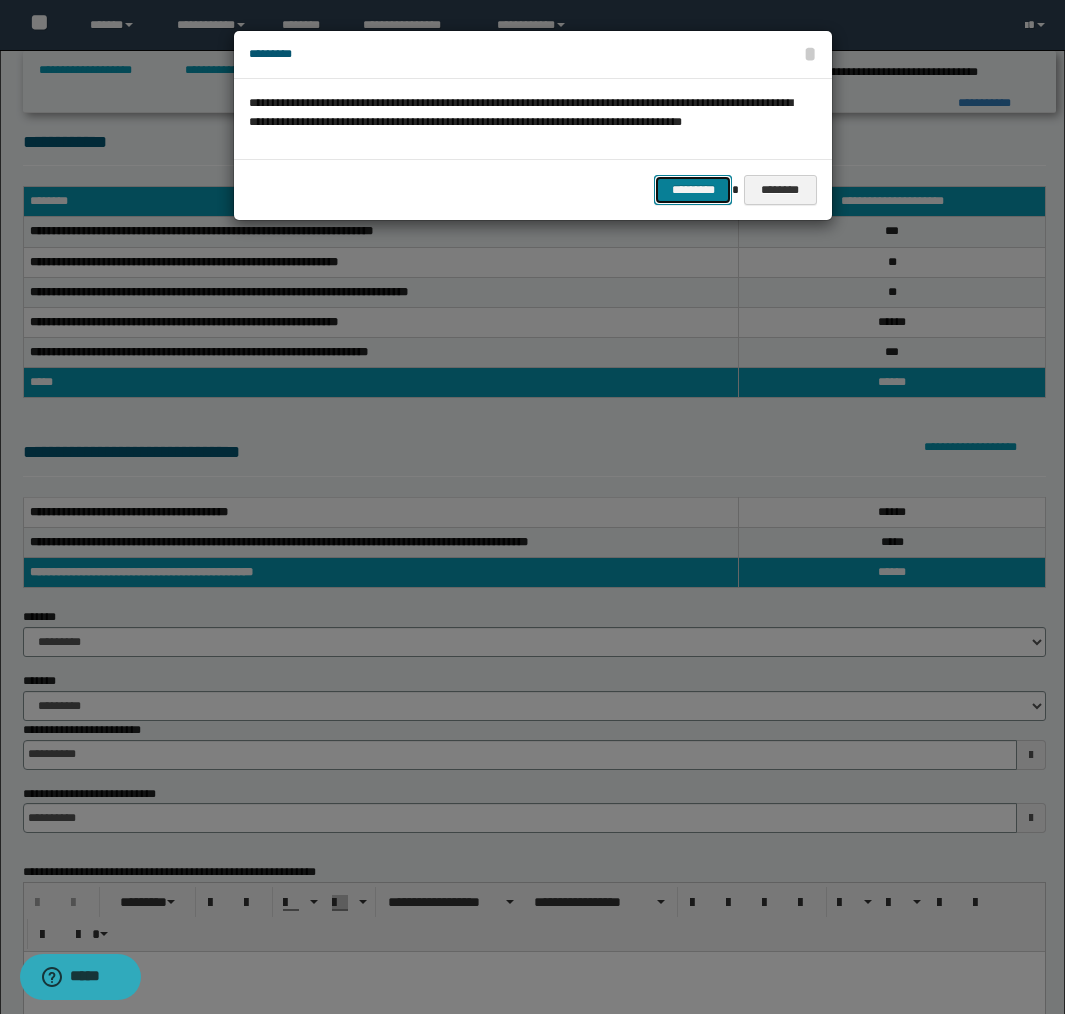 click on "*********" at bounding box center [693, 190] 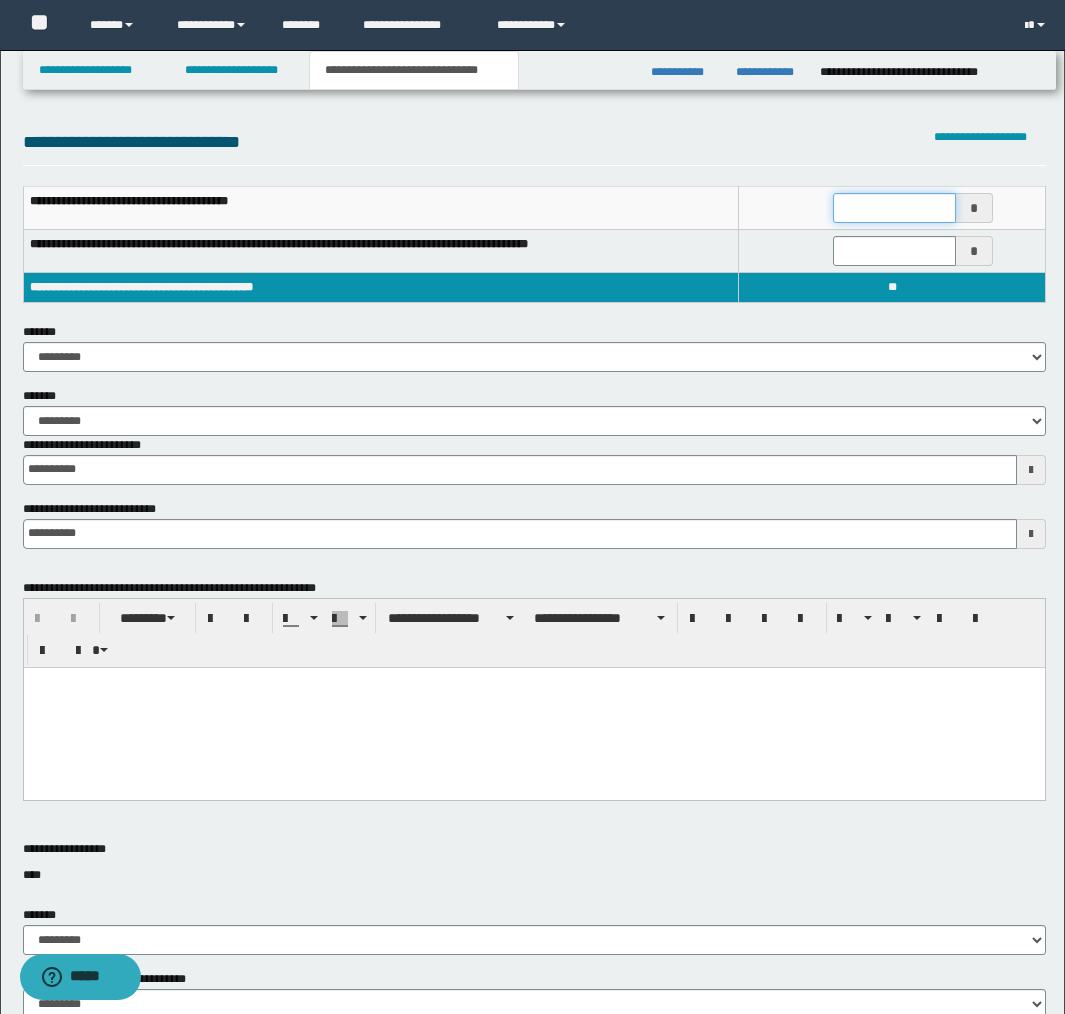 click at bounding box center (894, 208) 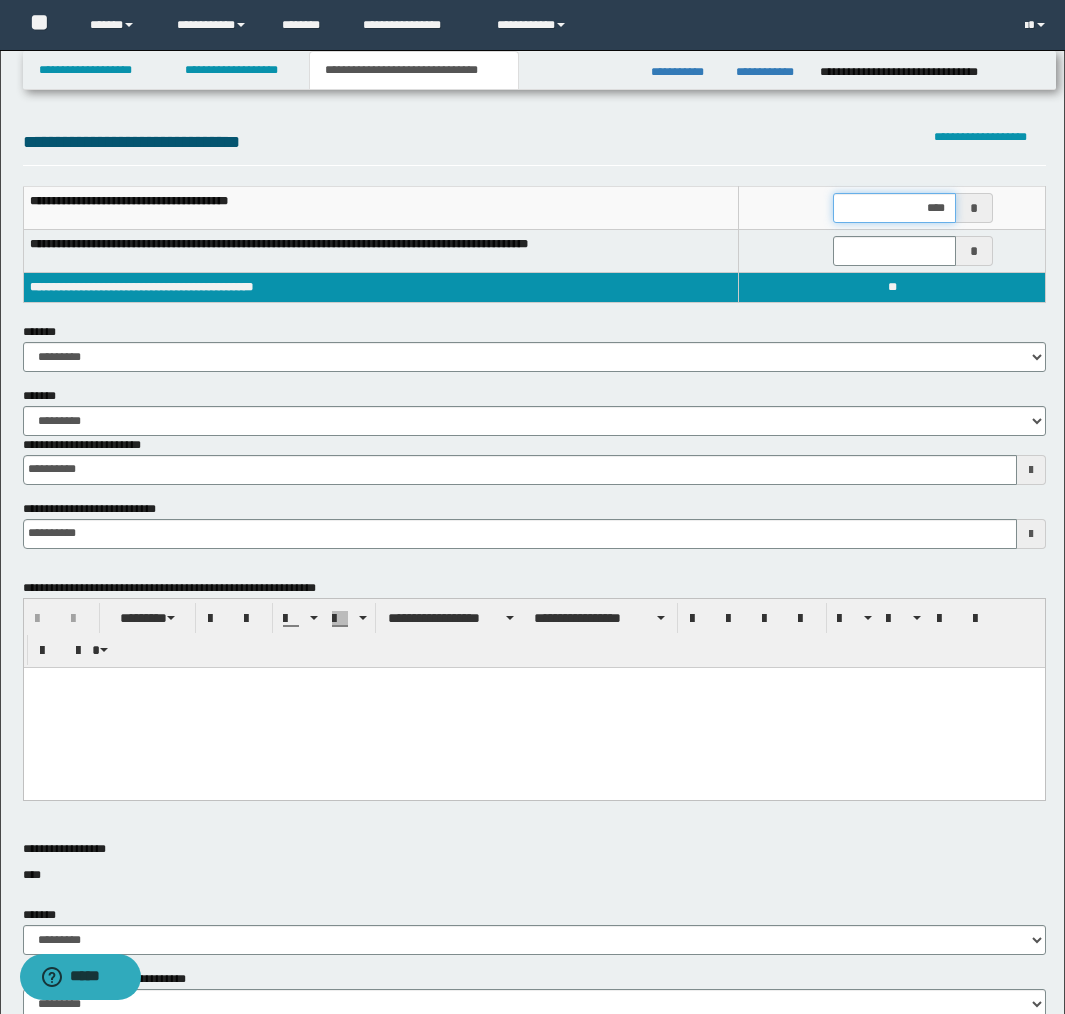 type on "*****" 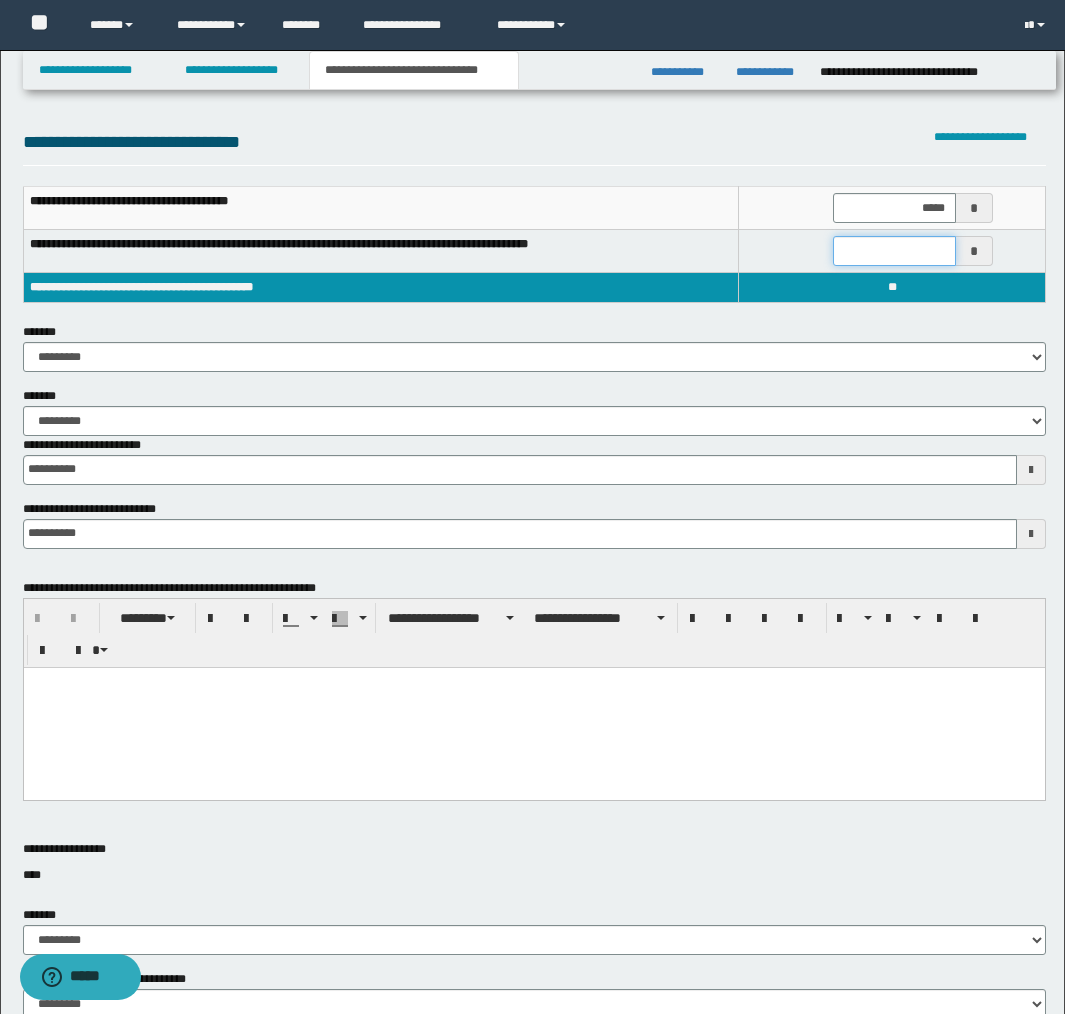 click at bounding box center [894, 251] 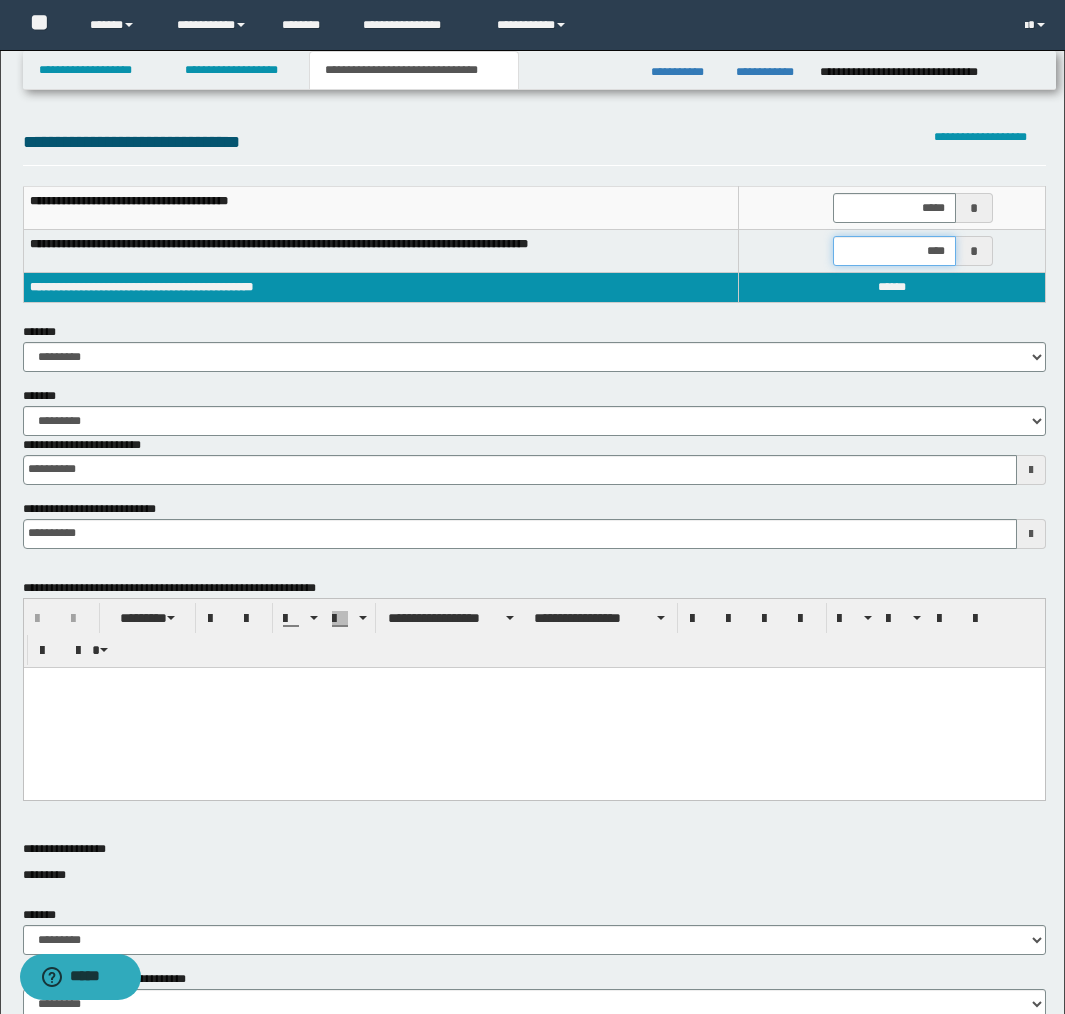 type on "*****" 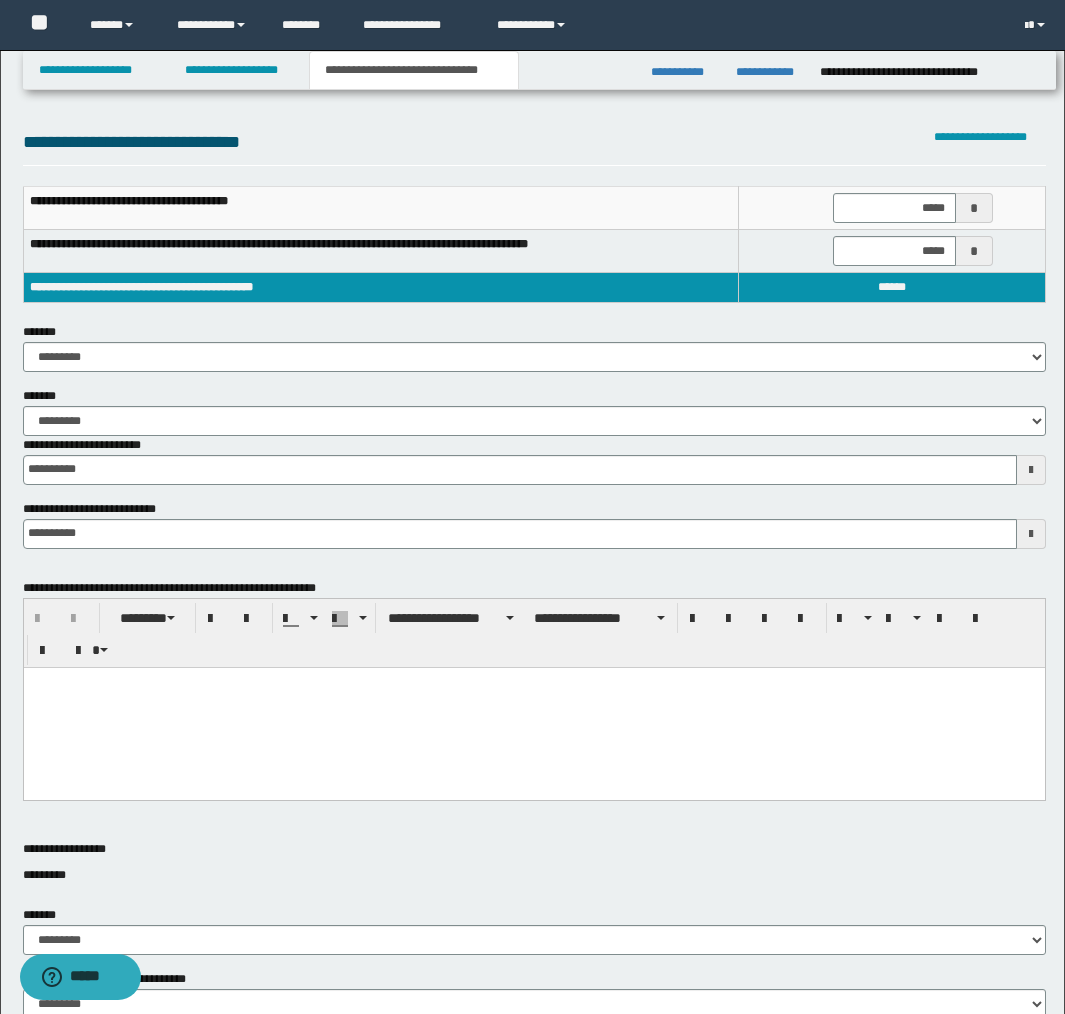 click on "**********" at bounding box center (534, 347) 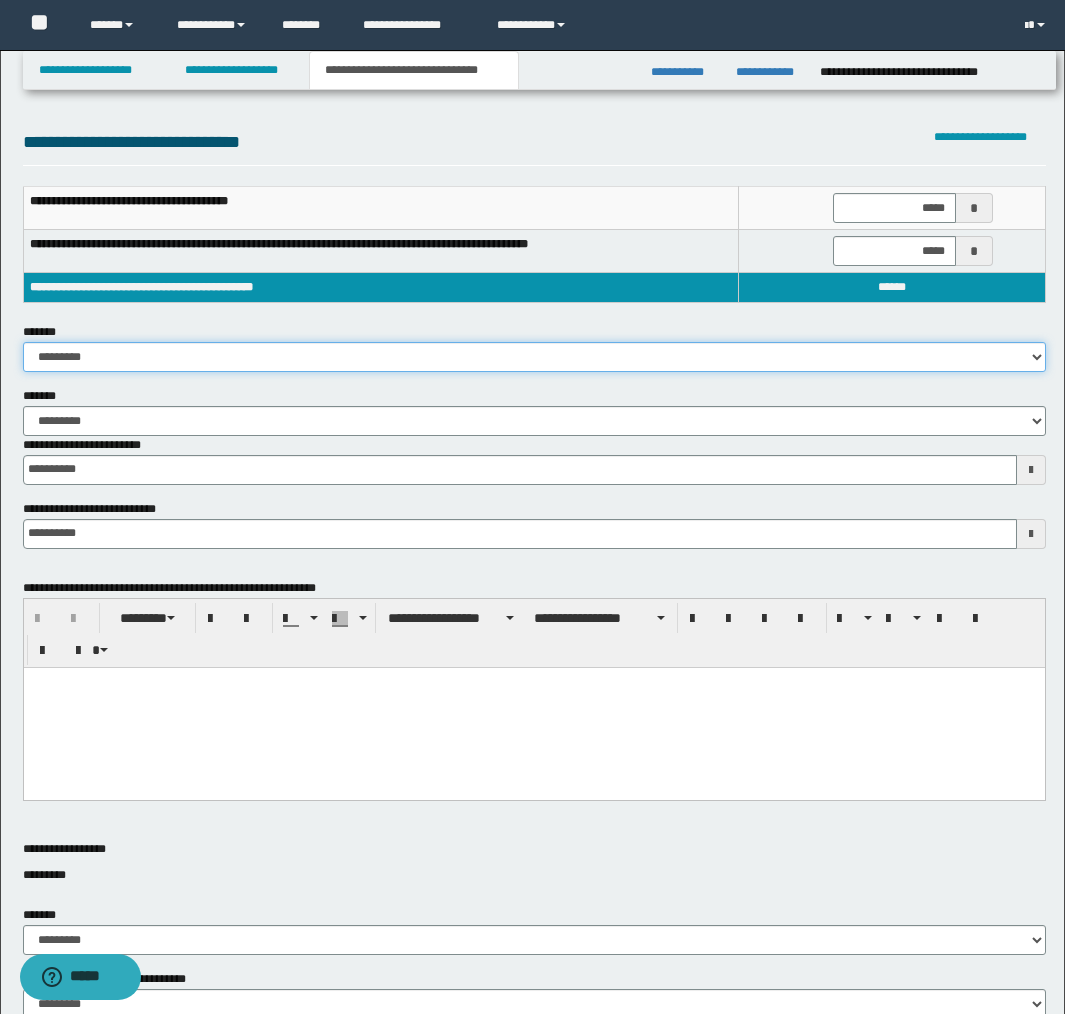 click on "**********" at bounding box center [534, 357] 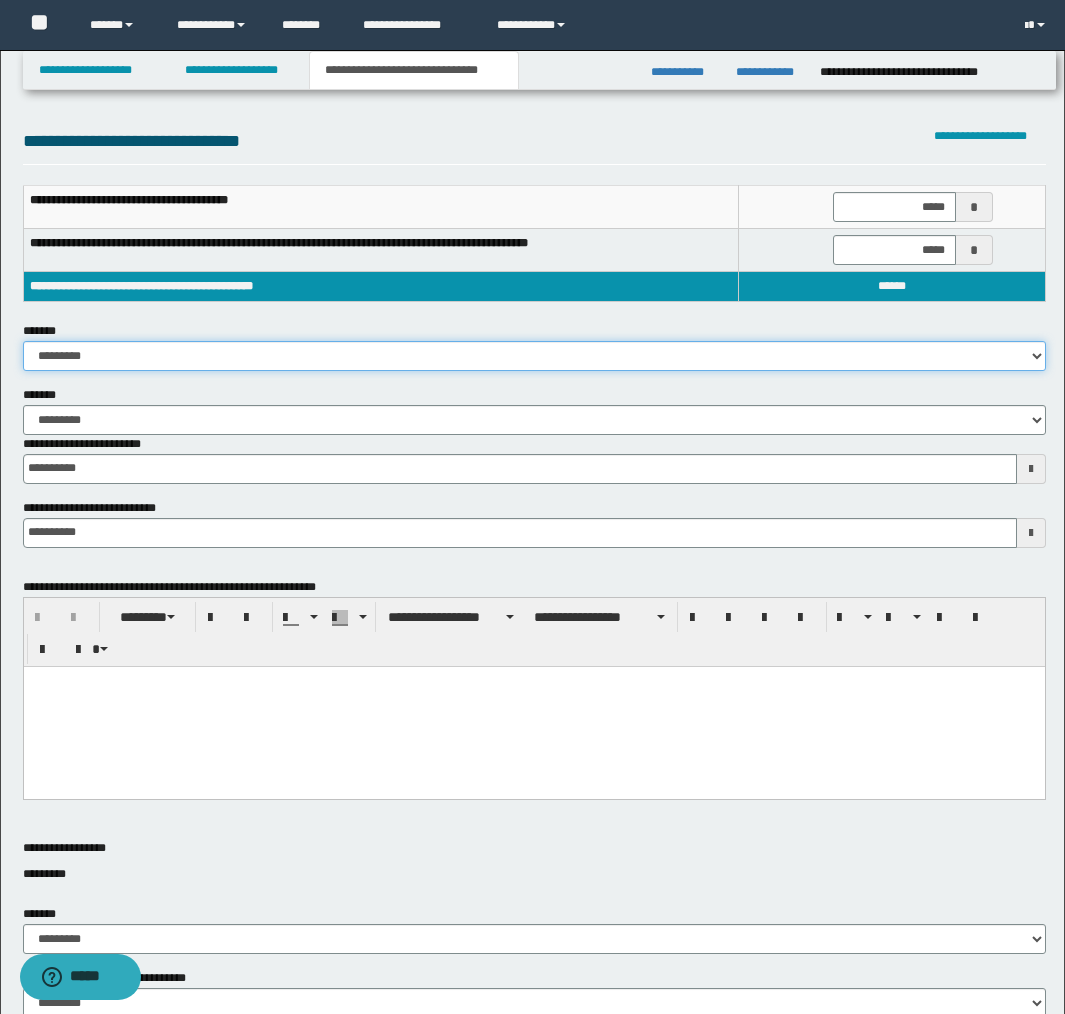select on "*" 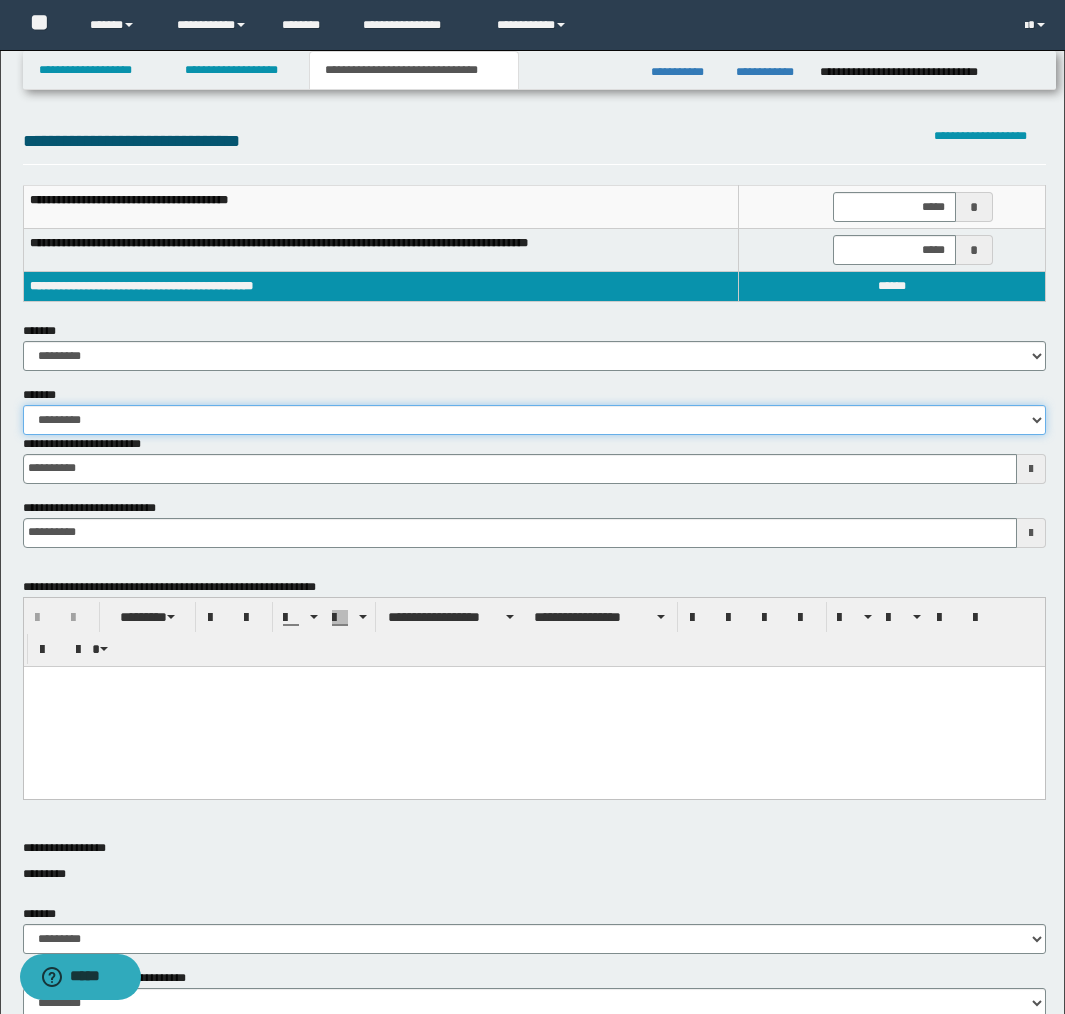 click on "**********" at bounding box center (534, 420) 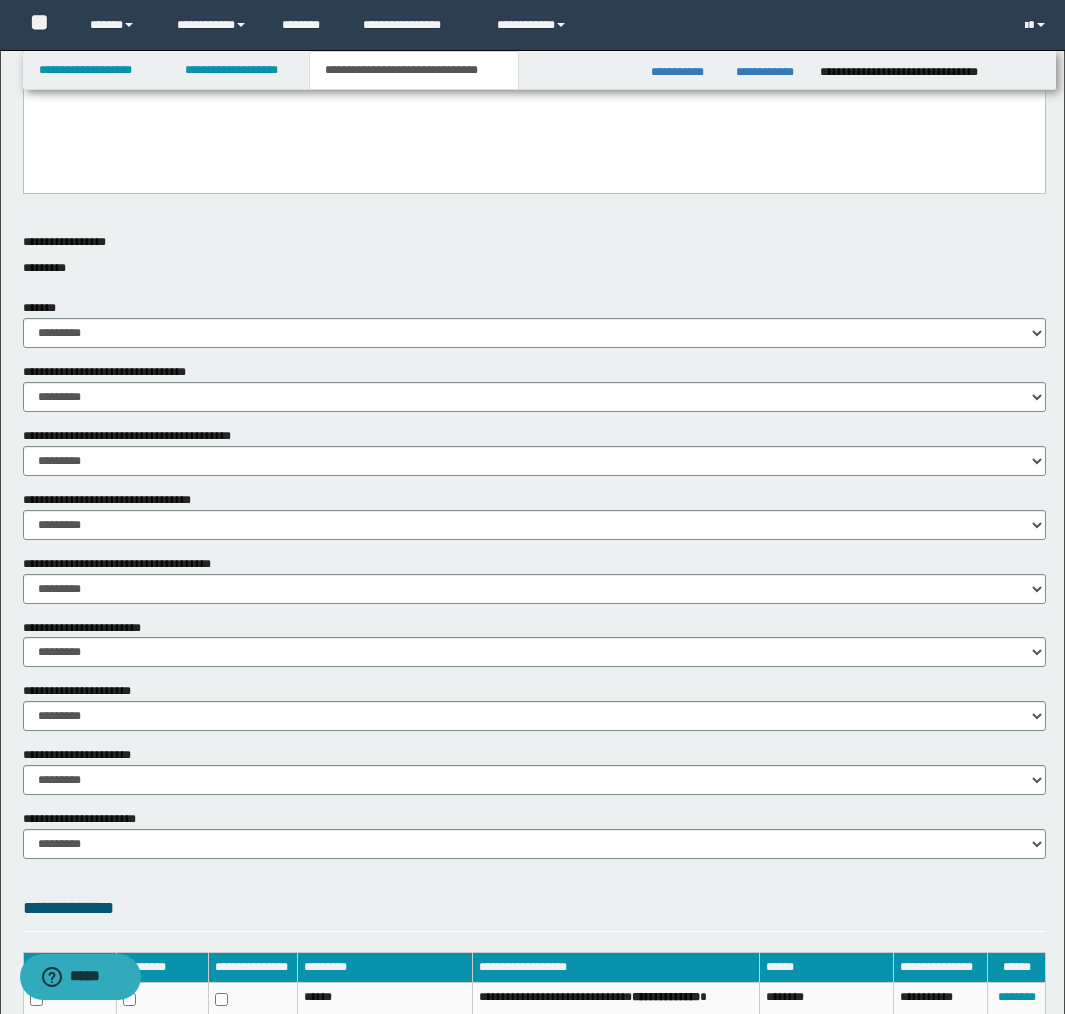 scroll, scrollTop: 630, scrollLeft: 0, axis: vertical 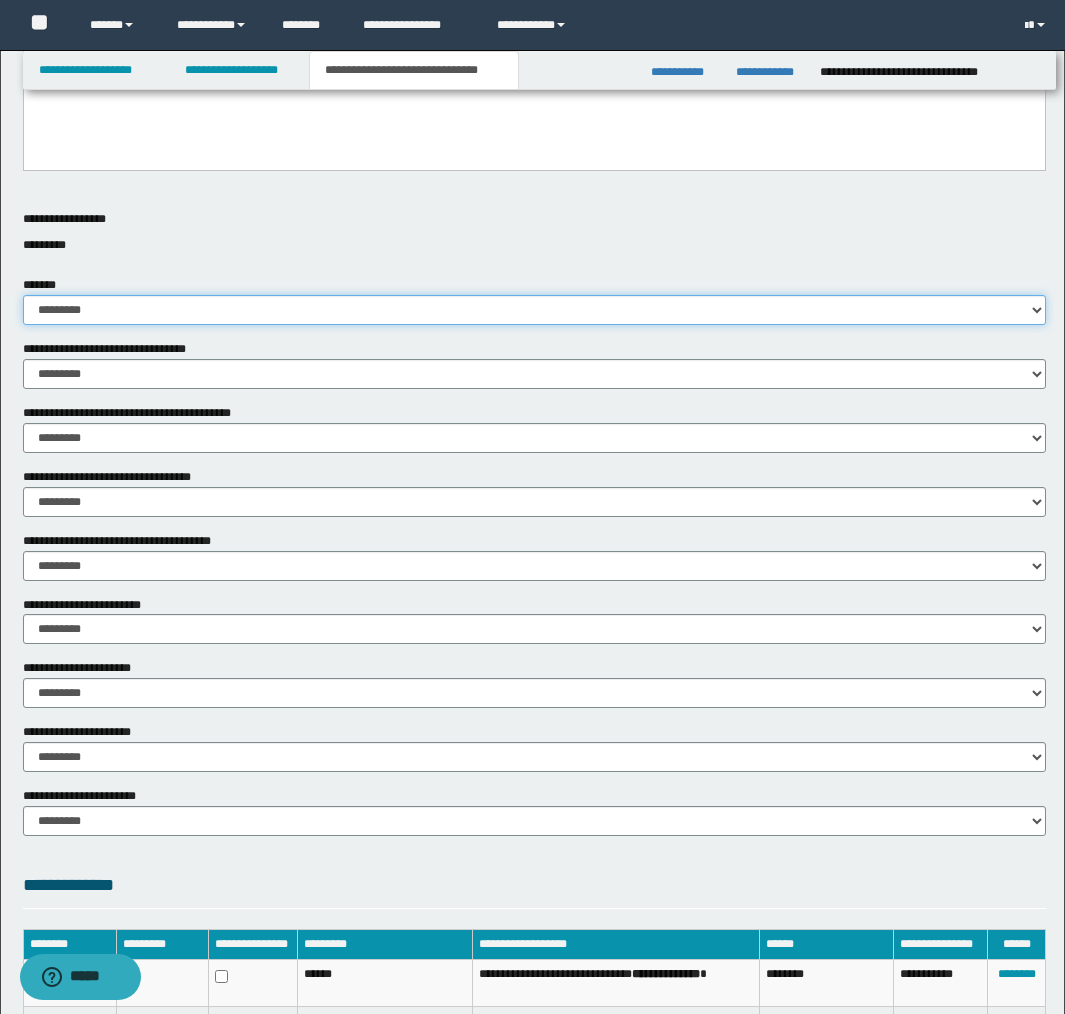 click on "*********
**
**" at bounding box center (534, 310) 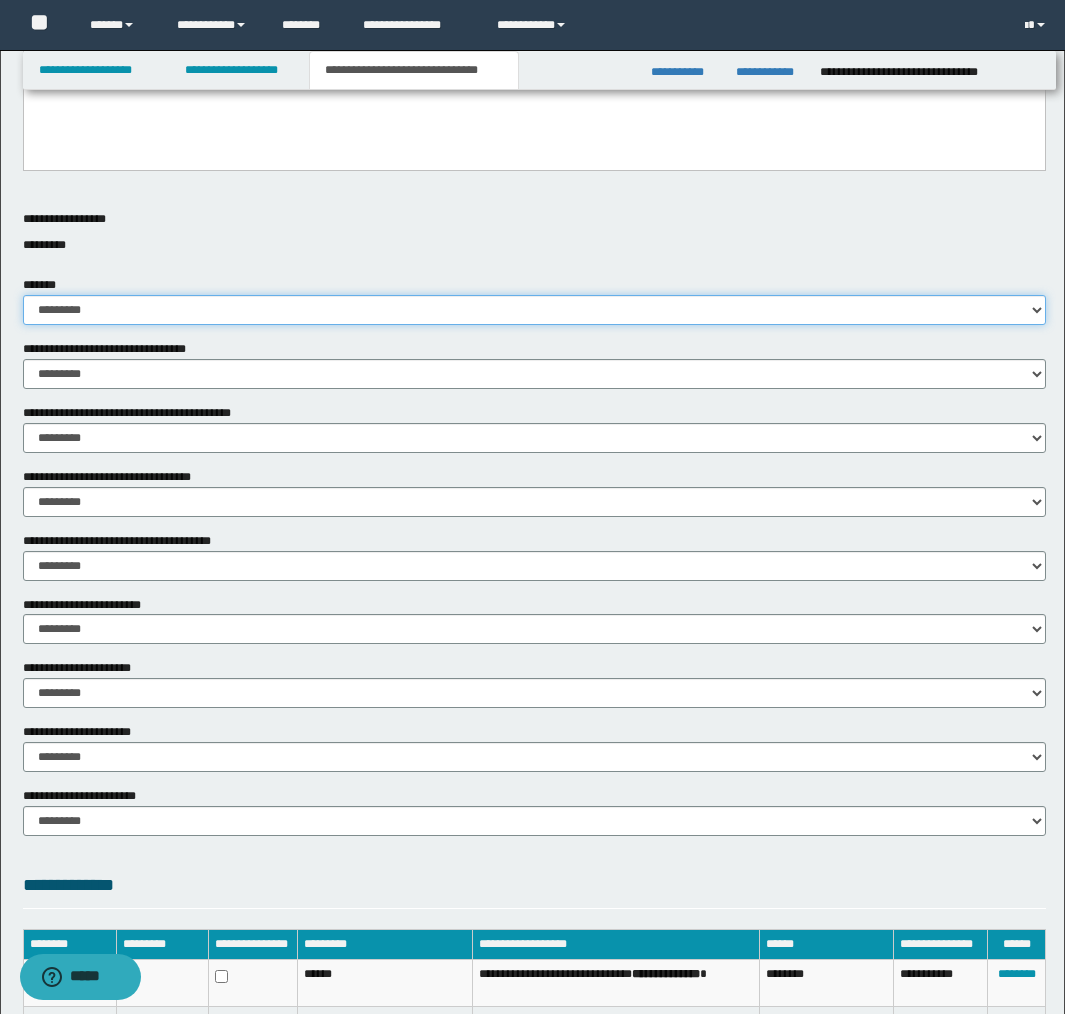 select on "*" 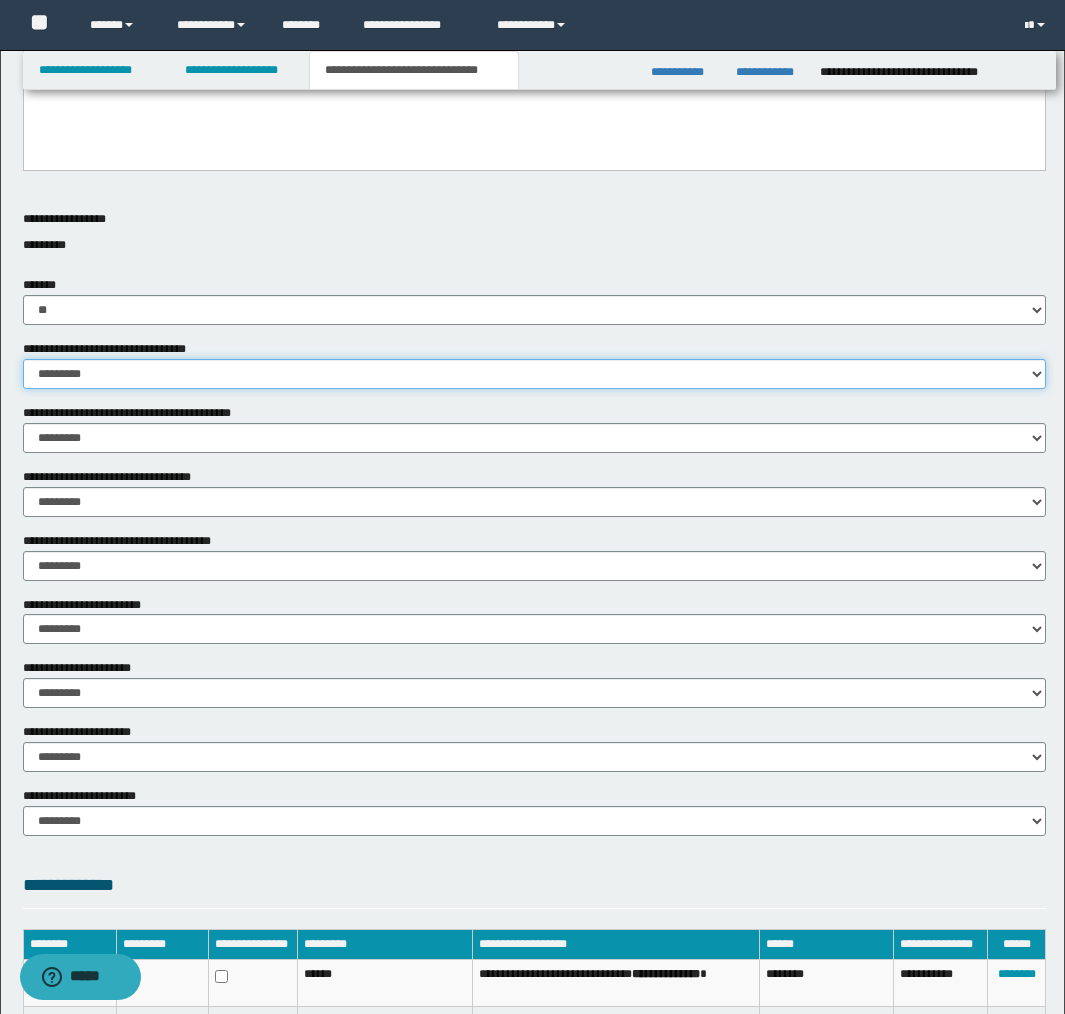 click on "*********
**
**" at bounding box center (534, 374) 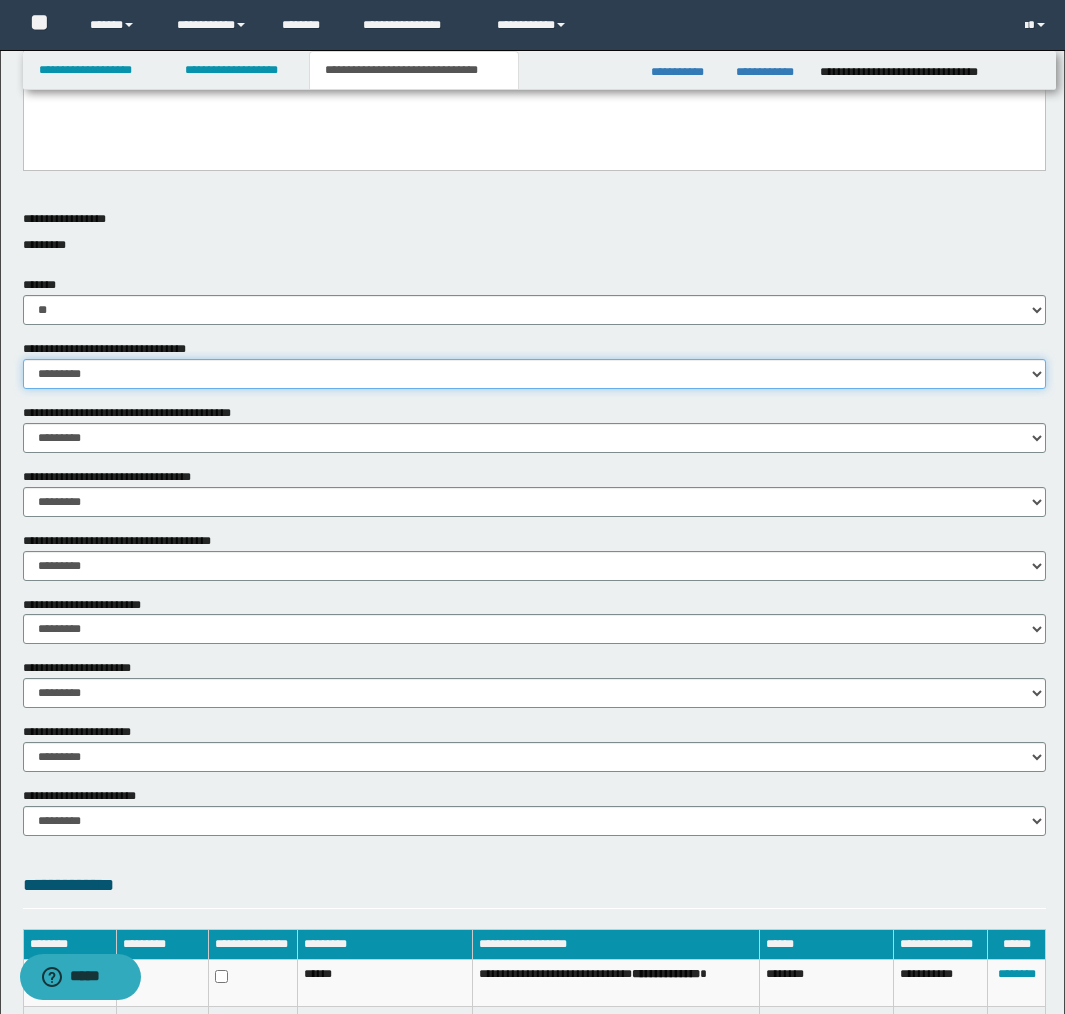 select on "*" 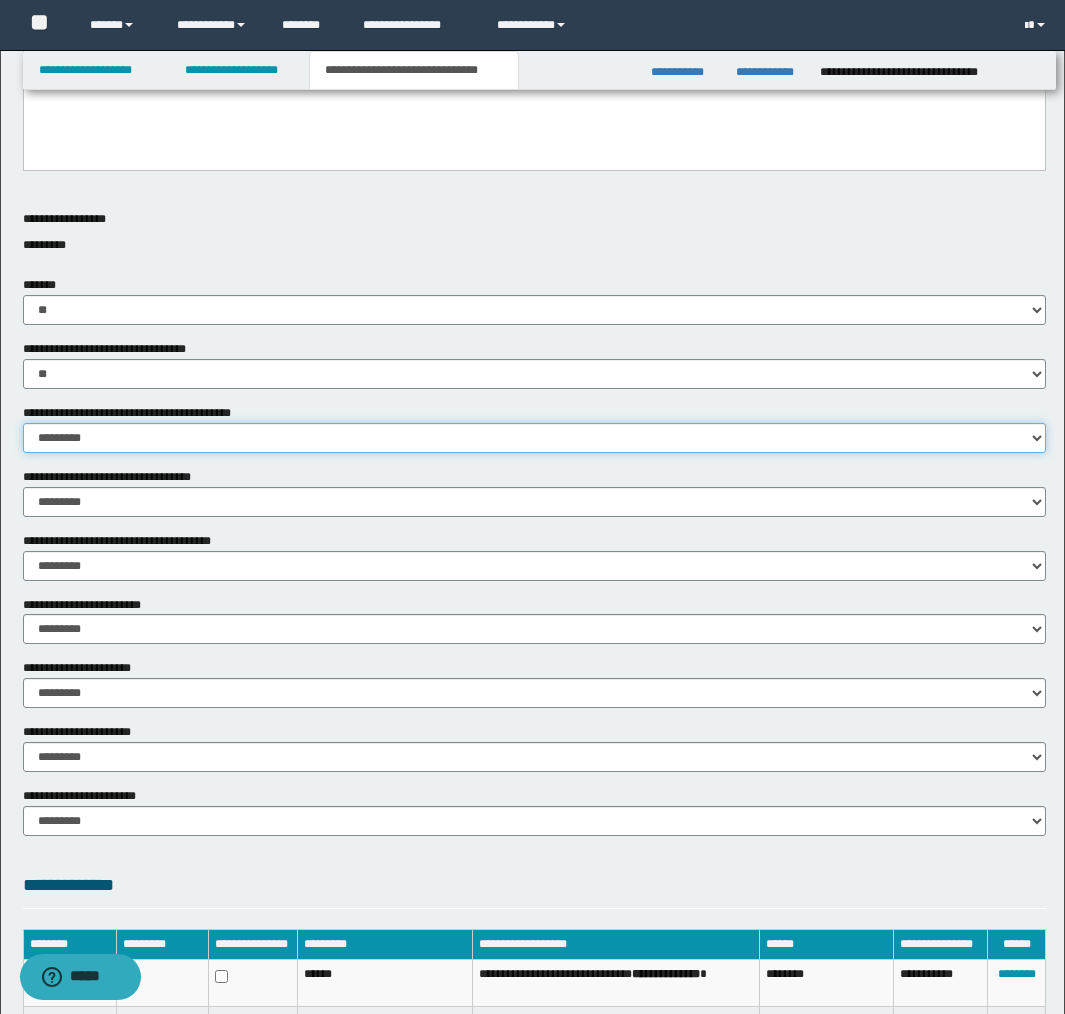 click on "*********
**
**" at bounding box center (534, 438) 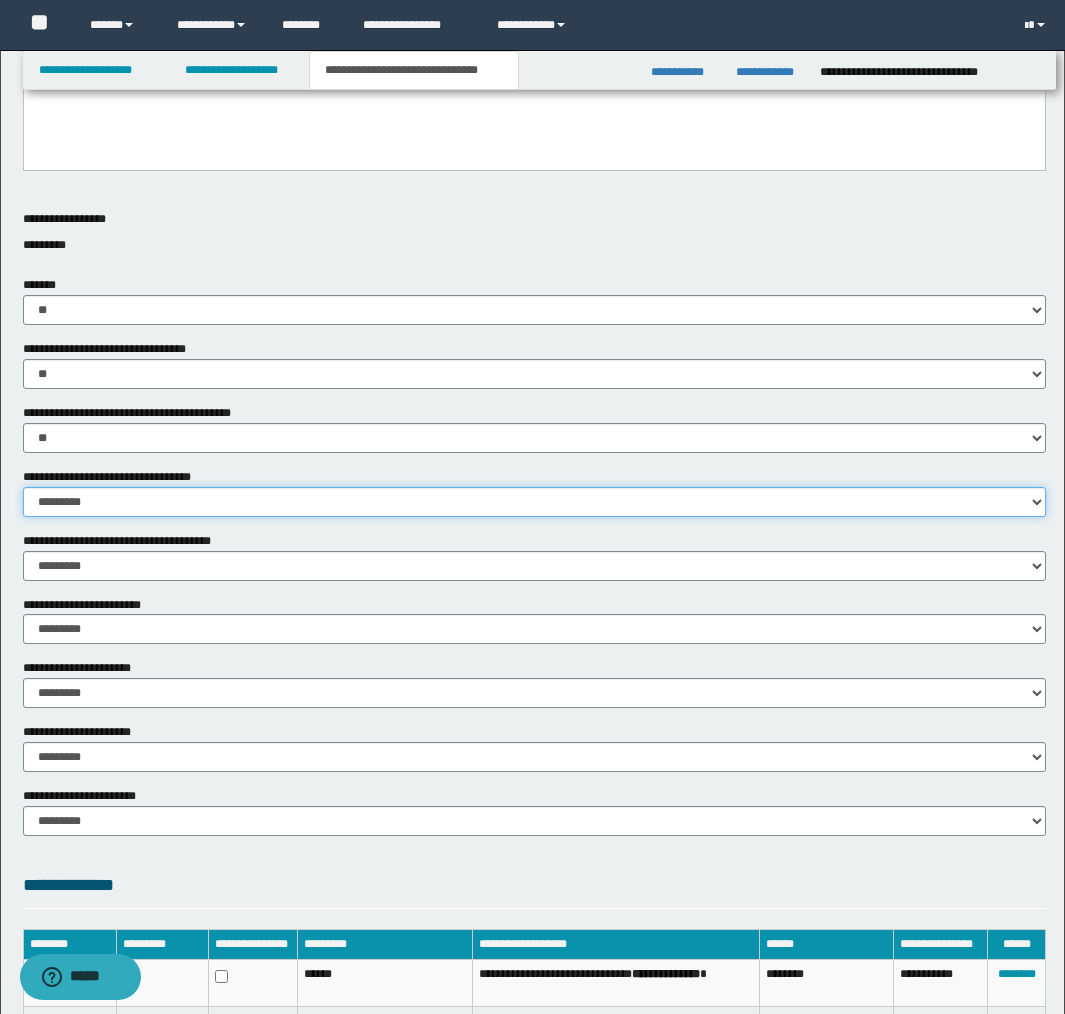 click on "*********
**
**" at bounding box center (534, 502) 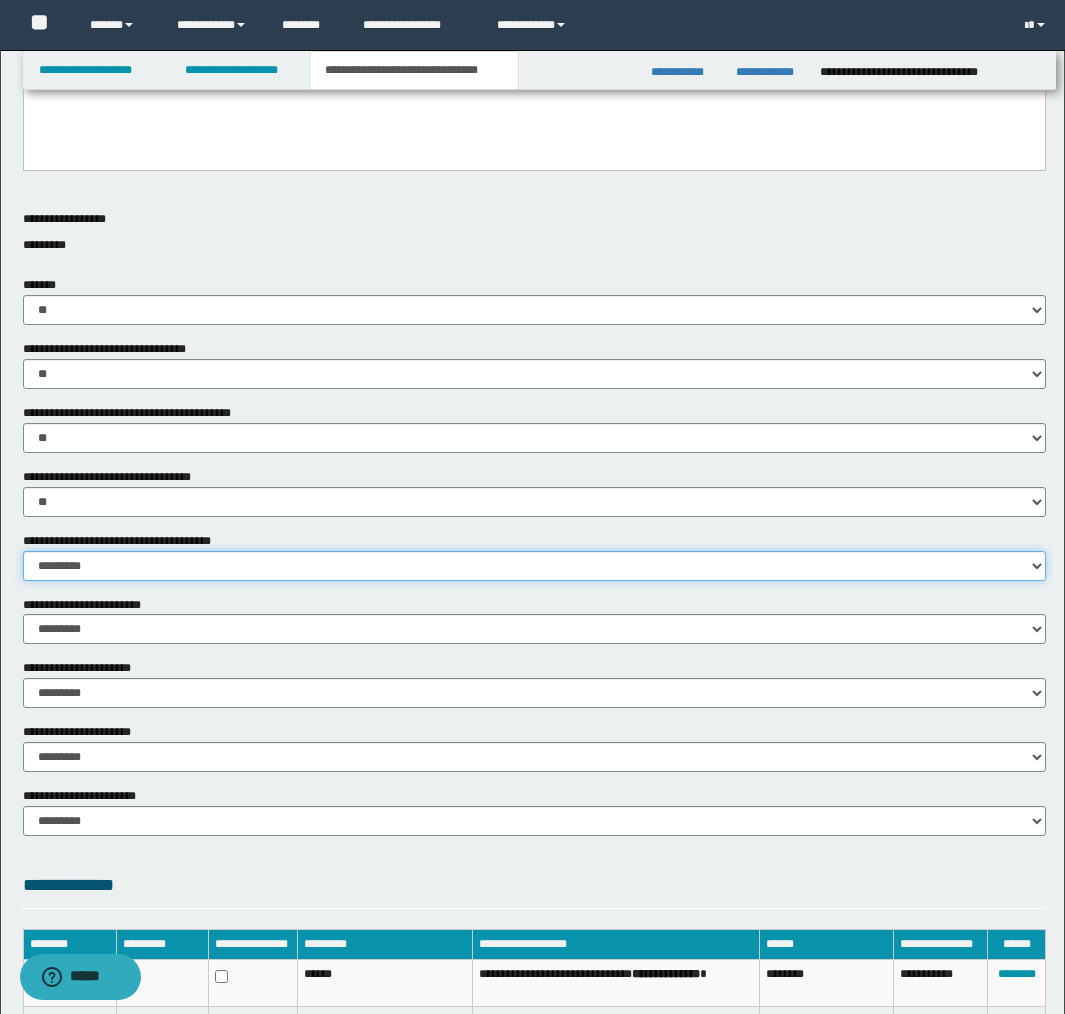 click on "*********
**
**" at bounding box center (534, 566) 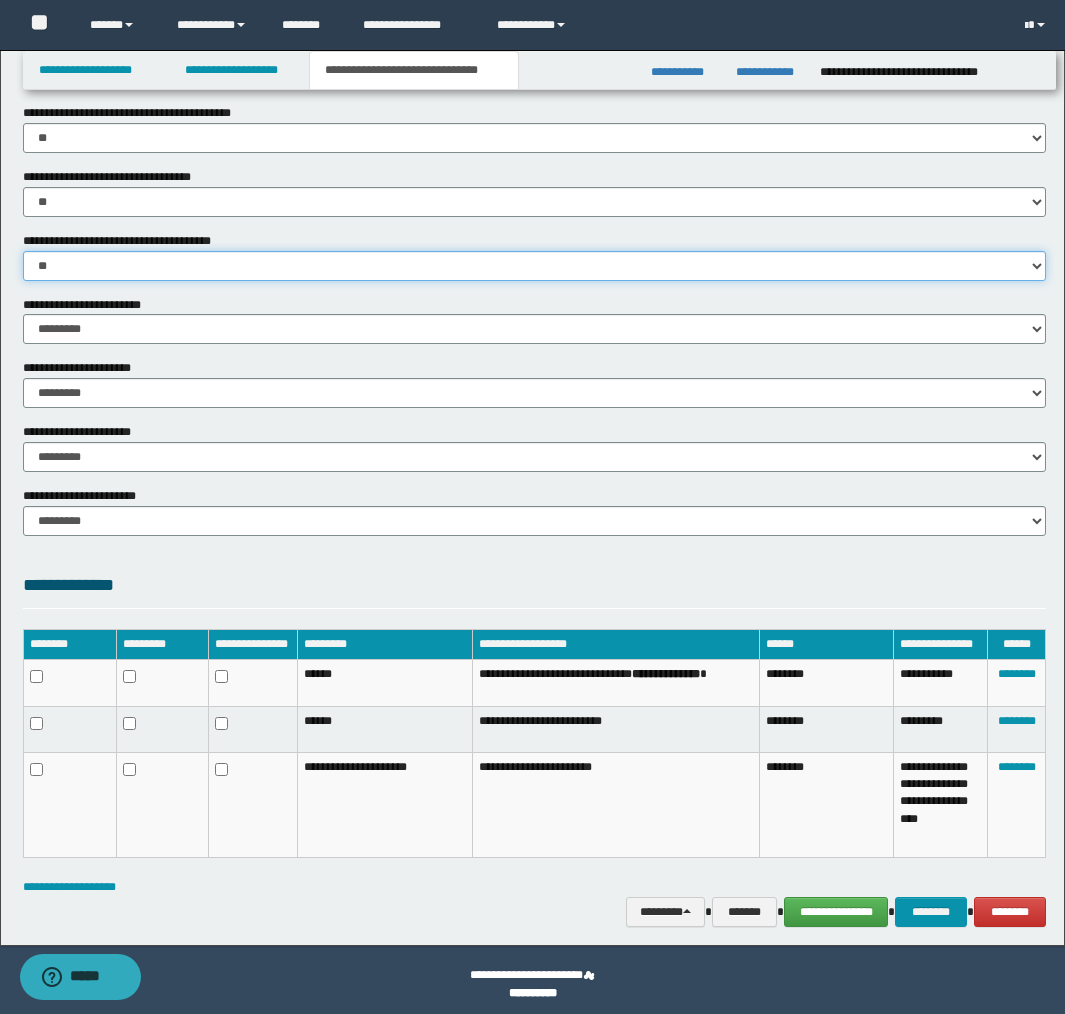 scroll, scrollTop: 939, scrollLeft: 0, axis: vertical 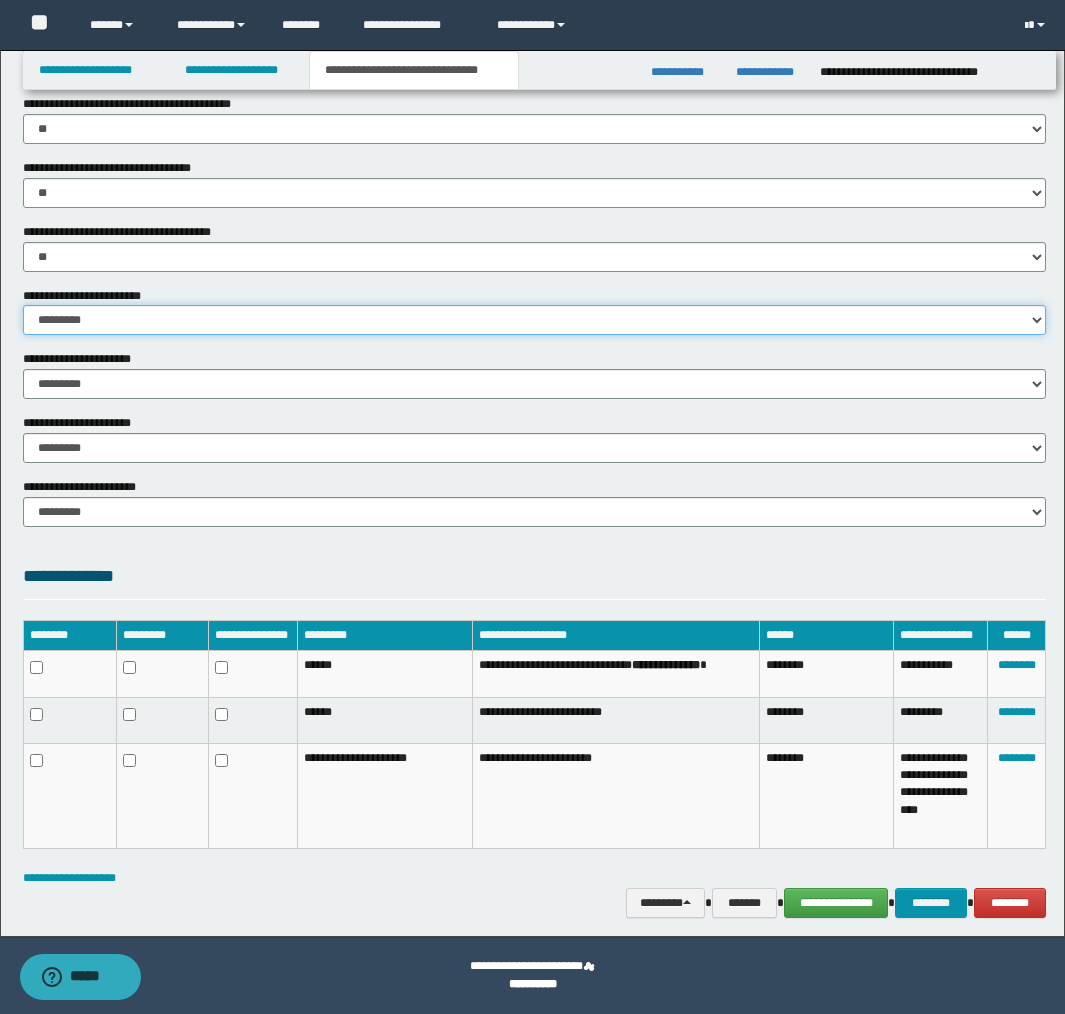 click on "*********
**
**" at bounding box center (534, 320) 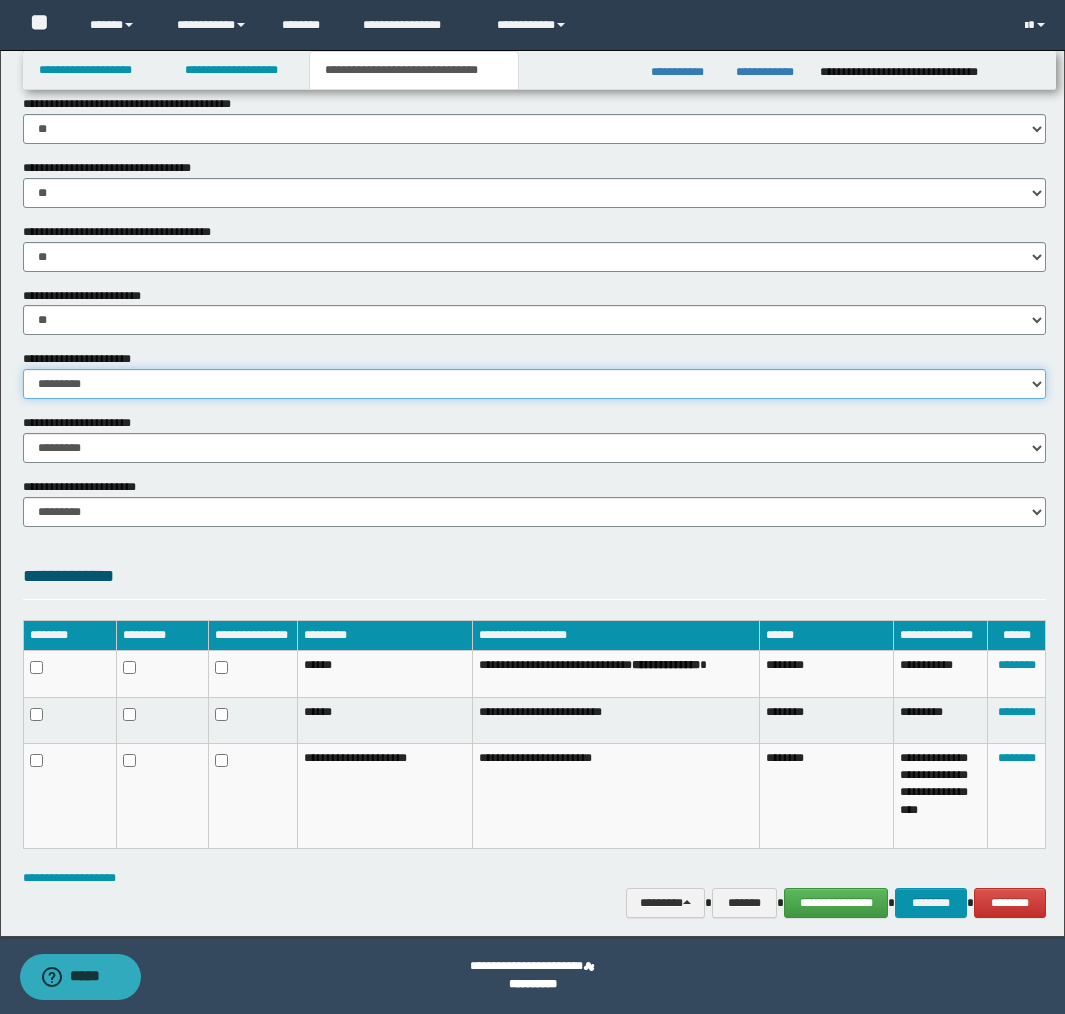 click on "*********
**
**" at bounding box center [534, 384] 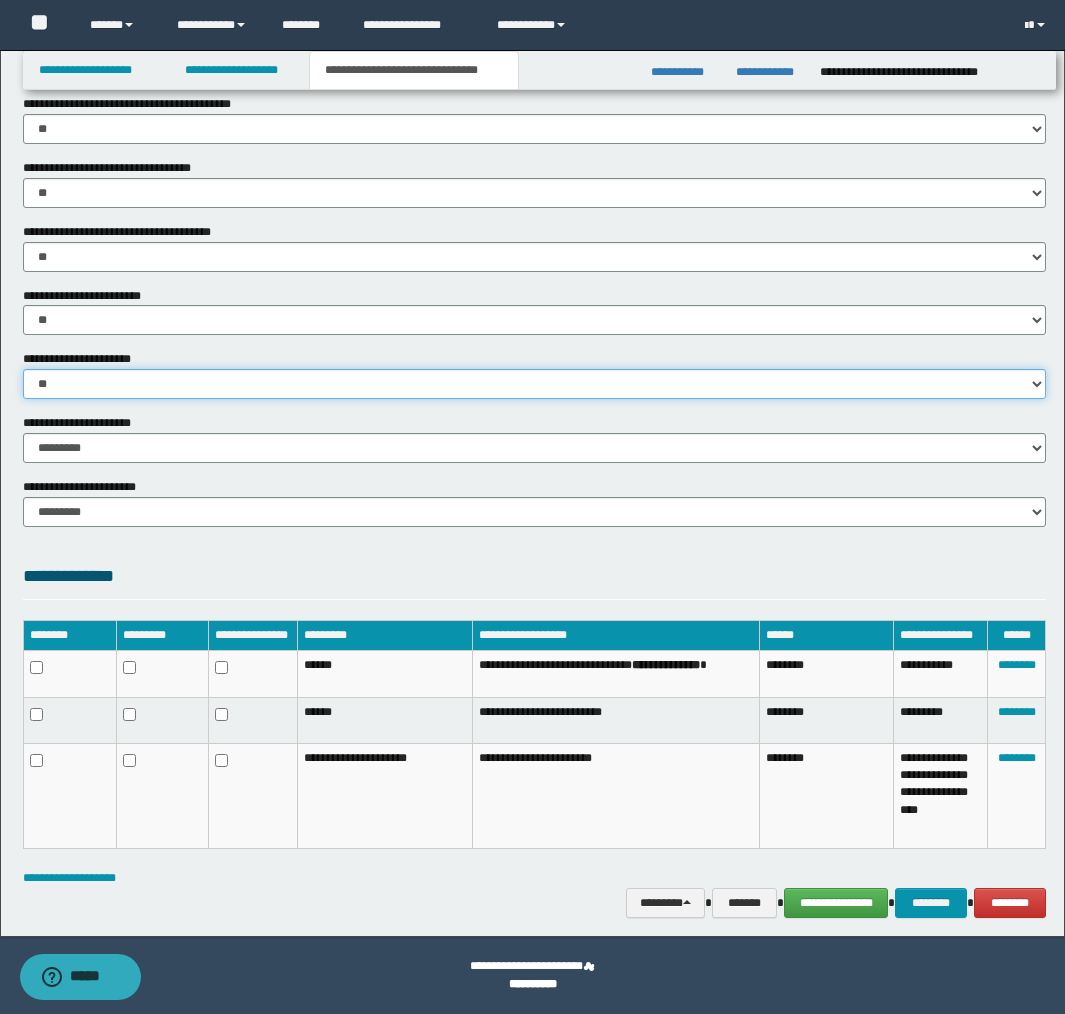 click on "*********
**
**" at bounding box center (534, 384) 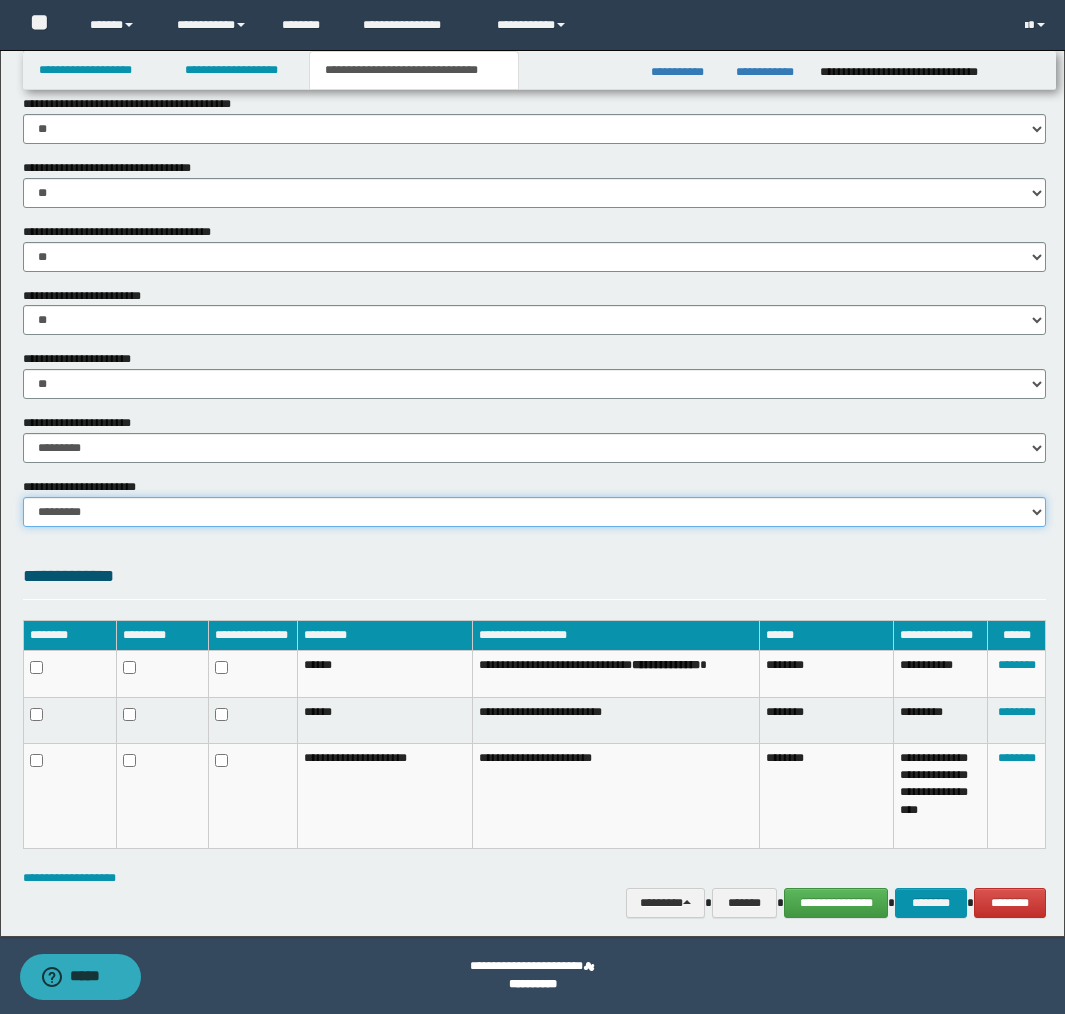 click on "*********
*********
*********" at bounding box center (534, 512) 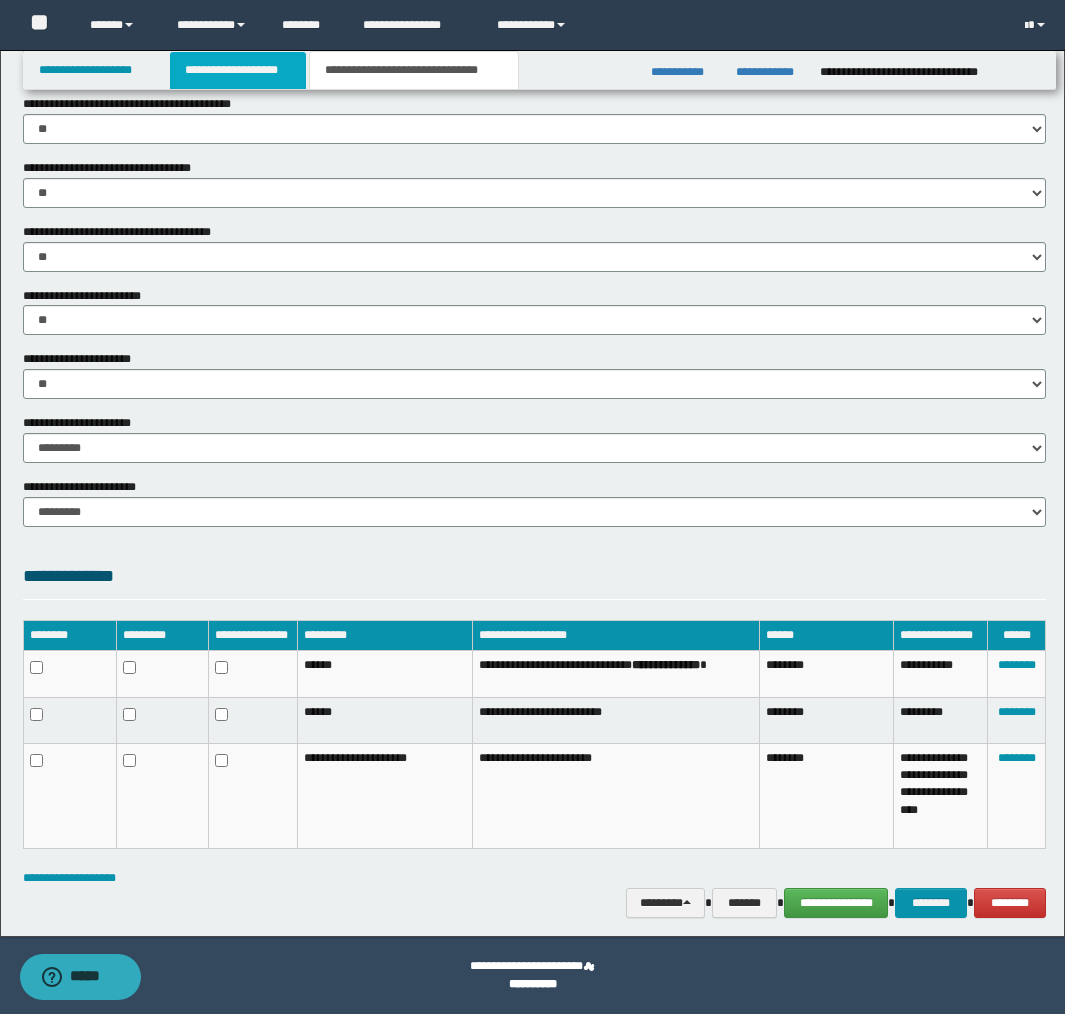 click on "**********" at bounding box center (238, 70) 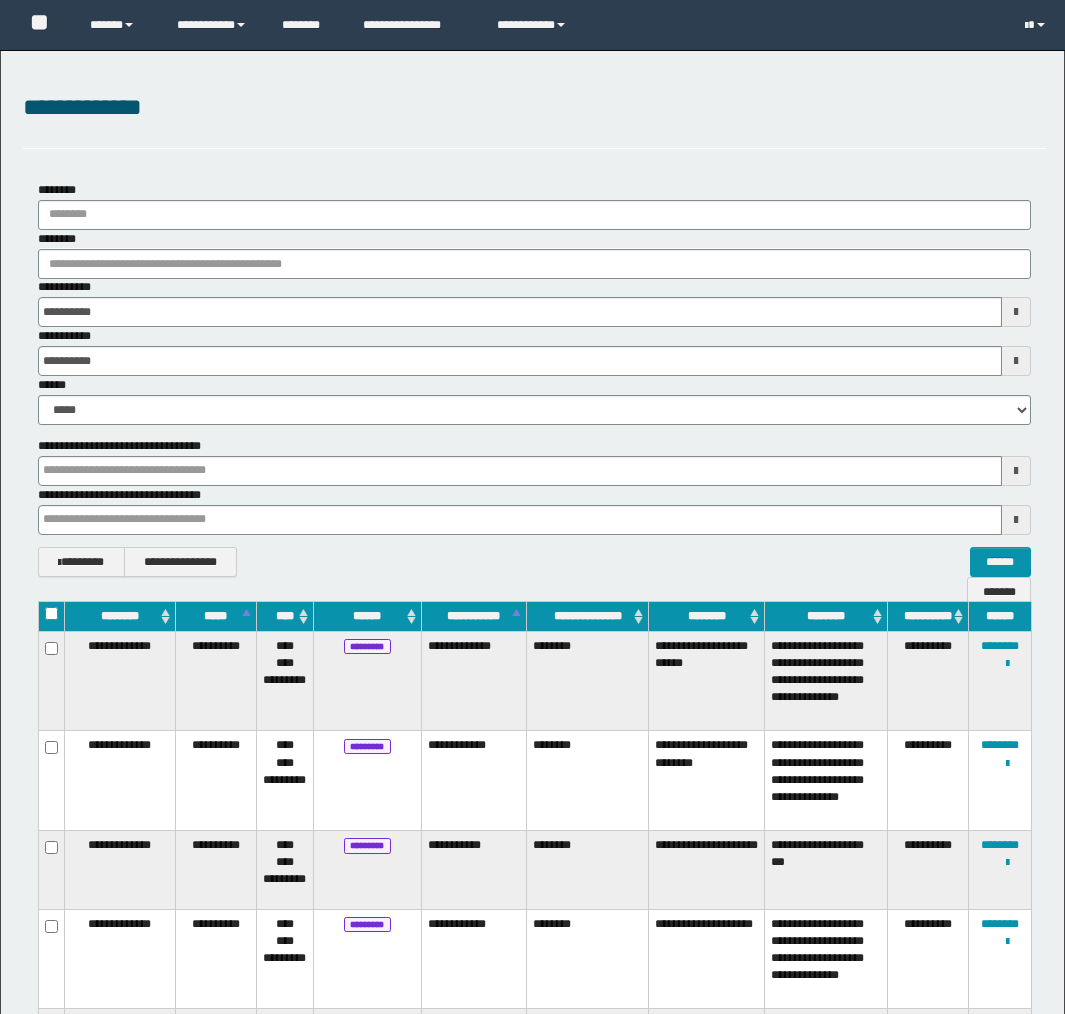 scroll, scrollTop: 460, scrollLeft: 0, axis: vertical 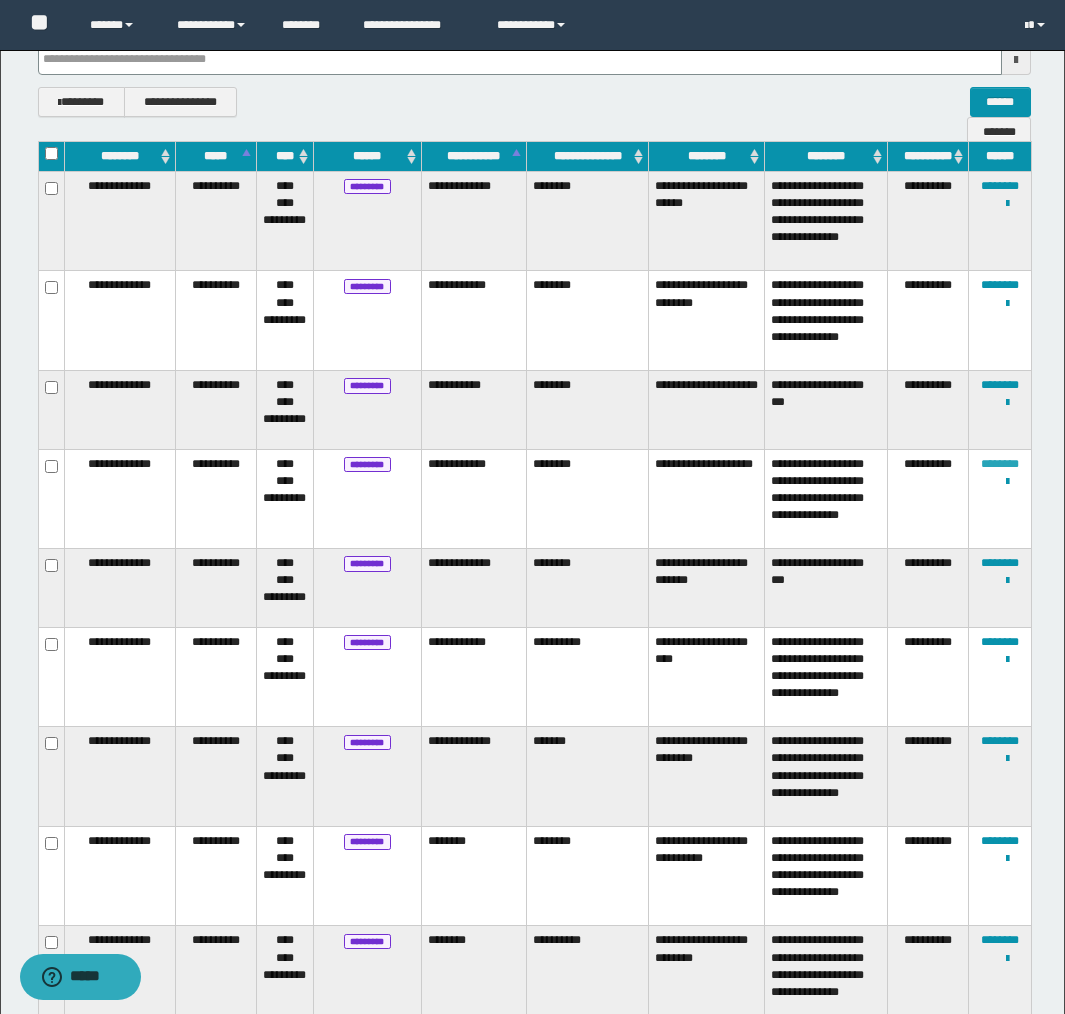click on "********" at bounding box center (1000, 464) 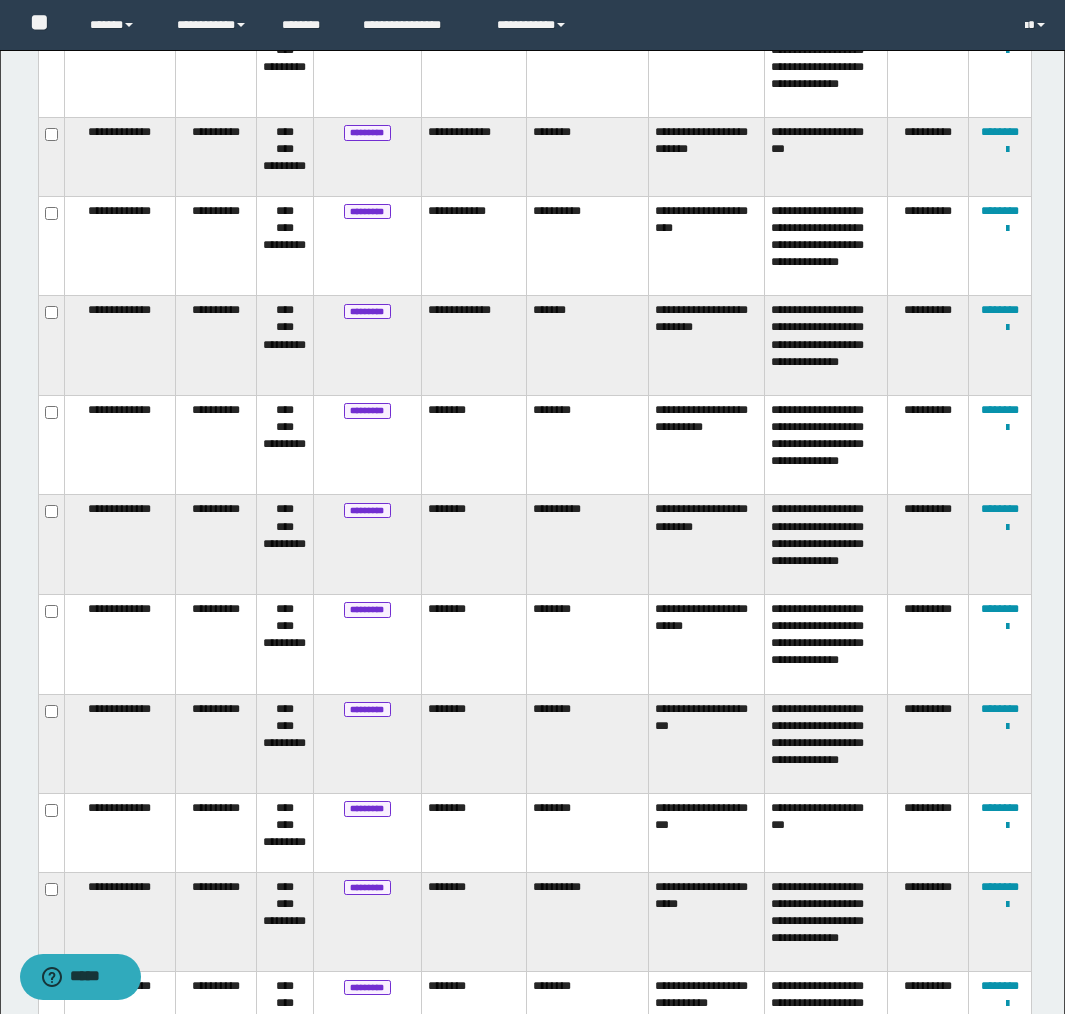 scroll, scrollTop: 893, scrollLeft: 0, axis: vertical 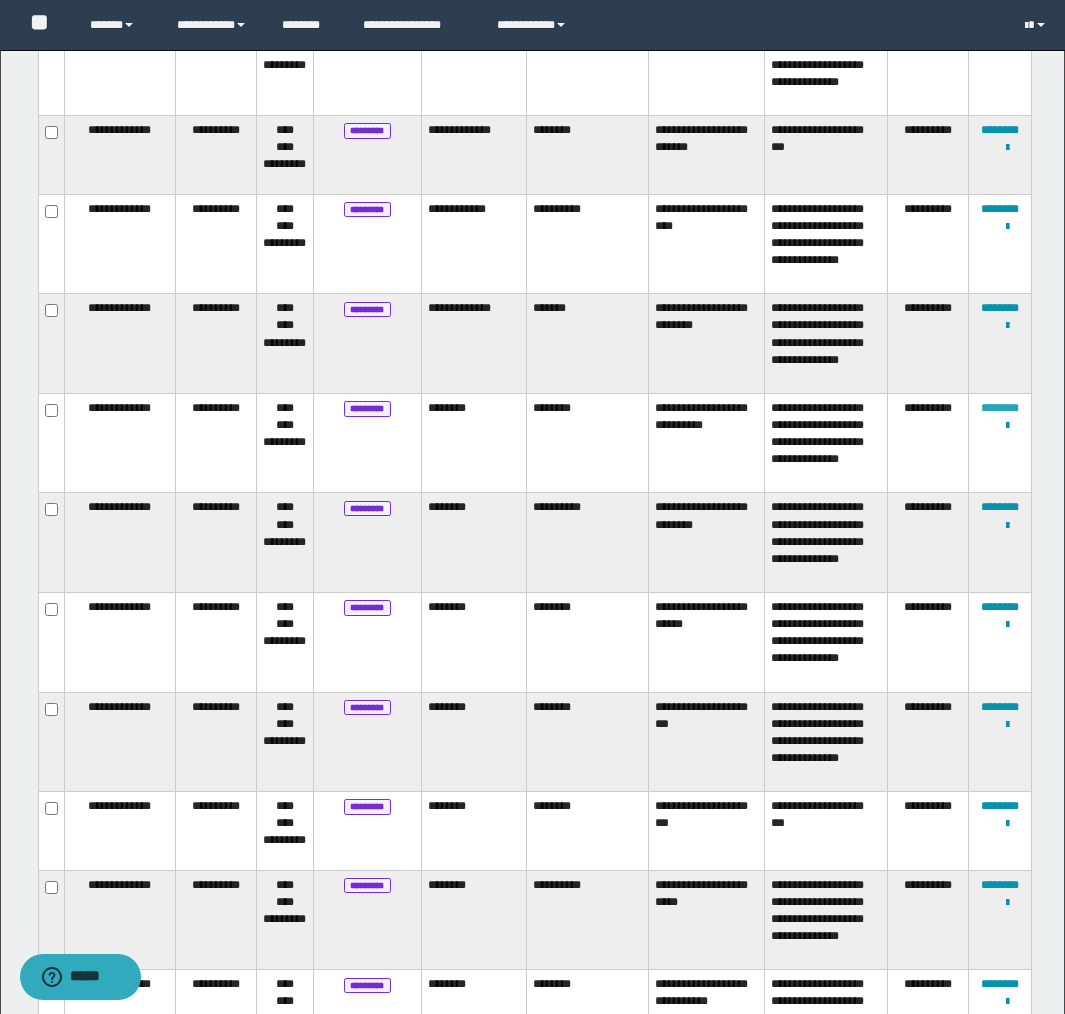 click on "********" at bounding box center [1000, 408] 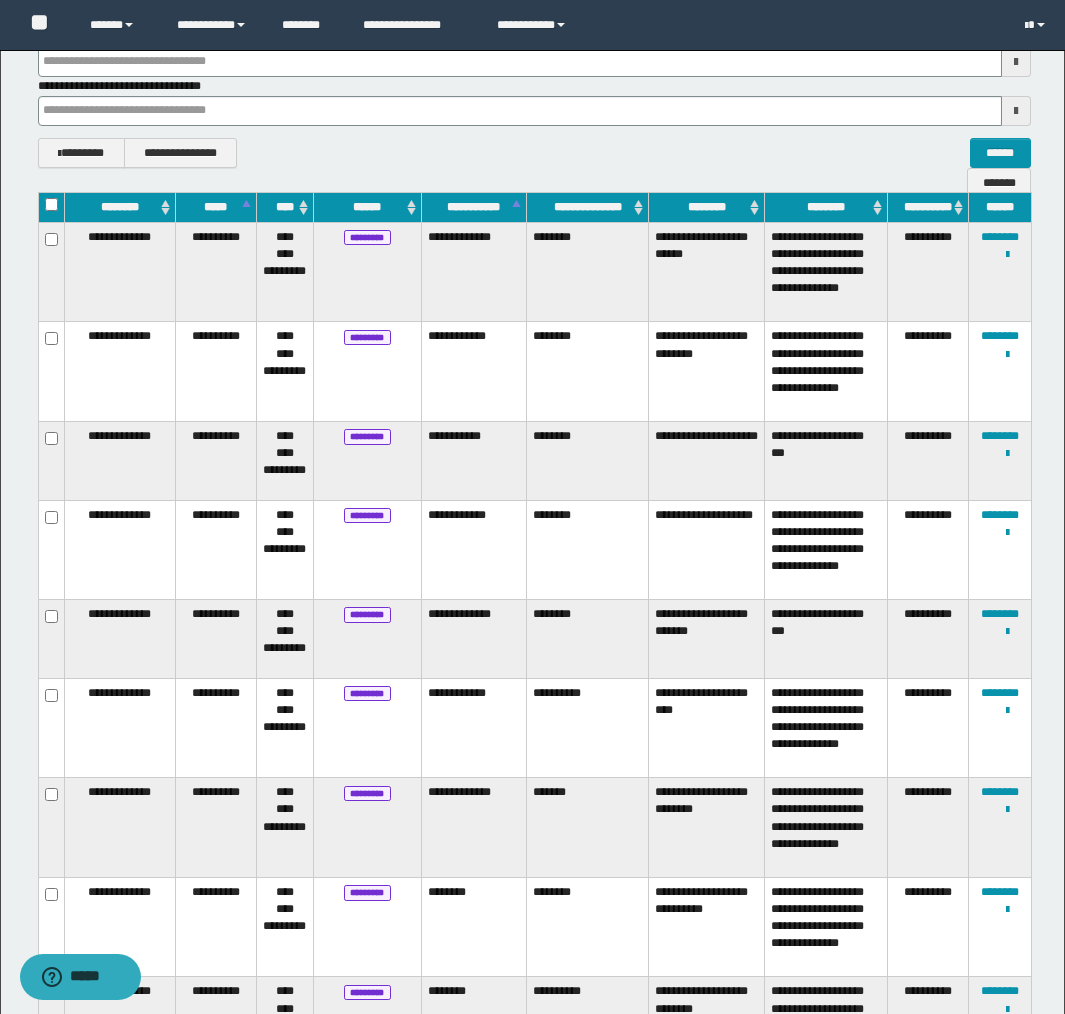 scroll, scrollTop: 470, scrollLeft: 0, axis: vertical 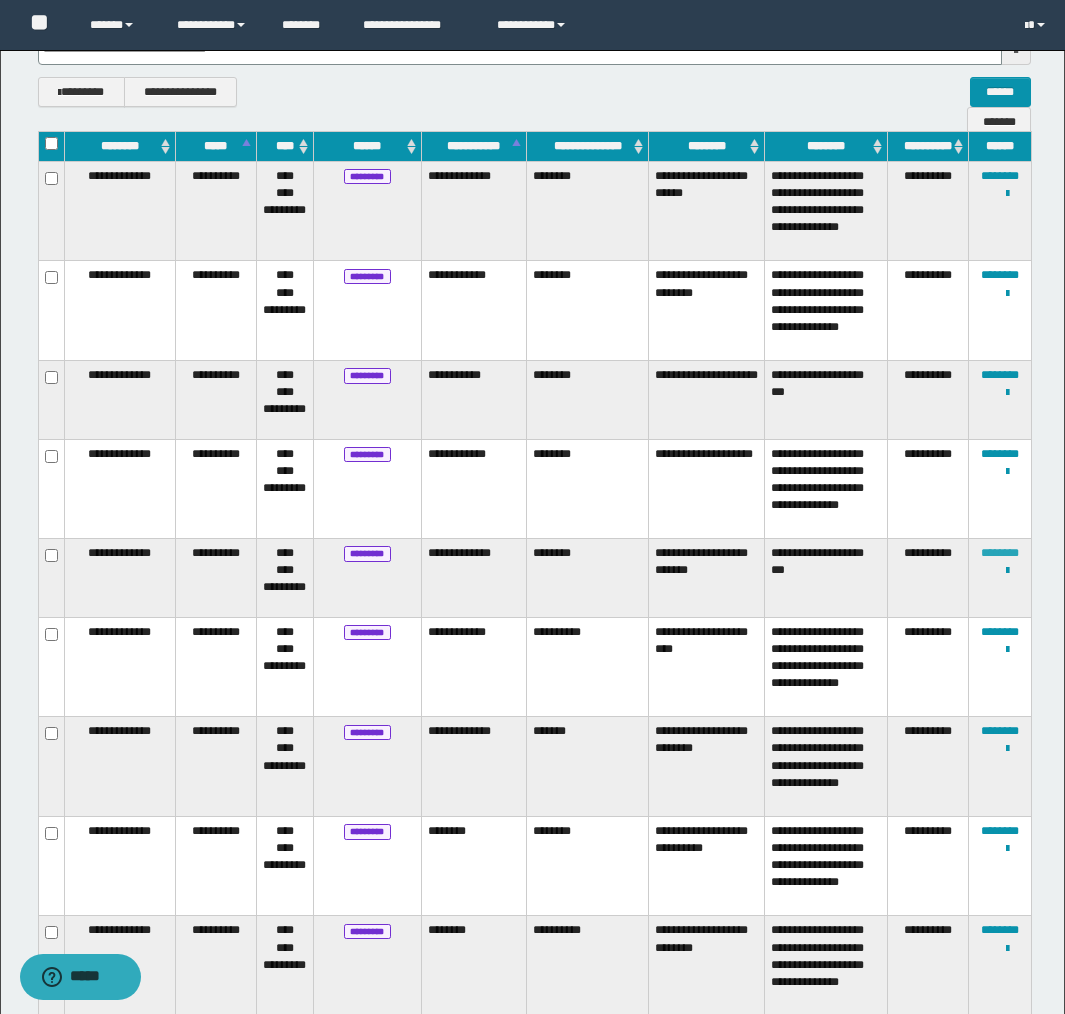 click on "********" at bounding box center [1000, 553] 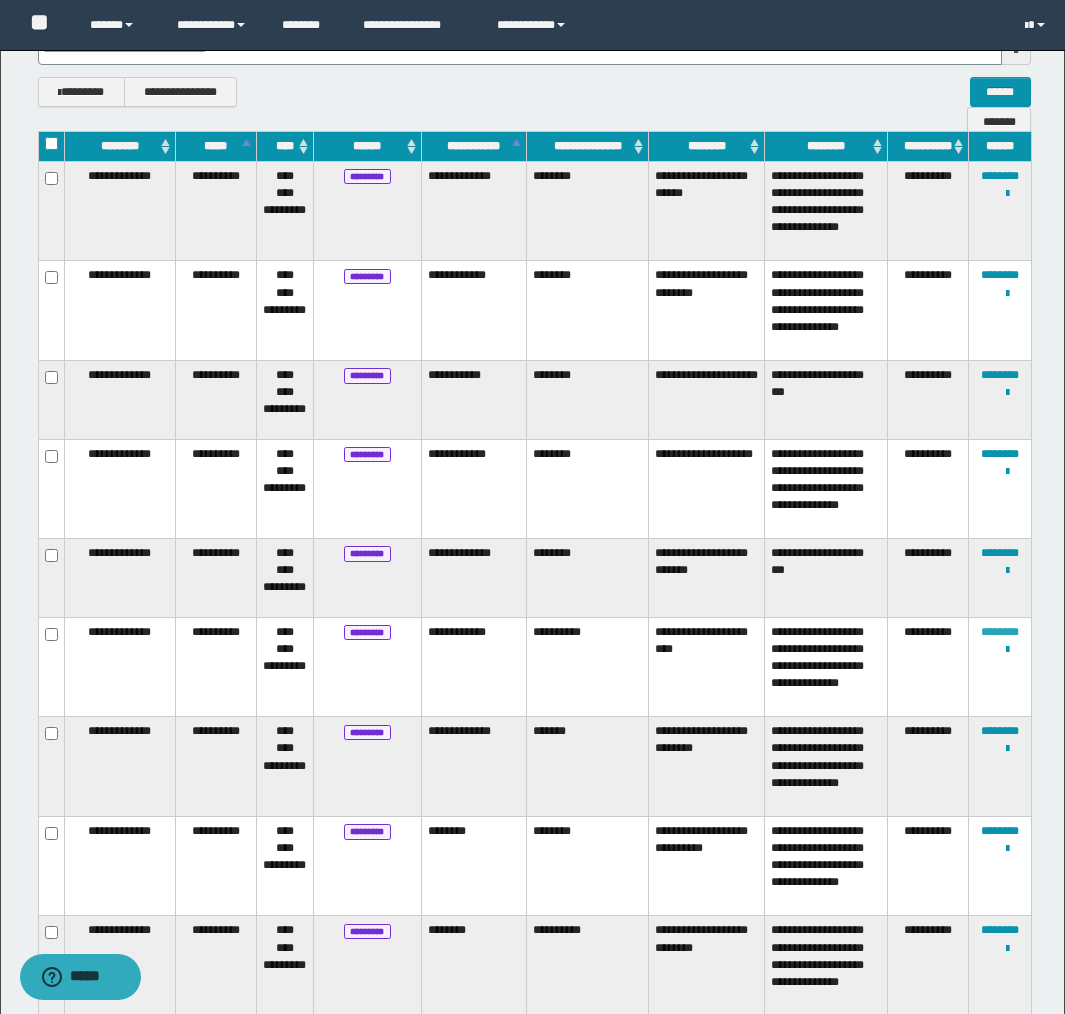 click on "********" at bounding box center (1000, 632) 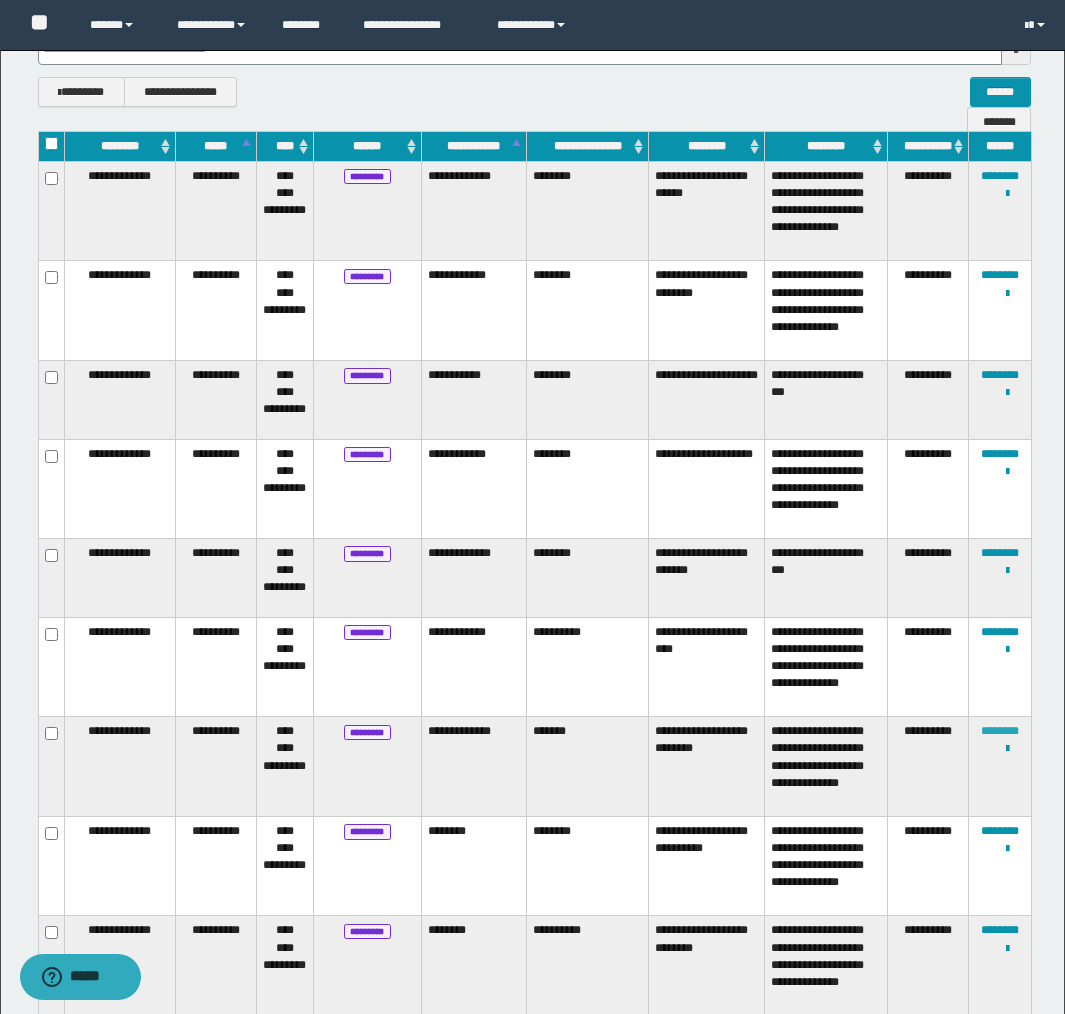 click on "********" at bounding box center (1000, 731) 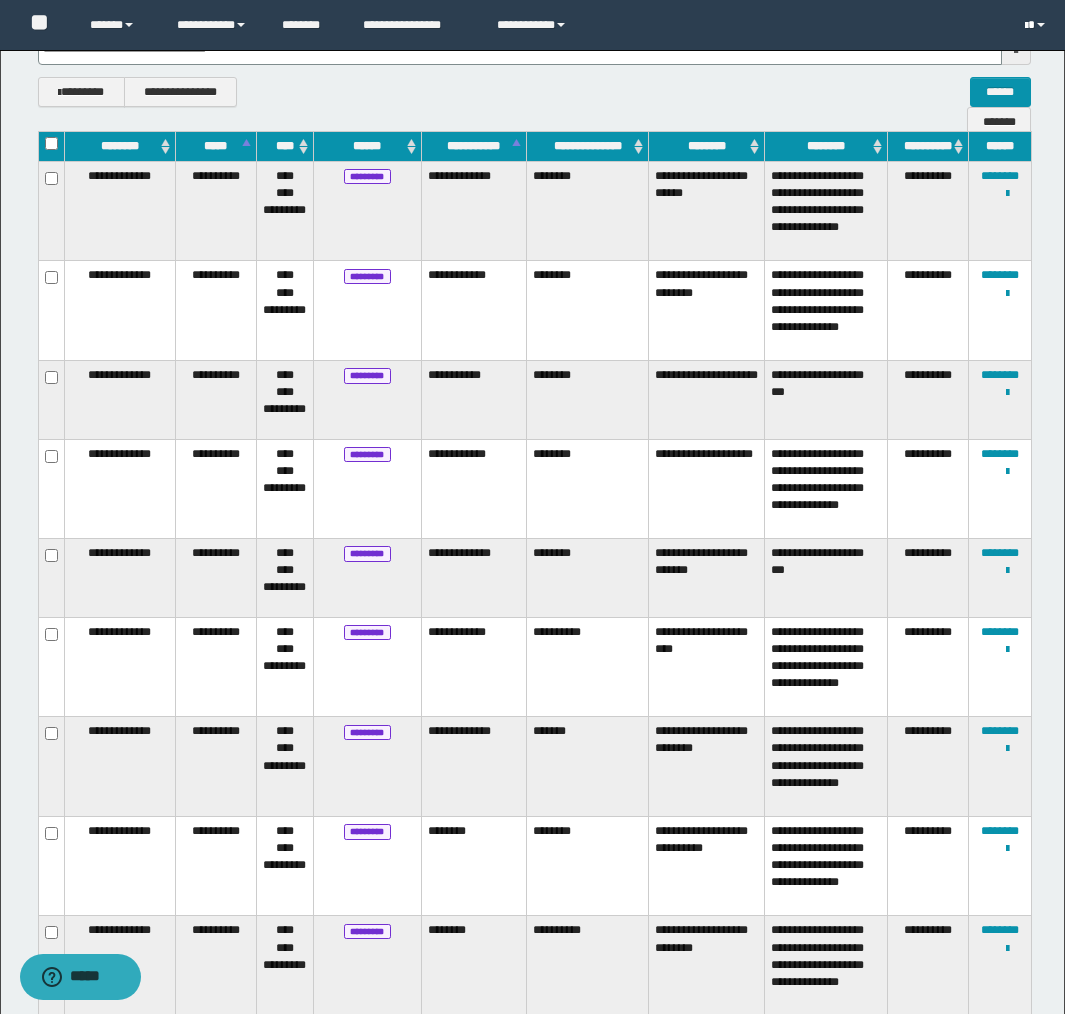 click at bounding box center [1037, 25] 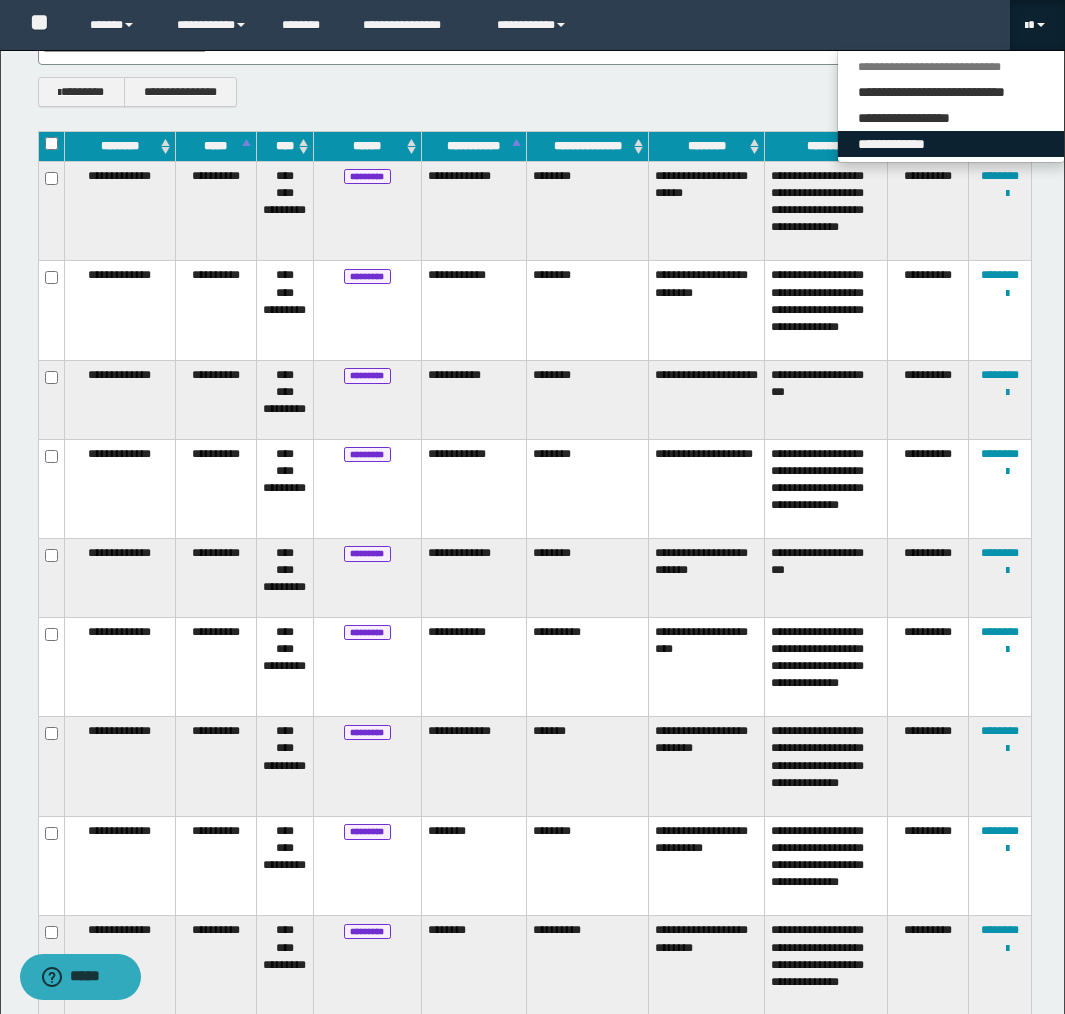 click on "**********" at bounding box center (951, 144) 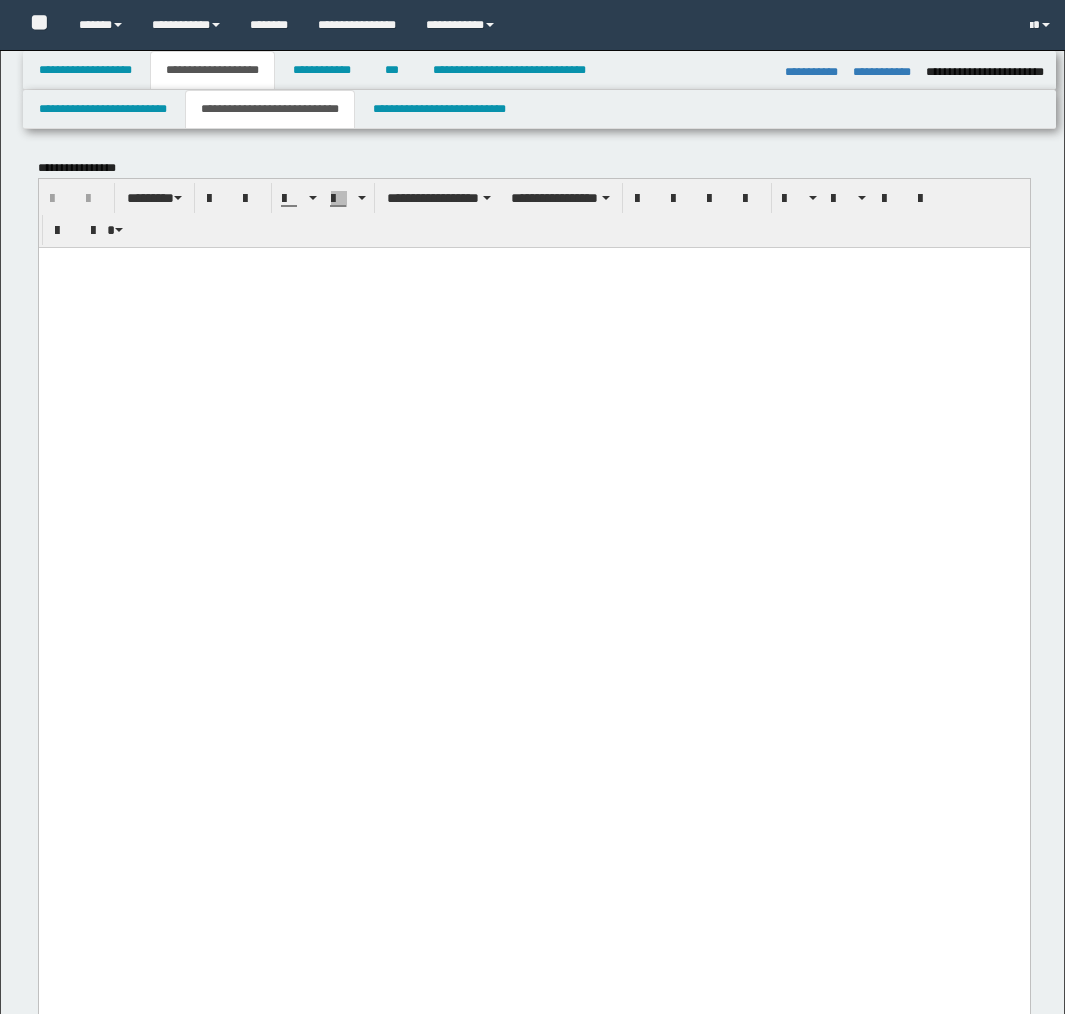 select on "*" 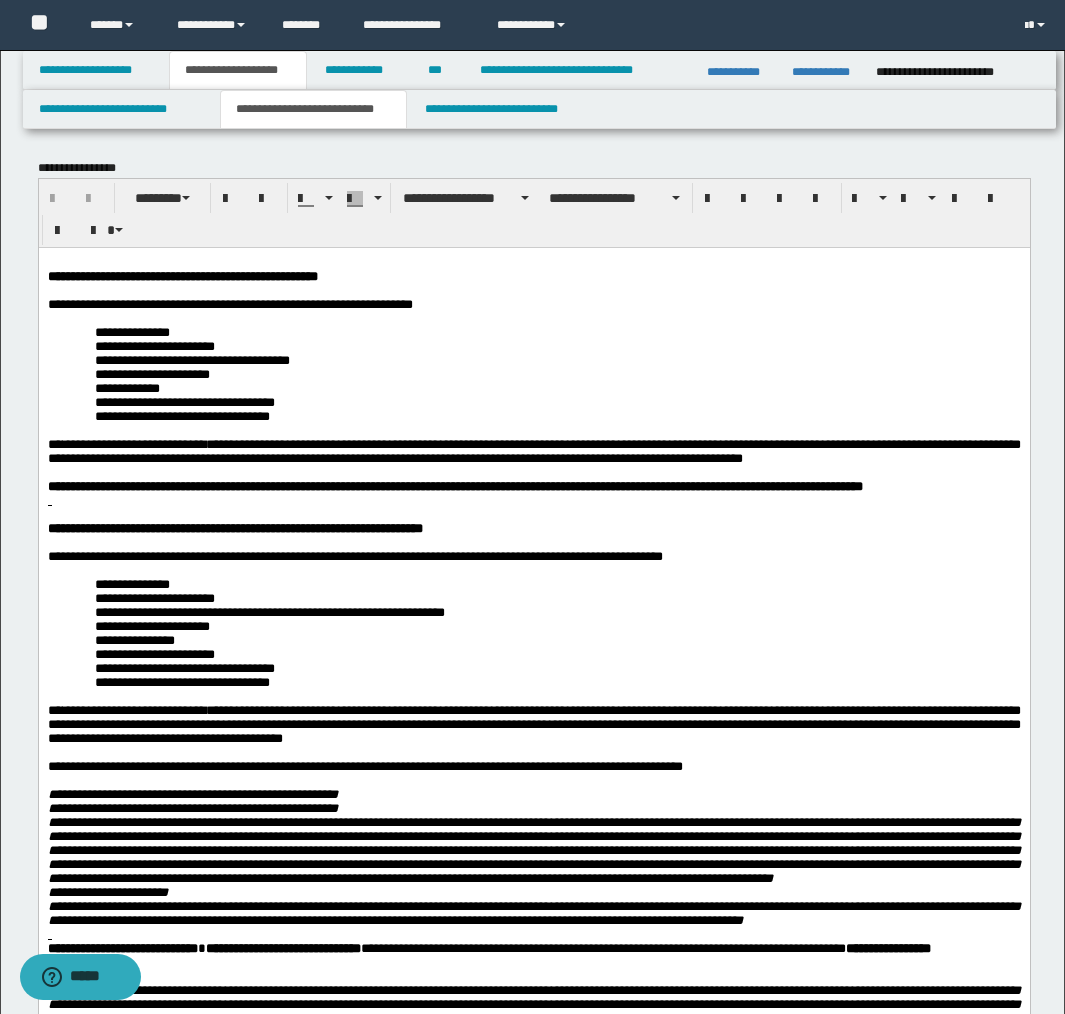 scroll, scrollTop: 0, scrollLeft: 0, axis: both 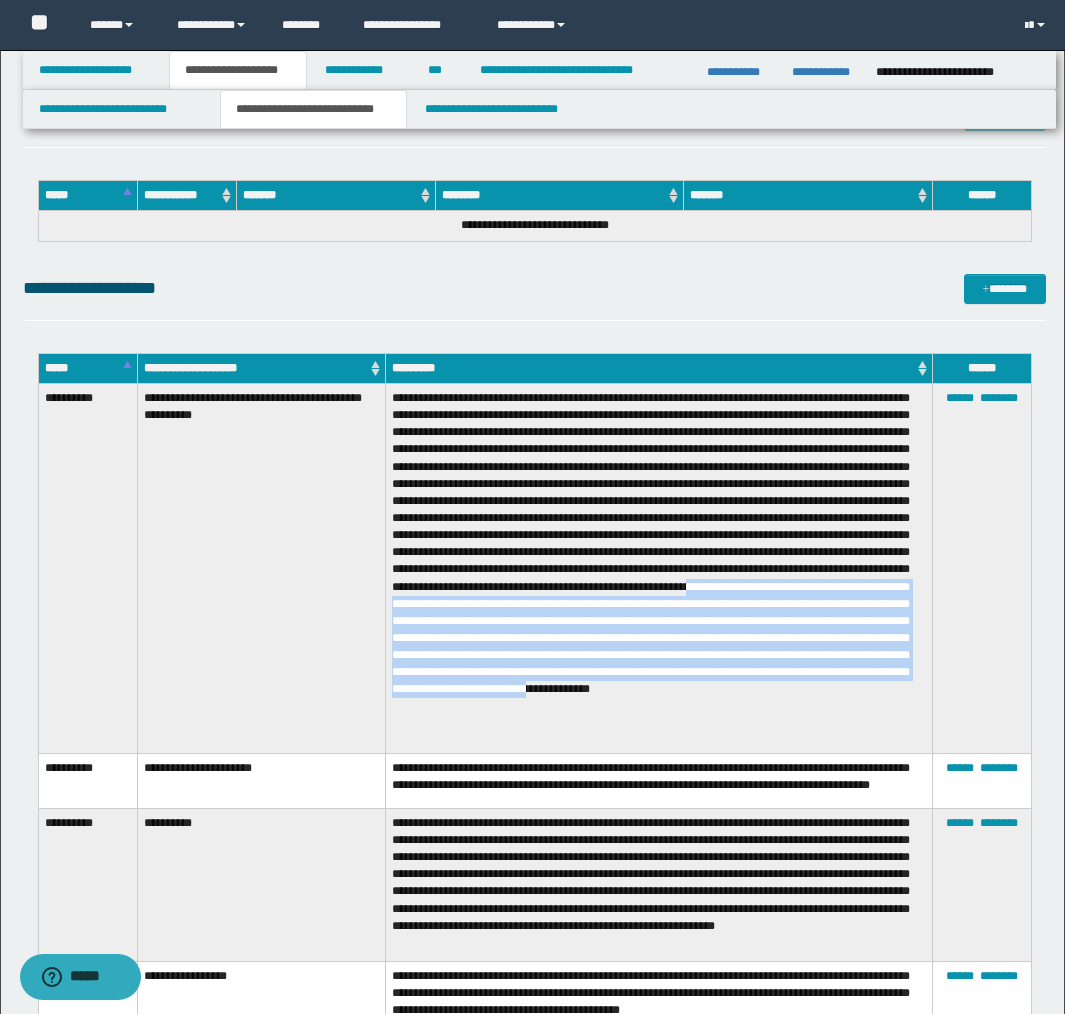 drag, startPoint x: 786, startPoint y: 619, endPoint x: 596, endPoint y: 705, distance: 208.55695 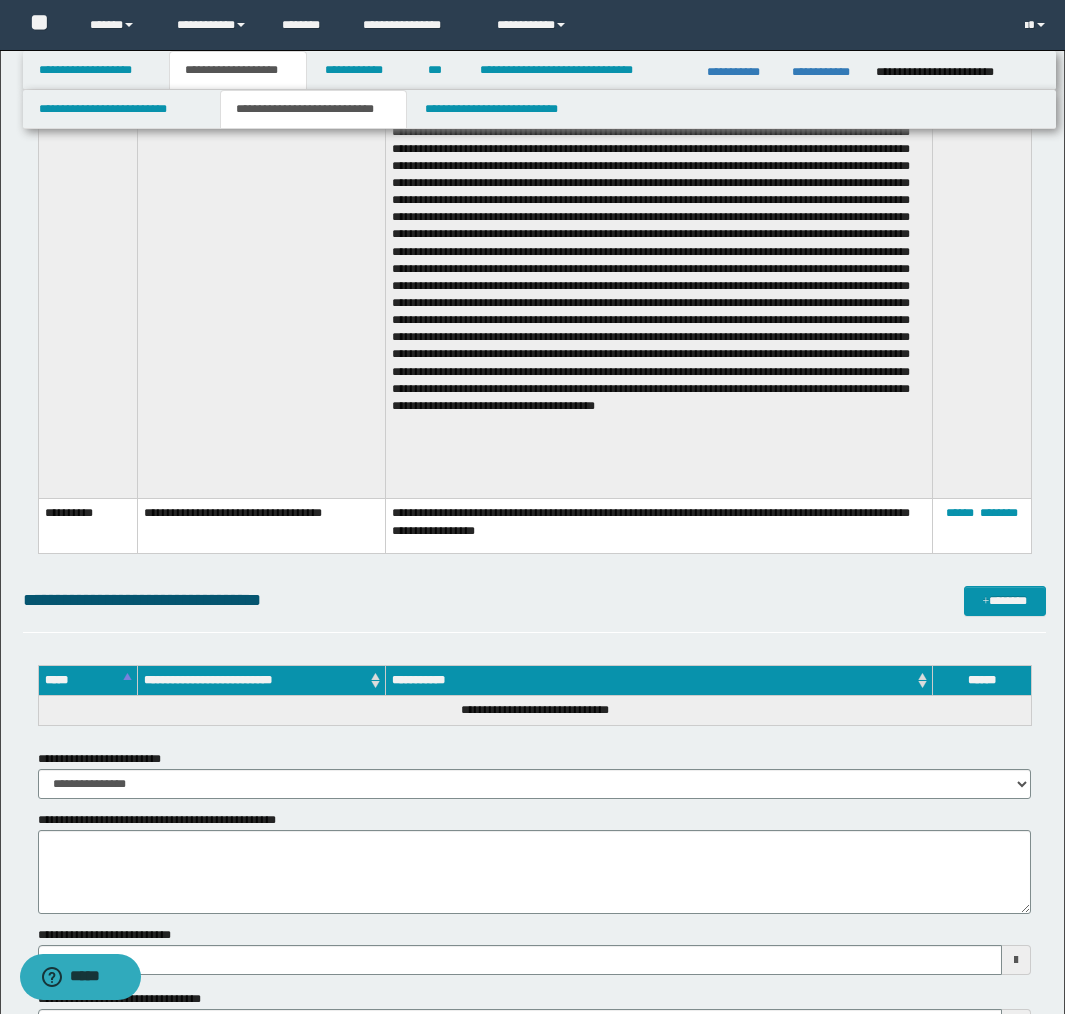 scroll, scrollTop: 8419, scrollLeft: 0, axis: vertical 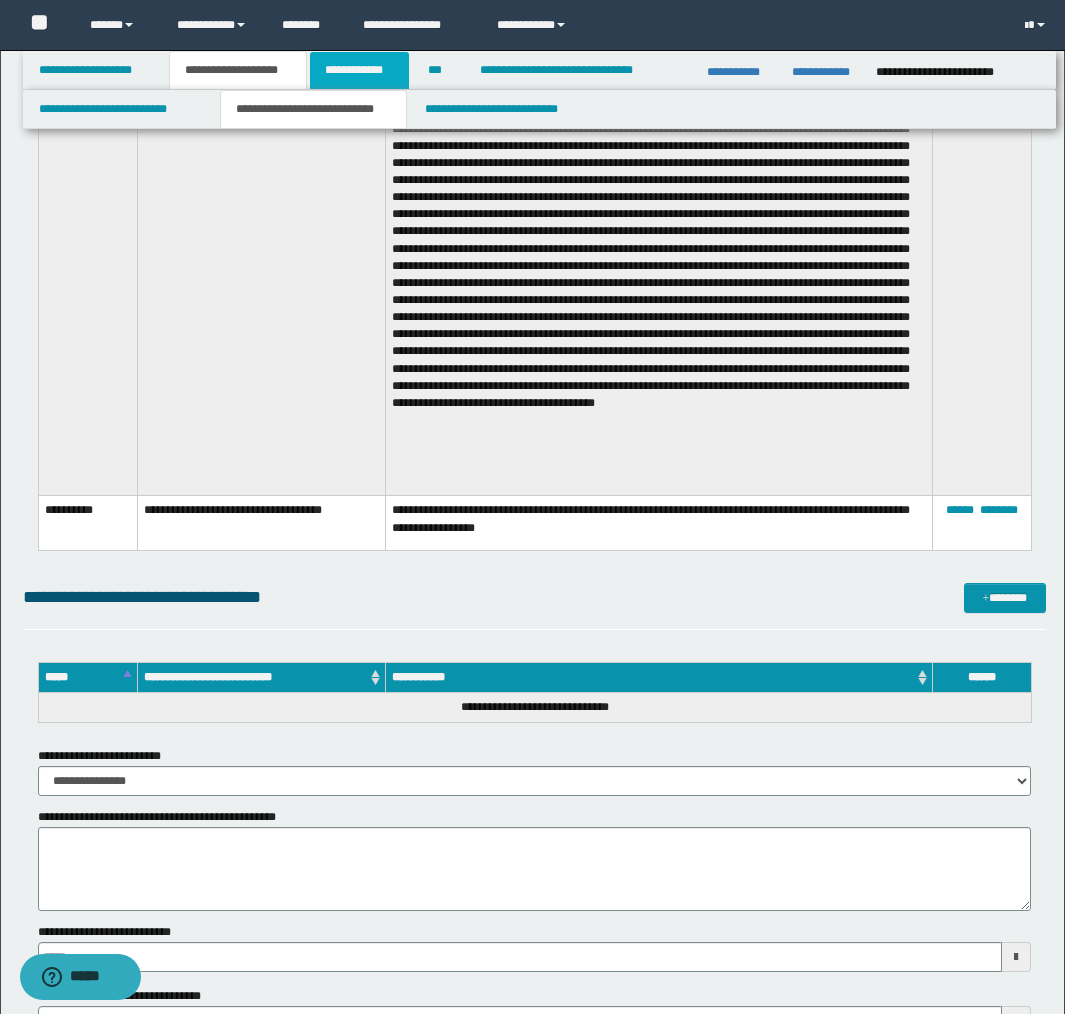 click on "**********" at bounding box center (359, 70) 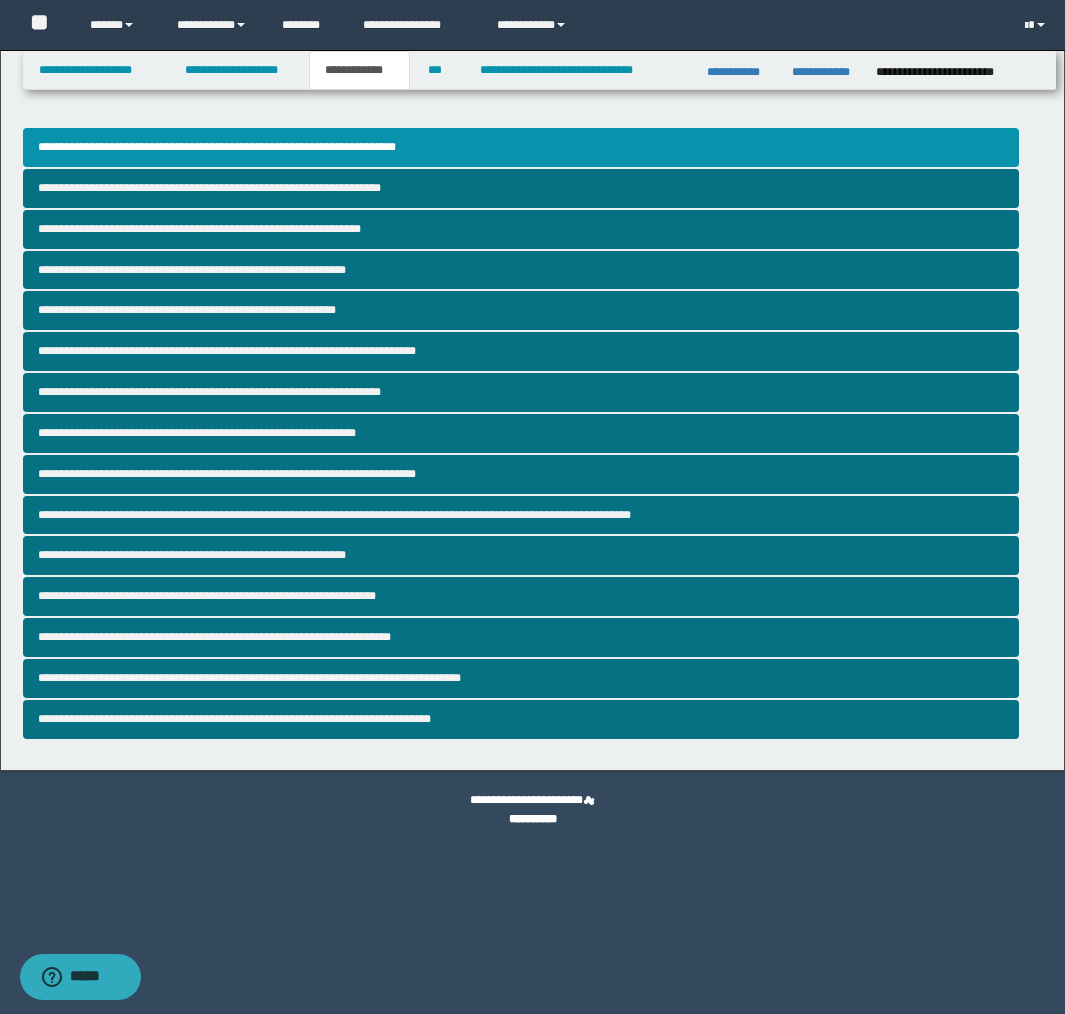 scroll, scrollTop: 0, scrollLeft: 0, axis: both 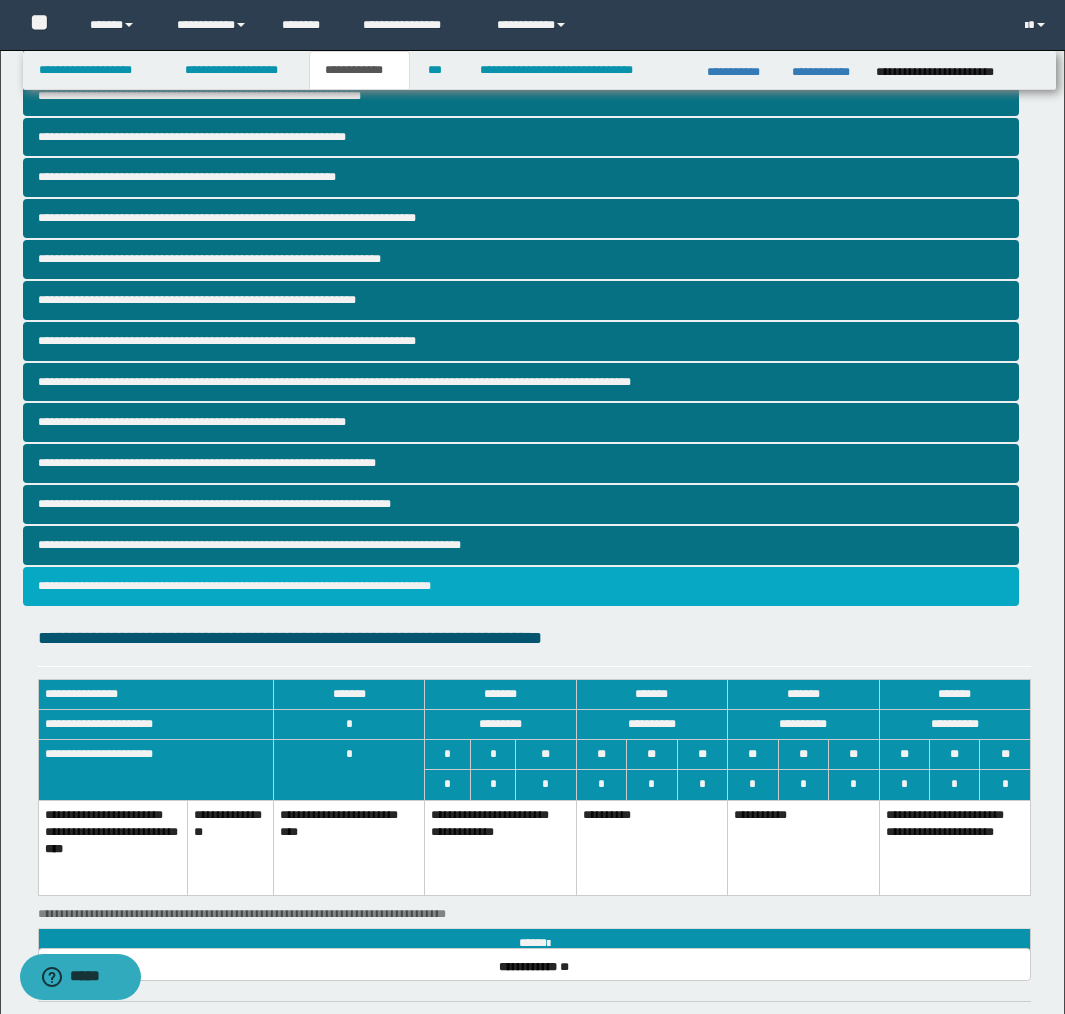 click on "**********" at bounding box center (521, 586) 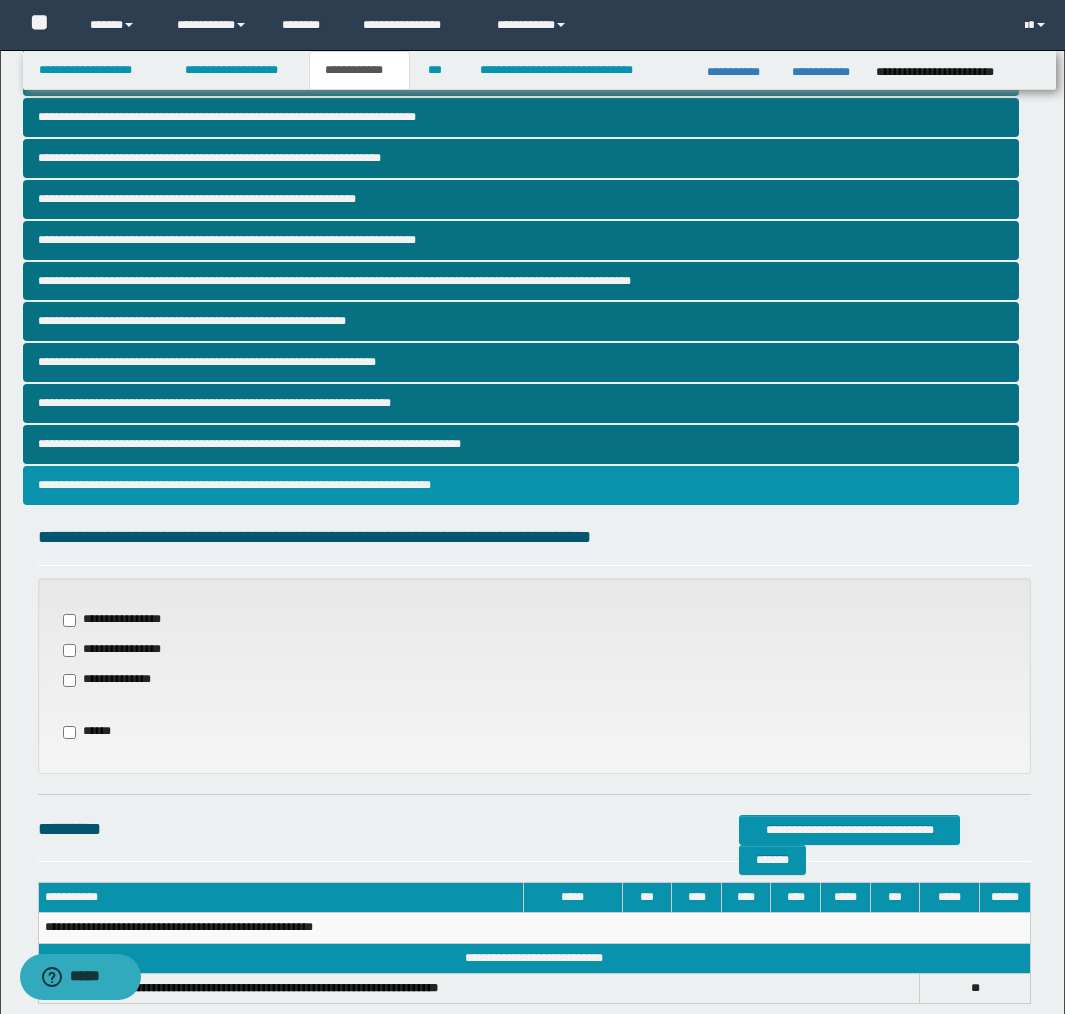scroll, scrollTop: 317, scrollLeft: 0, axis: vertical 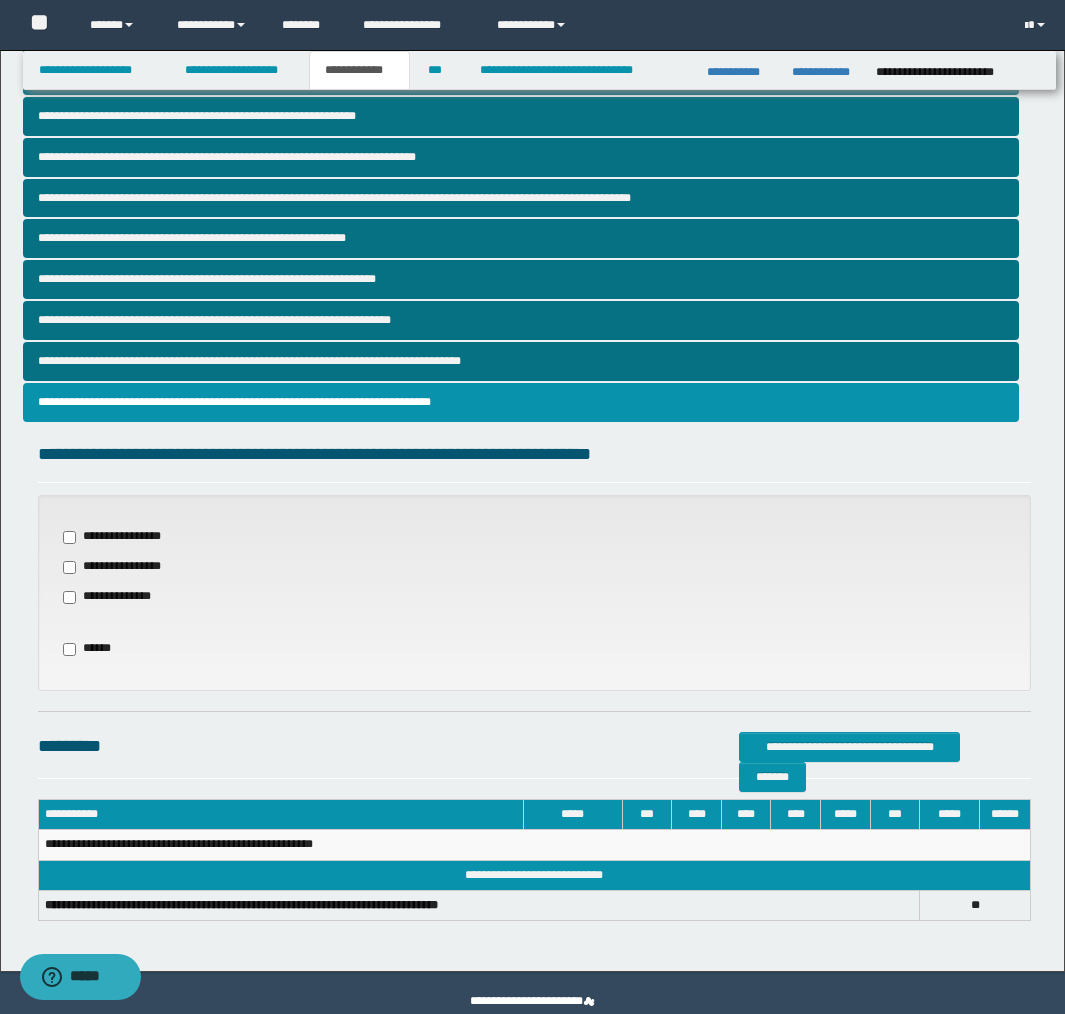 drag, startPoint x: 153, startPoint y: 564, endPoint x: 155, endPoint y: 594, distance: 30.066593 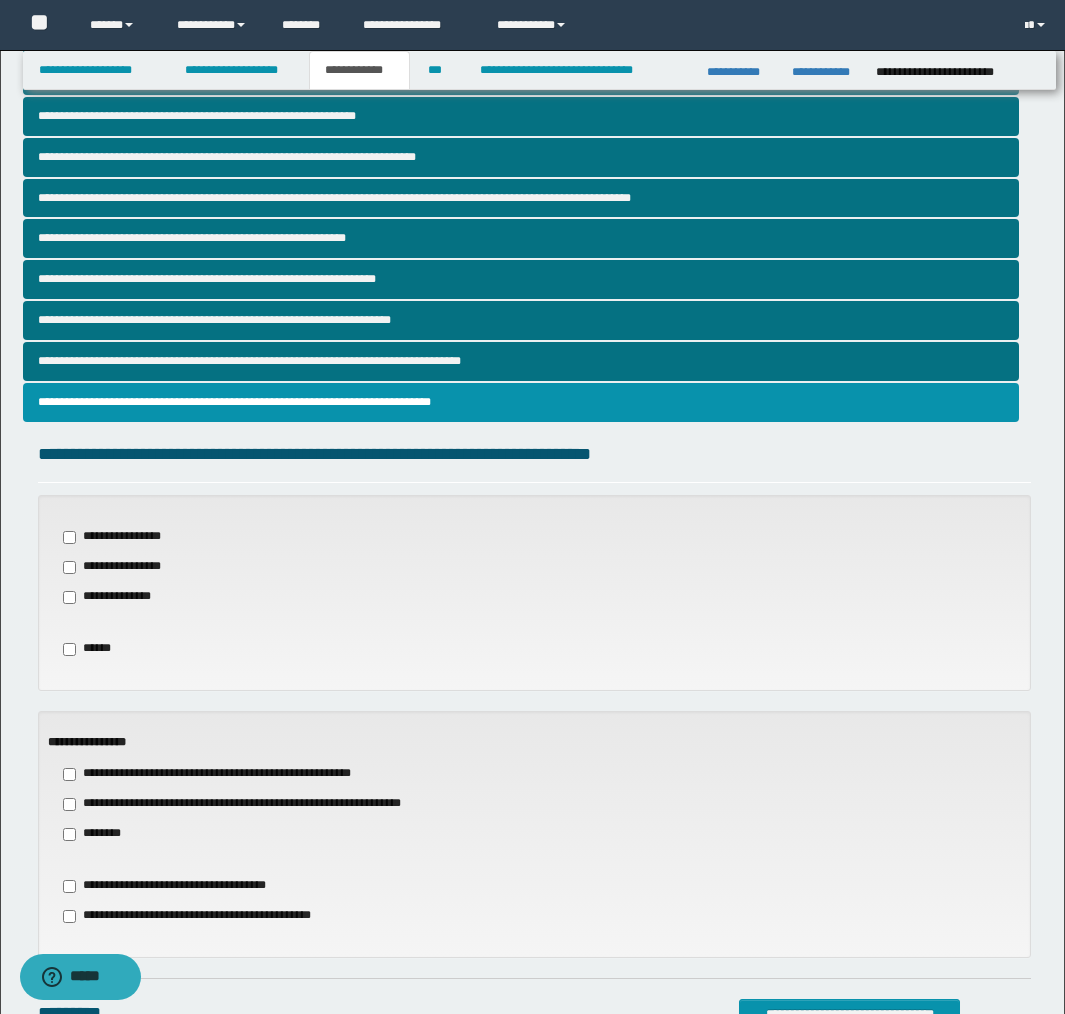 click on "**********" at bounding box center (119, 597) 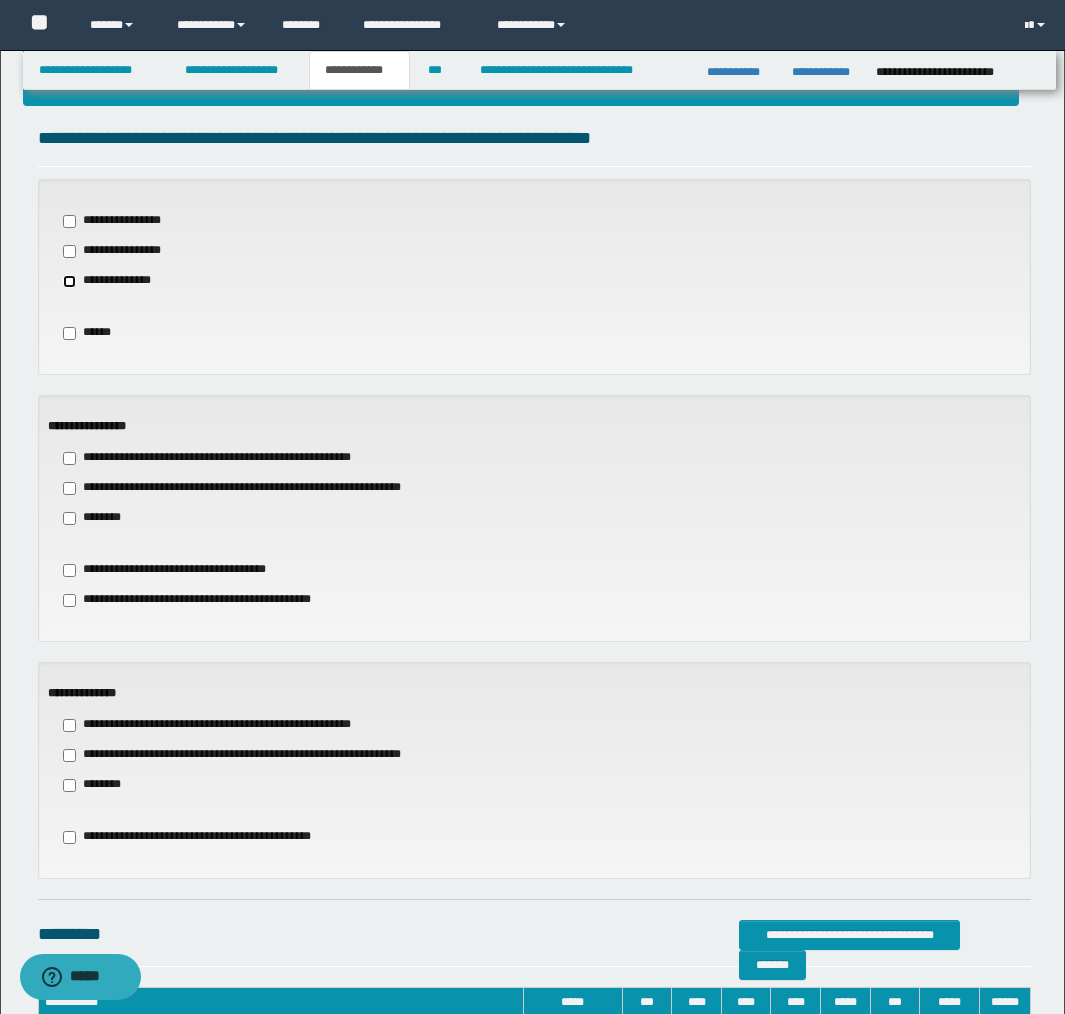 scroll, scrollTop: 639, scrollLeft: 0, axis: vertical 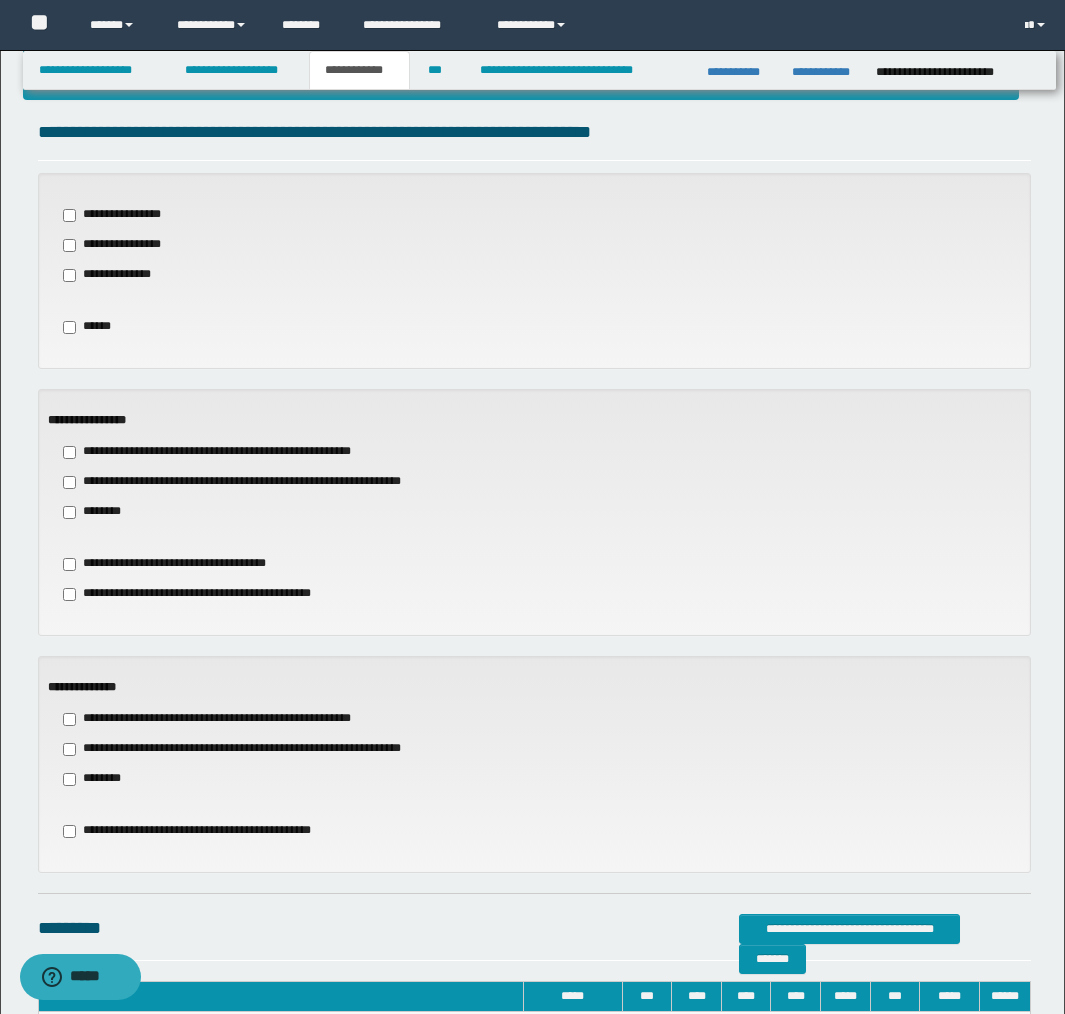 click on "********" at bounding box center (96, 512) 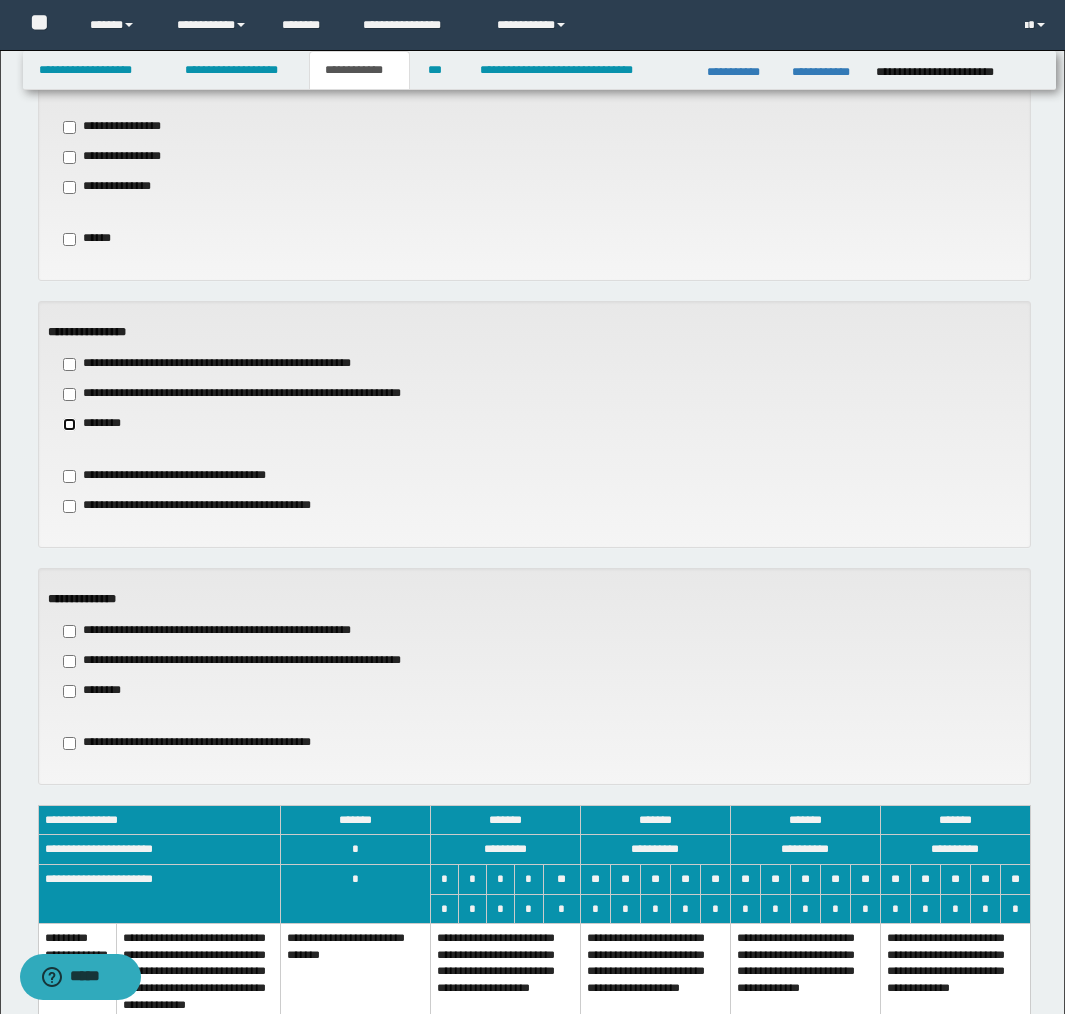 scroll, scrollTop: 786, scrollLeft: 0, axis: vertical 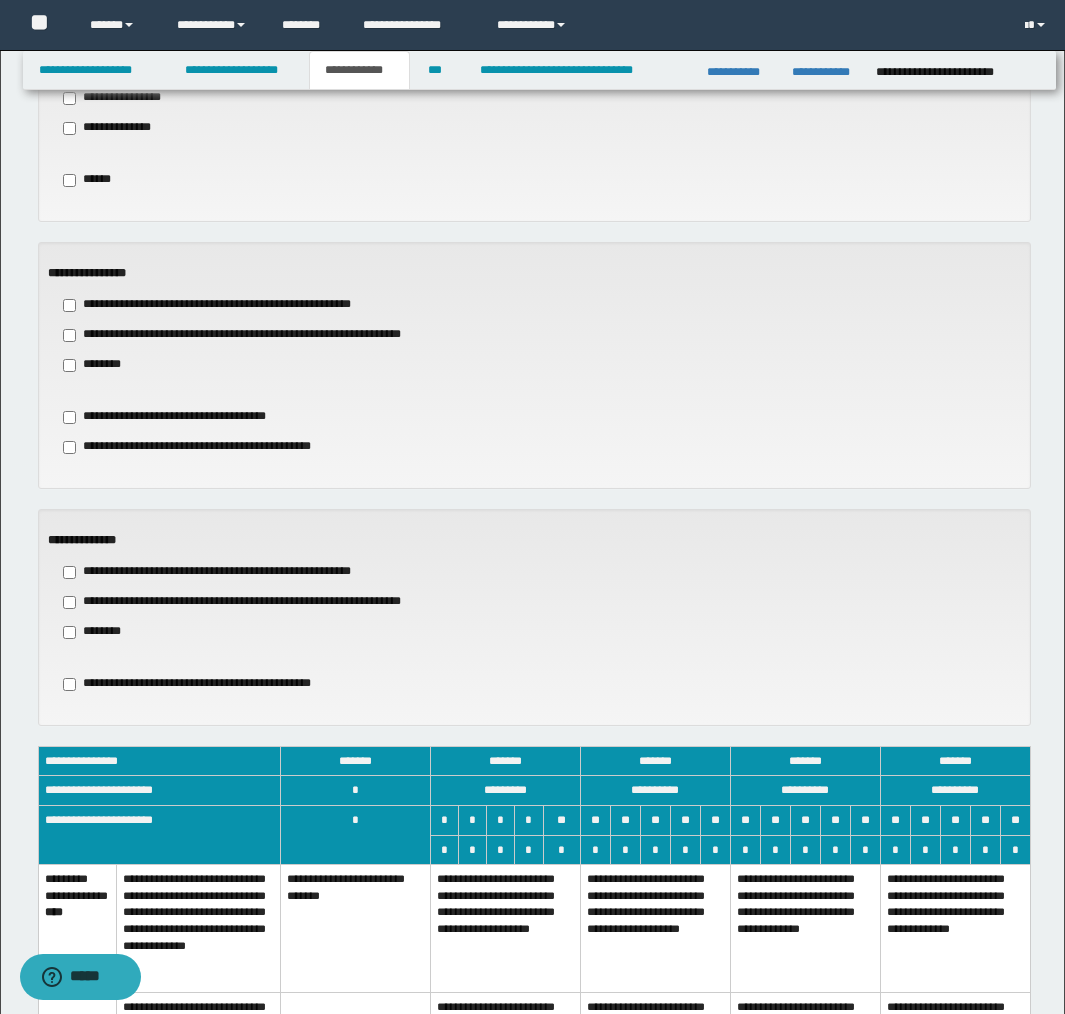 click on "**********" at bounding box center [257, 602] 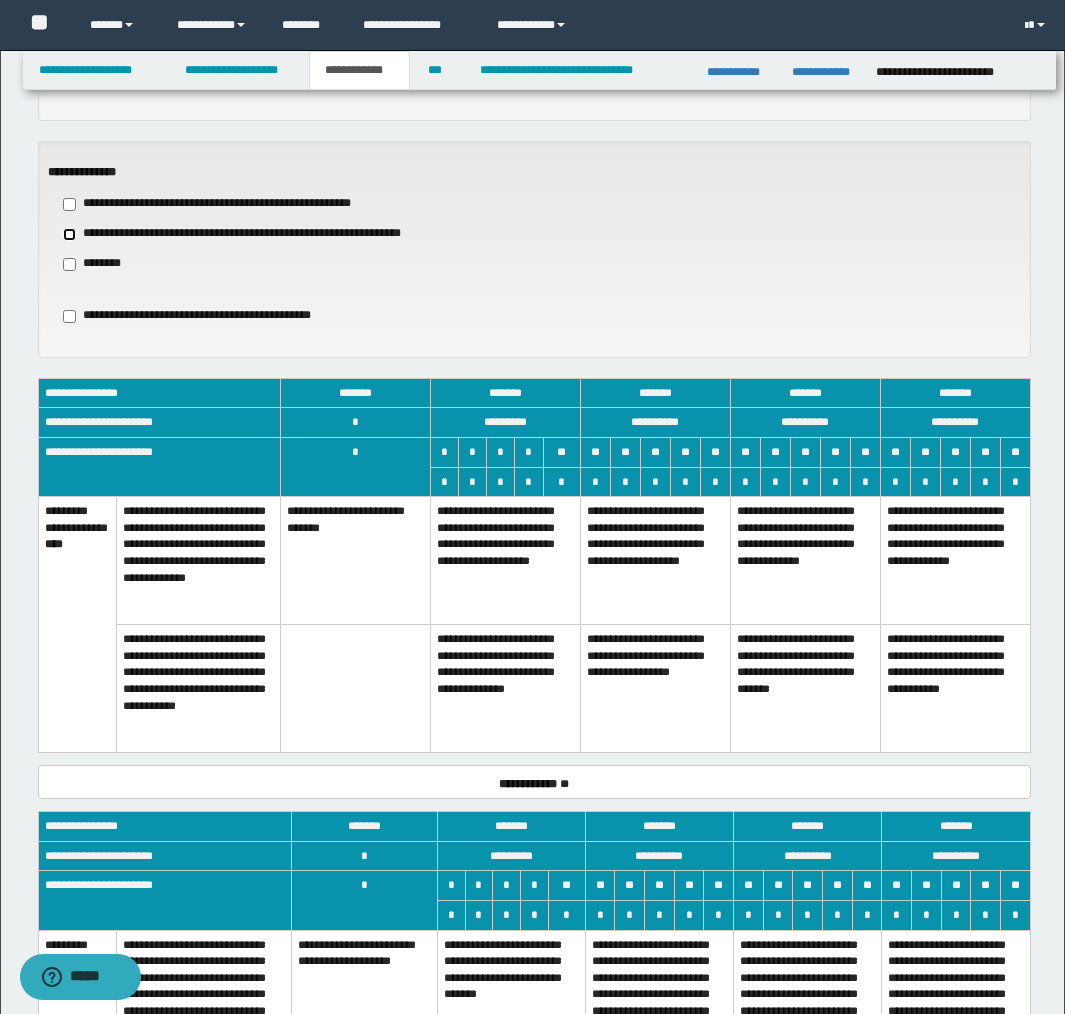 scroll, scrollTop: 1156, scrollLeft: 0, axis: vertical 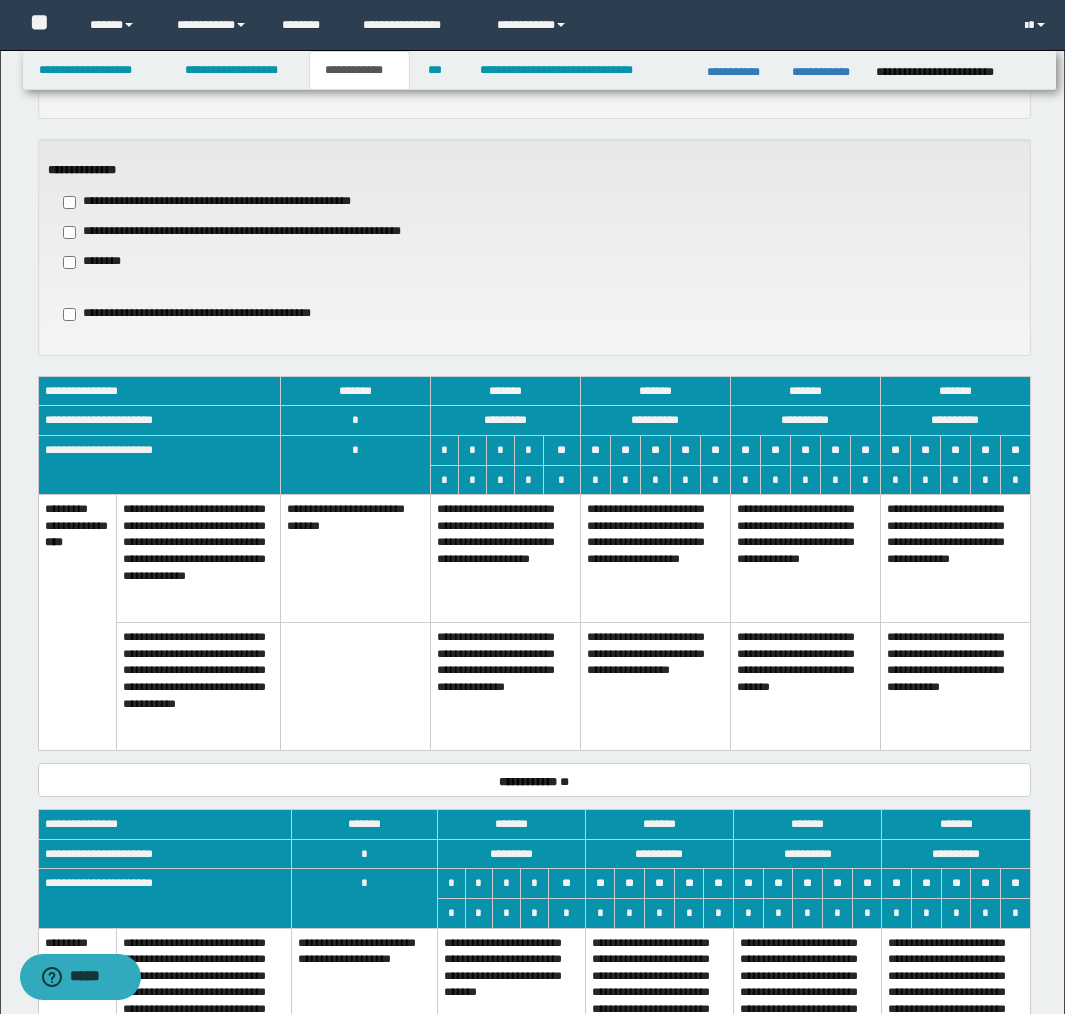 drag, startPoint x: 622, startPoint y: 573, endPoint x: 622, endPoint y: 586, distance: 13 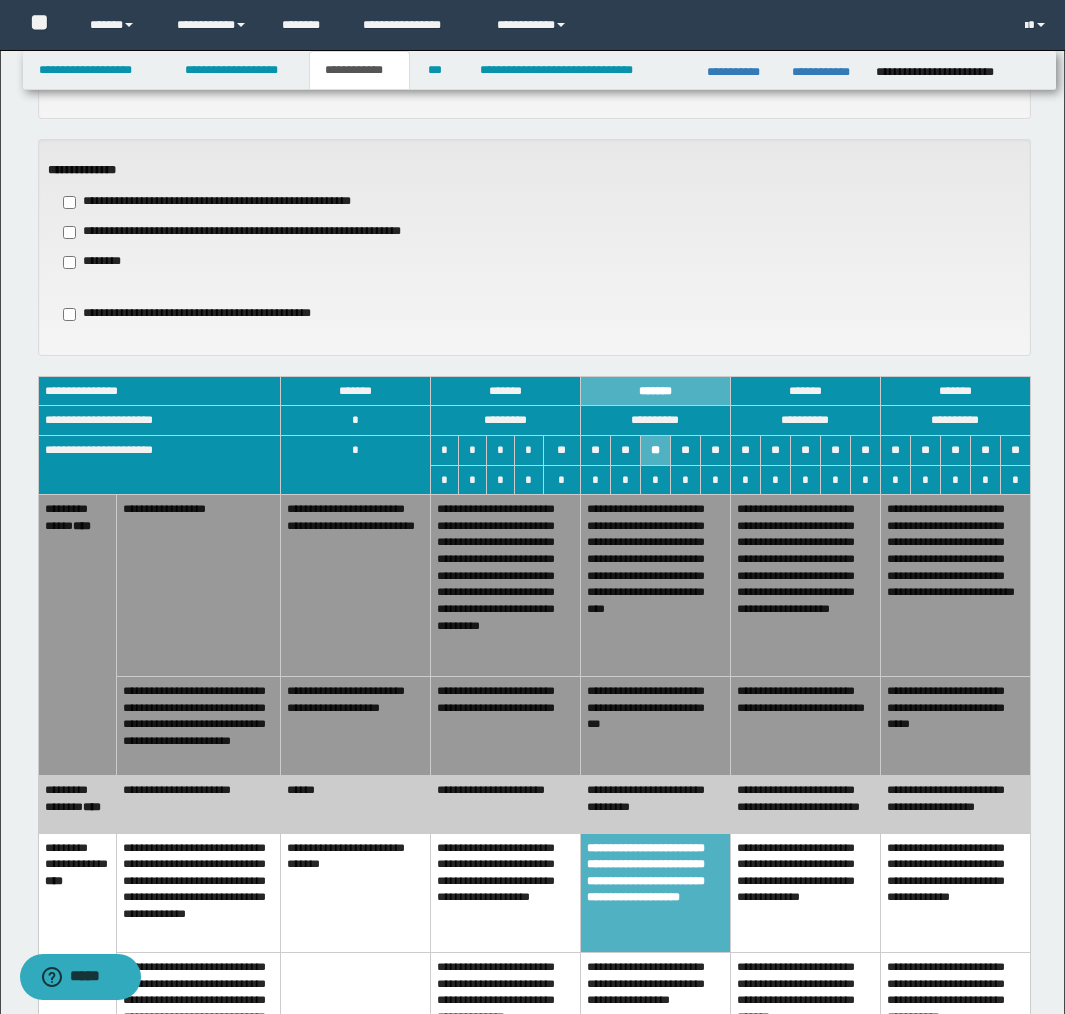 click on "******" at bounding box center (355, 804) 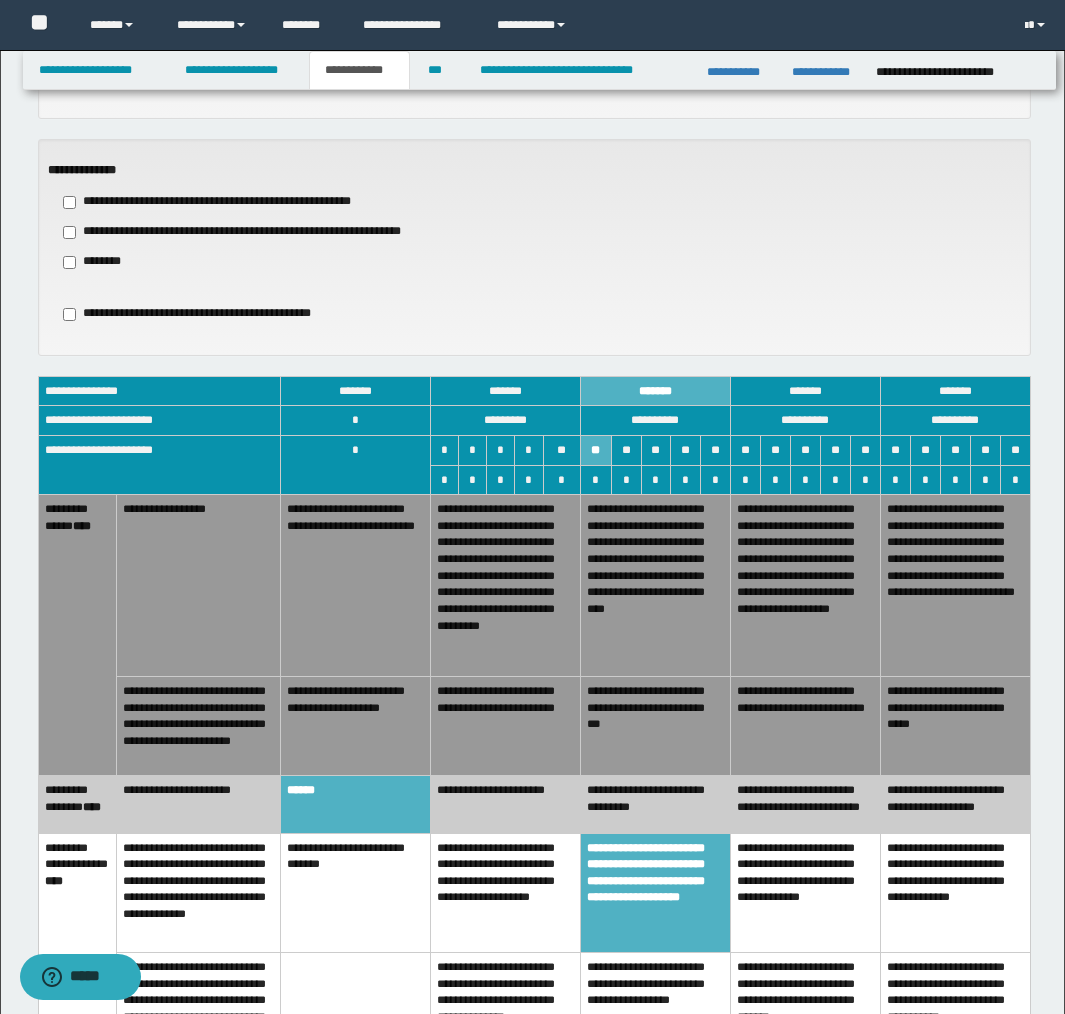 click on "**********" at bounding box center (505, 725) 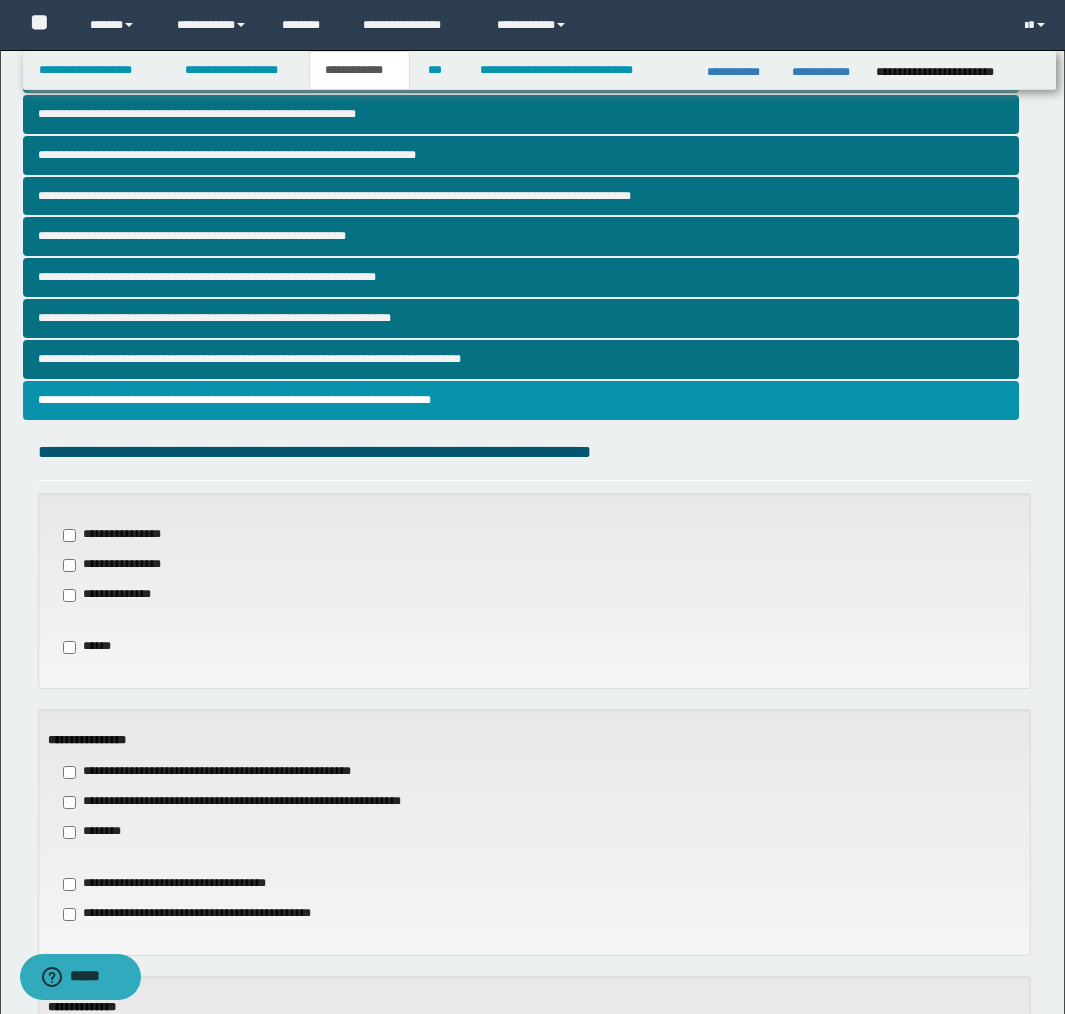 scroll, scrollTop: 0, scrollLeft: 0, axis: both 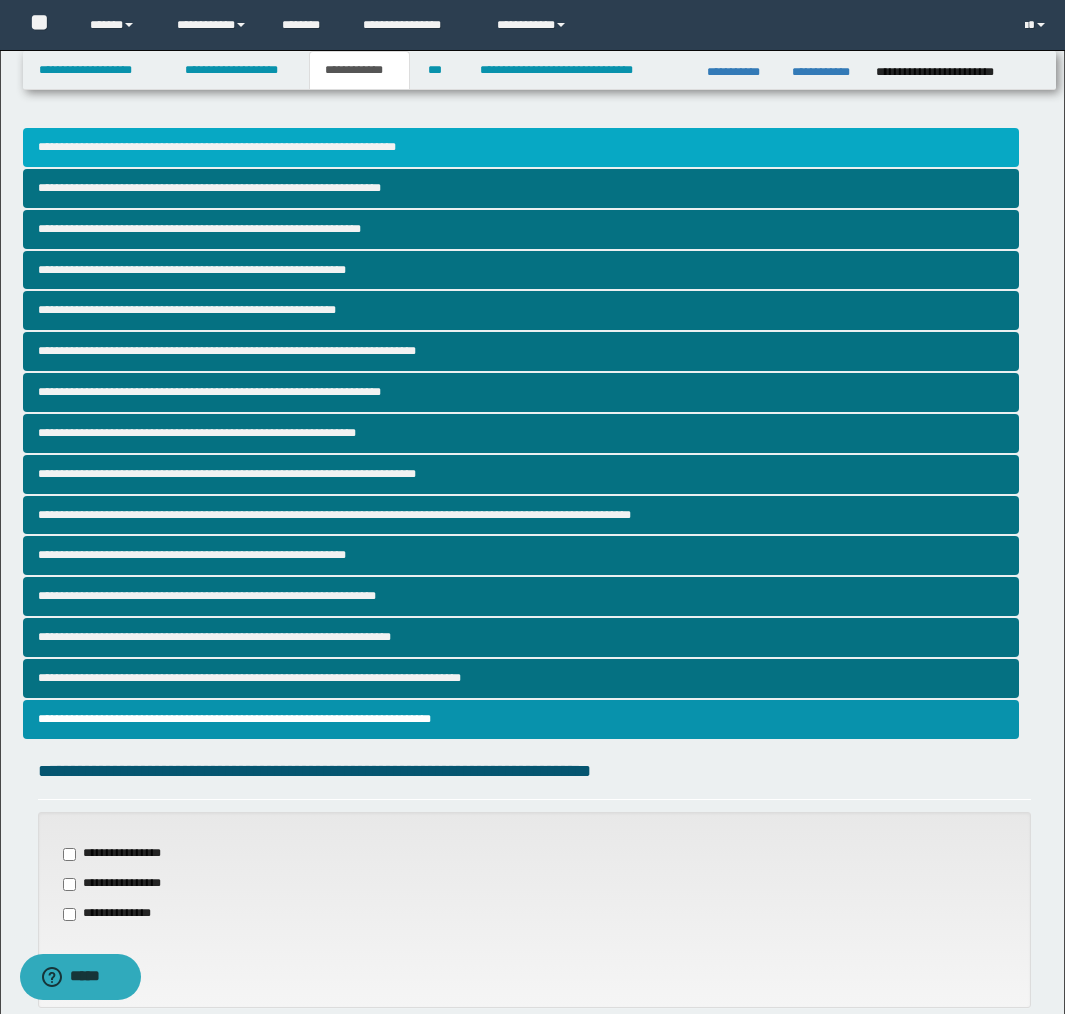 click on "**********" at bounding box center [521, 147] 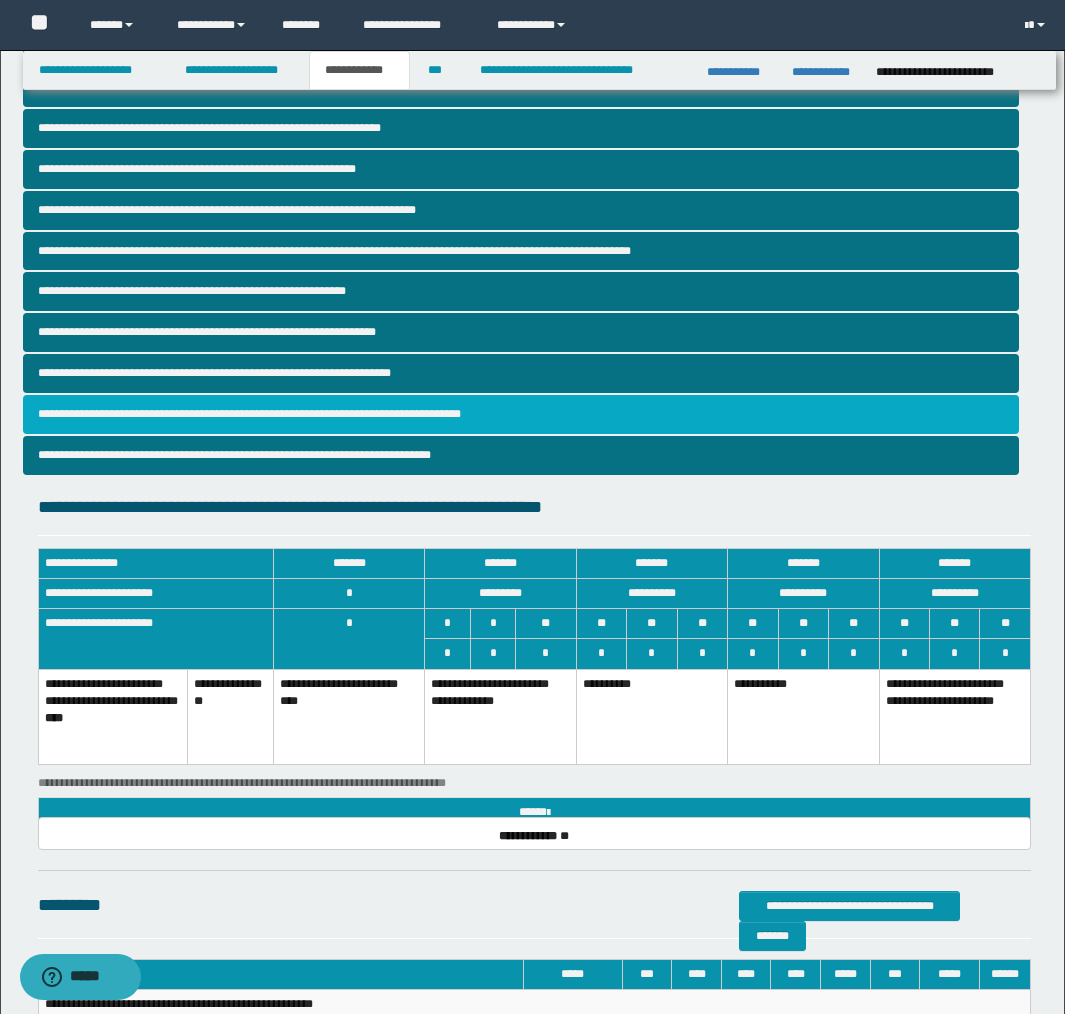 scroll, scrollTop: 459, scrollLeft: 0, axis: vertical 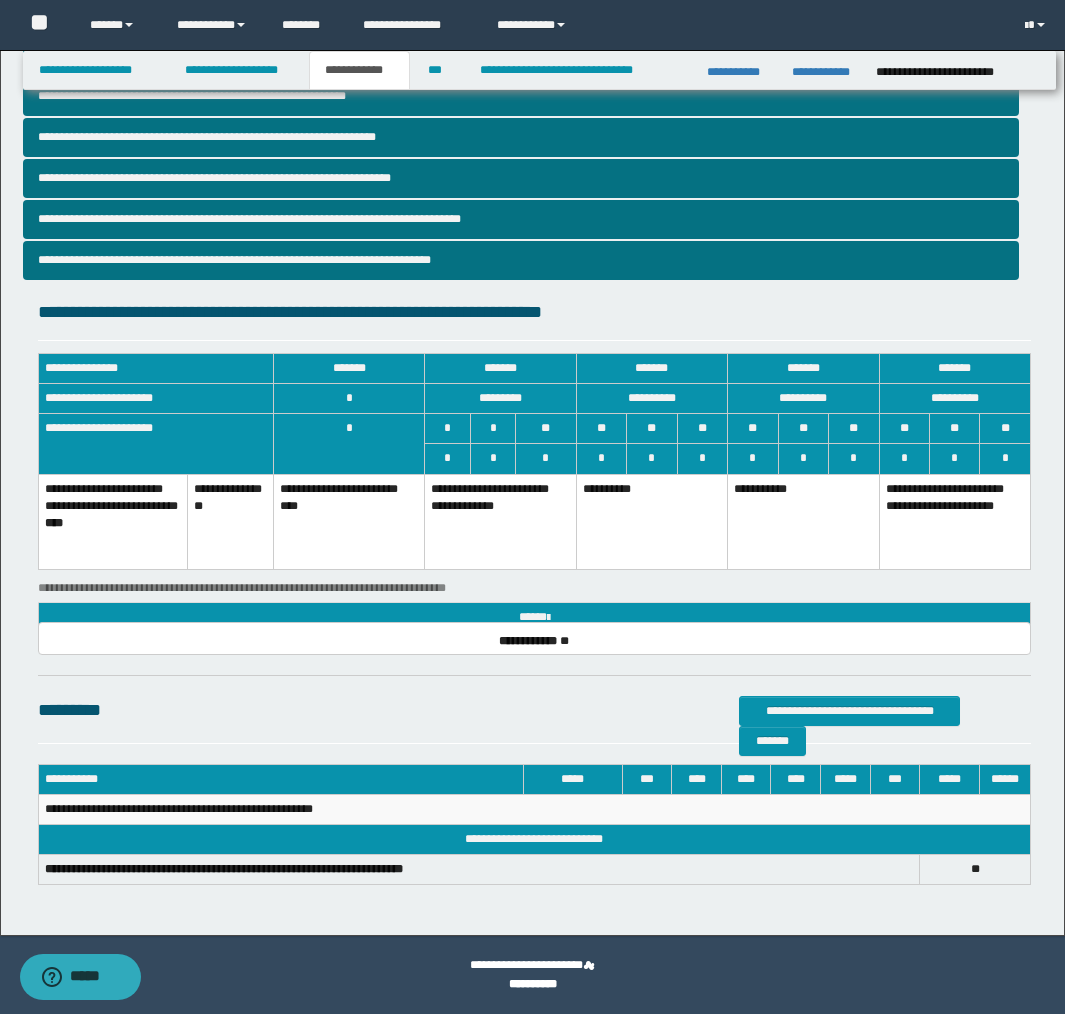 click on "**********" at bounding box center [500, 522] 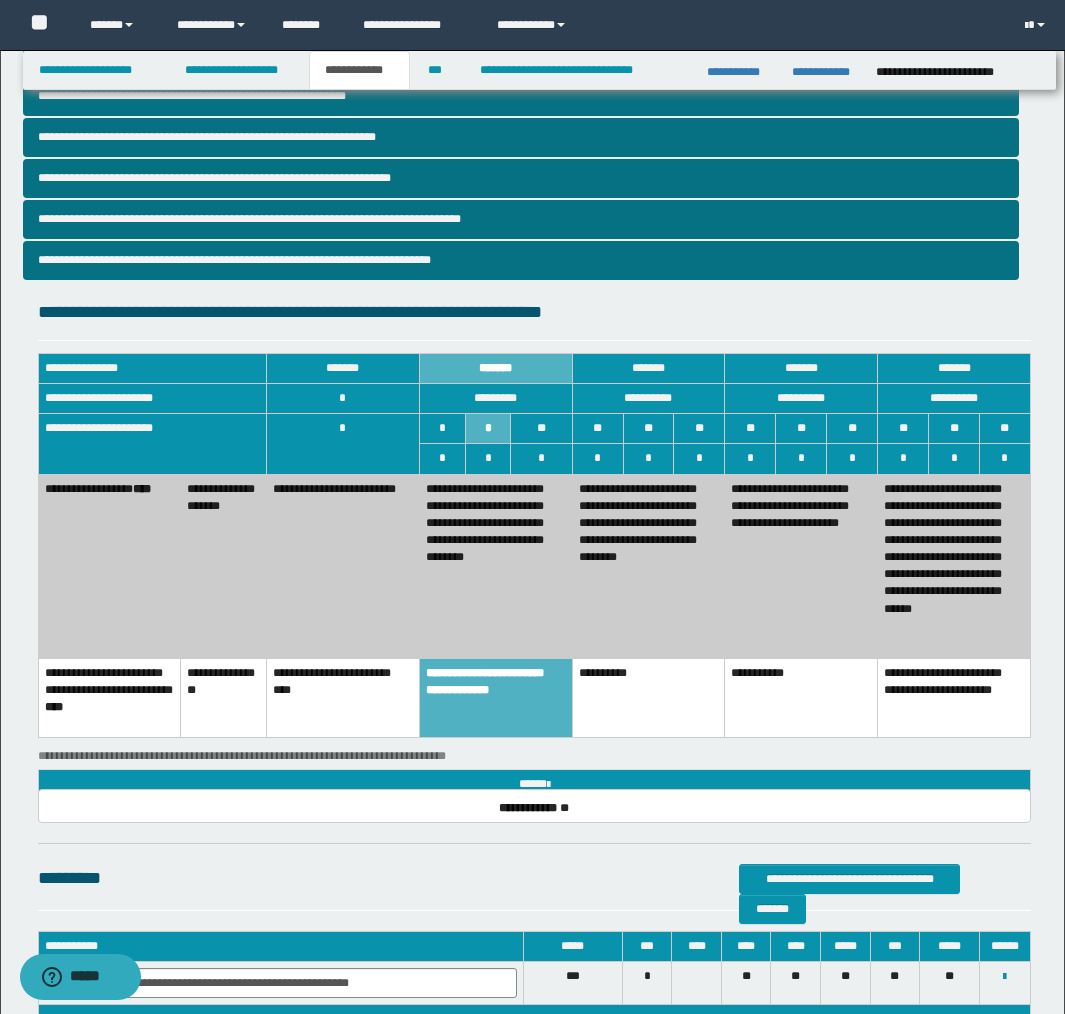 click on "**********" at bounding box center [648, 566] 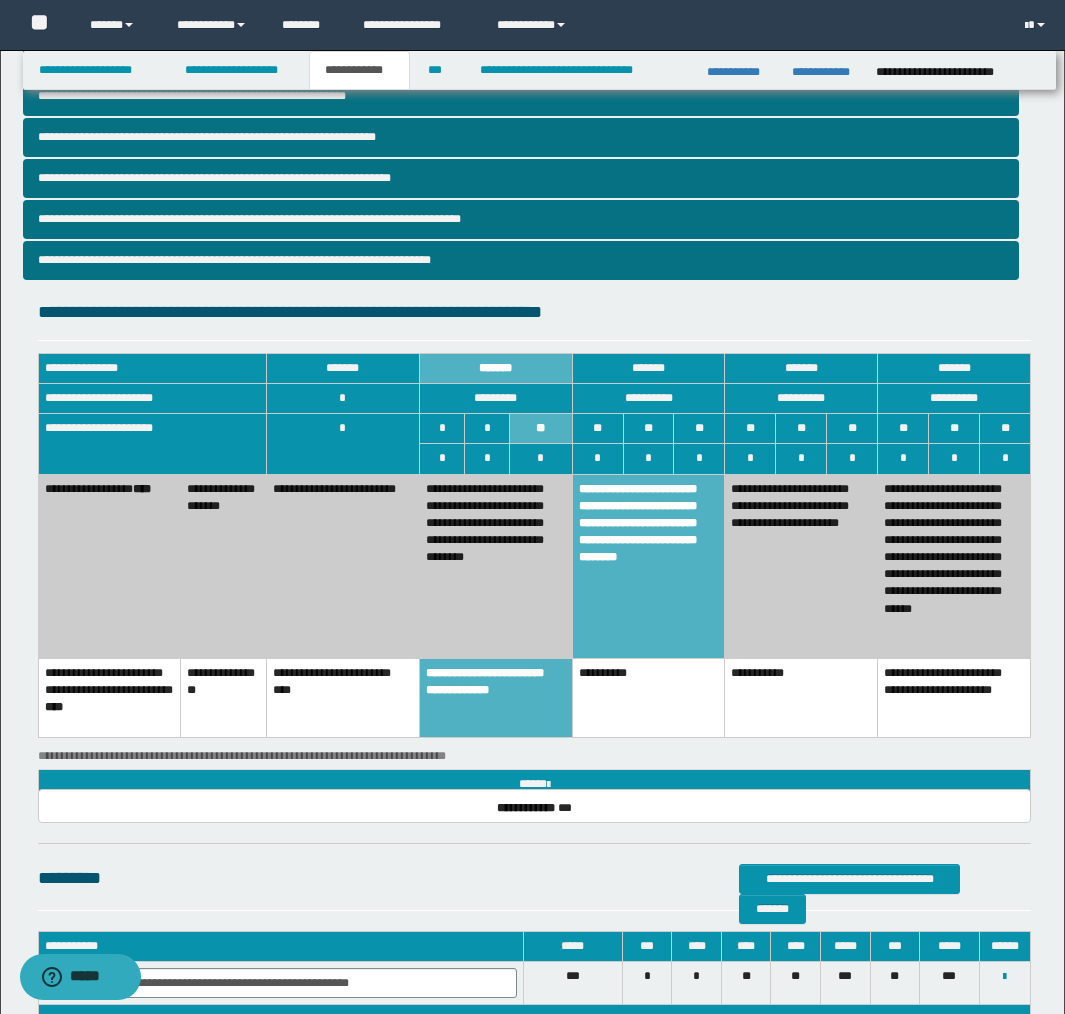 click on "**********" at bounding box center (648, 697) 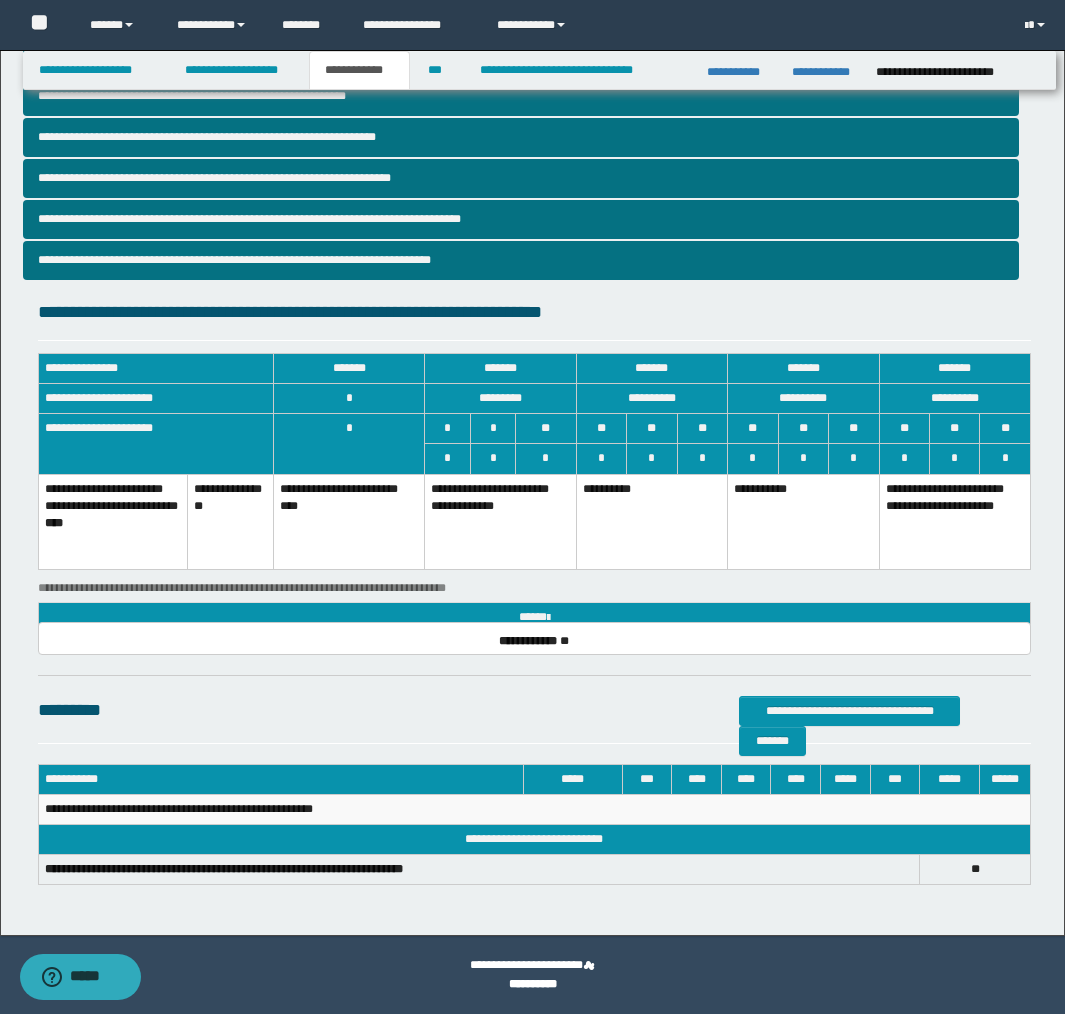 click on "**********" at bounding box center (651, 522) 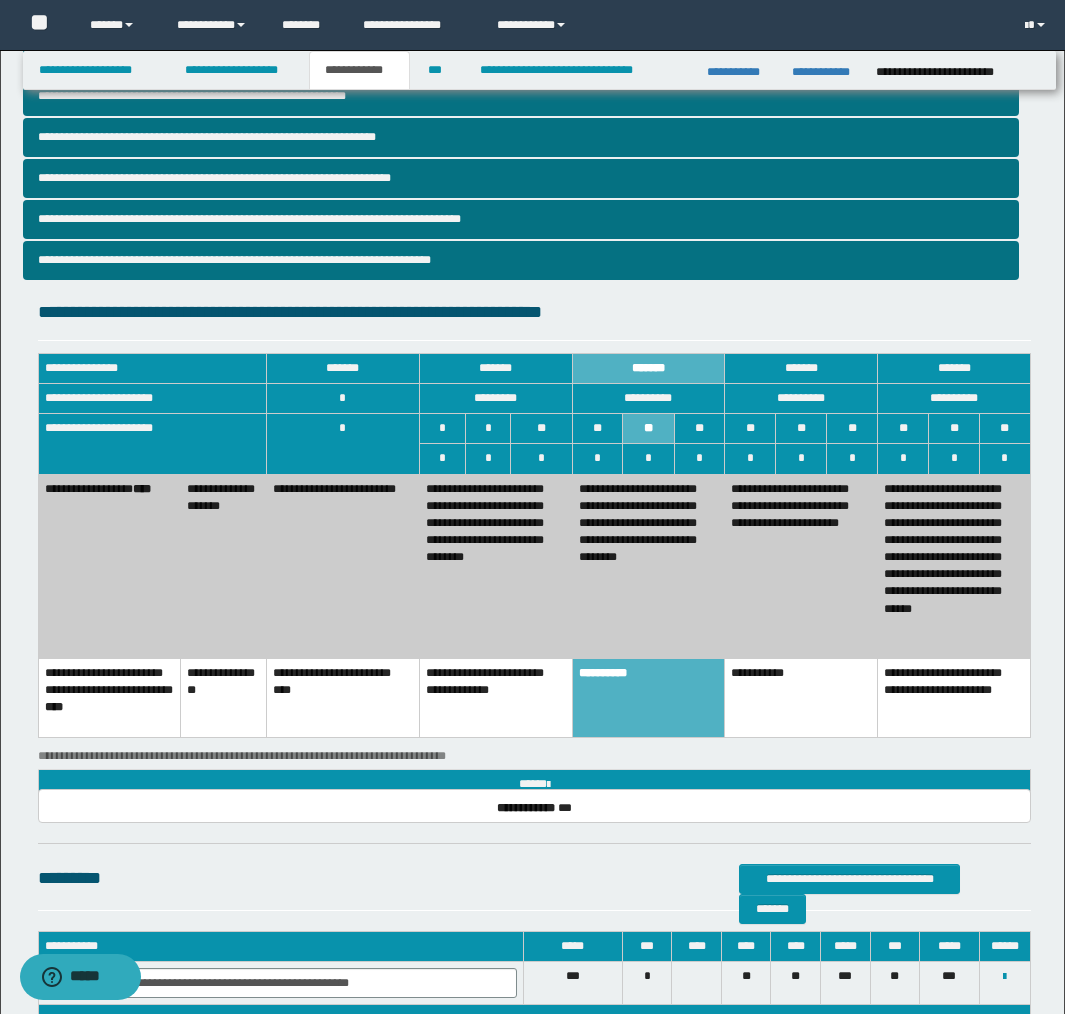 click on "**********" at bounding box center (648, 566) 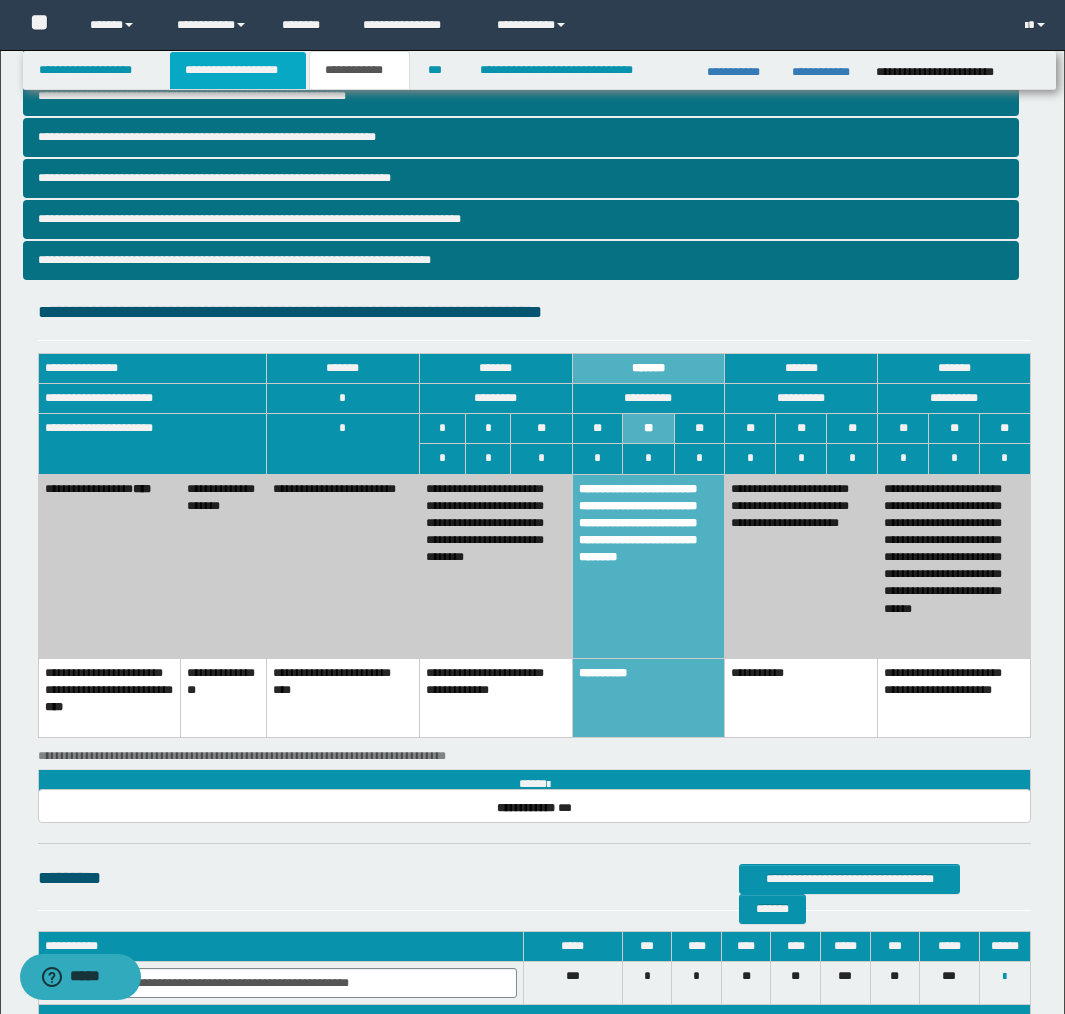 click on "**********" at bounding box center [238, 70] 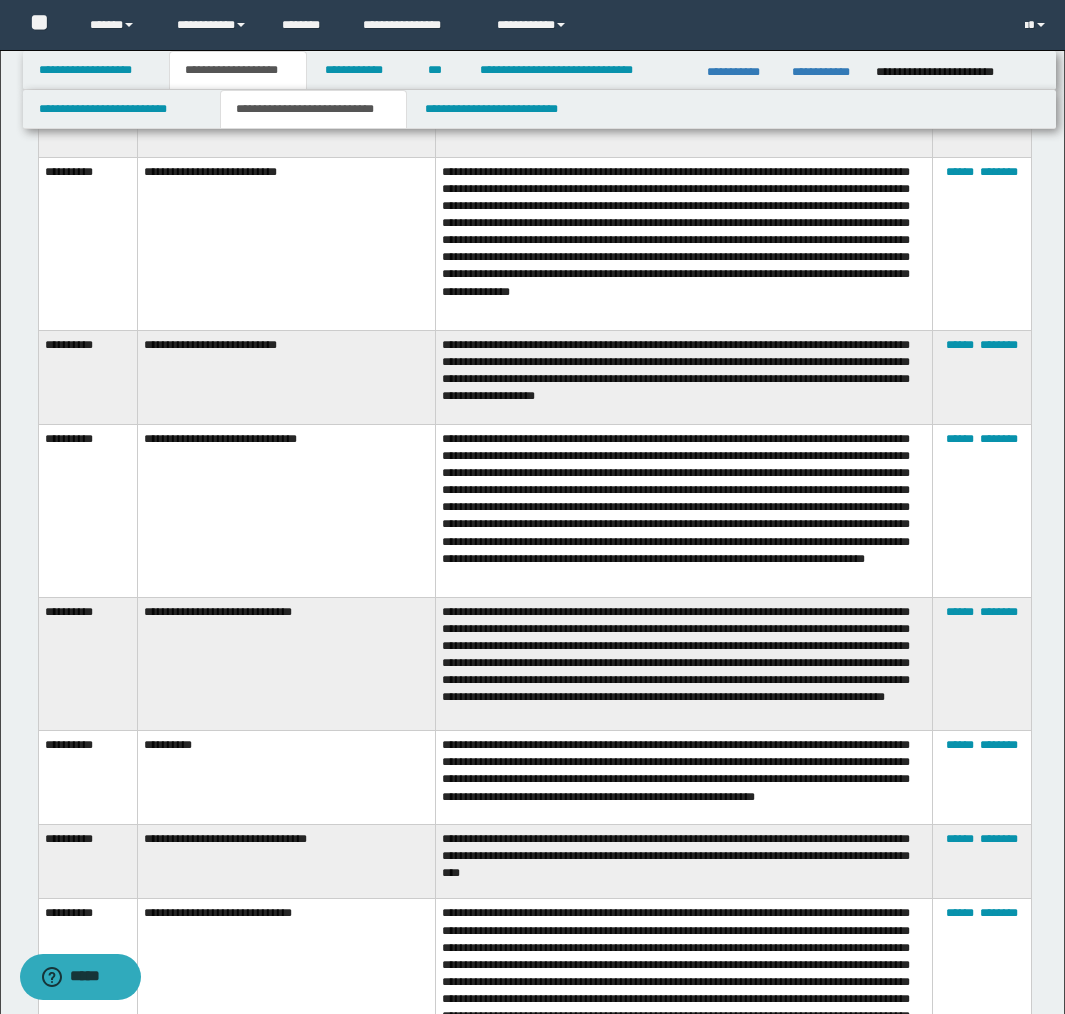 scroll, scrollTop: 4369, scrollLeft: 0, axis: vertical 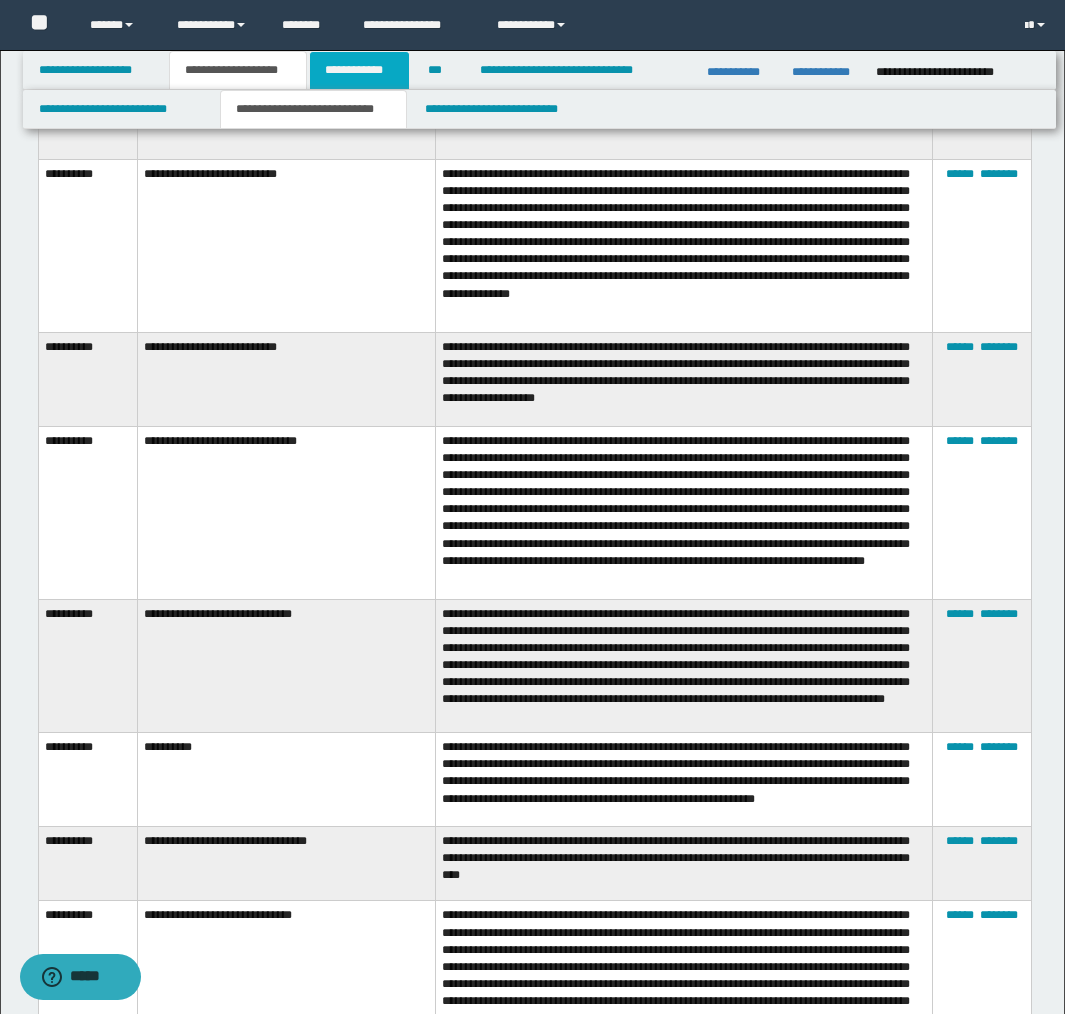 click on "**********" at bounding box center (359, 70) 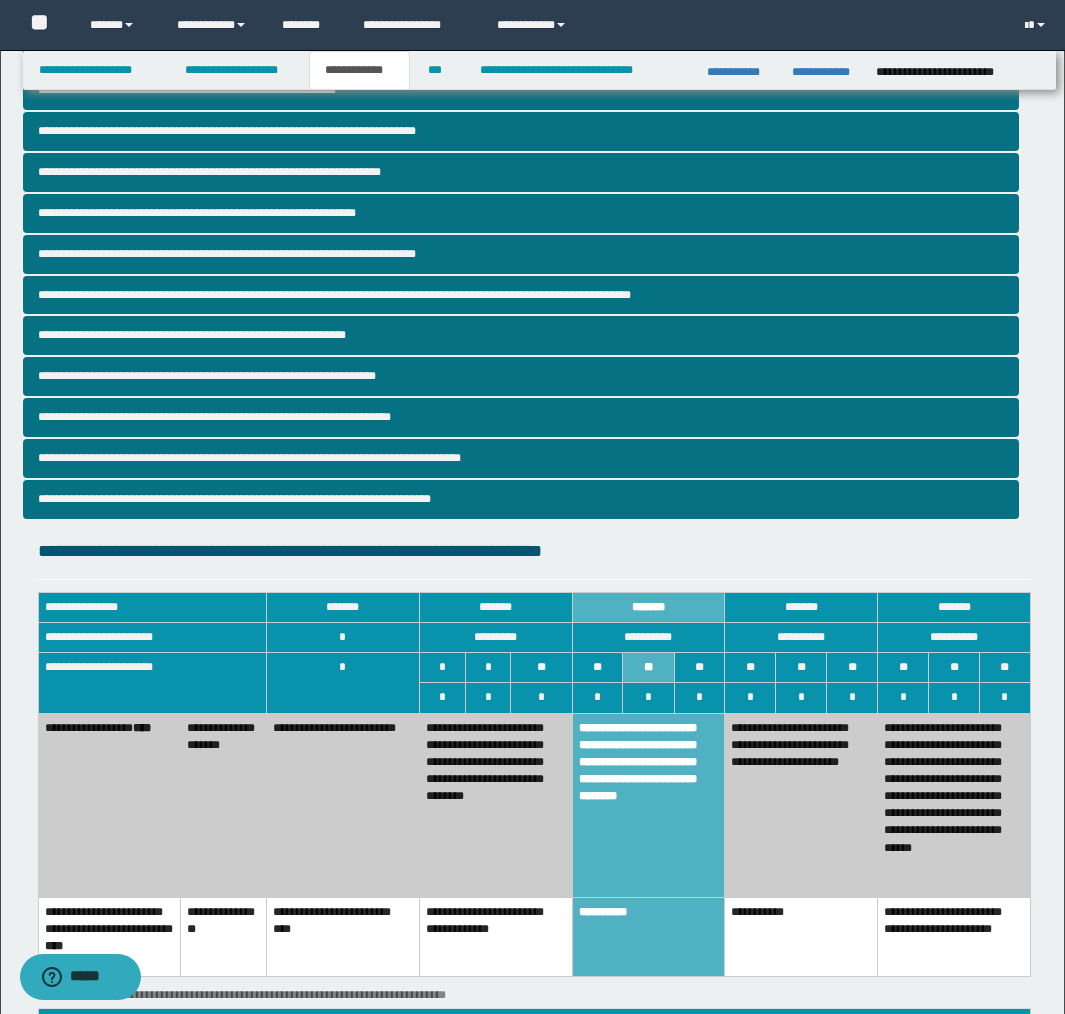 scroll, scrollTop: 0, scrollLeft: 0, axis: both 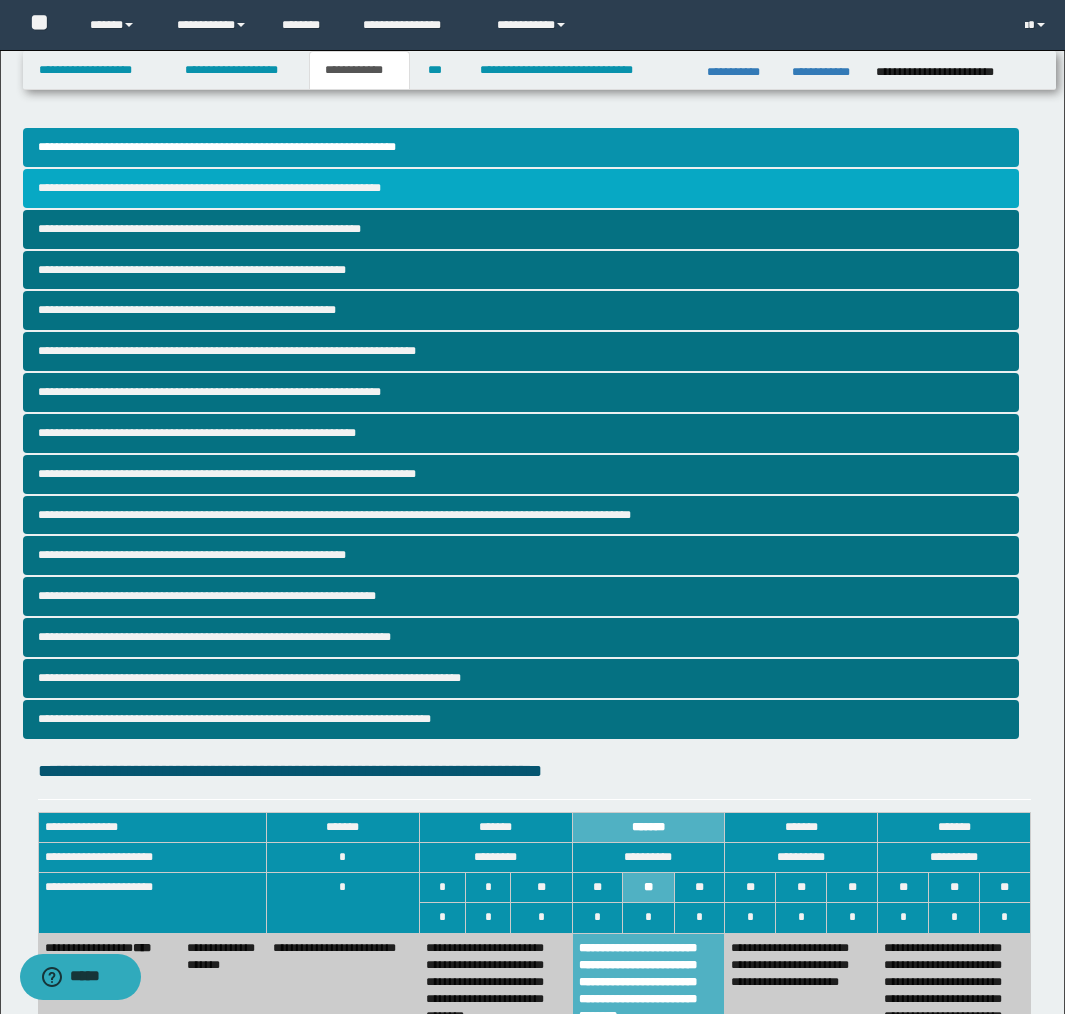 click on "**********" at bounding box center [521, 188] 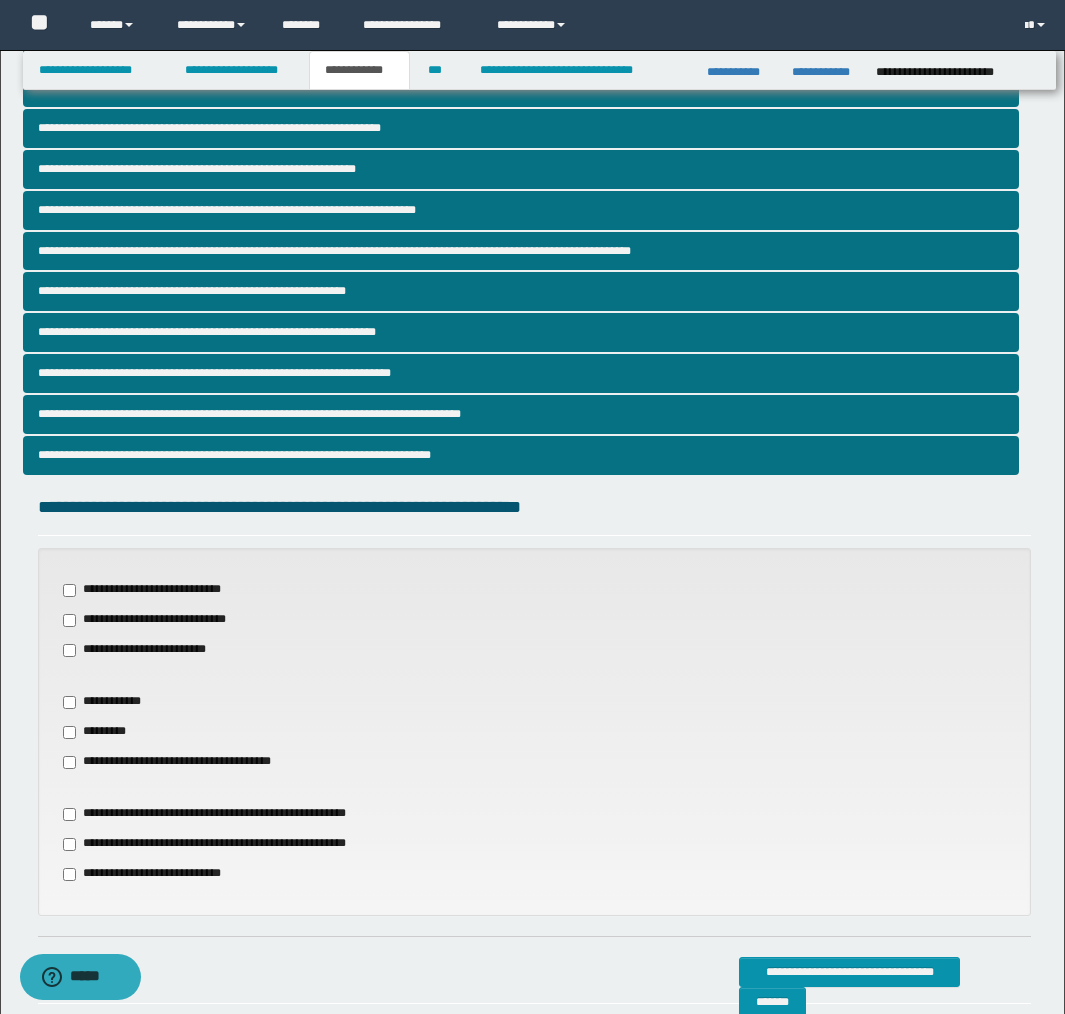 scroll, scrollTop: 290, scrollLeft: 0, axis: vertical 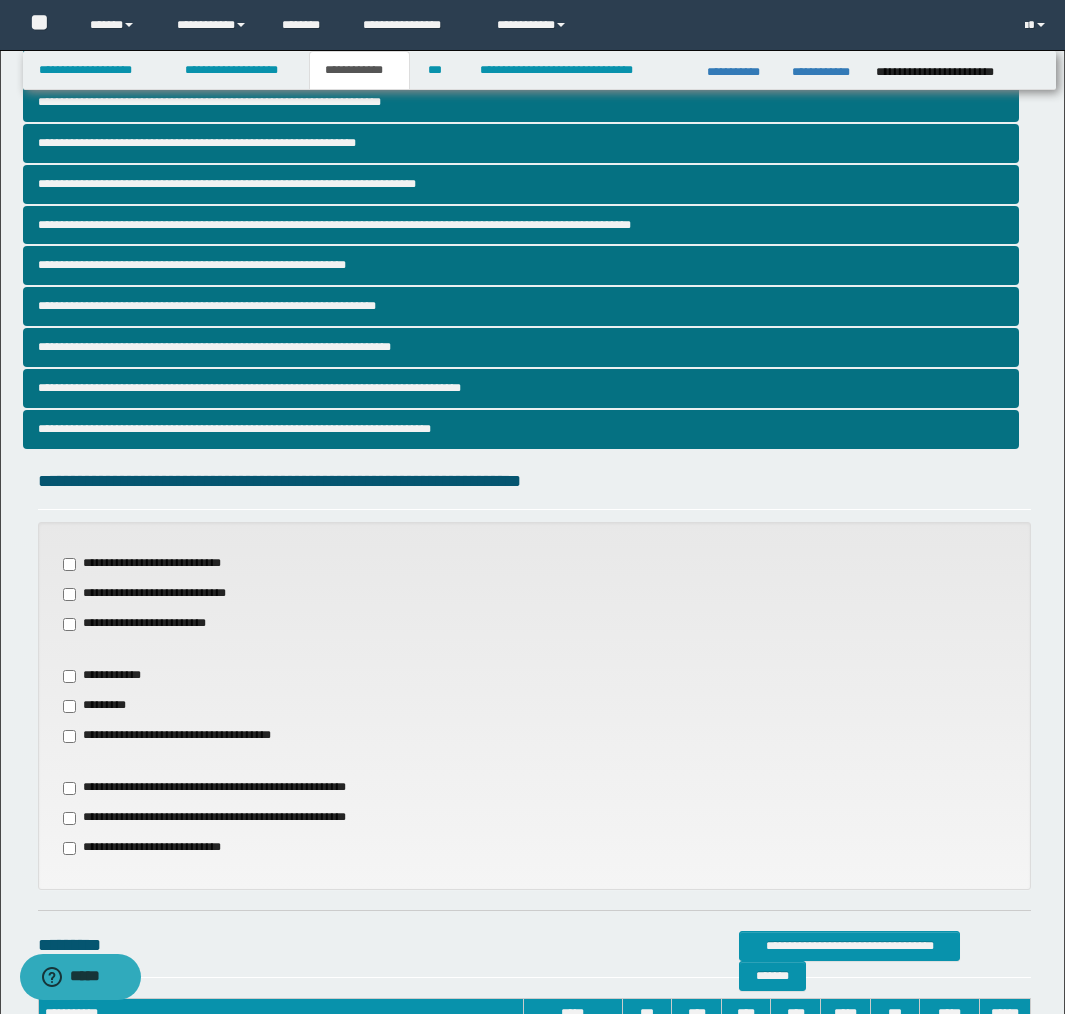 click on "**********" at bounding box center [108, 676] 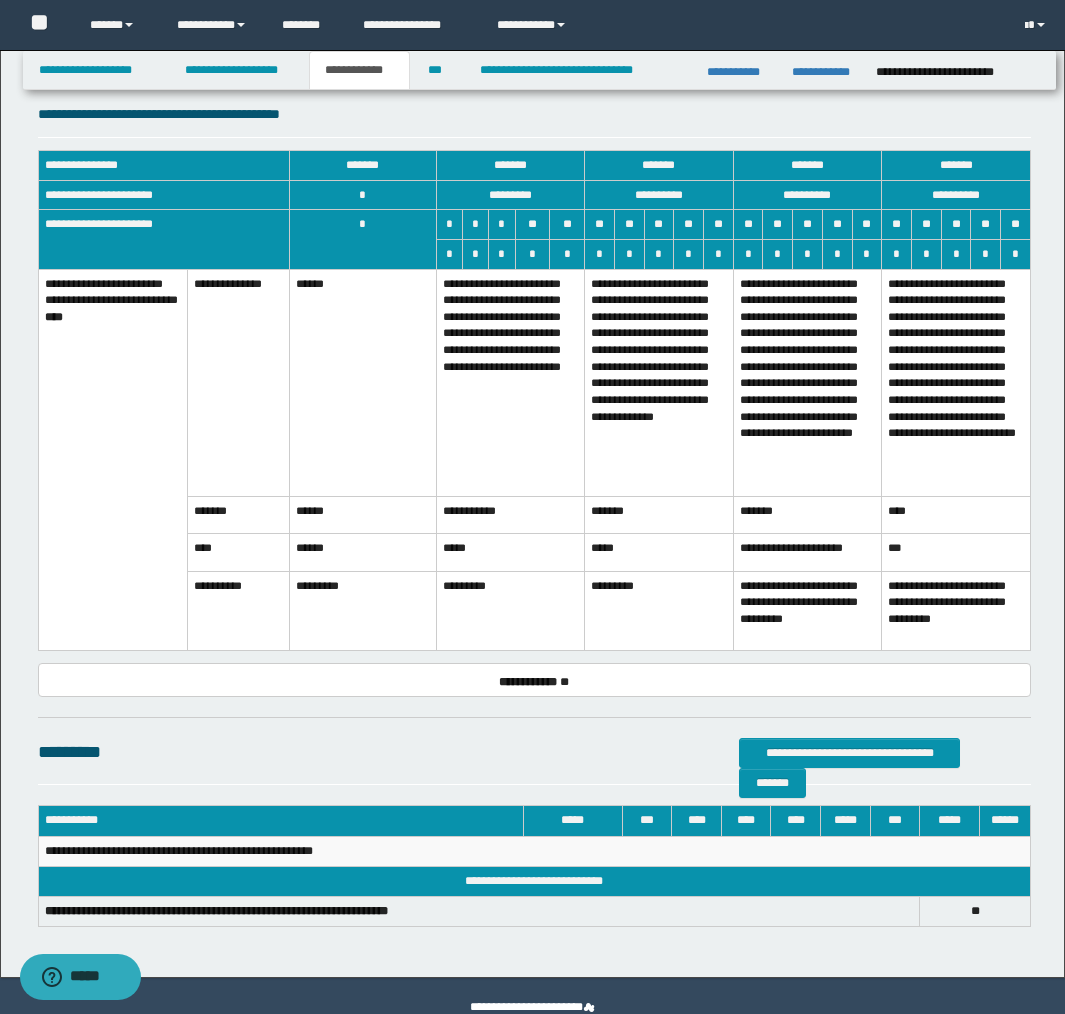 scroll, scrollTop: 1127, scrollLeft: 0, axis: vertical 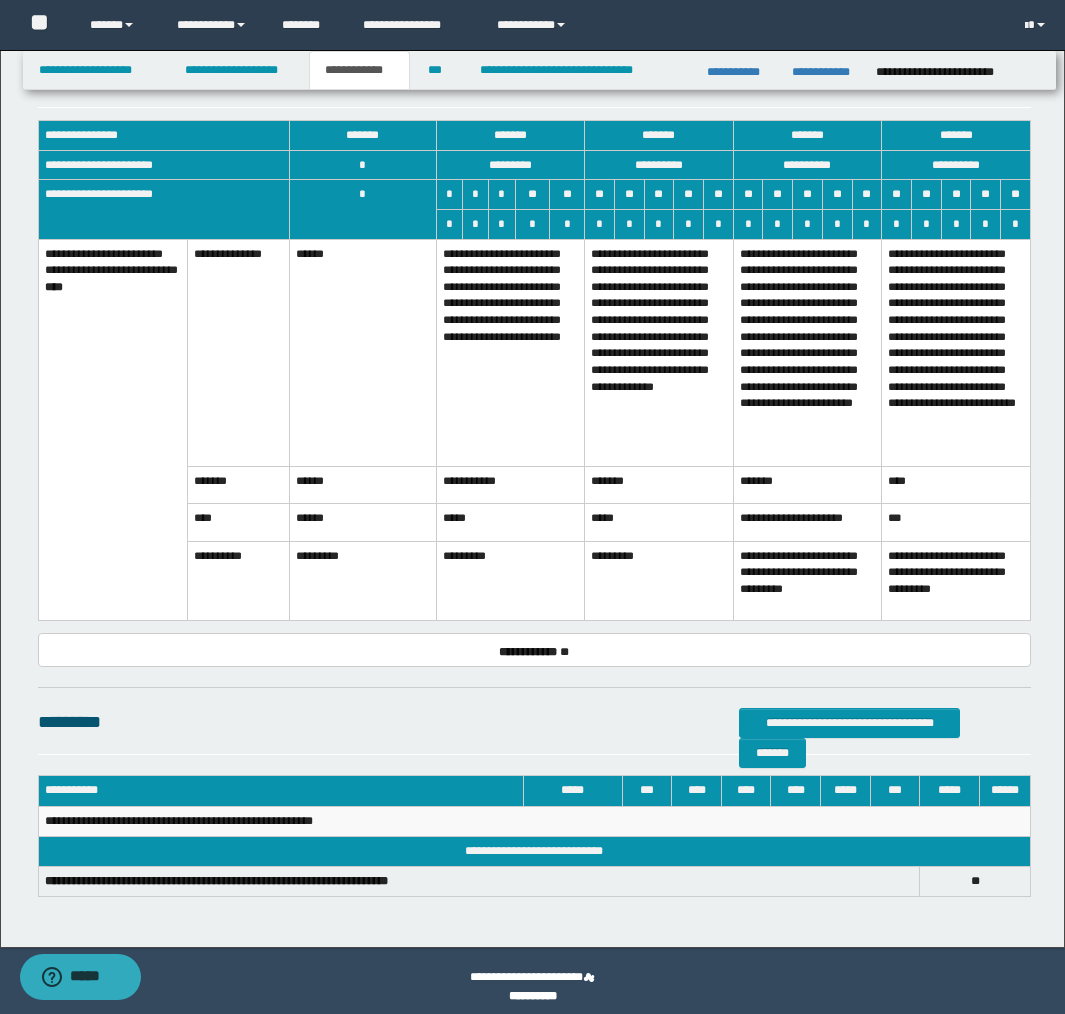 click on "*********" at bounding box center (510, 581) 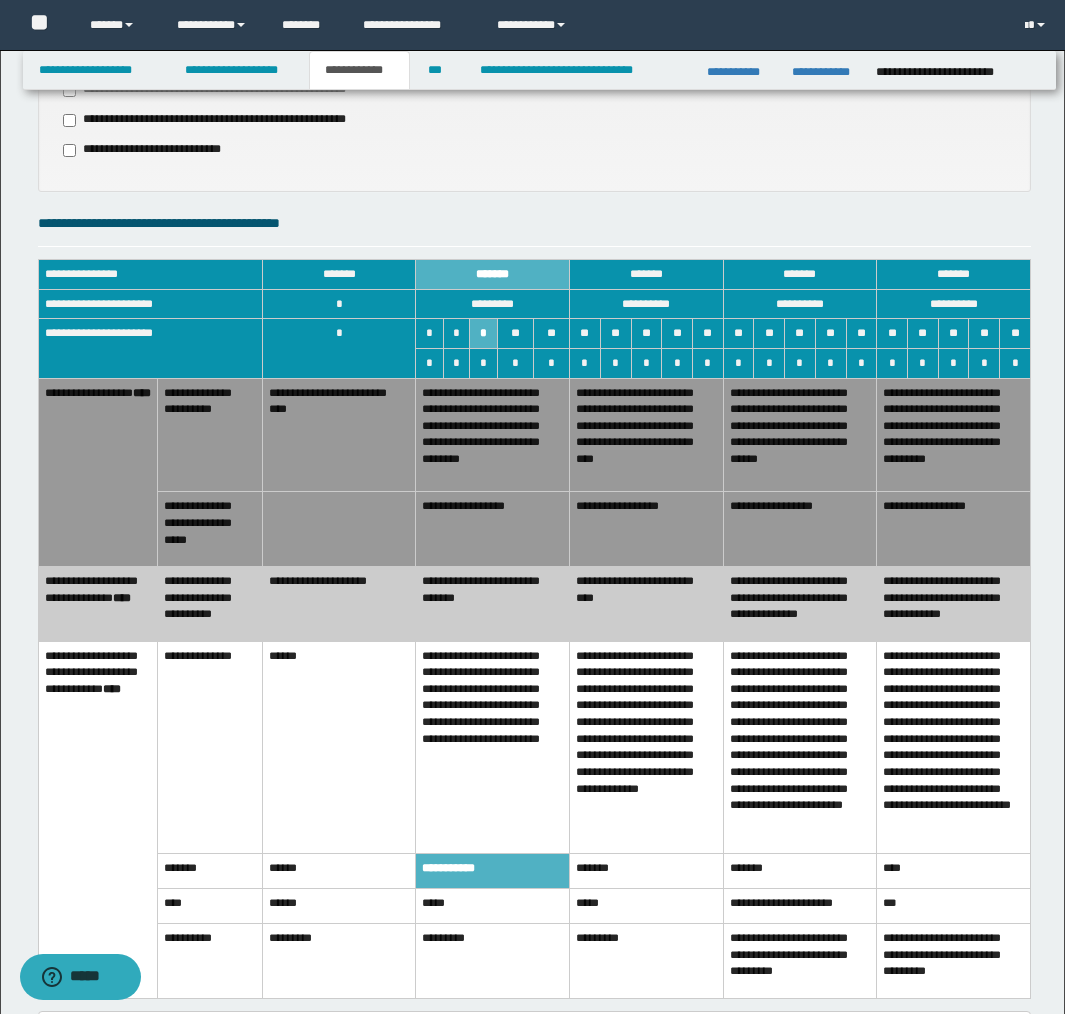 scroll, scrollTop: 984, scrollLeft: 0, axis: vertical 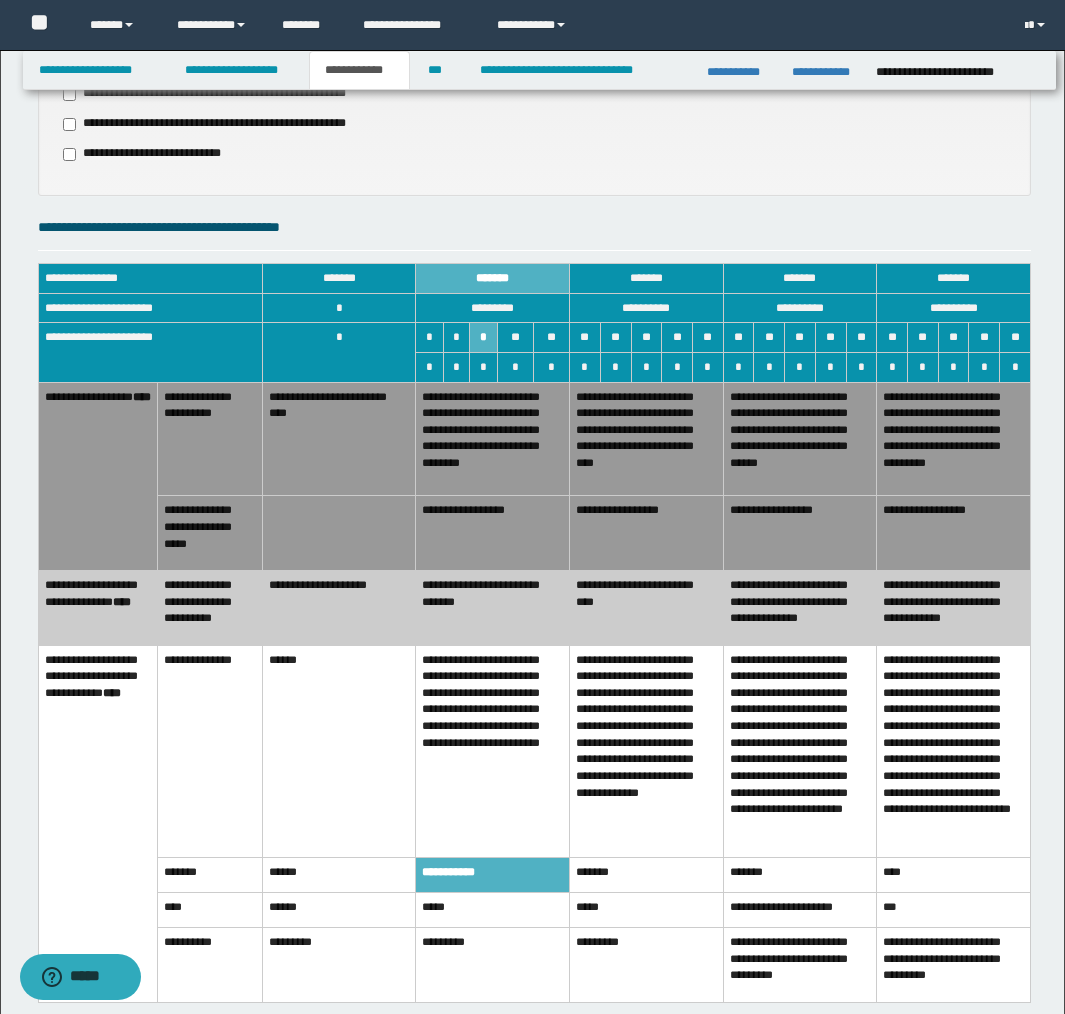 click on "**********" at bounding box center [647, 751] 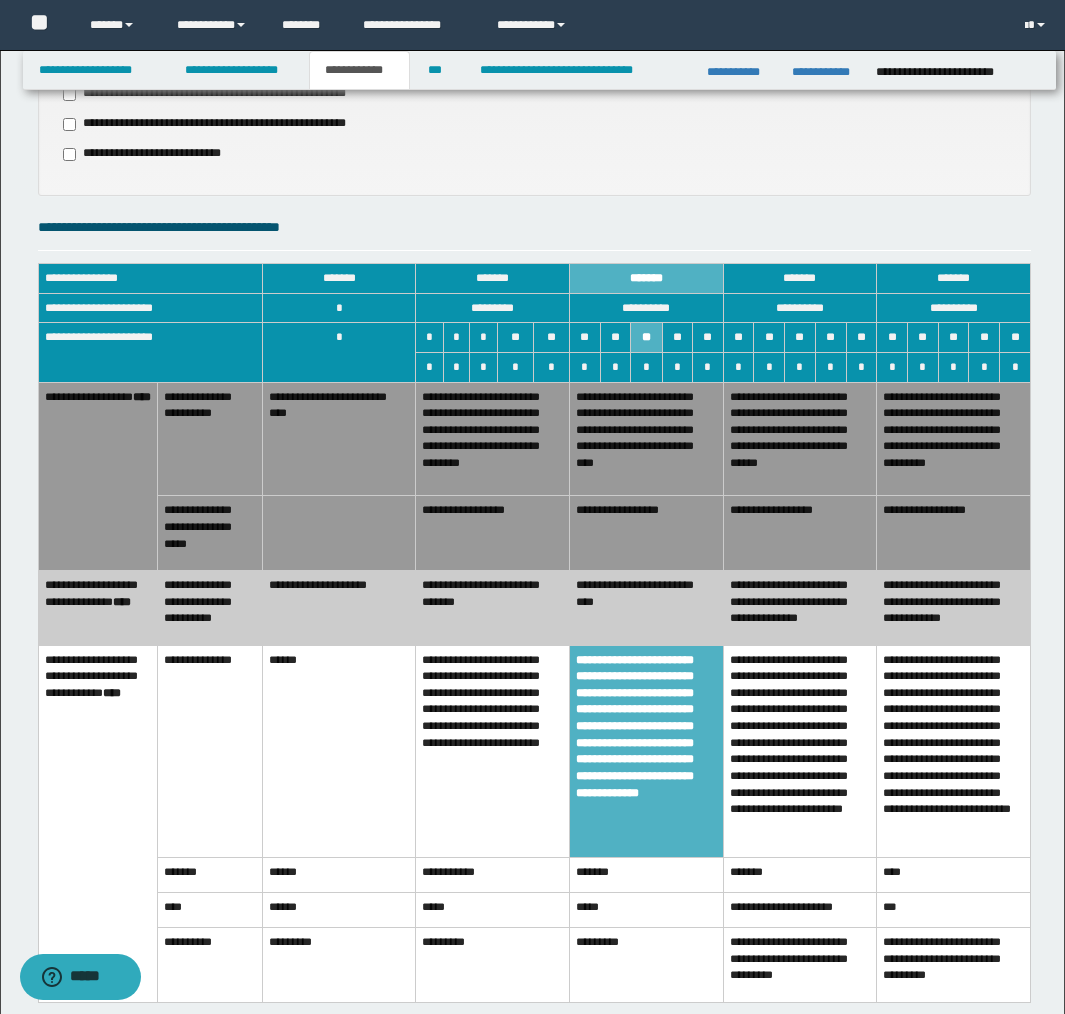 click on "**********" at bounding box center (493, 751) 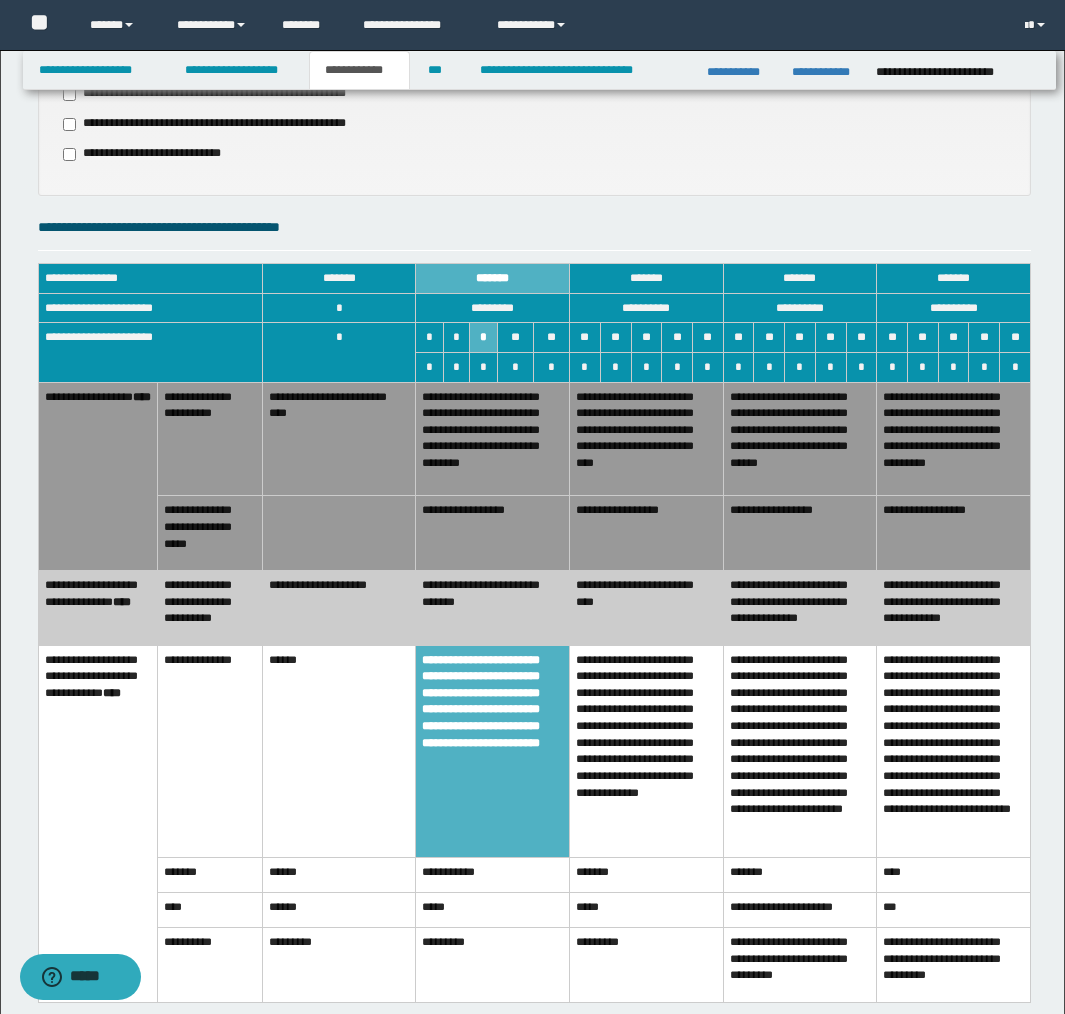 click on "**********" at bounding box center [493, 608] 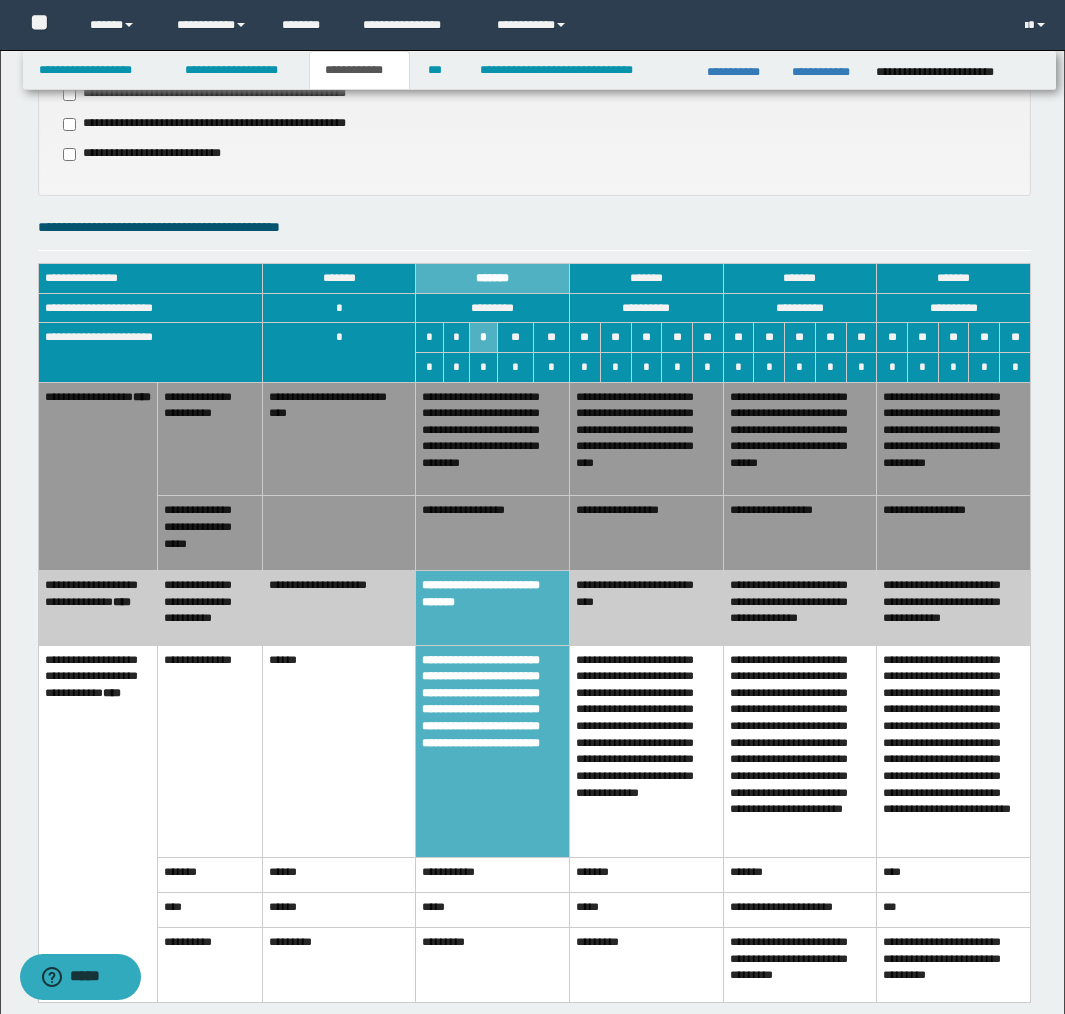 click on "**********" at bounding box center [493, 533] 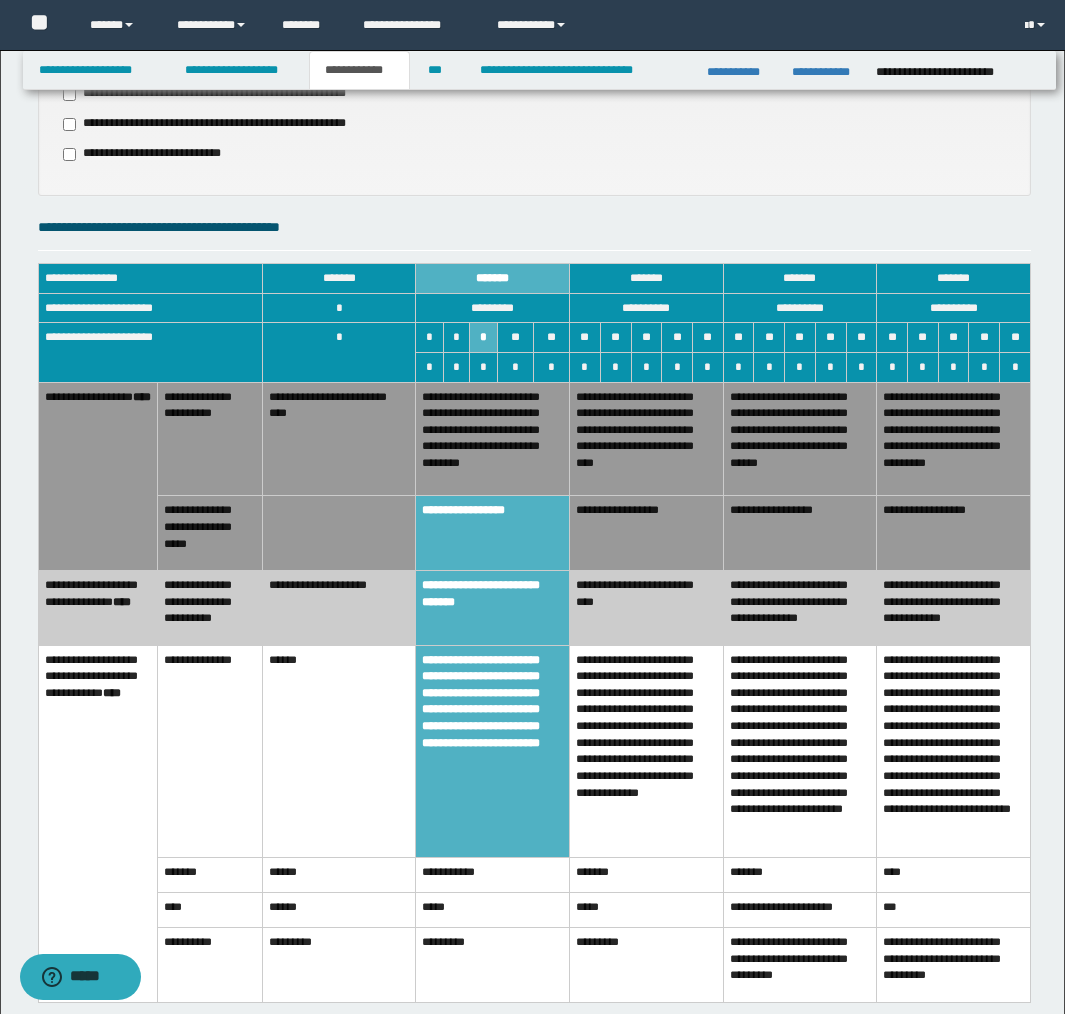 drag, startPoint x: 335, startPoint y: 603, endPoint x: 358, endPoint y: 589, distance: 26.925823 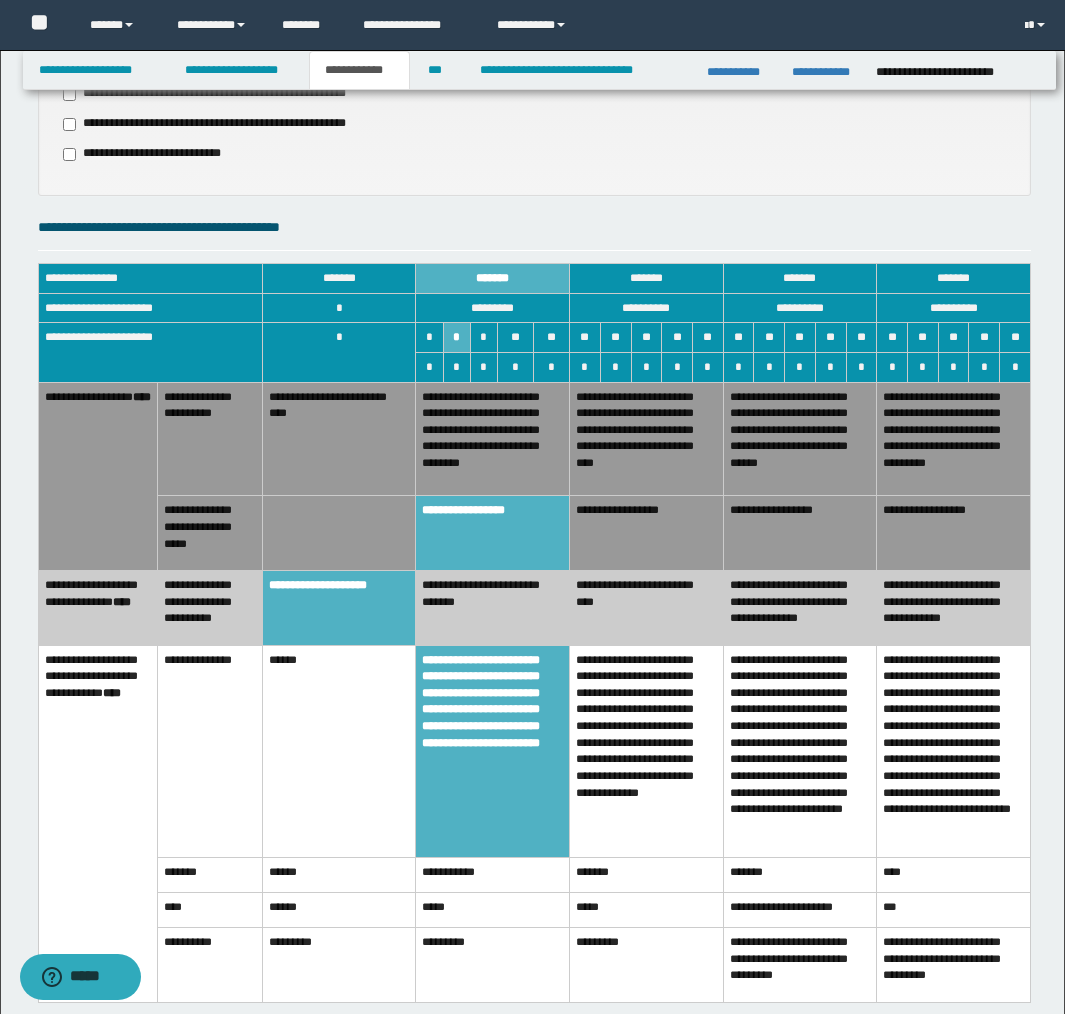 click on "**********" at bounding box center [493, 439] 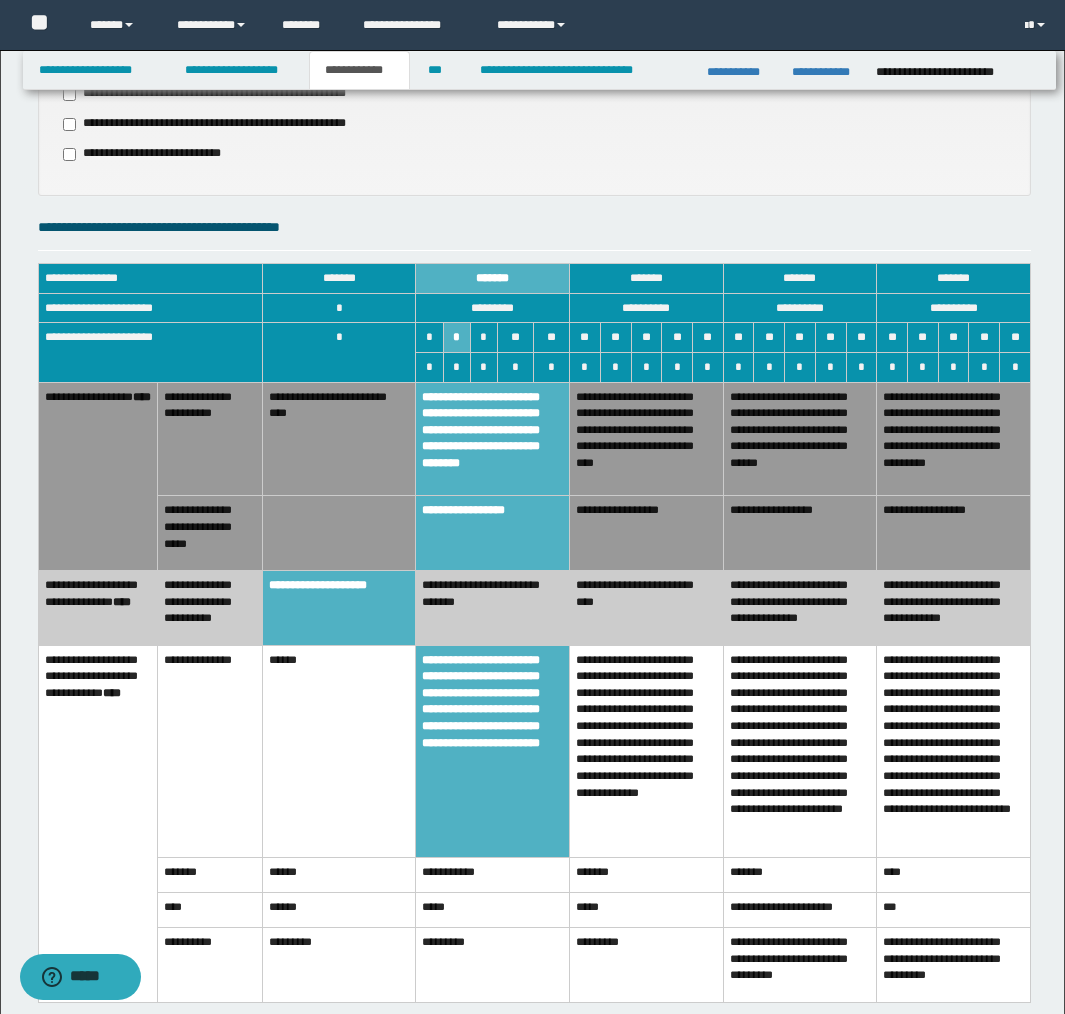 scroll, scrollTop: 983, scrollLeft: 0, axis: vertical 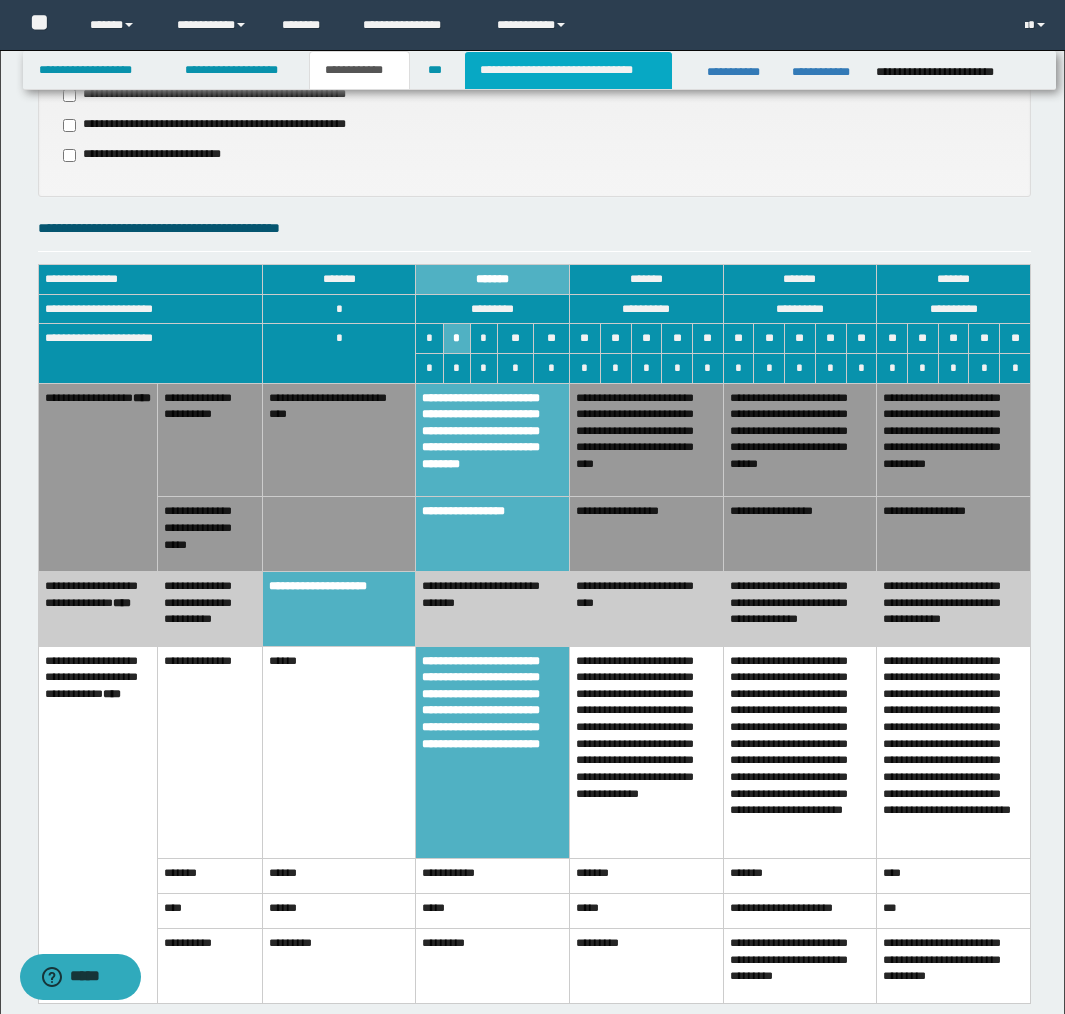 click on "**********" at bounding box center [568, 70] 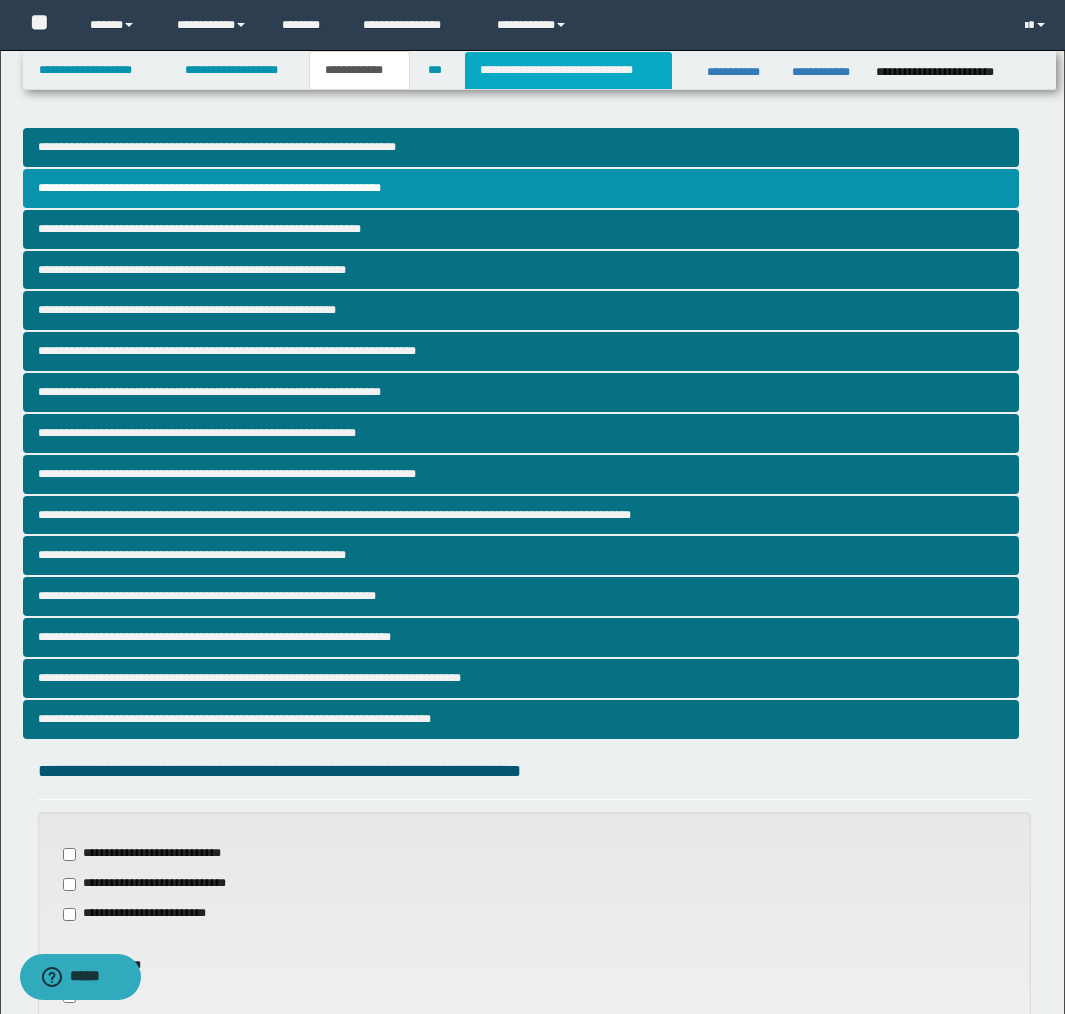 click on "**********" at bounding box center [568, 70] 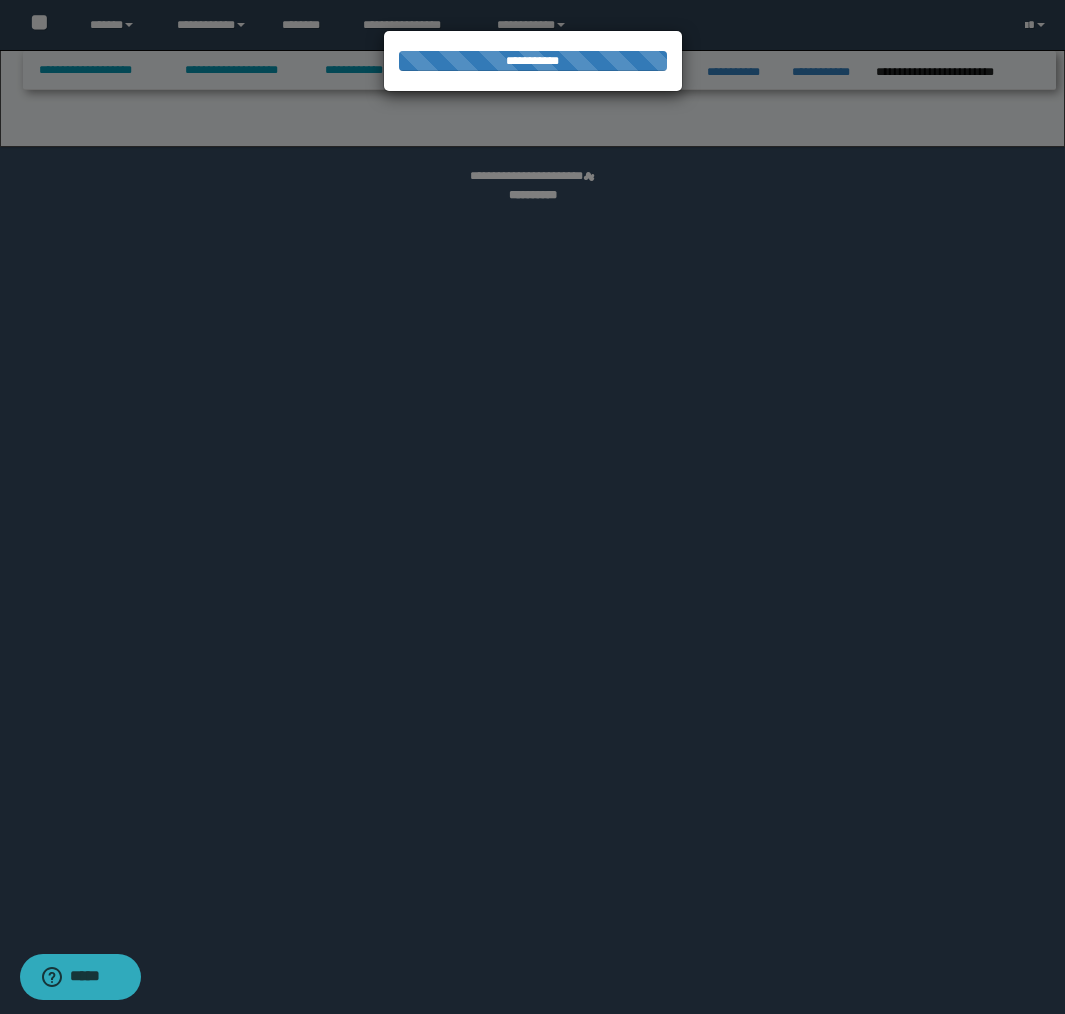 select on "*" 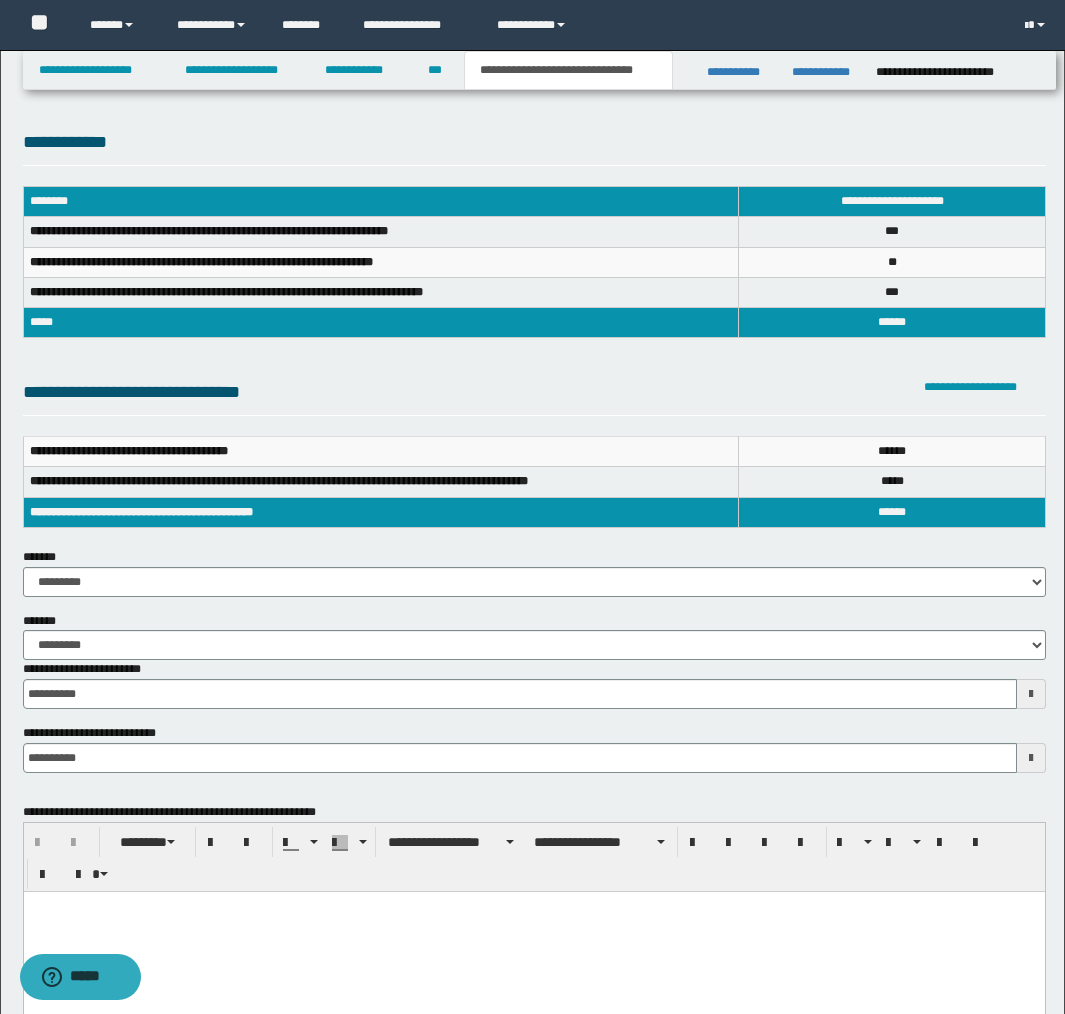 scroll, scrollTop: 0, scrollLeft: 0, axis: both 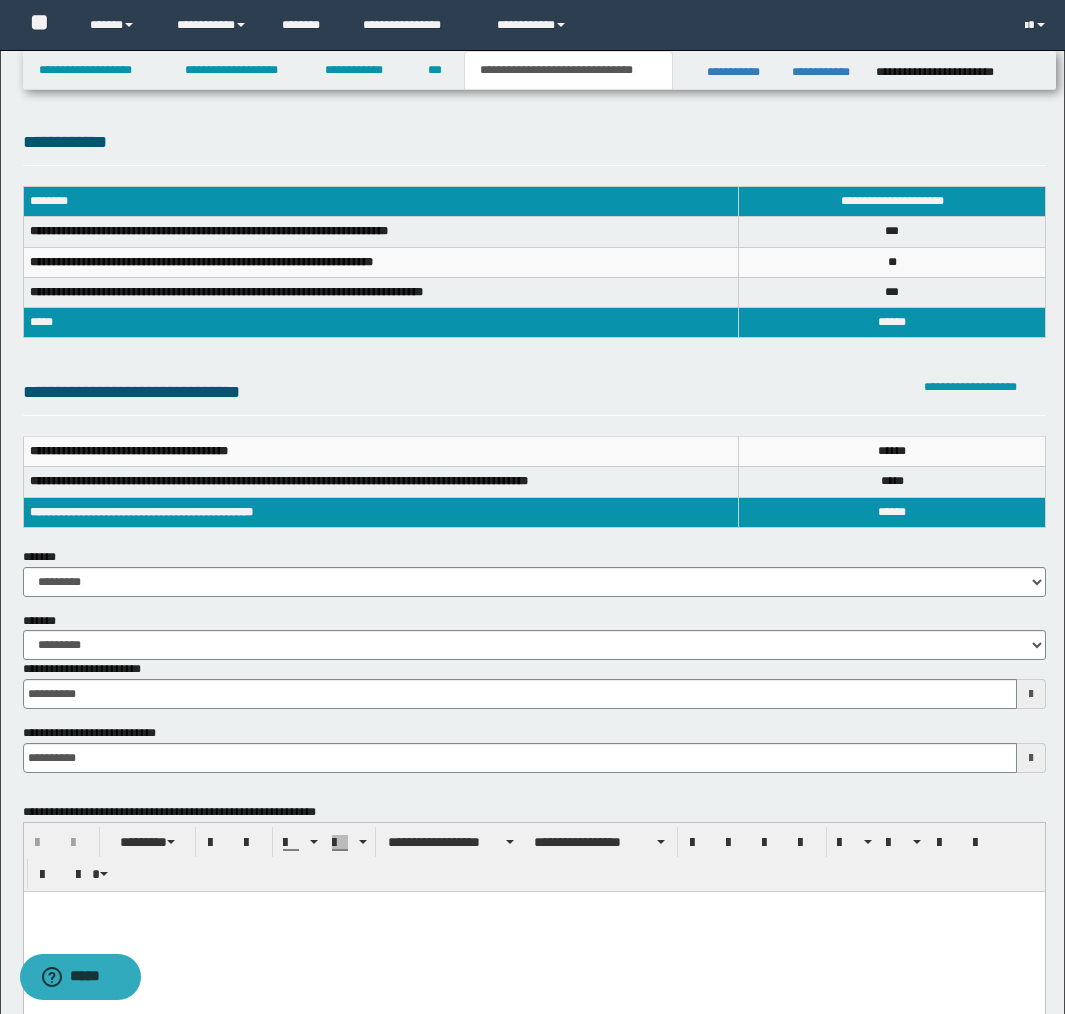 select on "*" 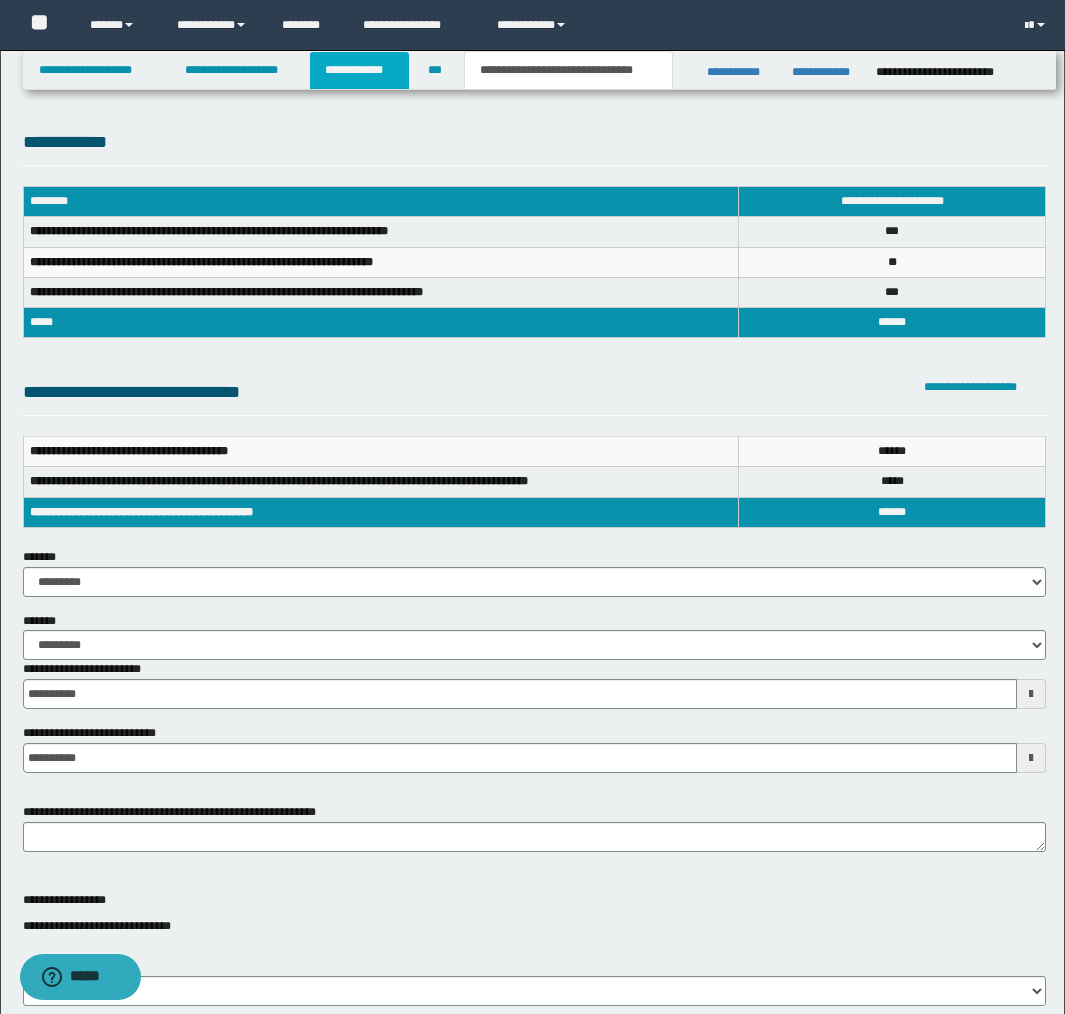 click on "**********" at bounding box center [359, 70] 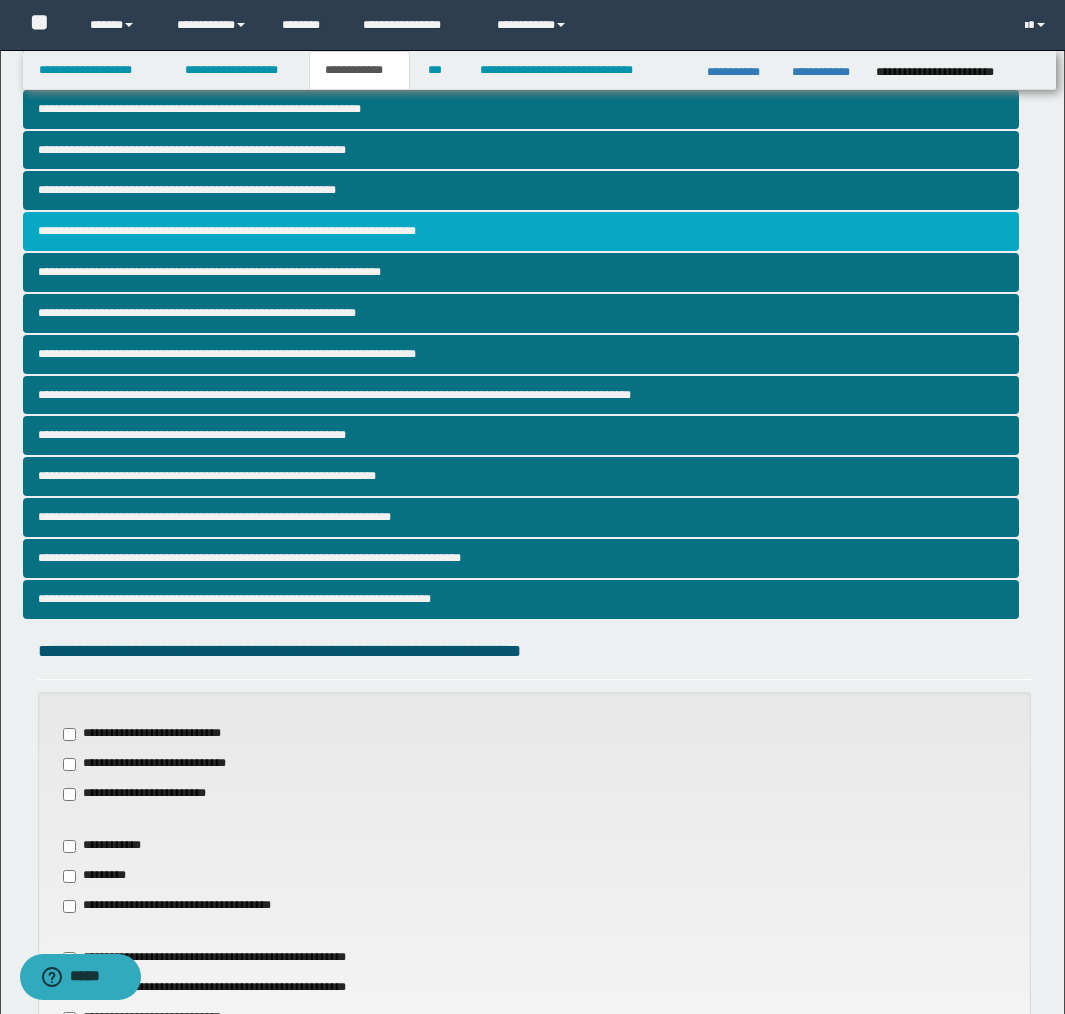 scroll, scrollTop: 0, scrollLeft: 0, axis: both 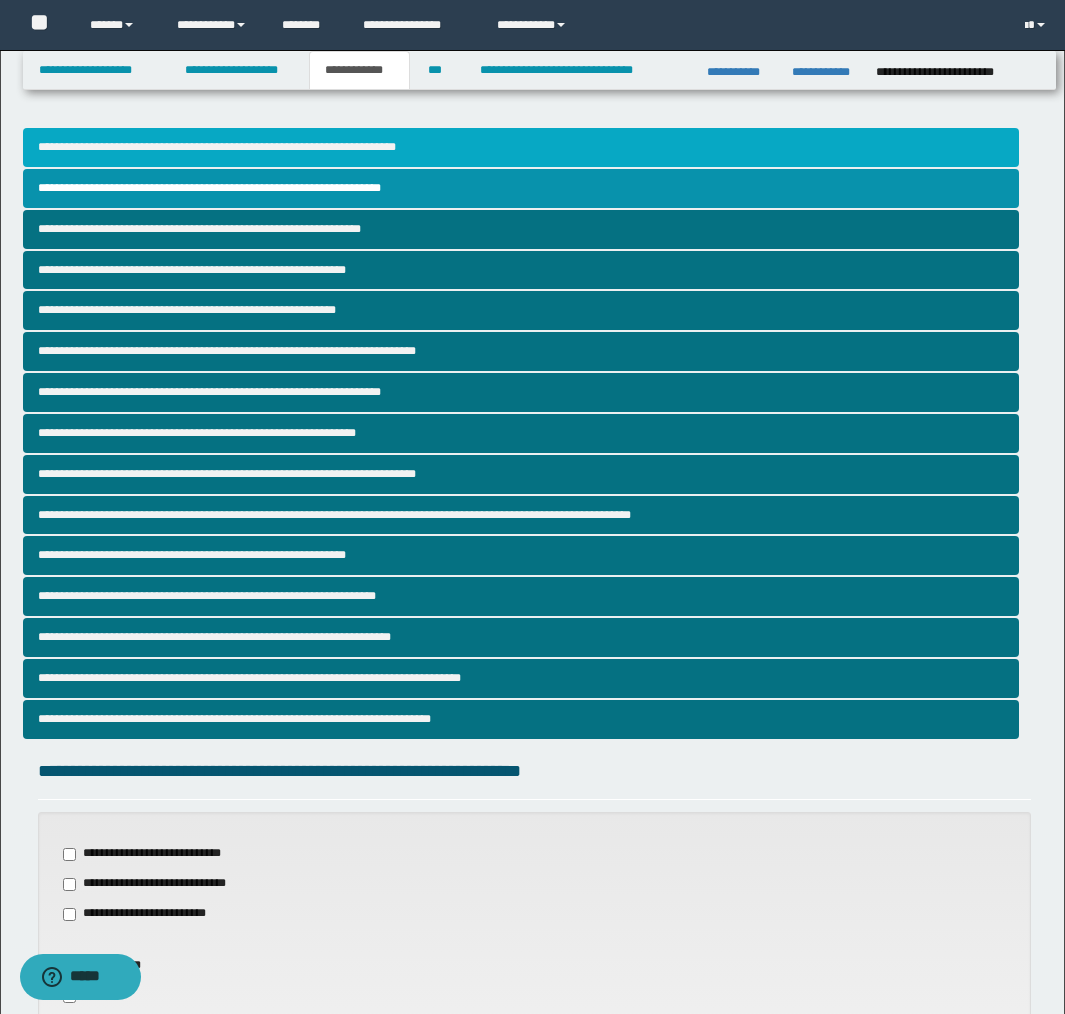 click on "**********" at bounding box center (521, 147) 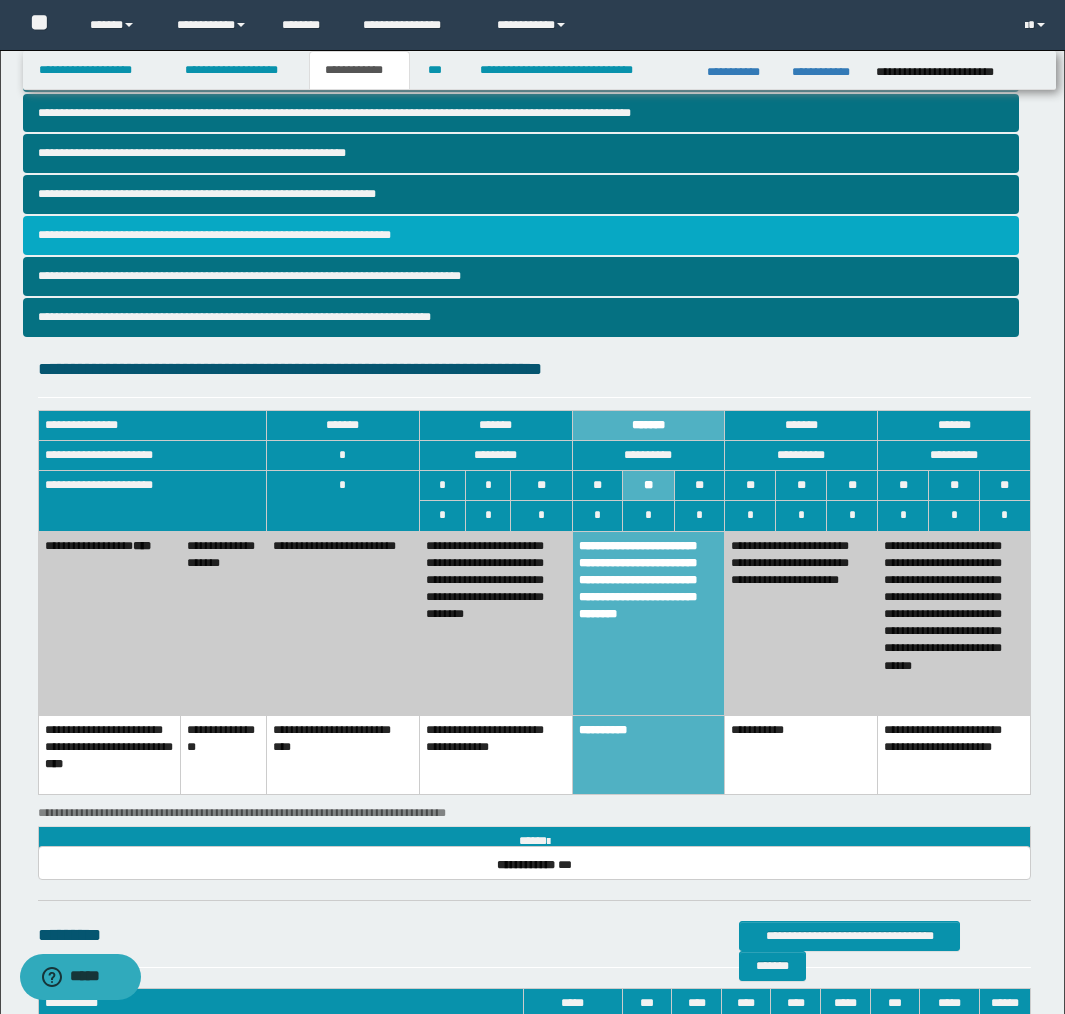 scroll, scrollTop: 639, scrollLeft: 0, axis: vertical 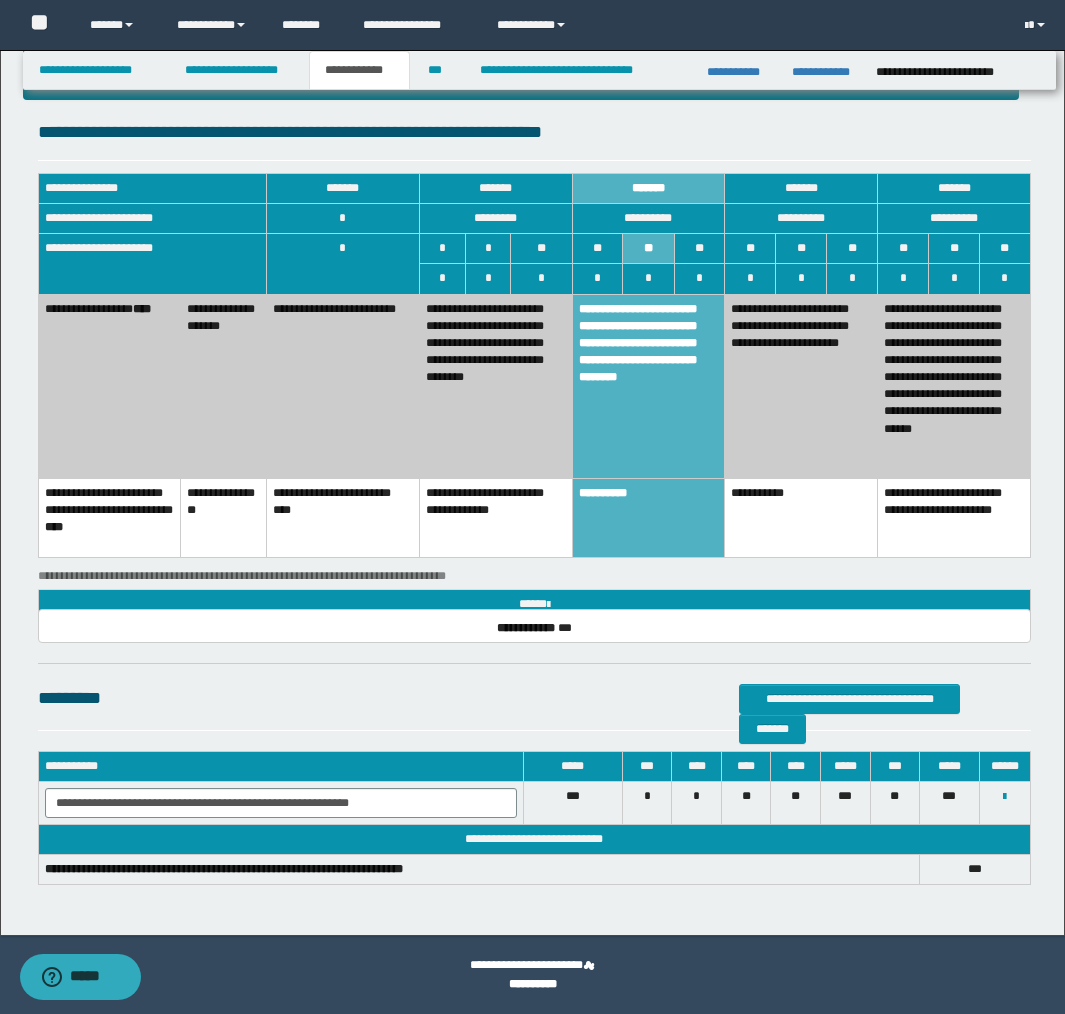 click on "**********" at bounding box center [495, 517] 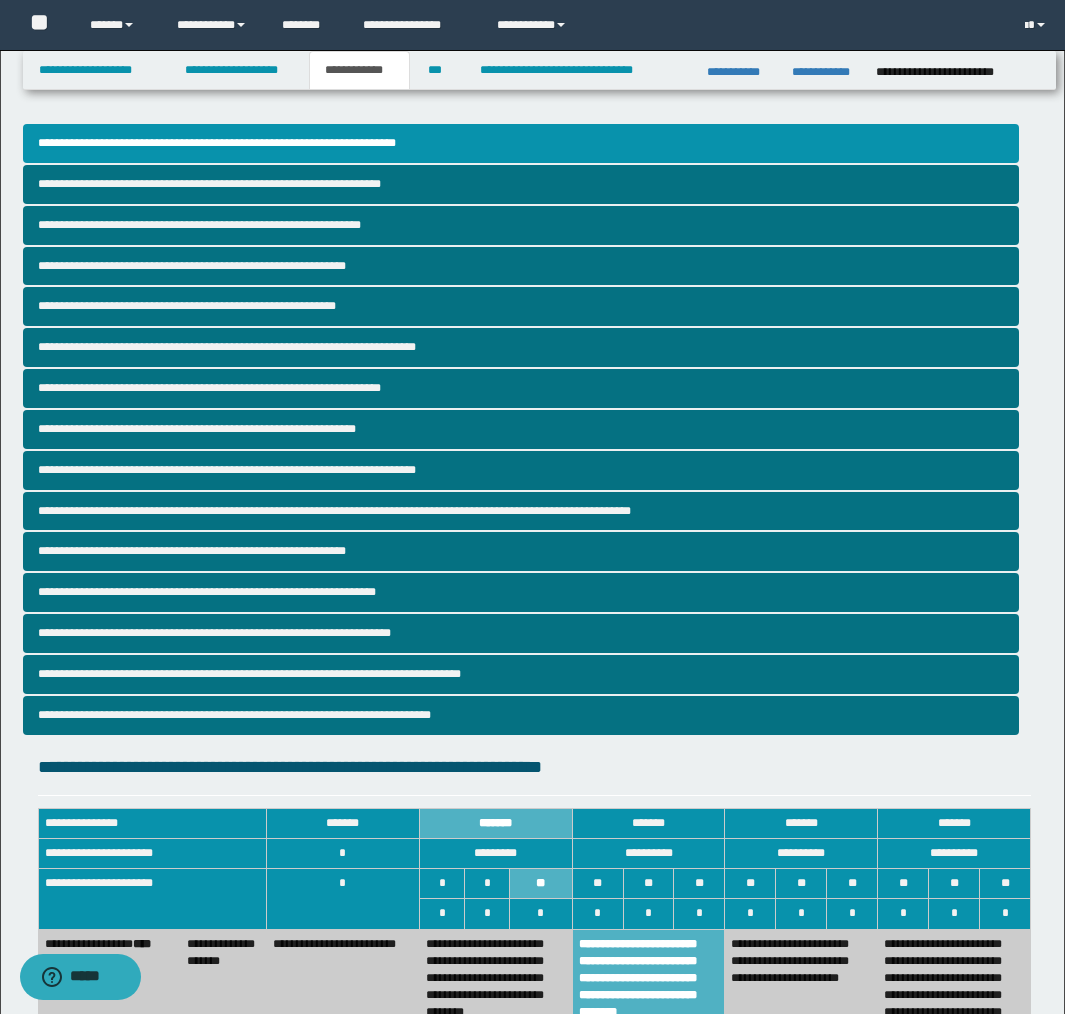 scroll, scrollTop: 5, scrollLeft: 0, axis: vertical 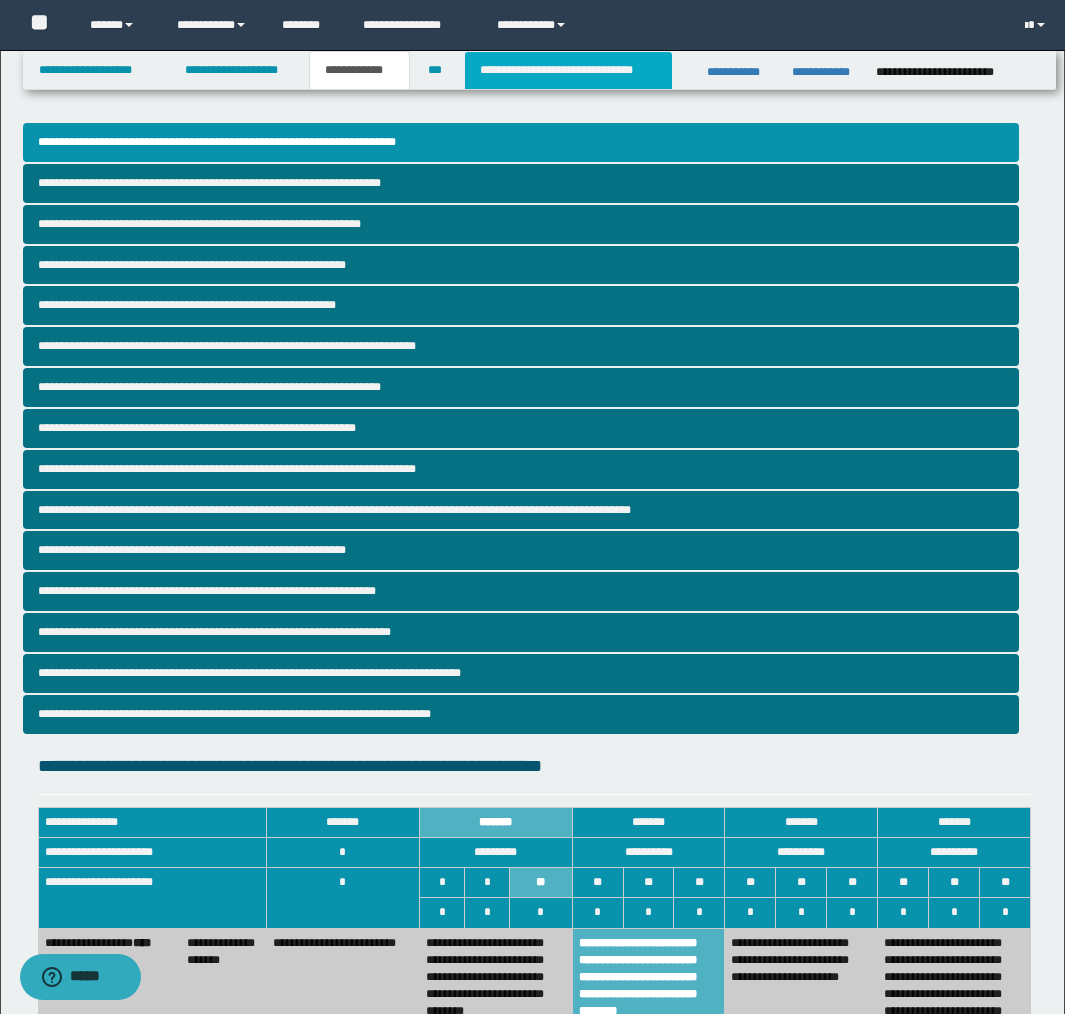 click on "**********" at bounding box center (568, 70) 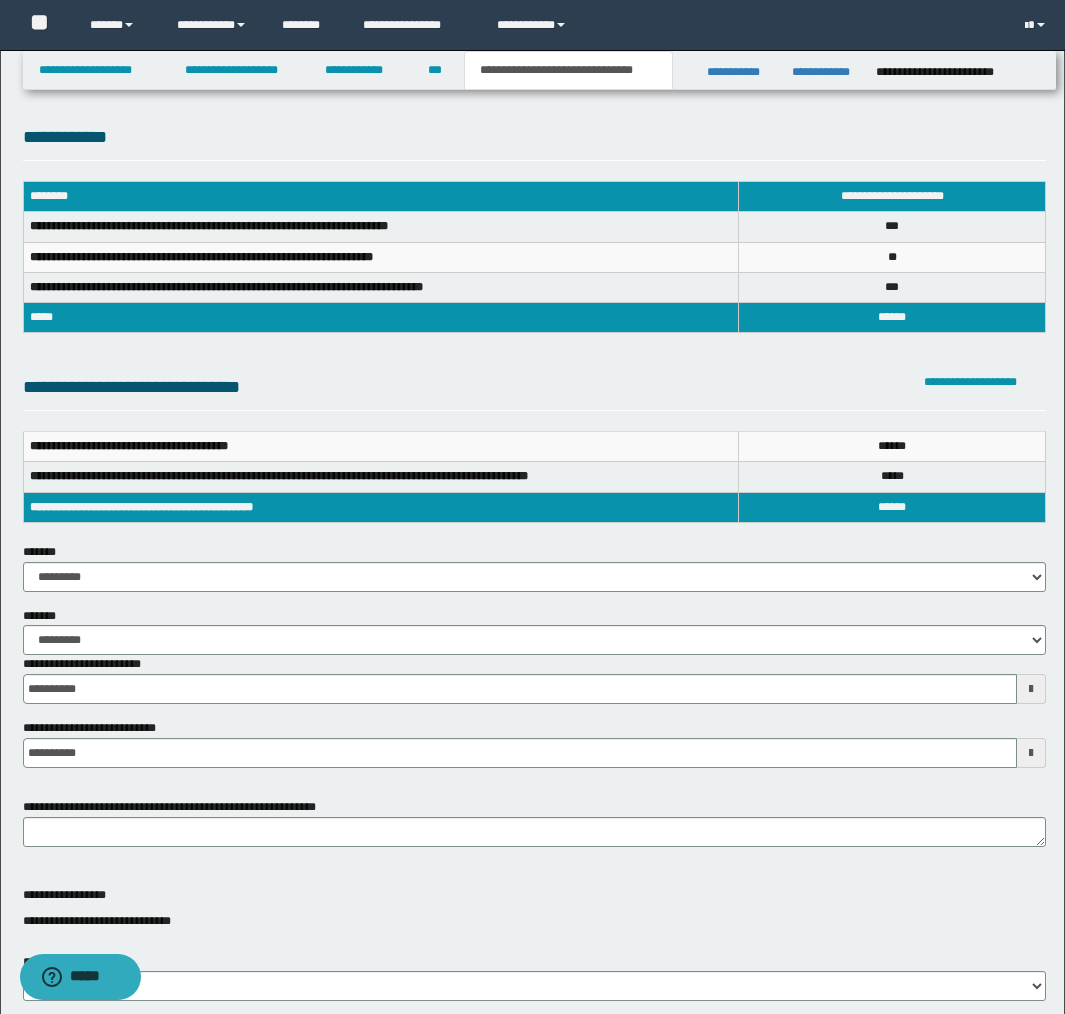 scroll, scrollTop: 0, scrollLeft: 0, axis: both 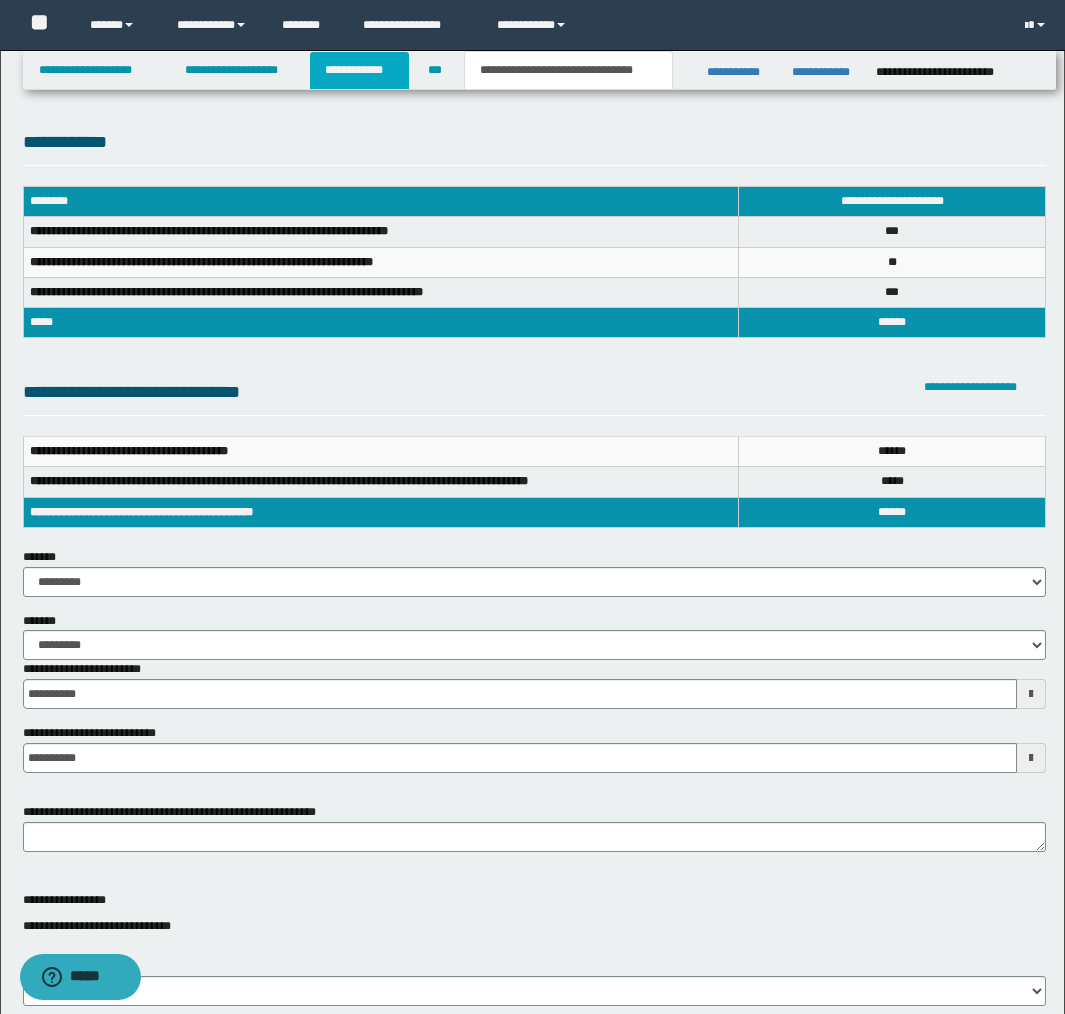 click on "**********" at bounding box center (359, 70) 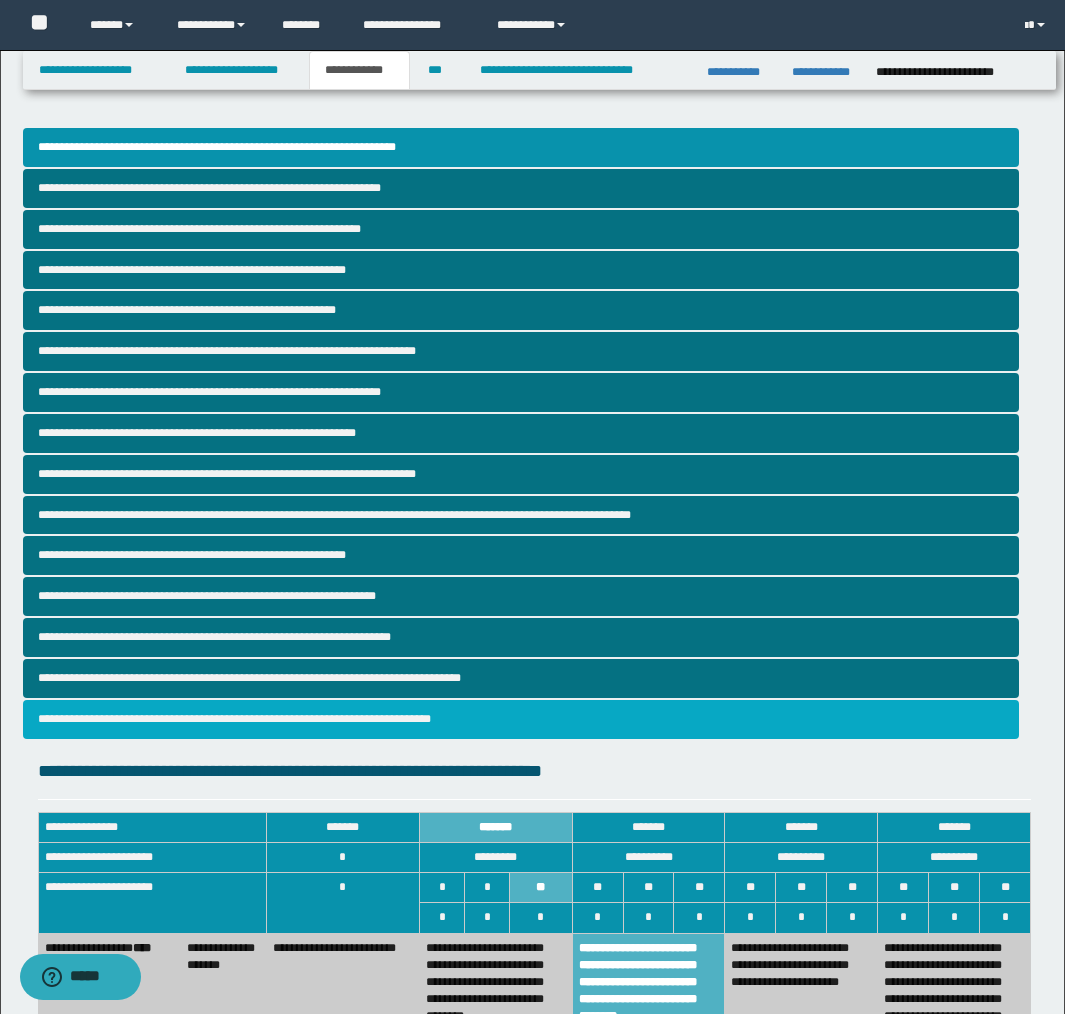 click on "**********" at bounding box center [521, 719] 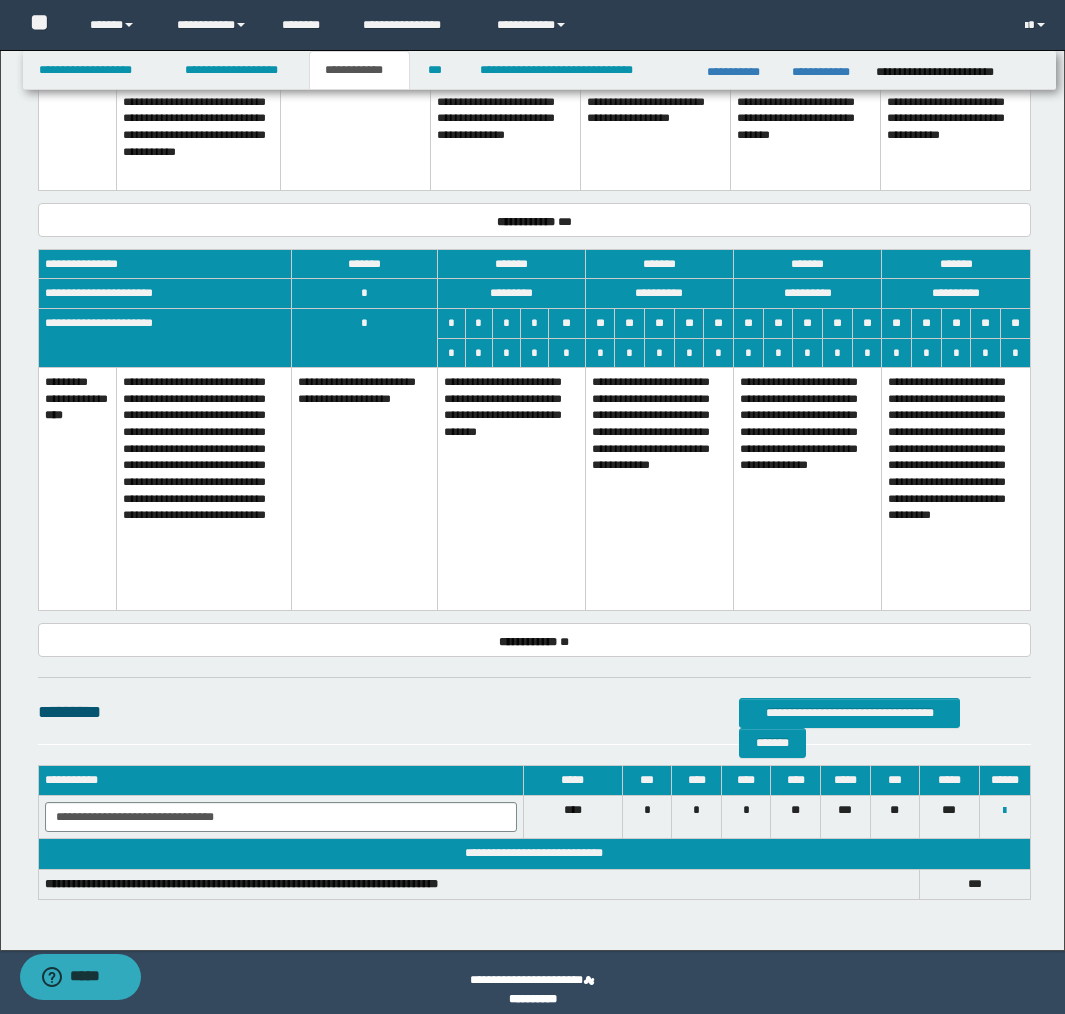scroll, scrollTop: 2040, scrollLeft: 0, axis: vertical 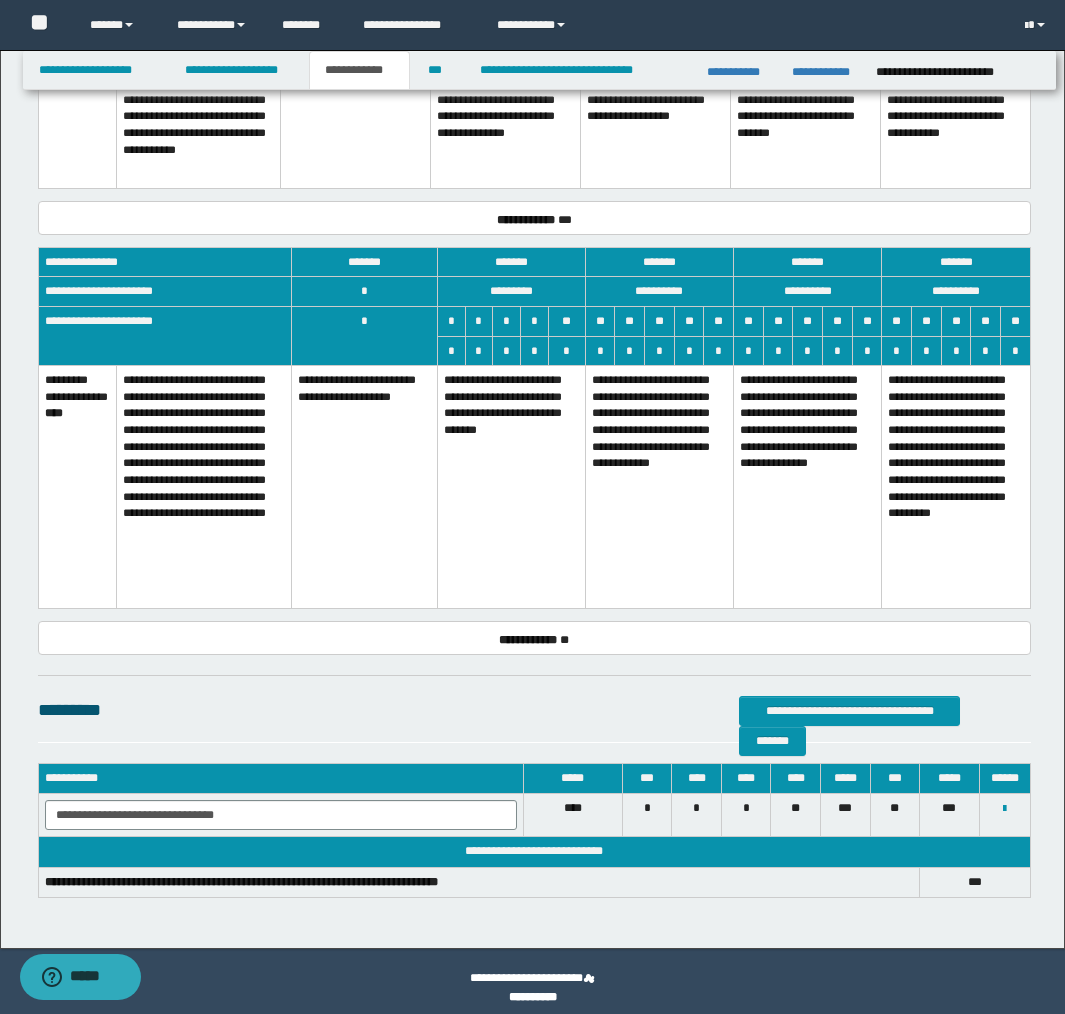 click on "**********" at bounding box center (511, 487) 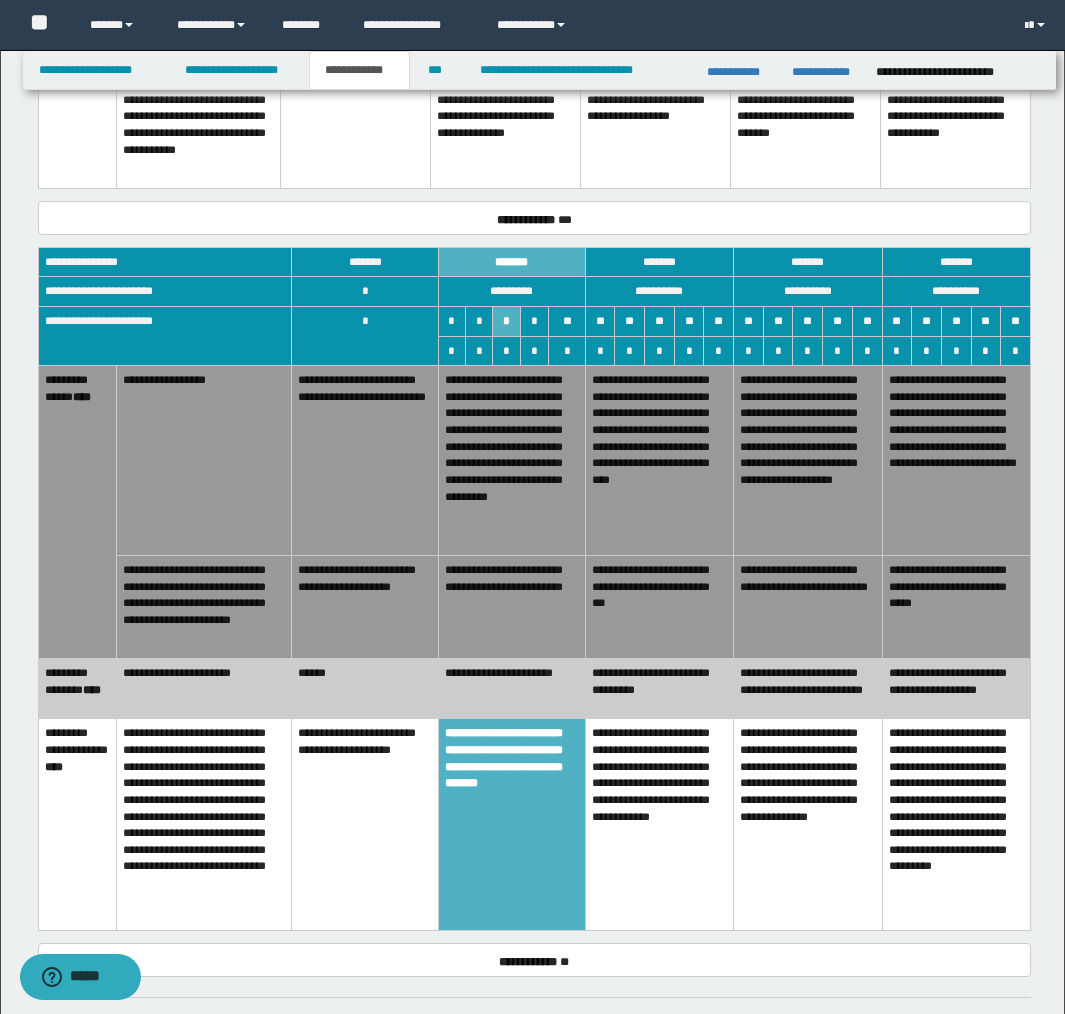 drag, startPoint x: 341, startPoint y: 646, endPoint x: 440, endPoint y: 603, distance: 107.935165 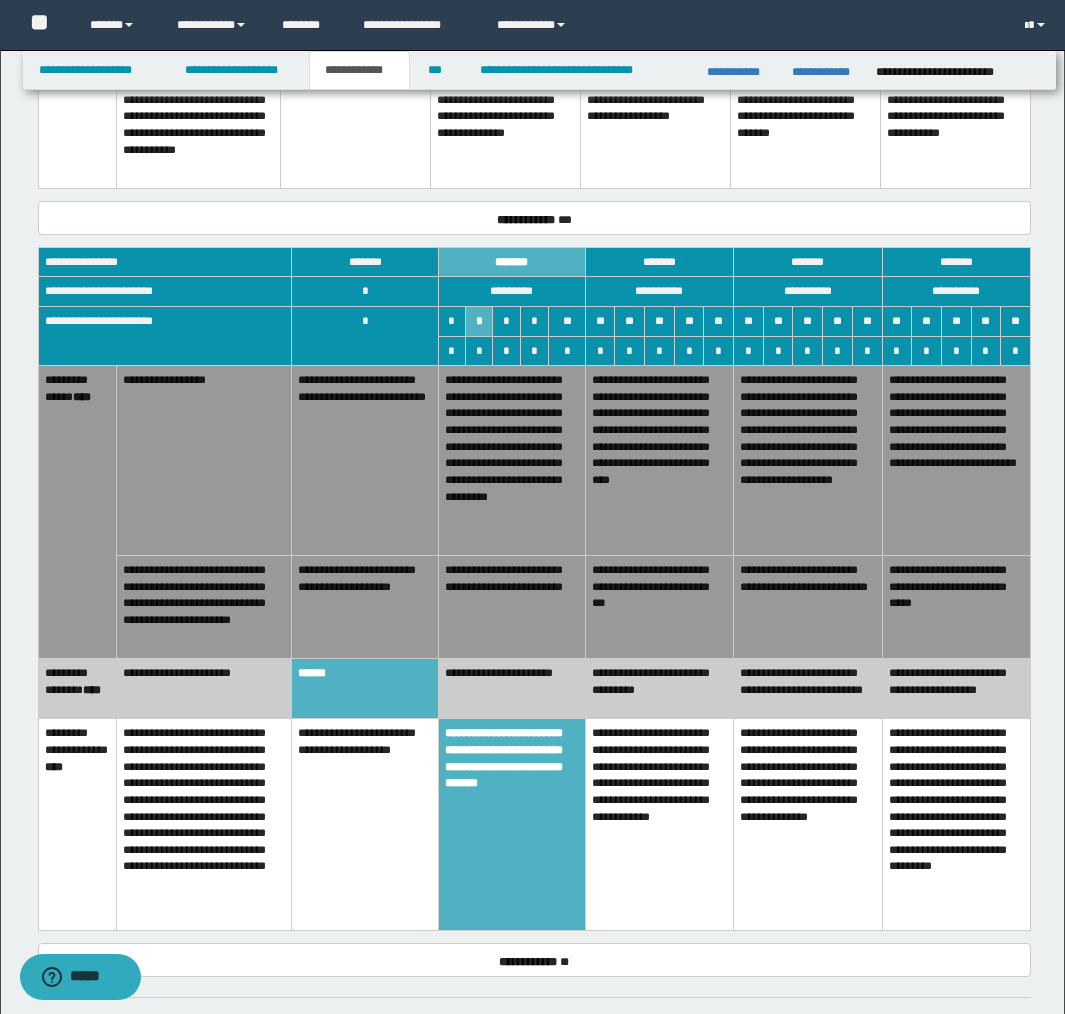 click on "**********" at bounding box center (511, 606) 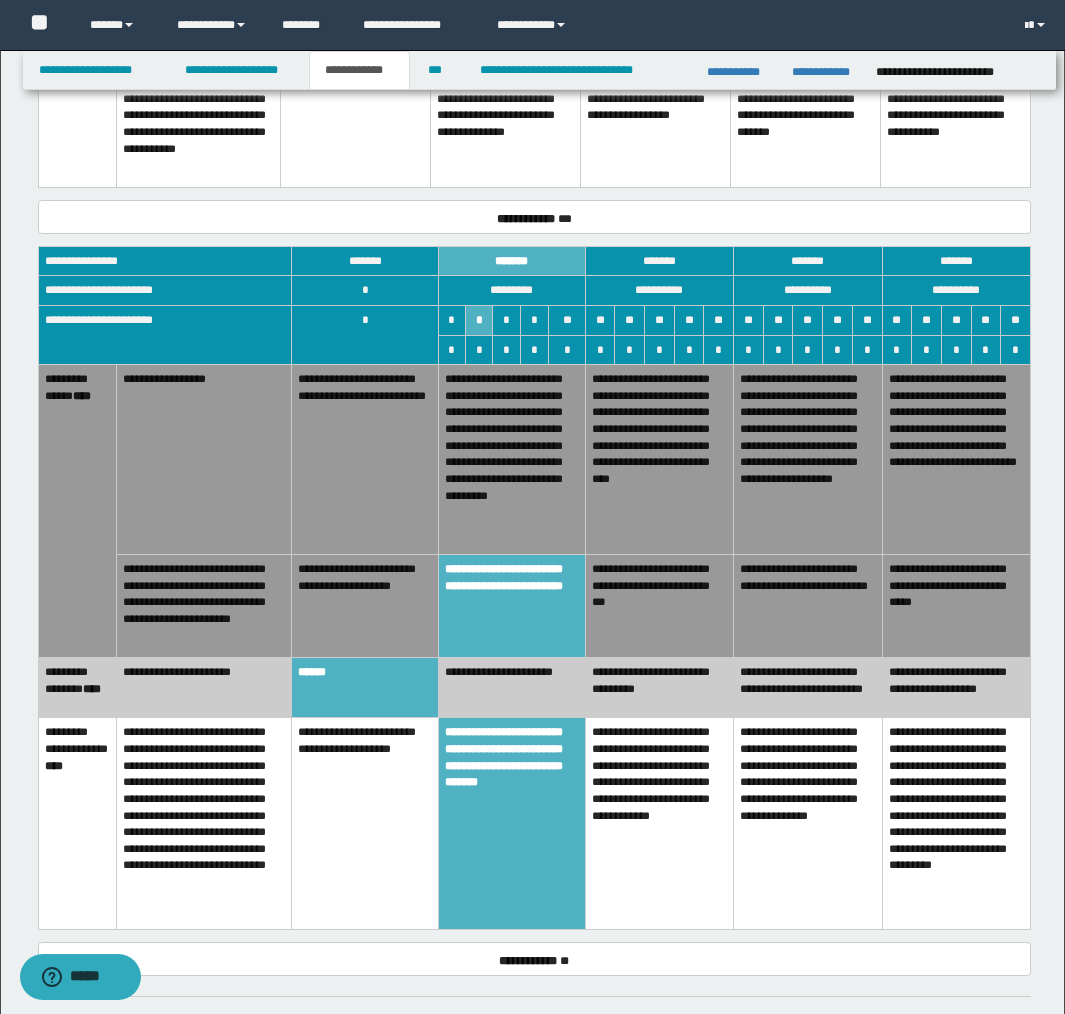 scroll, scrollTop: 2417, scrollLeft: 0, axis: vertical 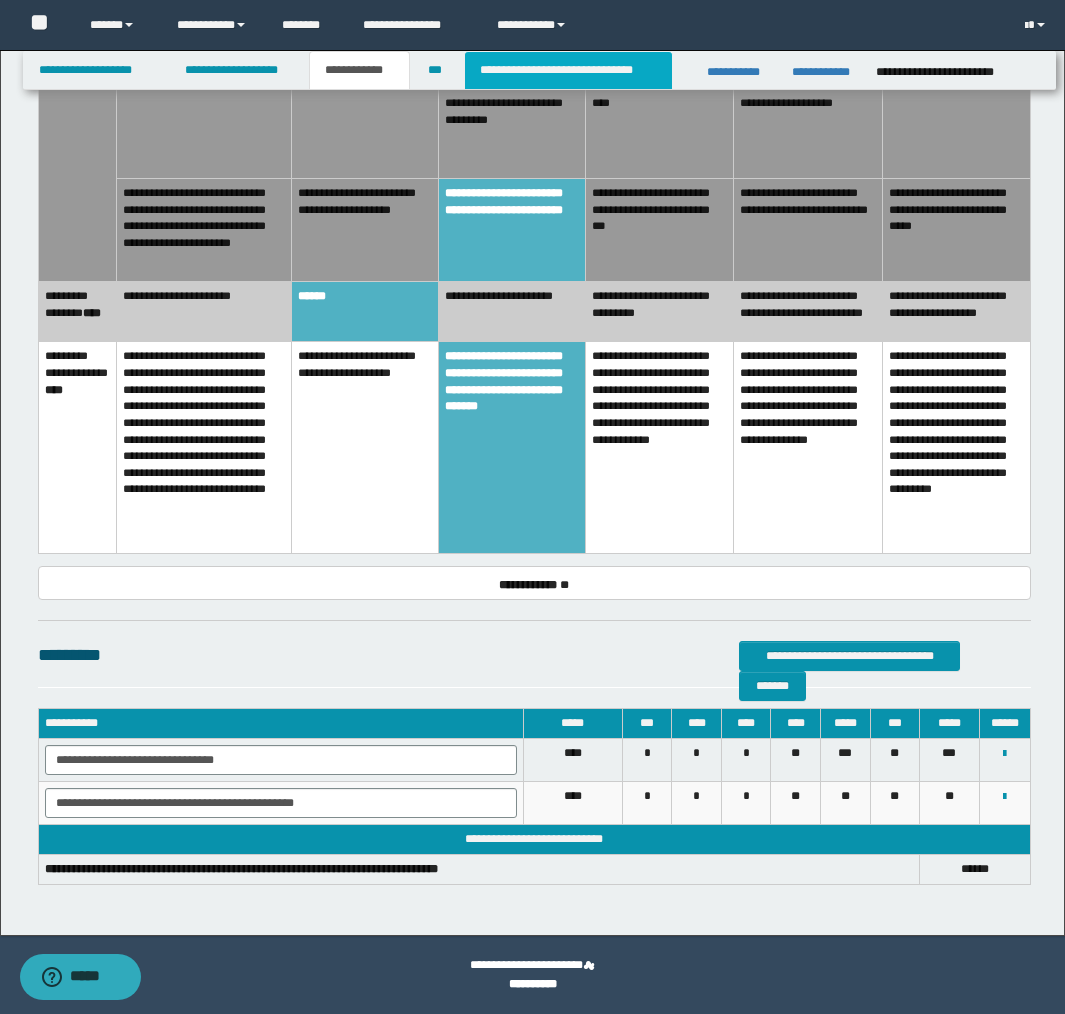 click on "**********" at bounding box center (568, 70) 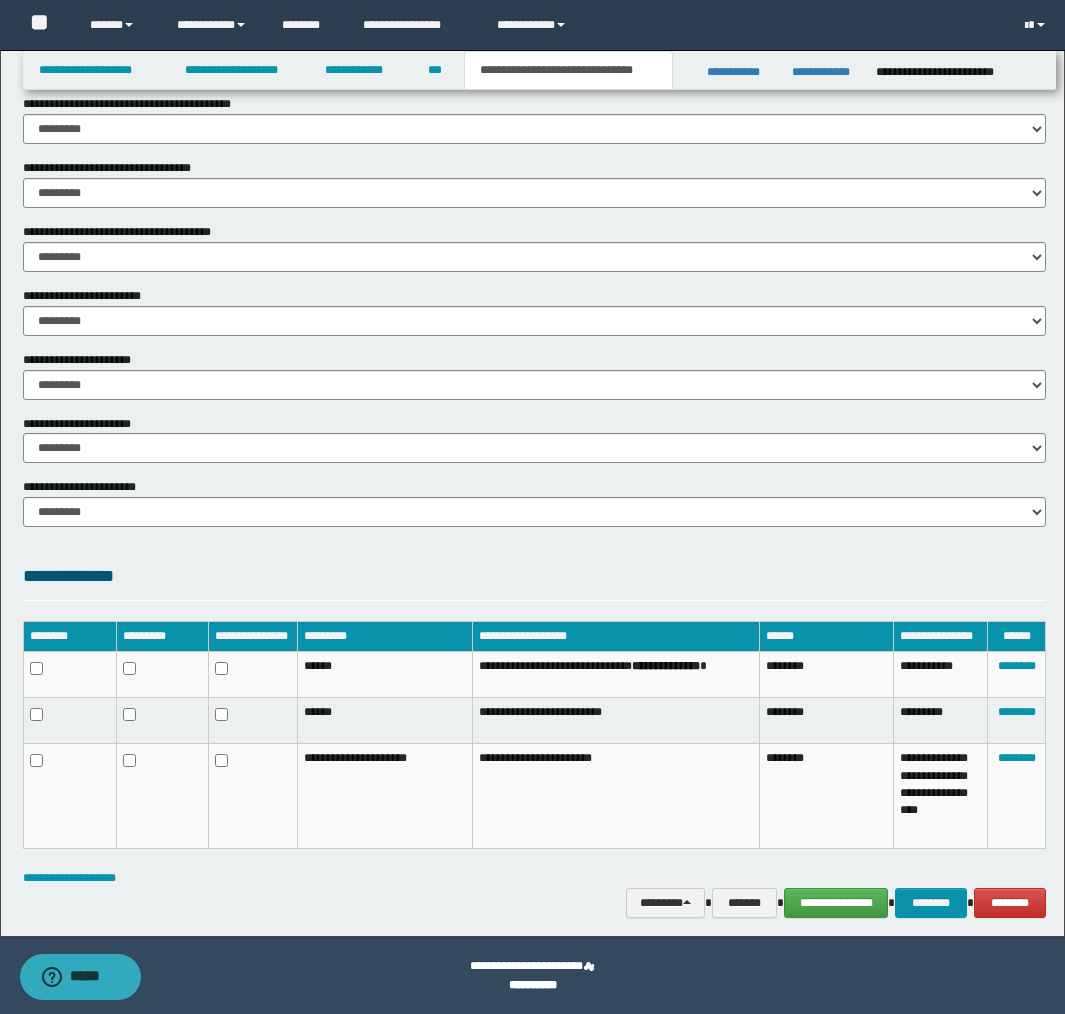 scroll, scrollTop: 0, scrollLeft: 0, axis: both 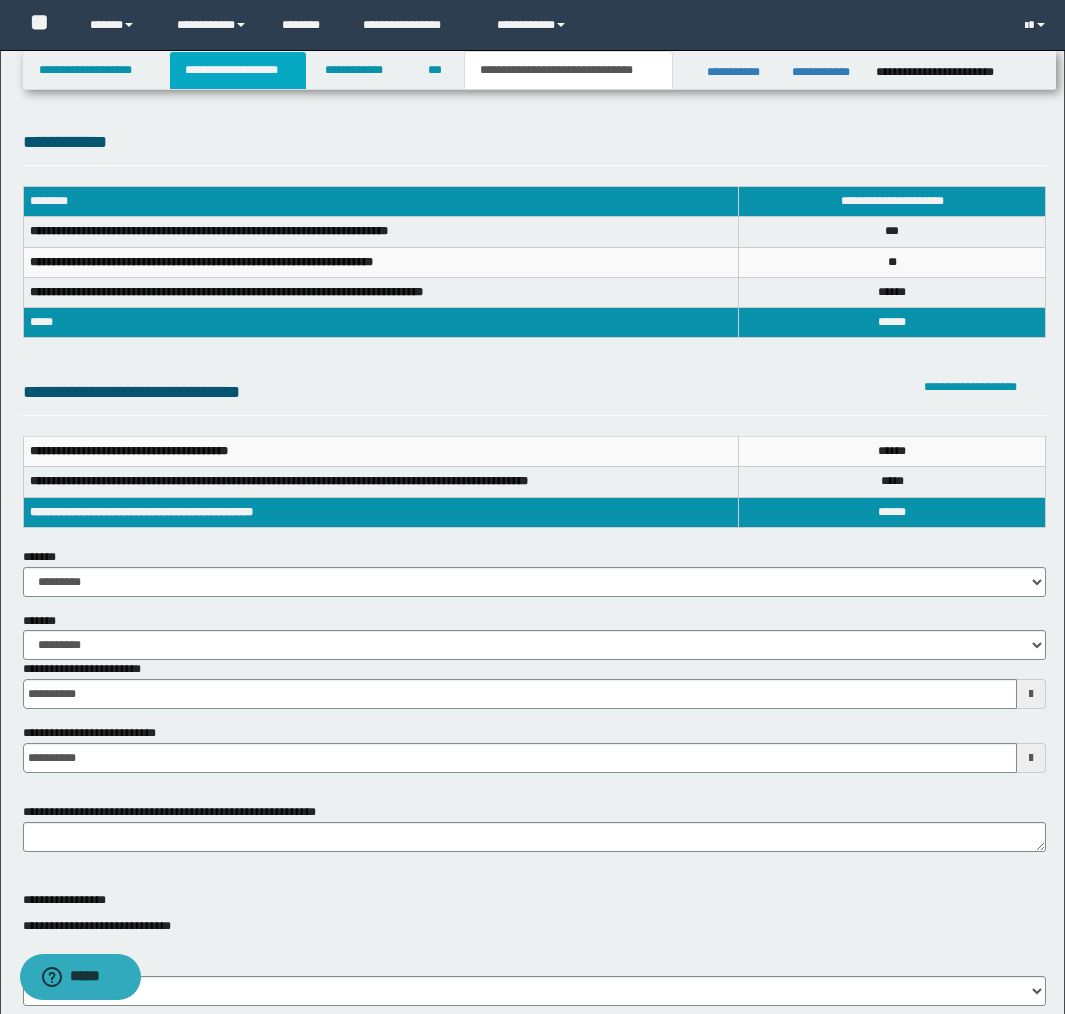 drag, startPoint x: 214, startPoint y: 65, endPoint x: 229, endPoint y: 80, distance: 21.213203 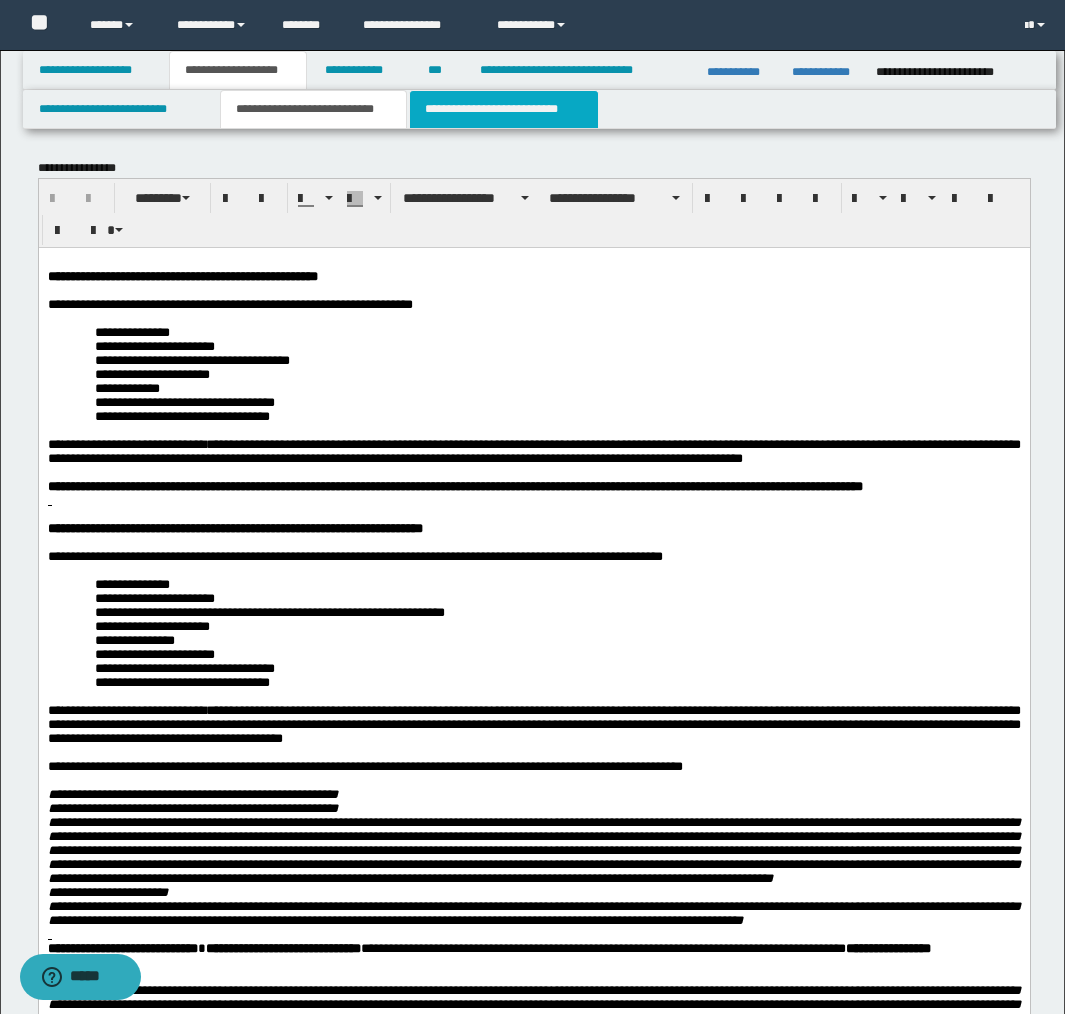 click on "**********" at bounding box center [504, 109] 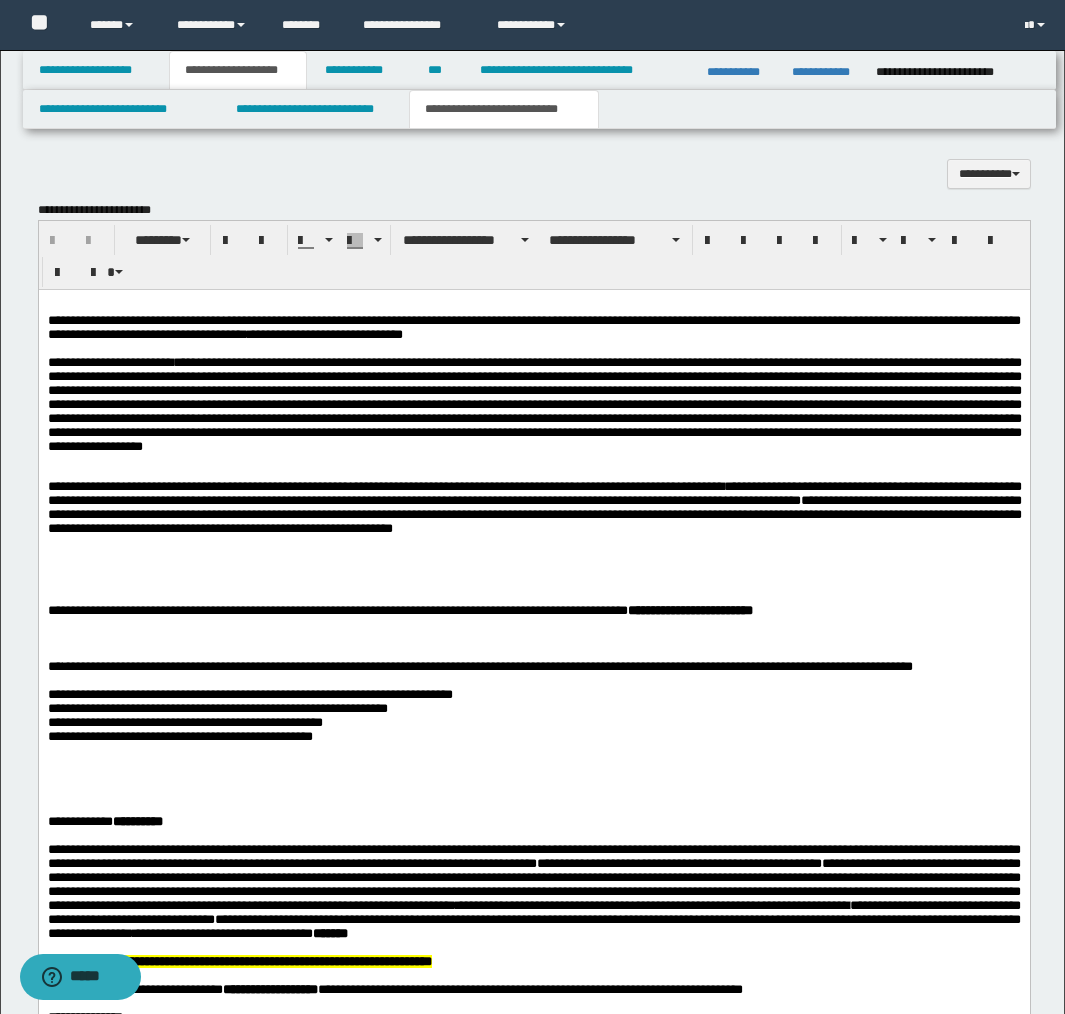 scroll, scrollTop: 2032, scrollLeft: 0, axis: vertical 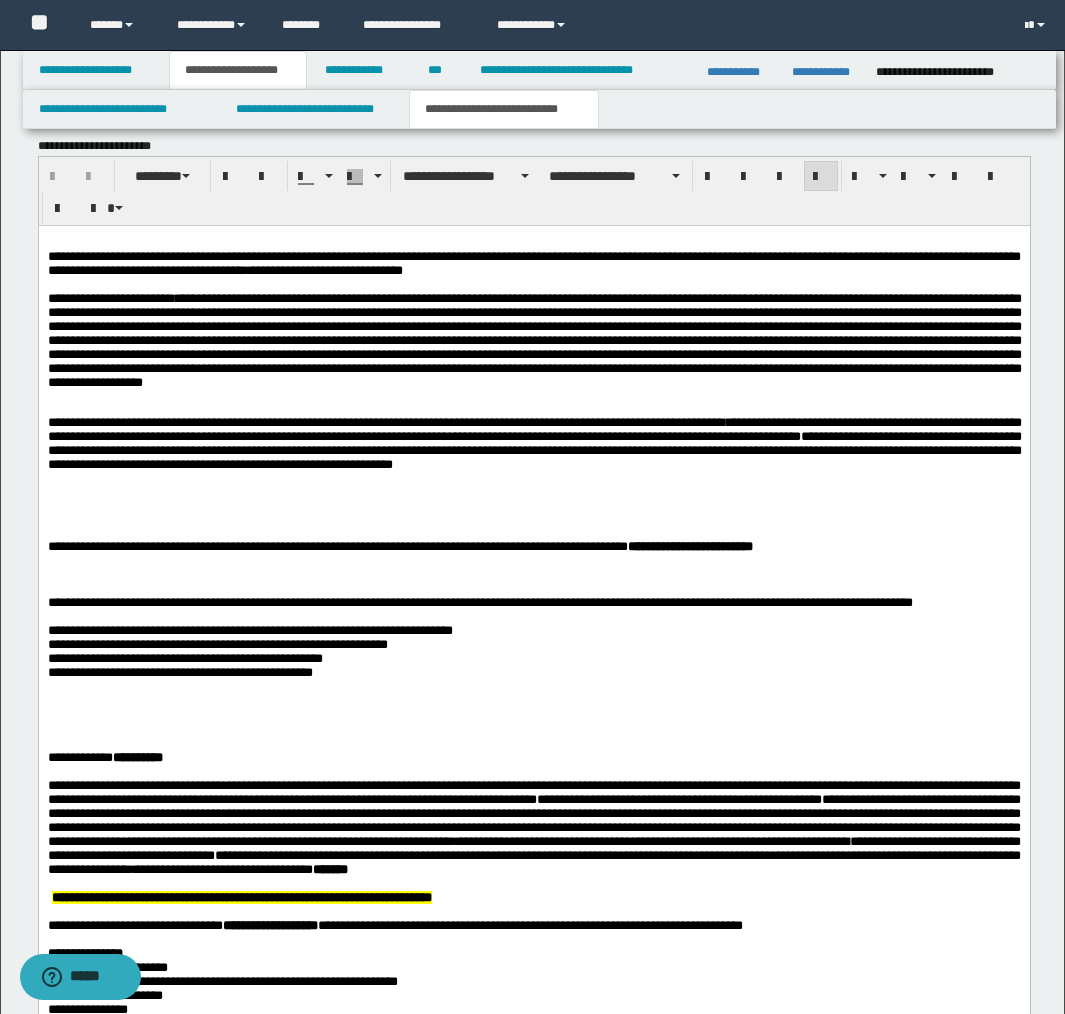click at bounding box center (534, 516) 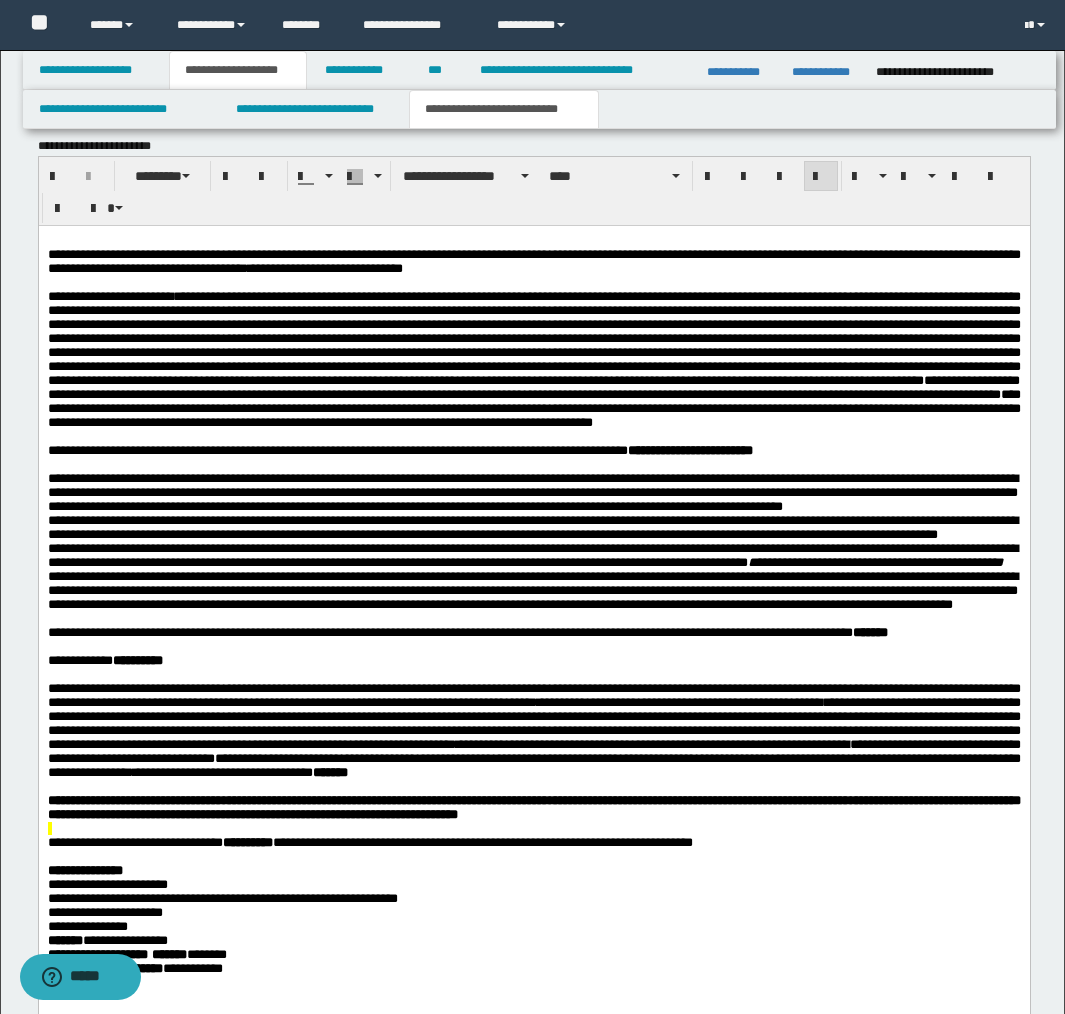 type 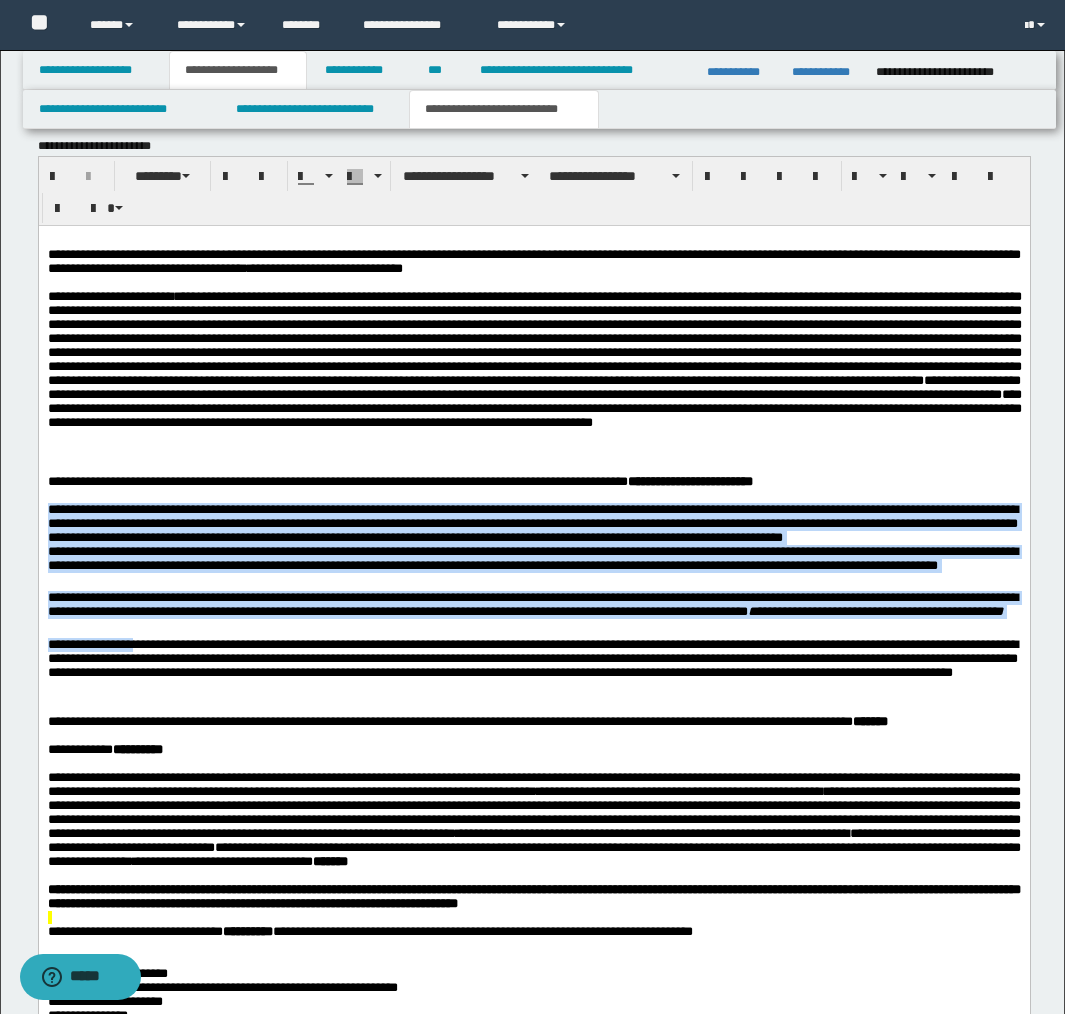 drag, startPoint x: 50, startPoint y: 518, endPoint x: 296, endPoint y: 580, distance: 253.69273 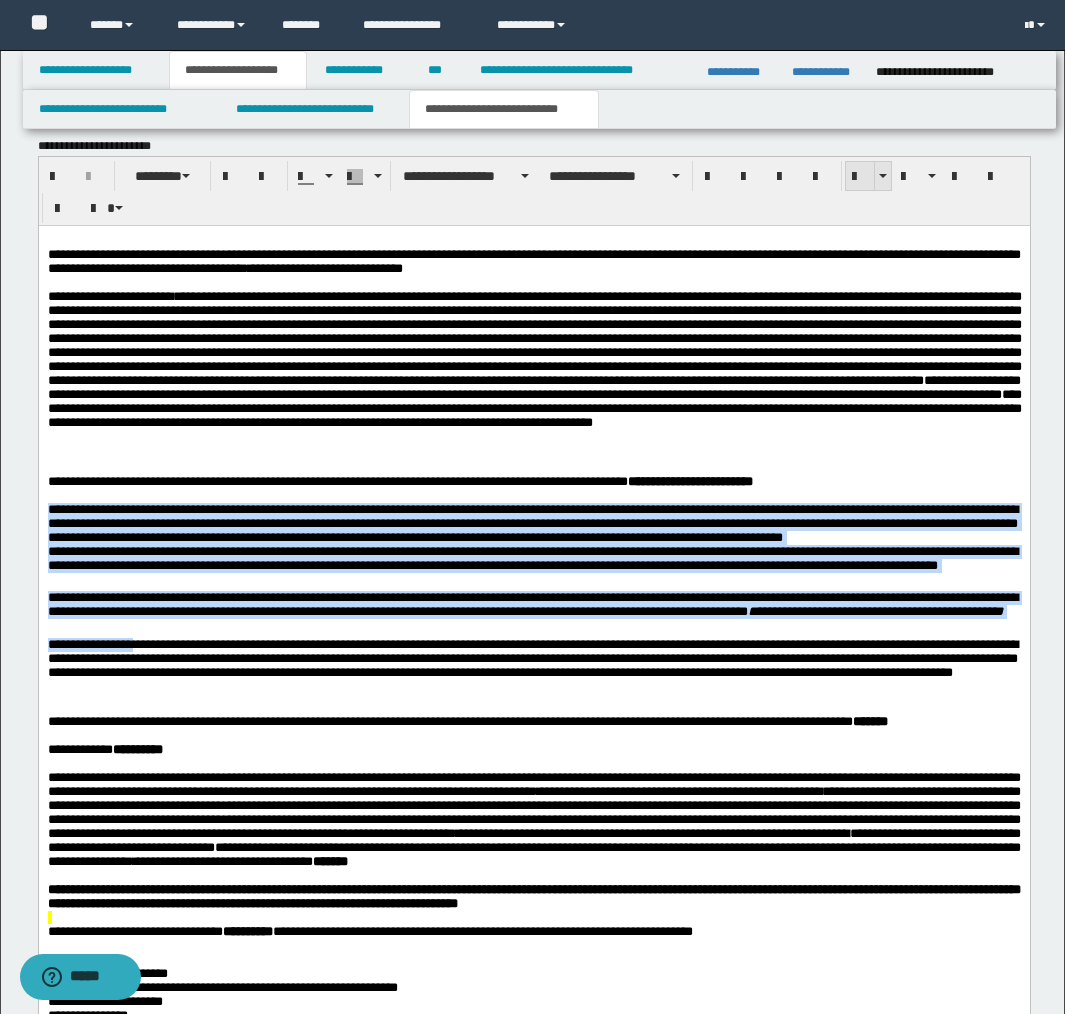 click at bounding box center (860, 177) 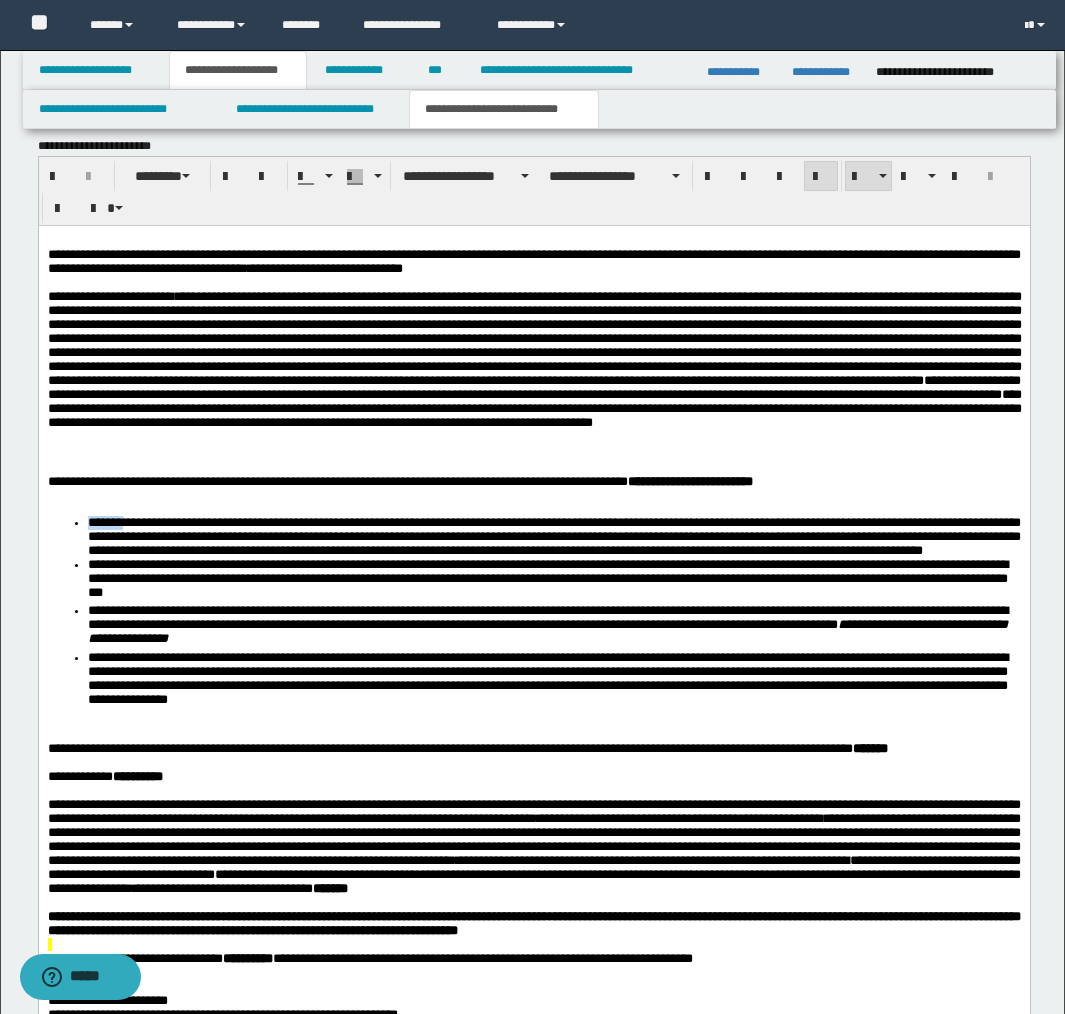 drag, startPoint x: 132, startPoint y: 508, endPoint x: 132, endPoint y: 540, distance: 32 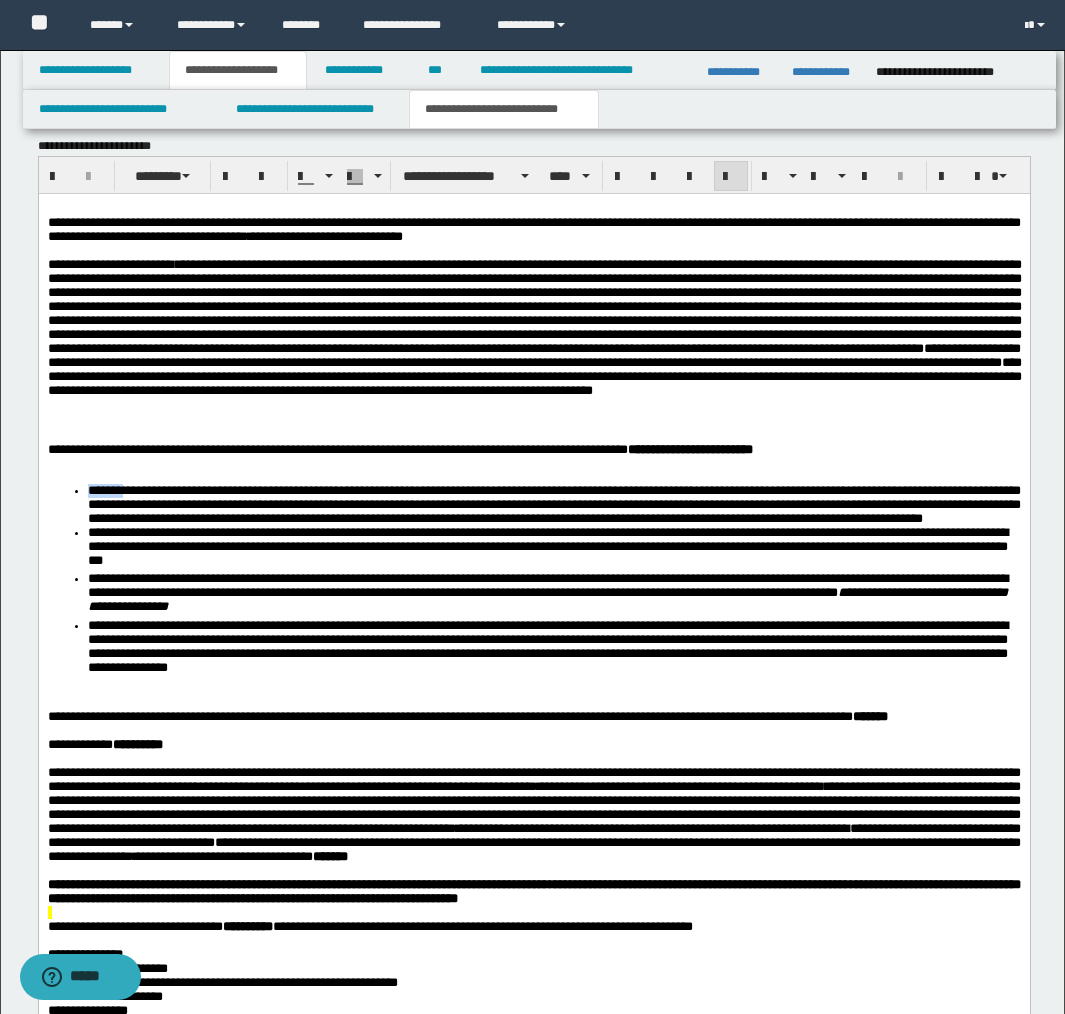 click at bounding box center (533, 463) 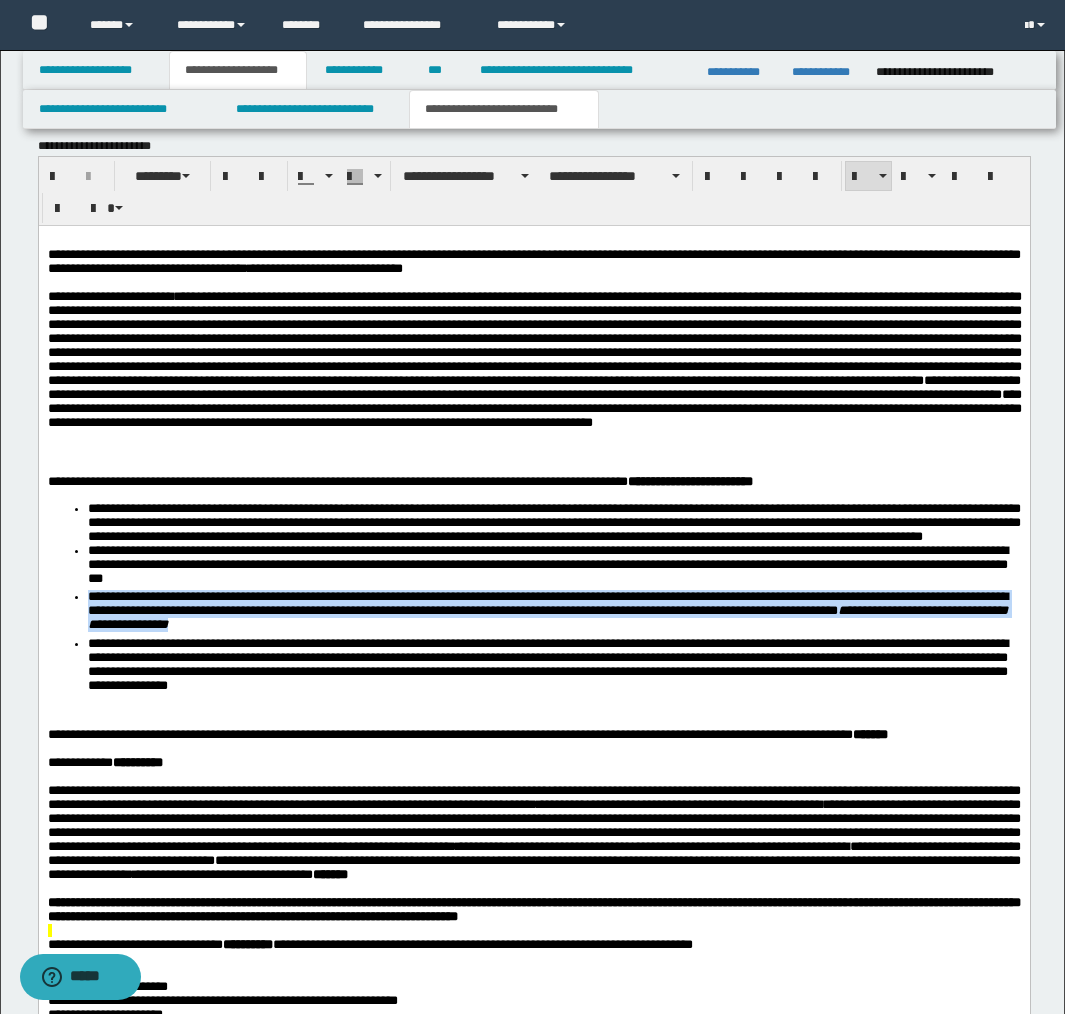 drag, startPoint x: 394, startPoint y: 656, endPoint x: 280, endPoint y: 612, distance: 122.19656 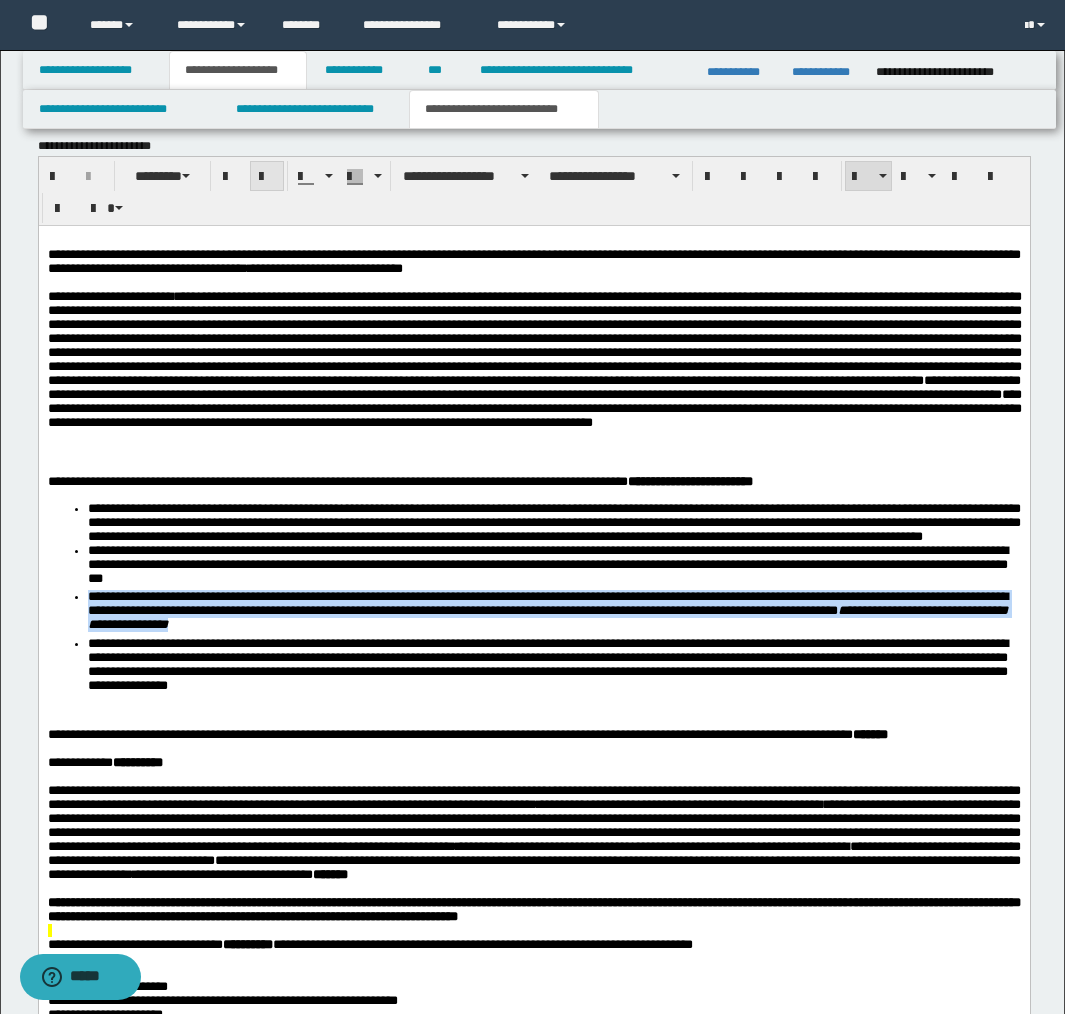 click at bounding box center (267, 177) 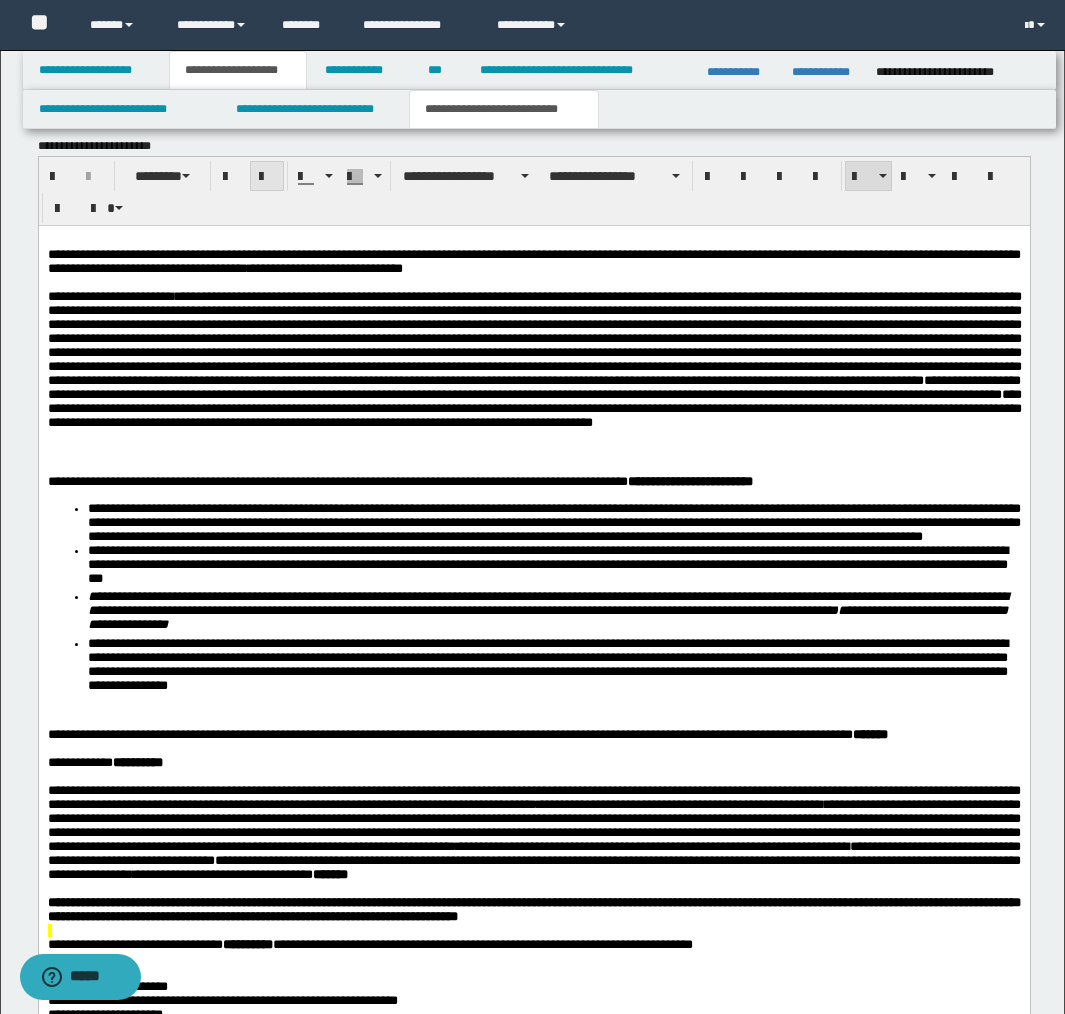 click at bounding box center (267, 177) 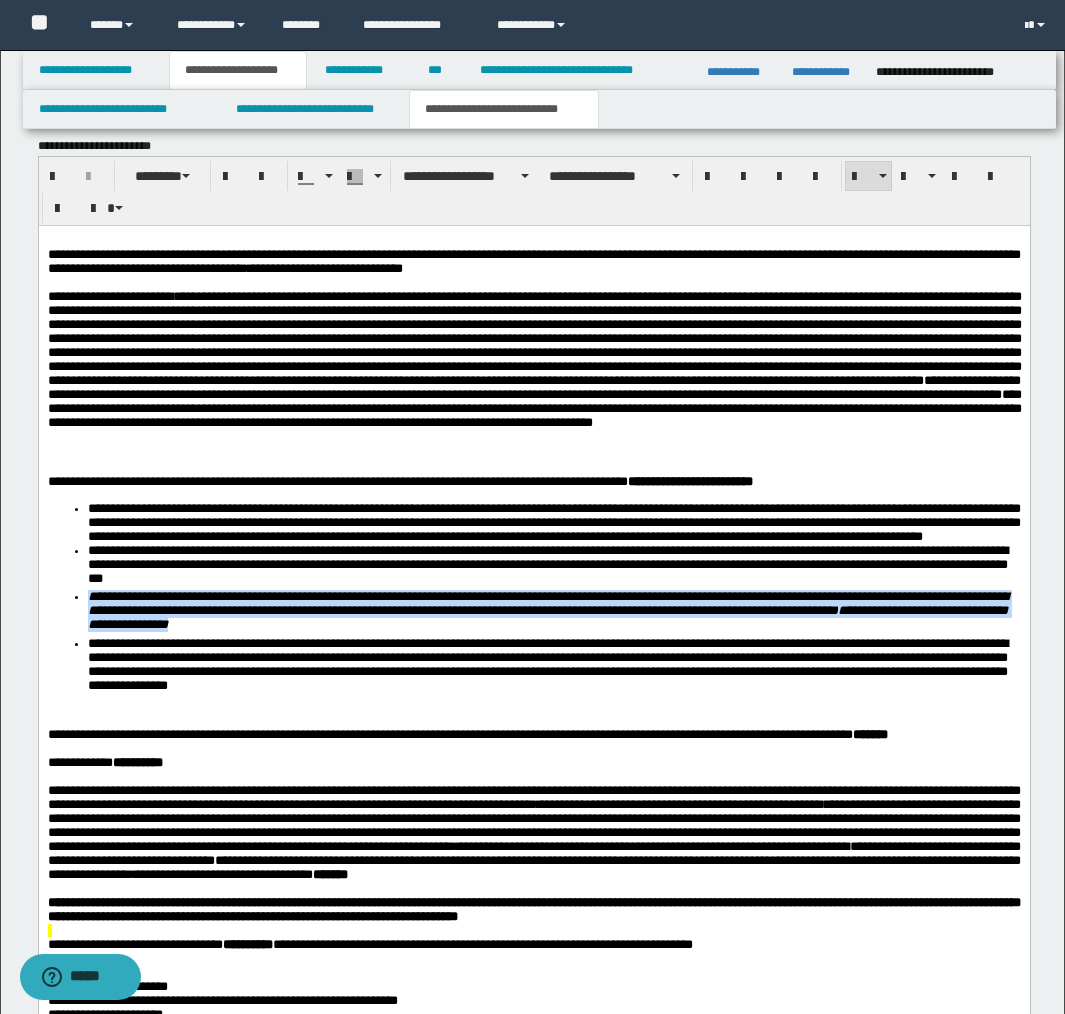 drag, startPoint x: 270, startPoint y: 607, endPoint x: 397, endPoint y: 660, distance: 137.6154 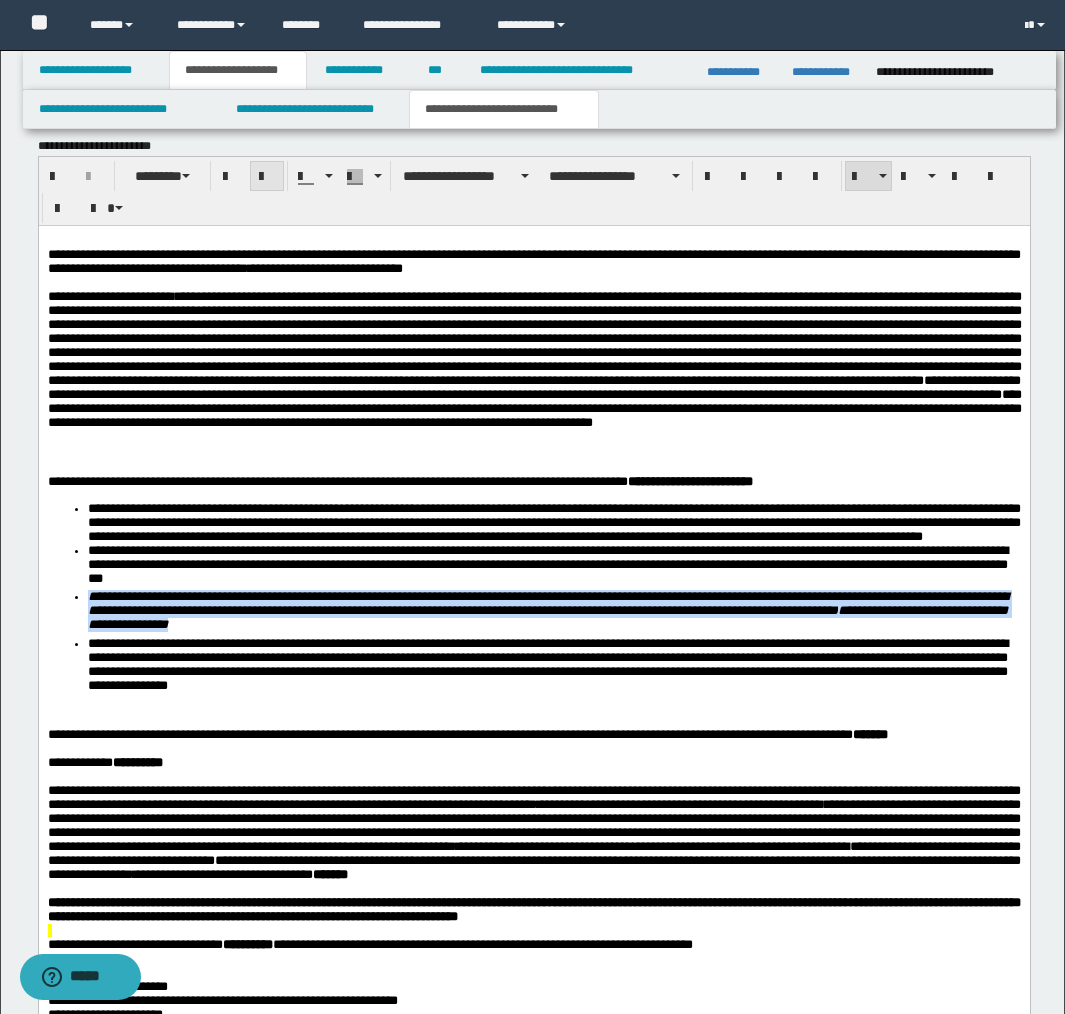 click at bounding box center [267, 177] 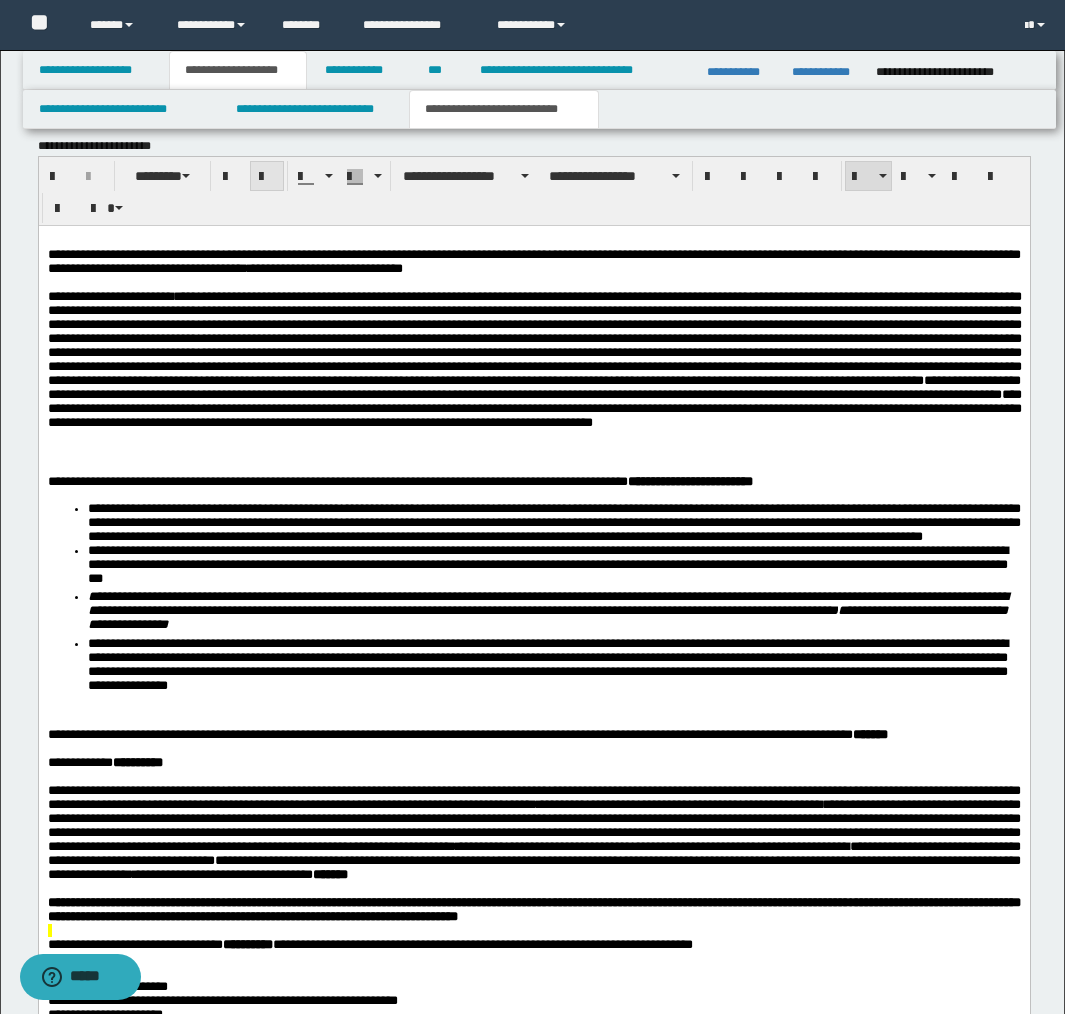 click at bounding box center [267, 177] 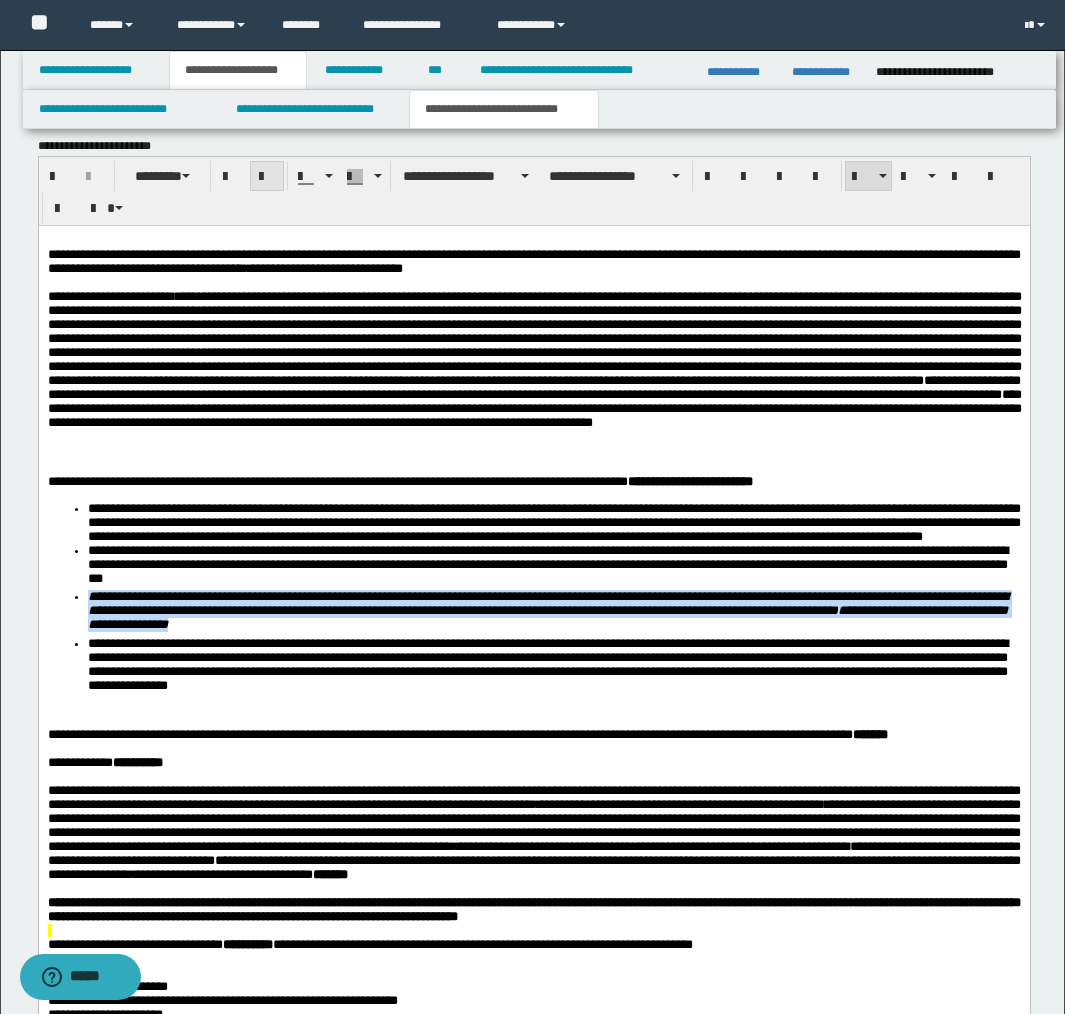 click at bounding box center [267, 177] 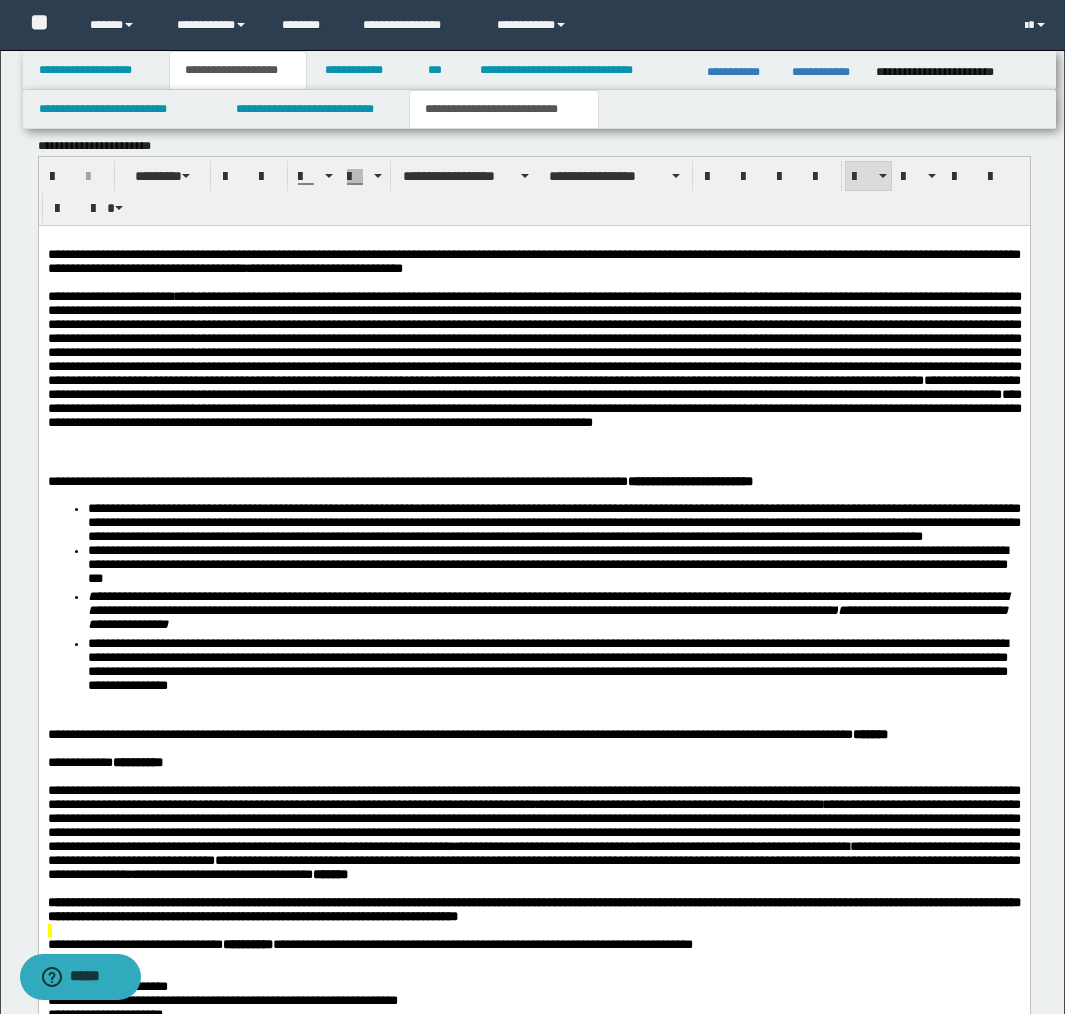 click on "**********" at bounding box center (534, 374) 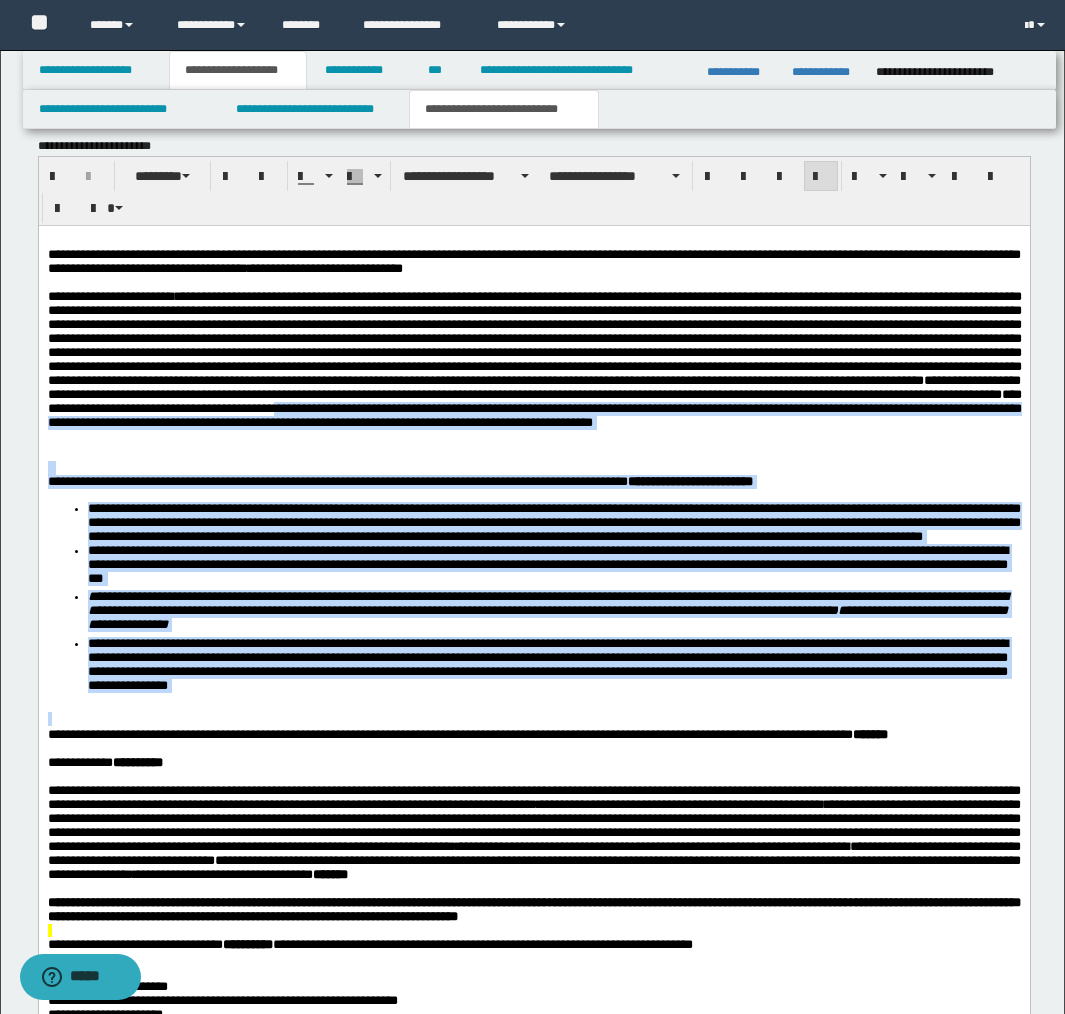 drag, startPoint x: 219, startPoint y: 501, endPoint x: 432, endPoint y: 629, distance: 248.50151 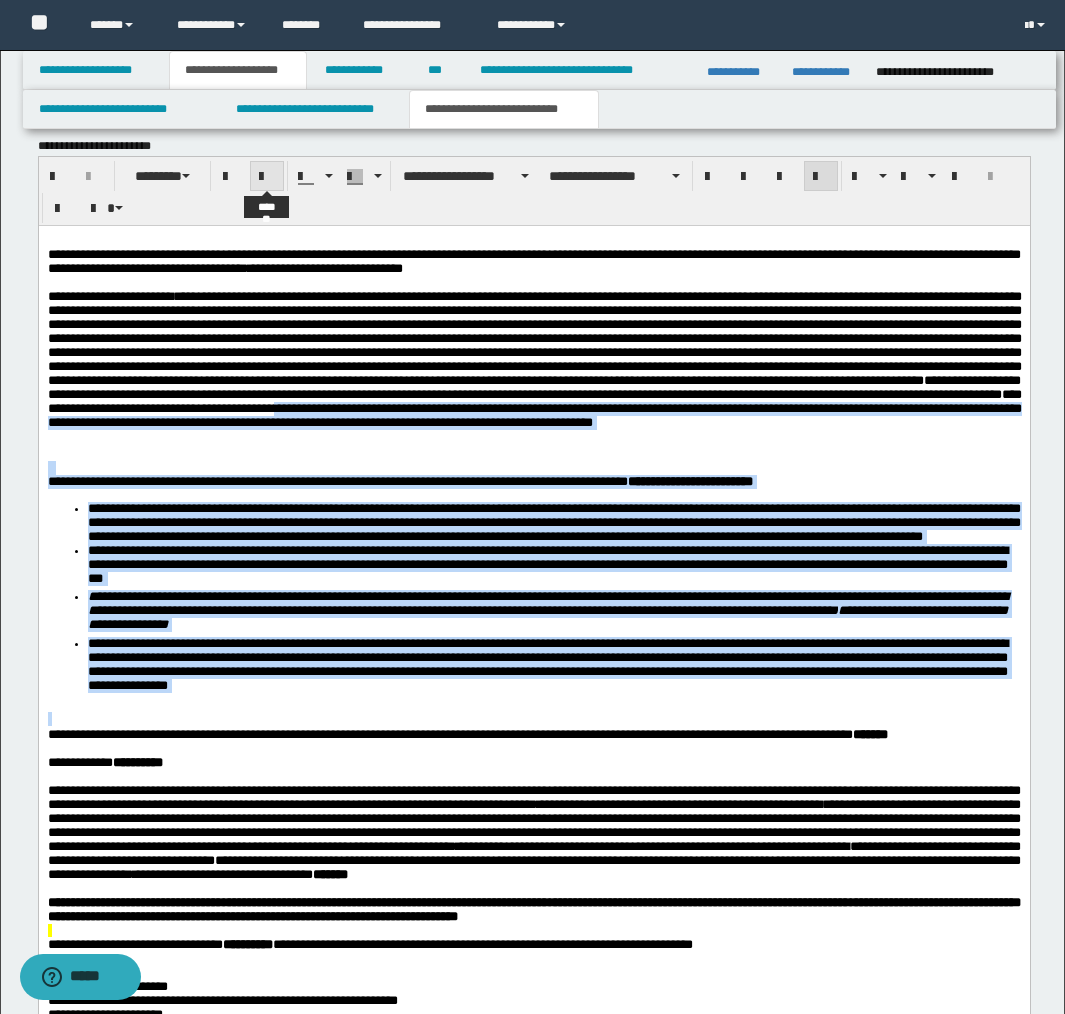 click at bounding box center [267, 177] 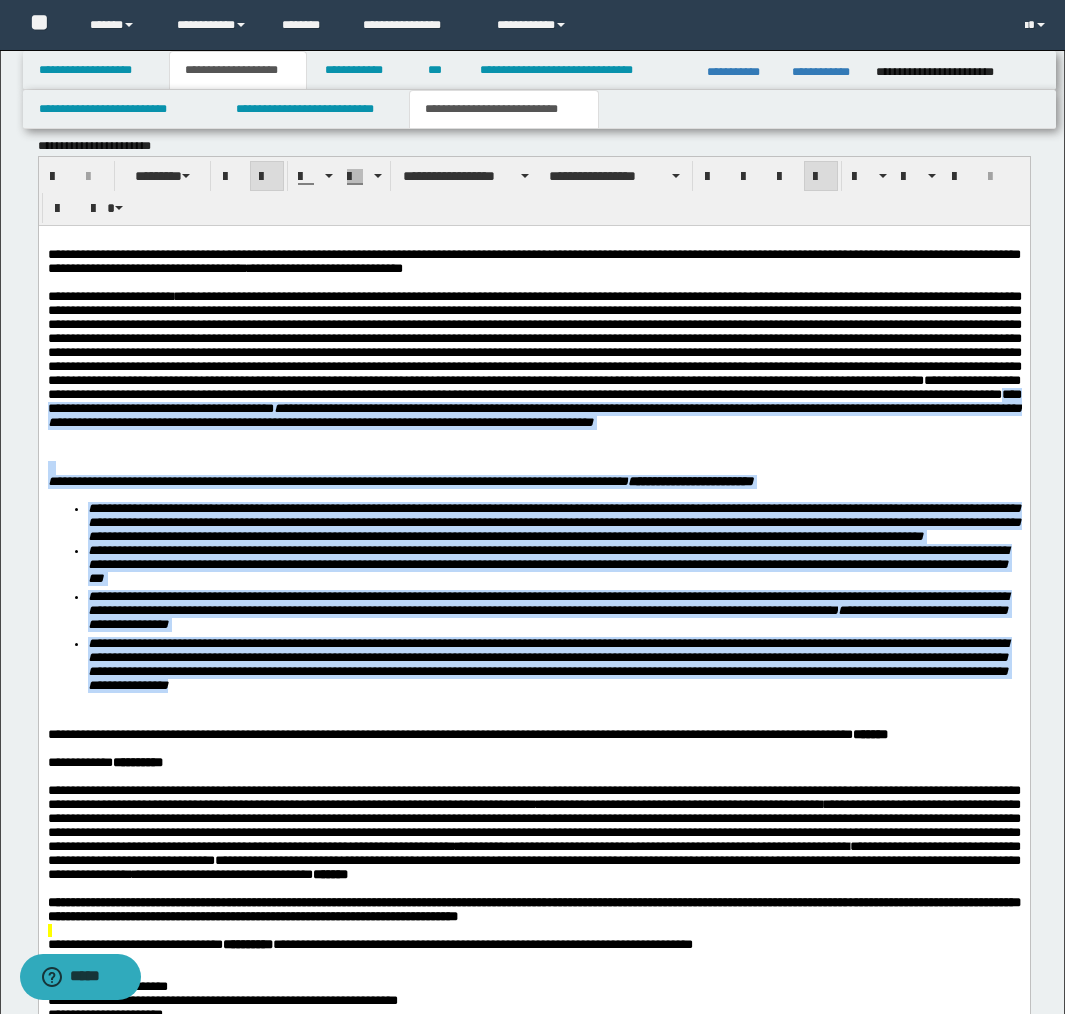 click at bounding box center (267, 177) 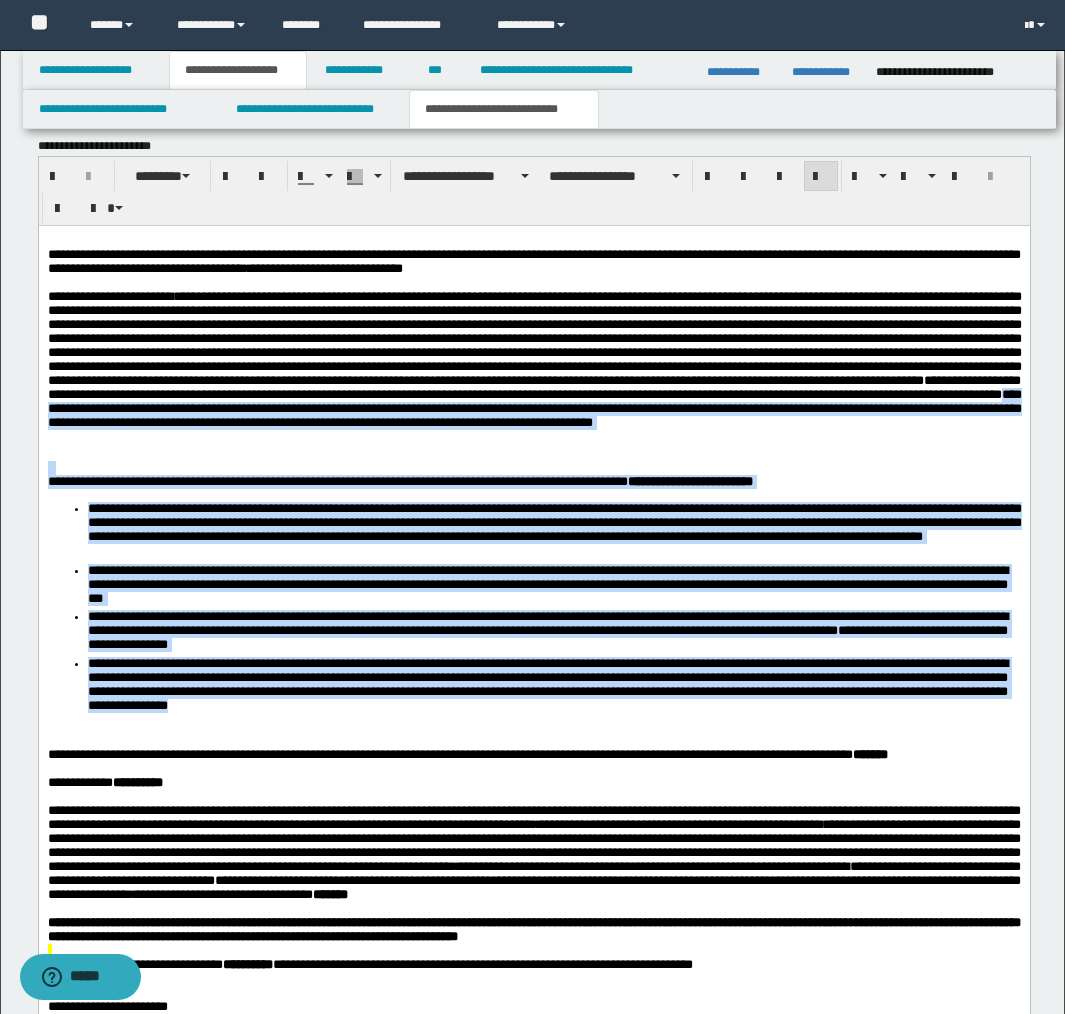 click on "**********" at bounding box center (554, 632) 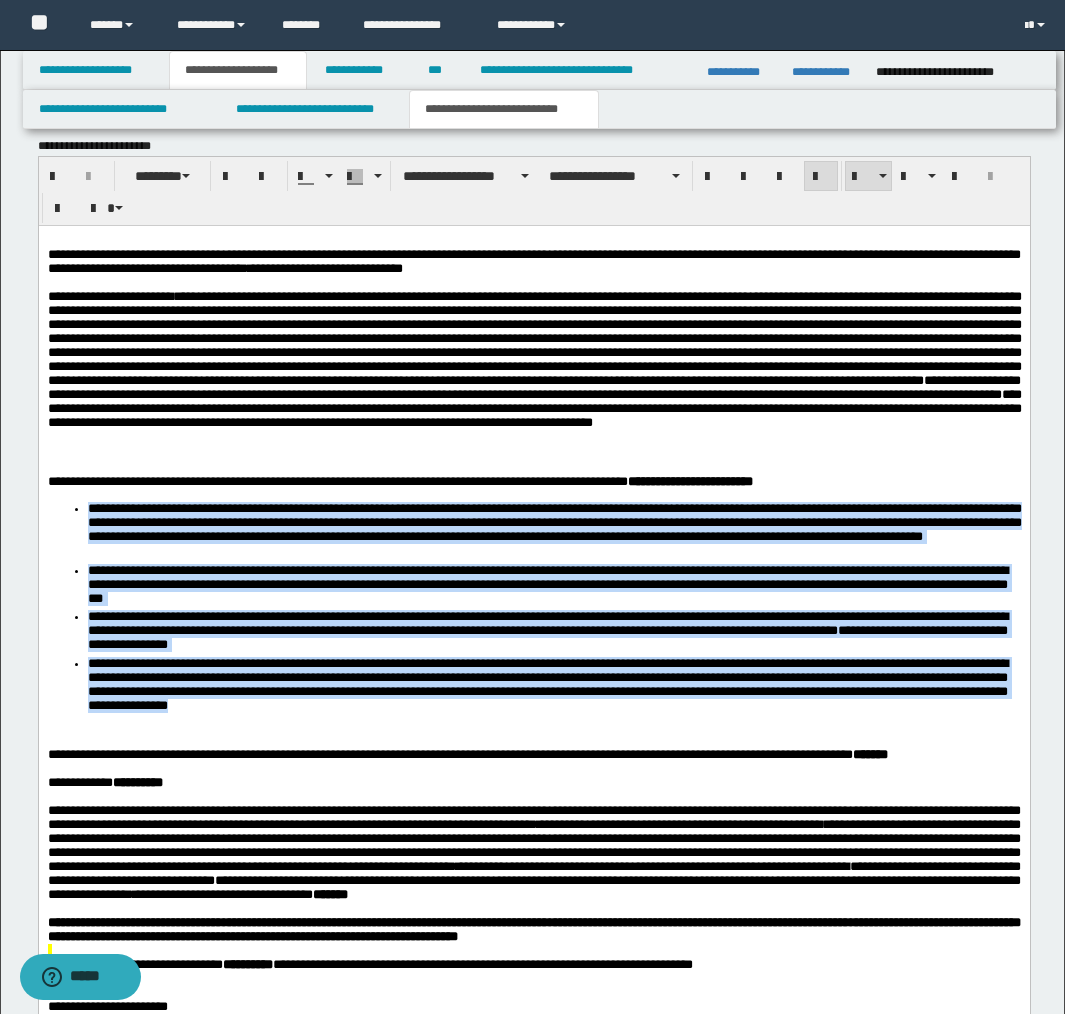 drag, startPoint x: 567, startPoint y: 511, endPoint x: 628, endPoint y: 719, distance: 216.76024 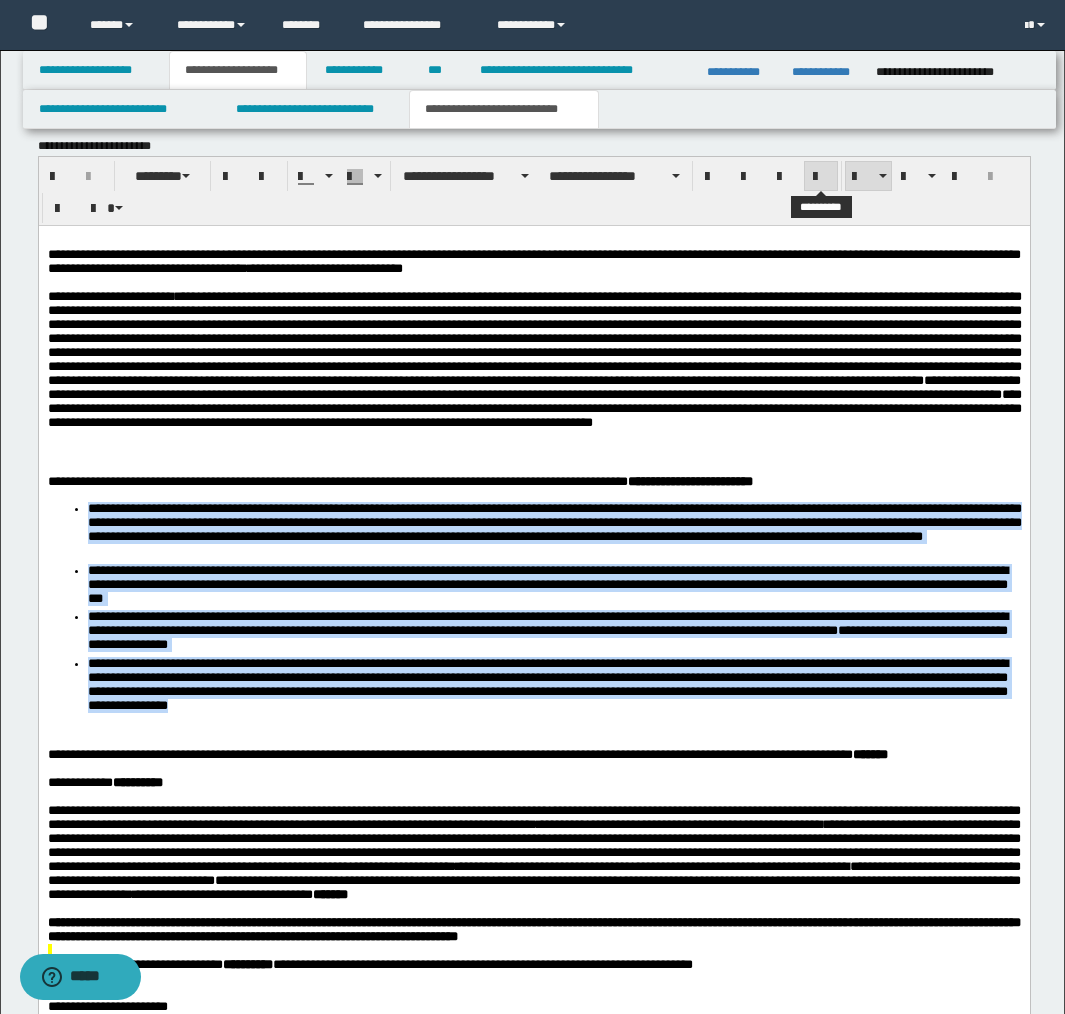 click at bounding box center [821, 177] 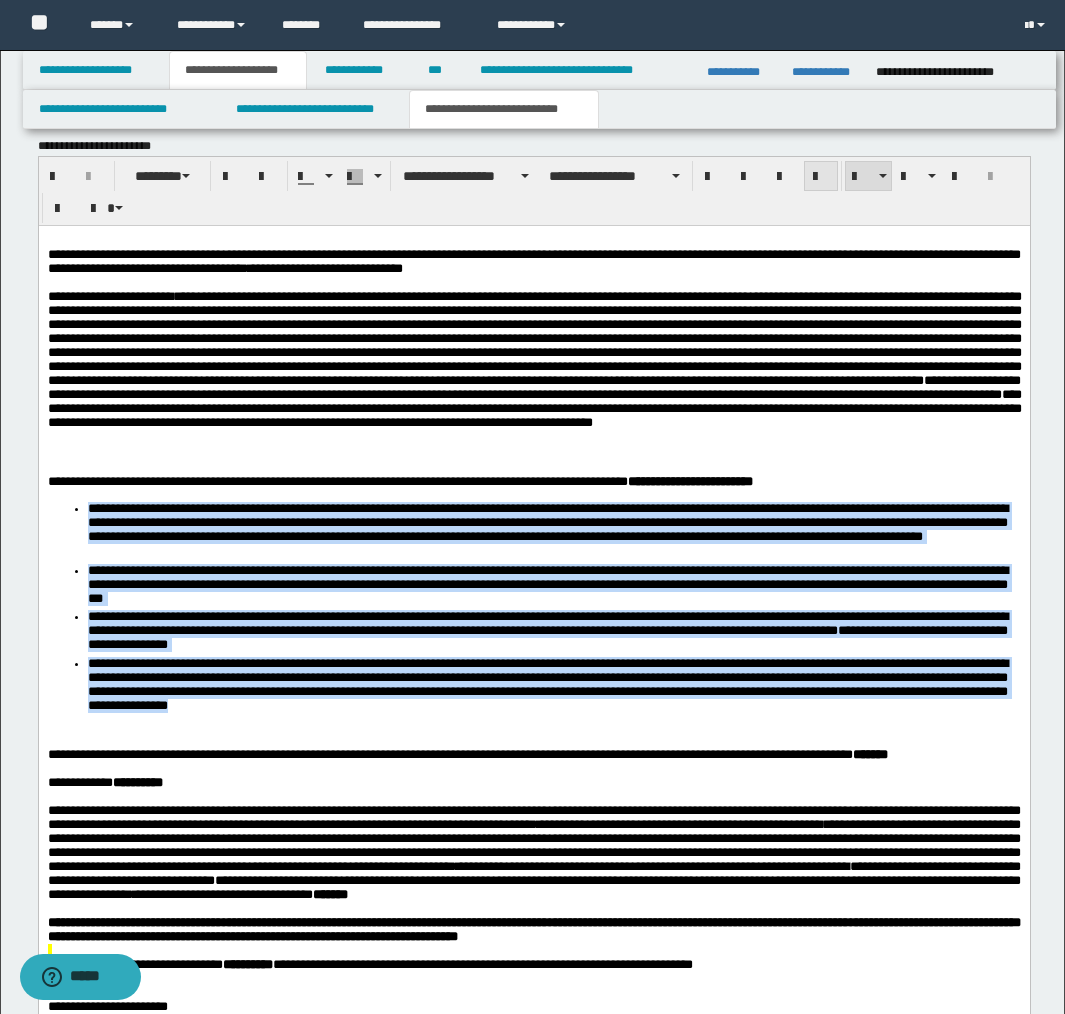 click at bounding box center (821, 177) 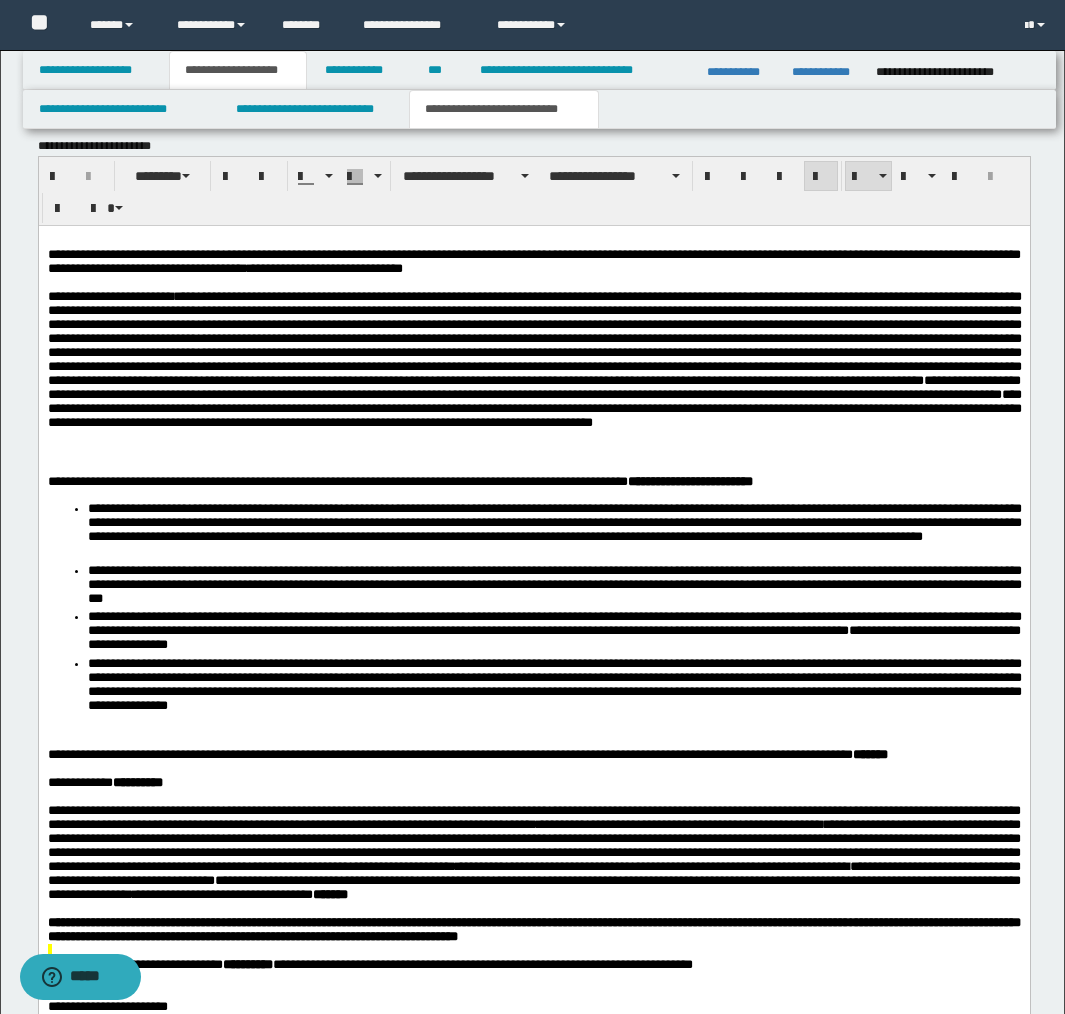 click on "**********" at bounding box center (533, 711) 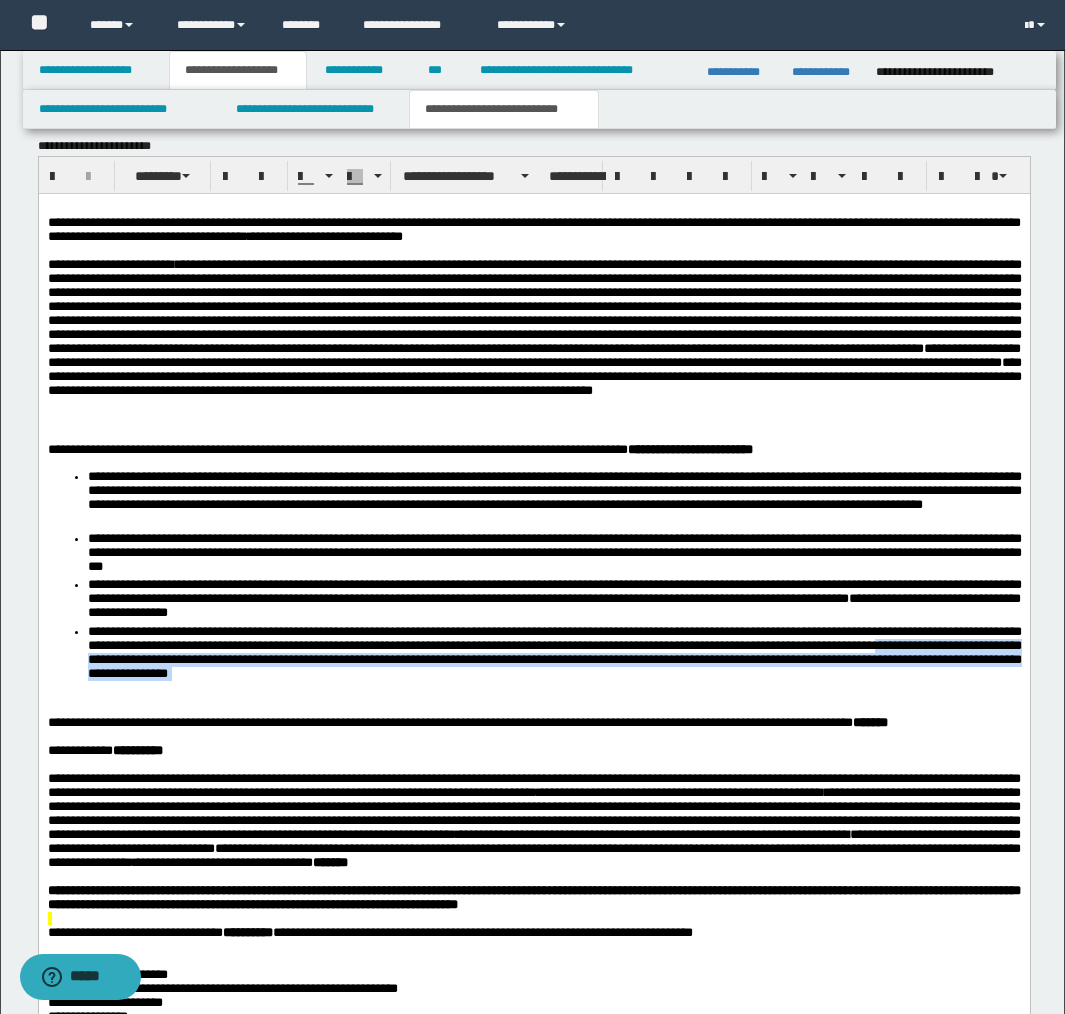 drag, startPoint x: 79, startPoint y: 708, endPoint x: 158, endPoint y: 652, distance: 96.83491 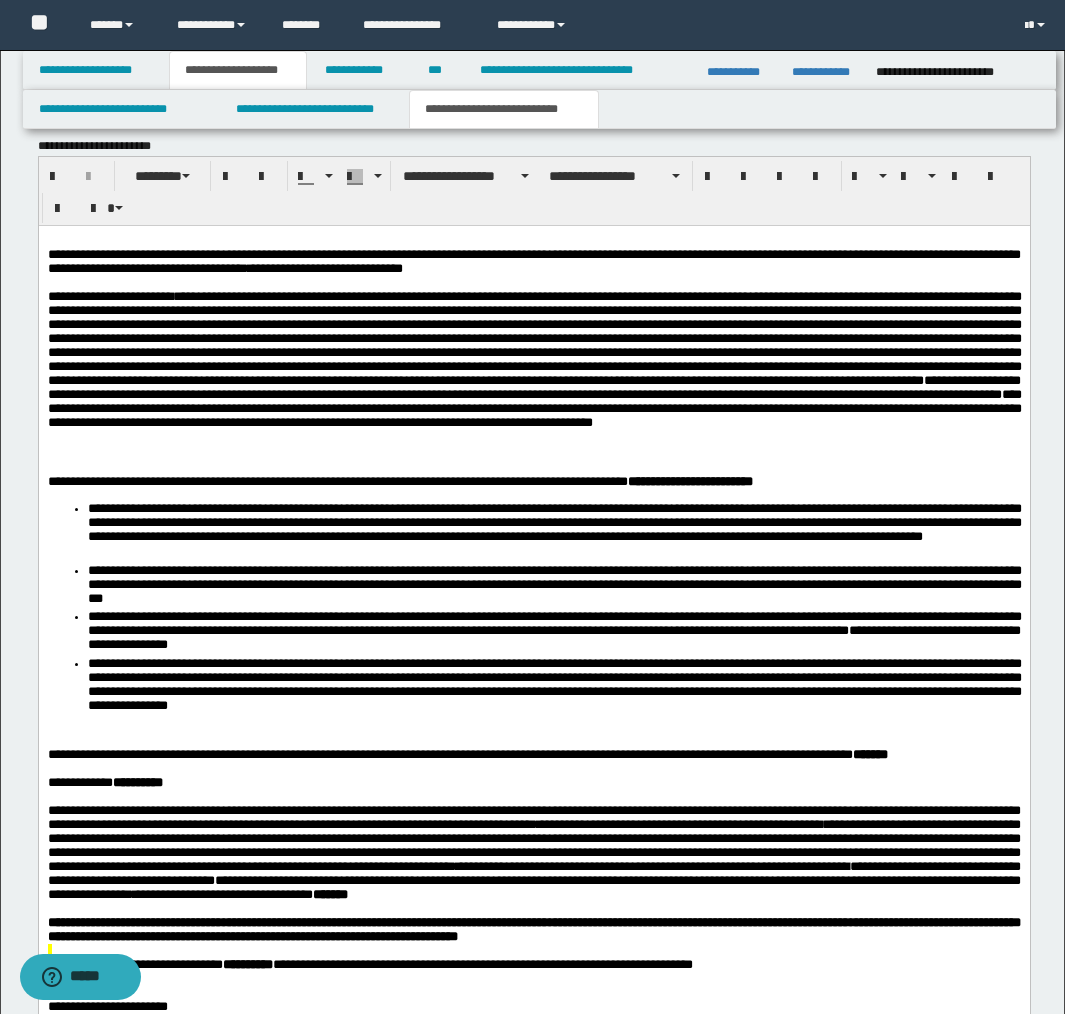 click at bounding box center [534, 739] 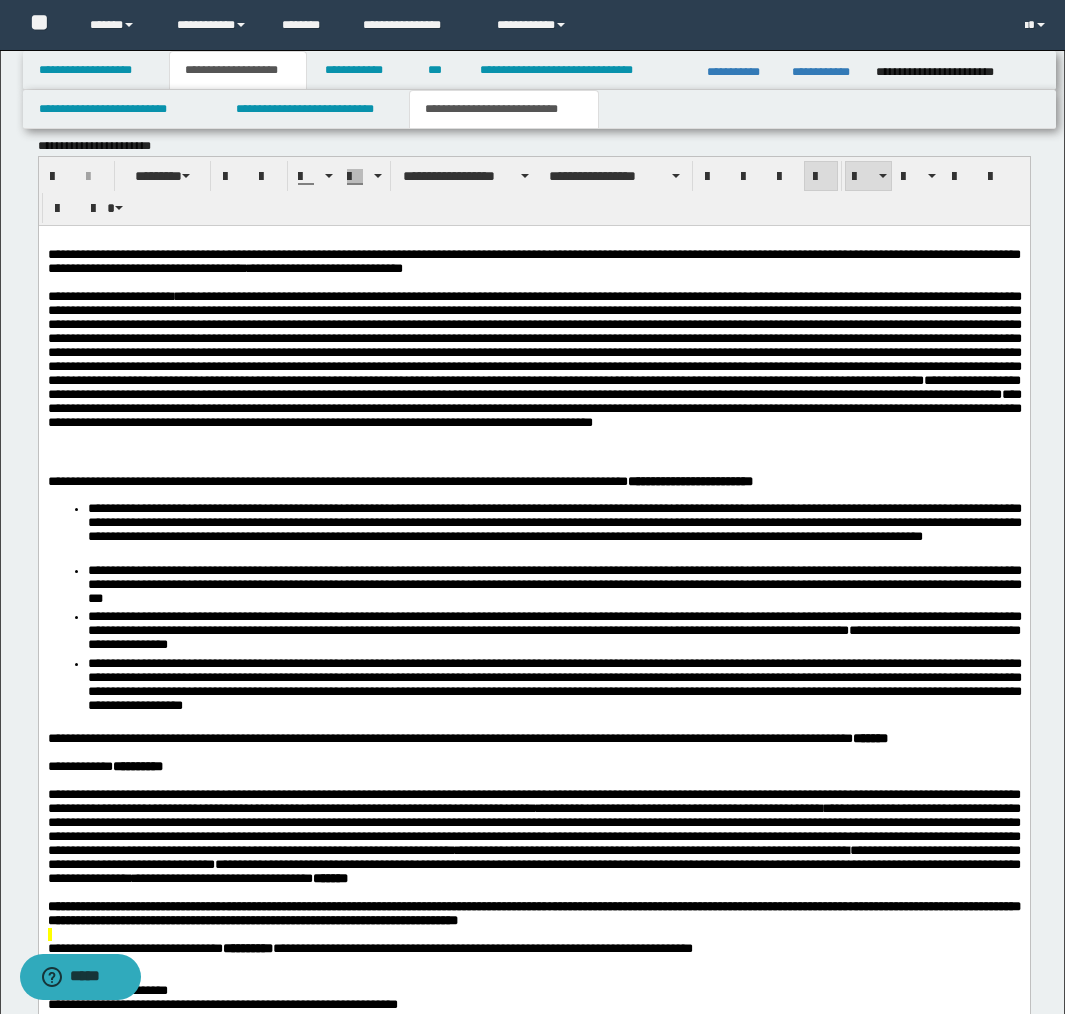 click on "**********" at bounding box center (554, 687) 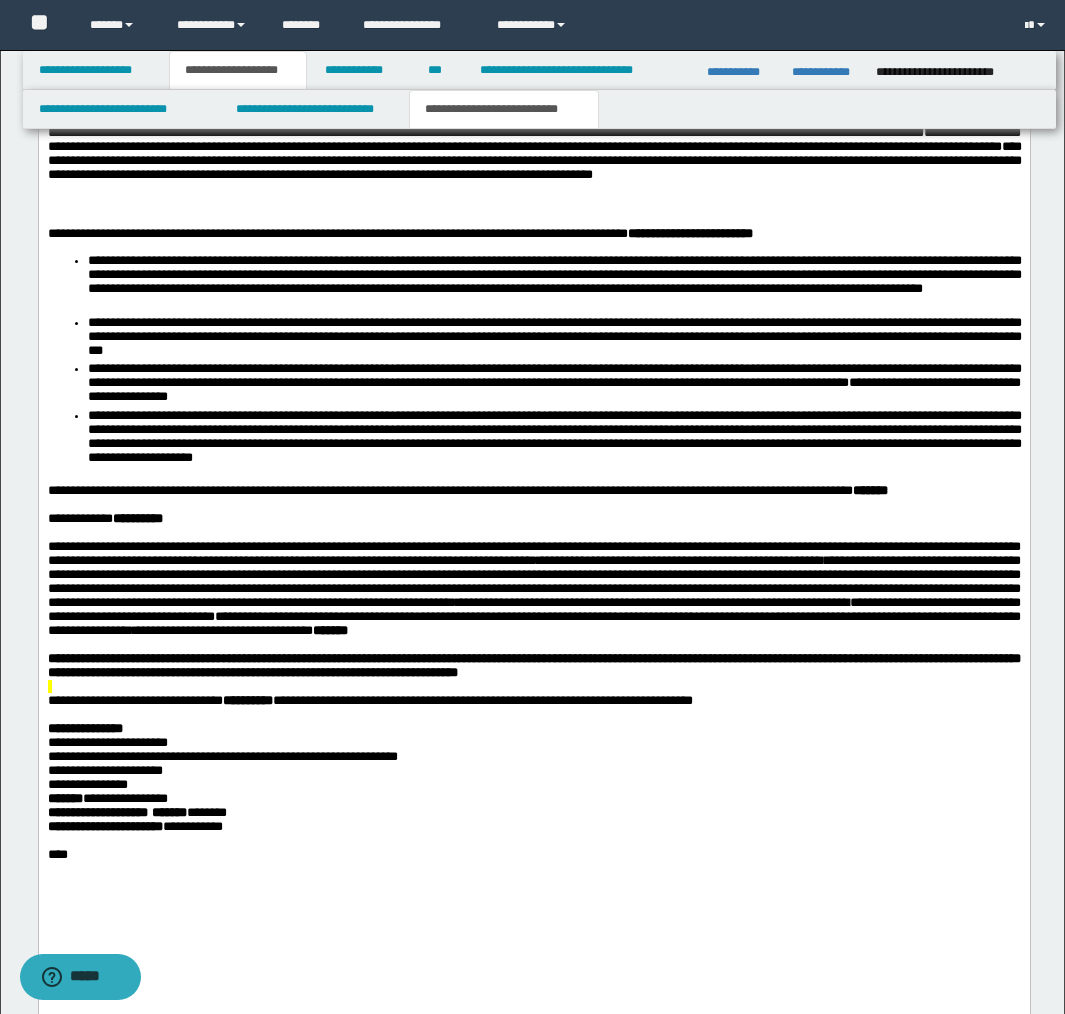 scroll, scrollTop: 2216, scrollLeft: 0, axis: vertical 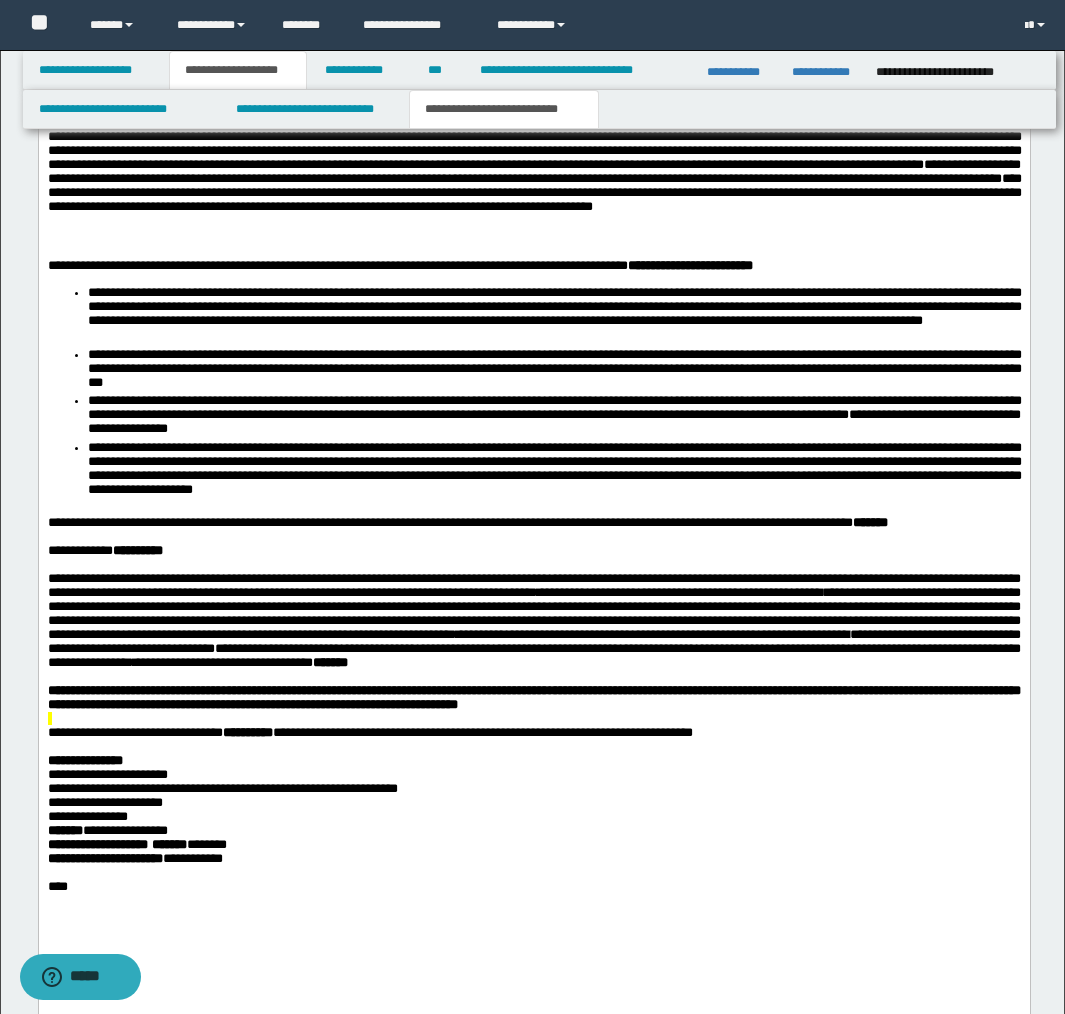 click at bounding box center (533, 718) 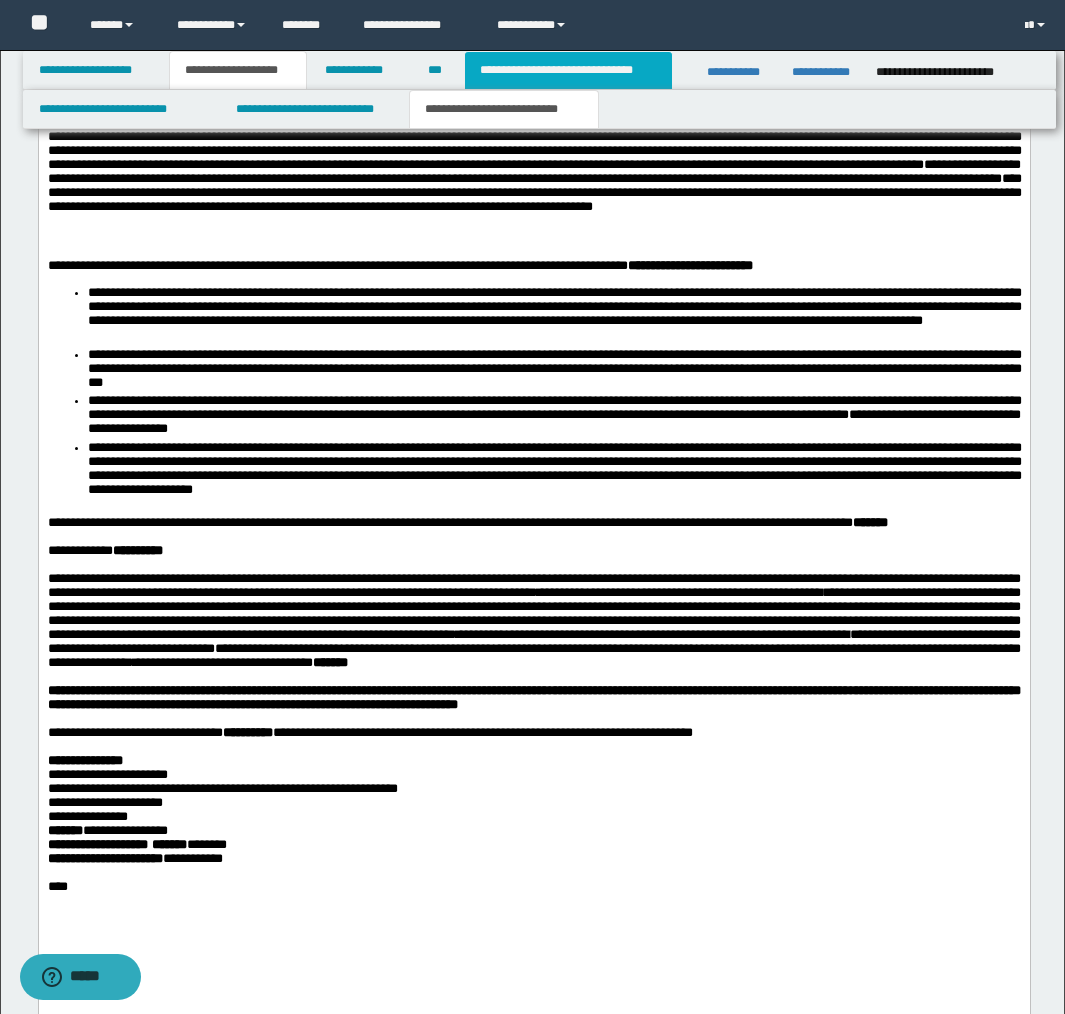 click on "**********" at bounding box center [568, 70] 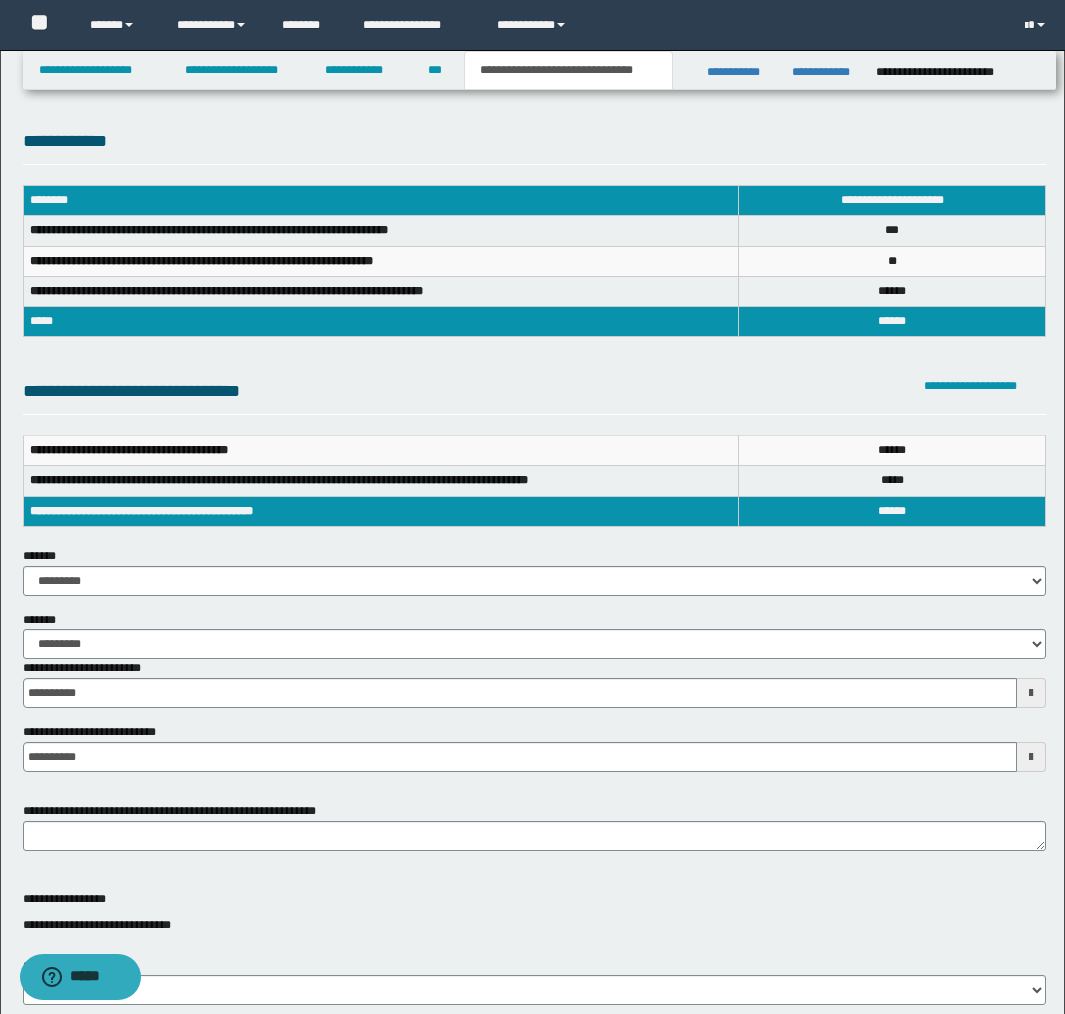 scroll, scrollTop: 0, scrollLeft: 0, axis: both 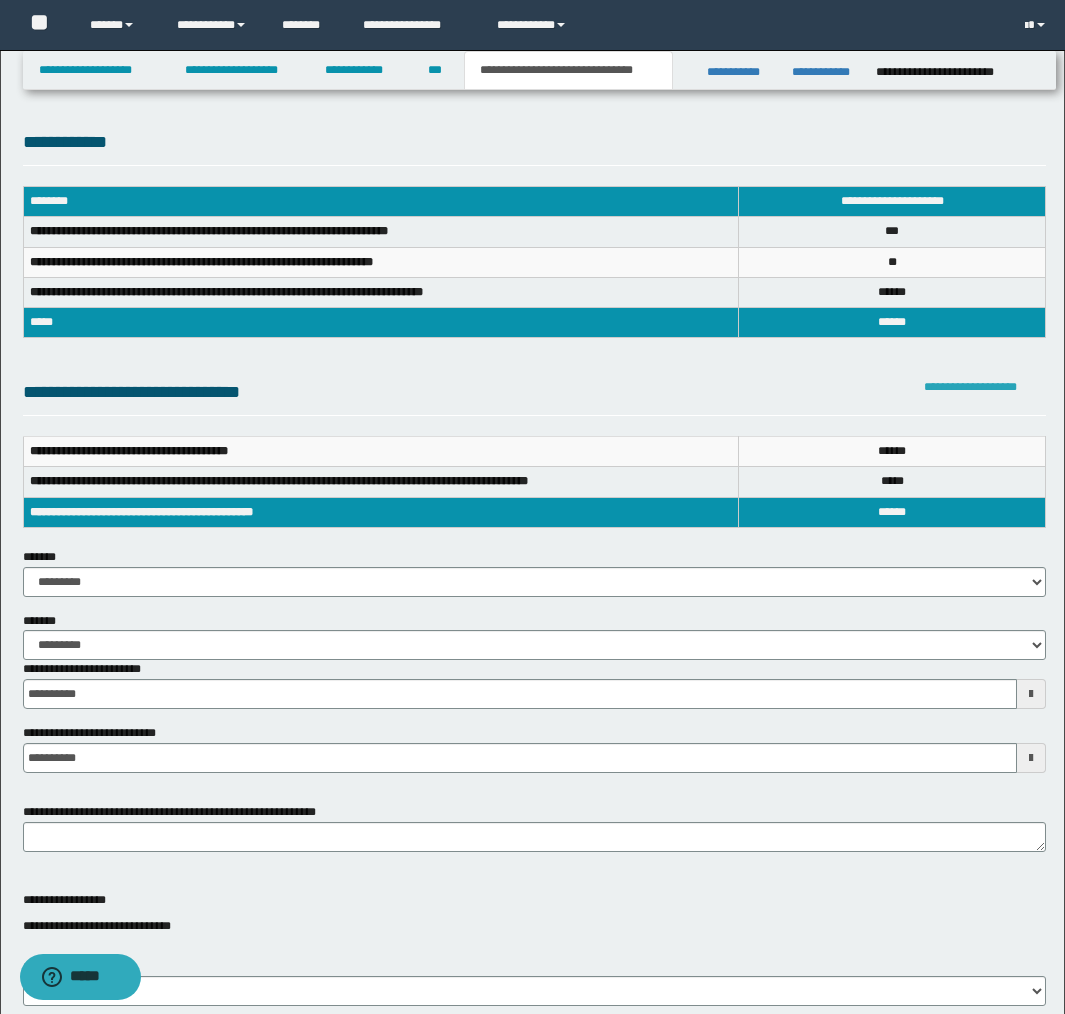 click on "**********" at bounding box center [970, 387] 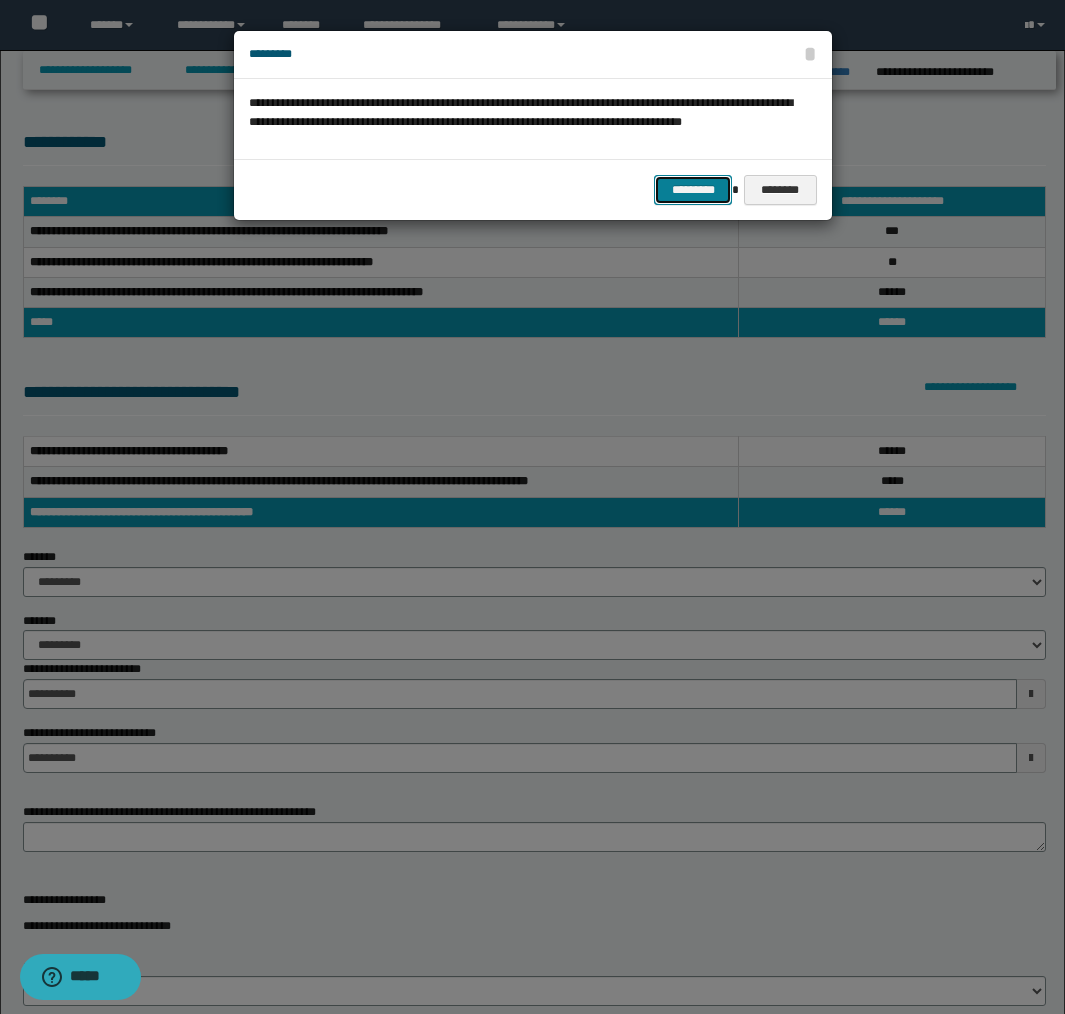 drag, startPoint x: 694, startPoint y: 188, endPoint x: 439, endPoint y: 166, distance: 255.94727 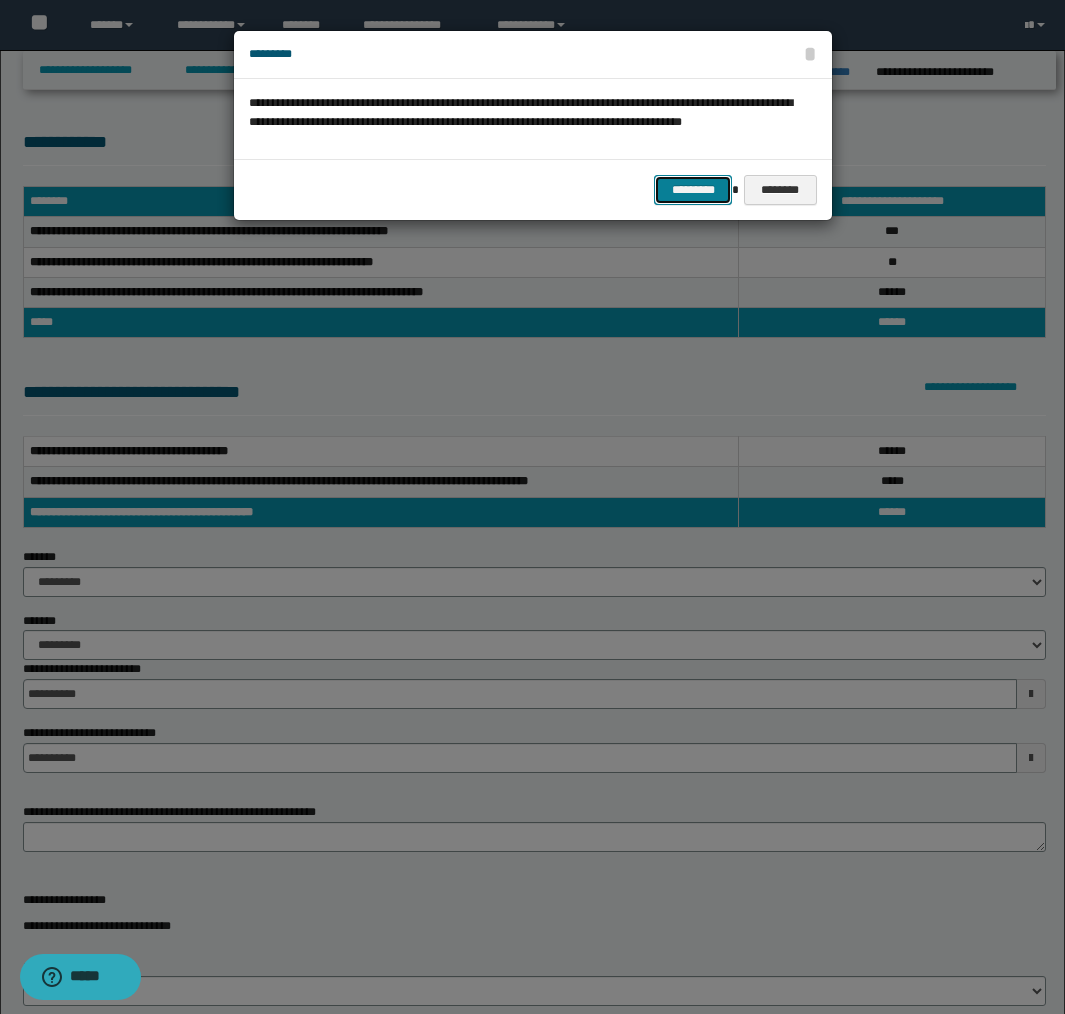 click on "*********" at bounding box center (693, 190) 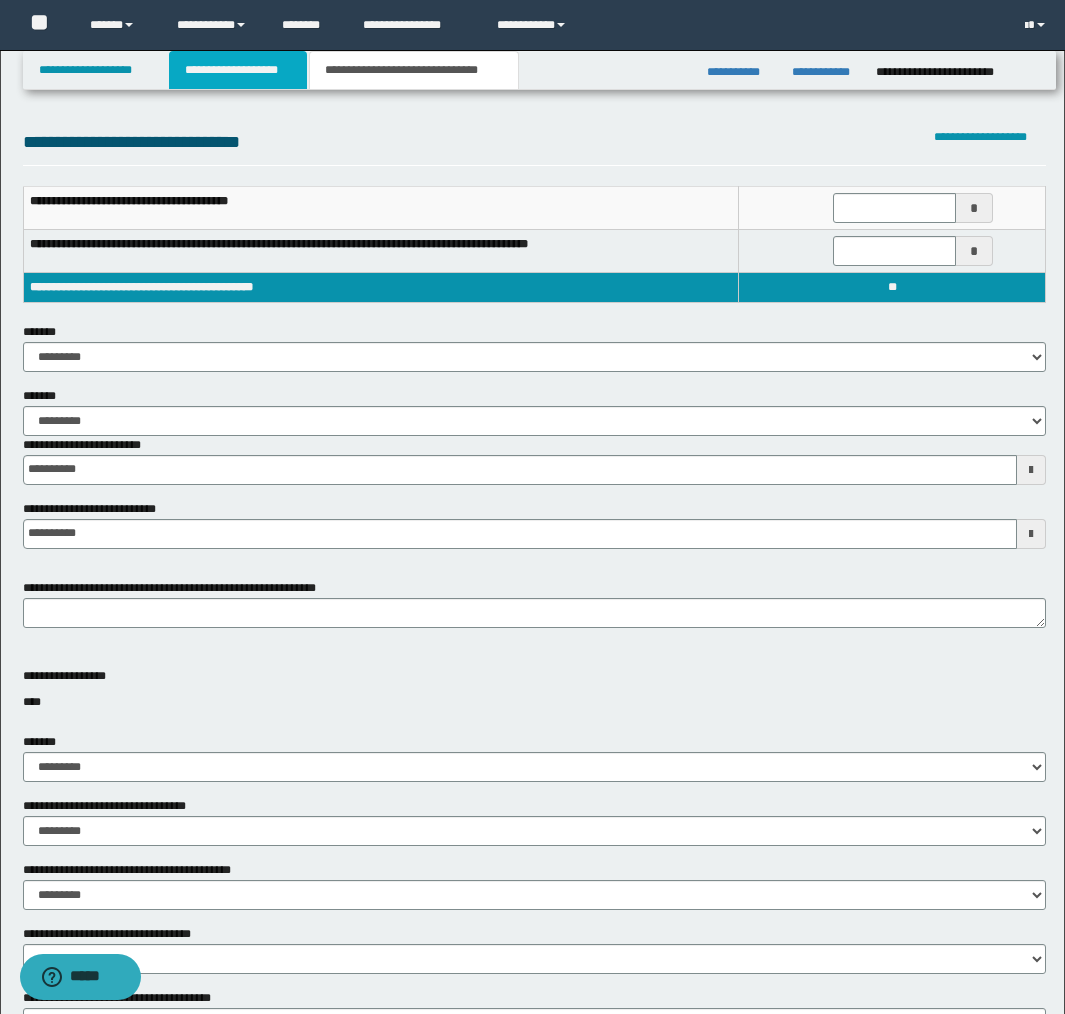 drag, startPoint x: 243, startPoint y: 74, endPoint x: 255, endPoint y: 116, distance: 43.68066 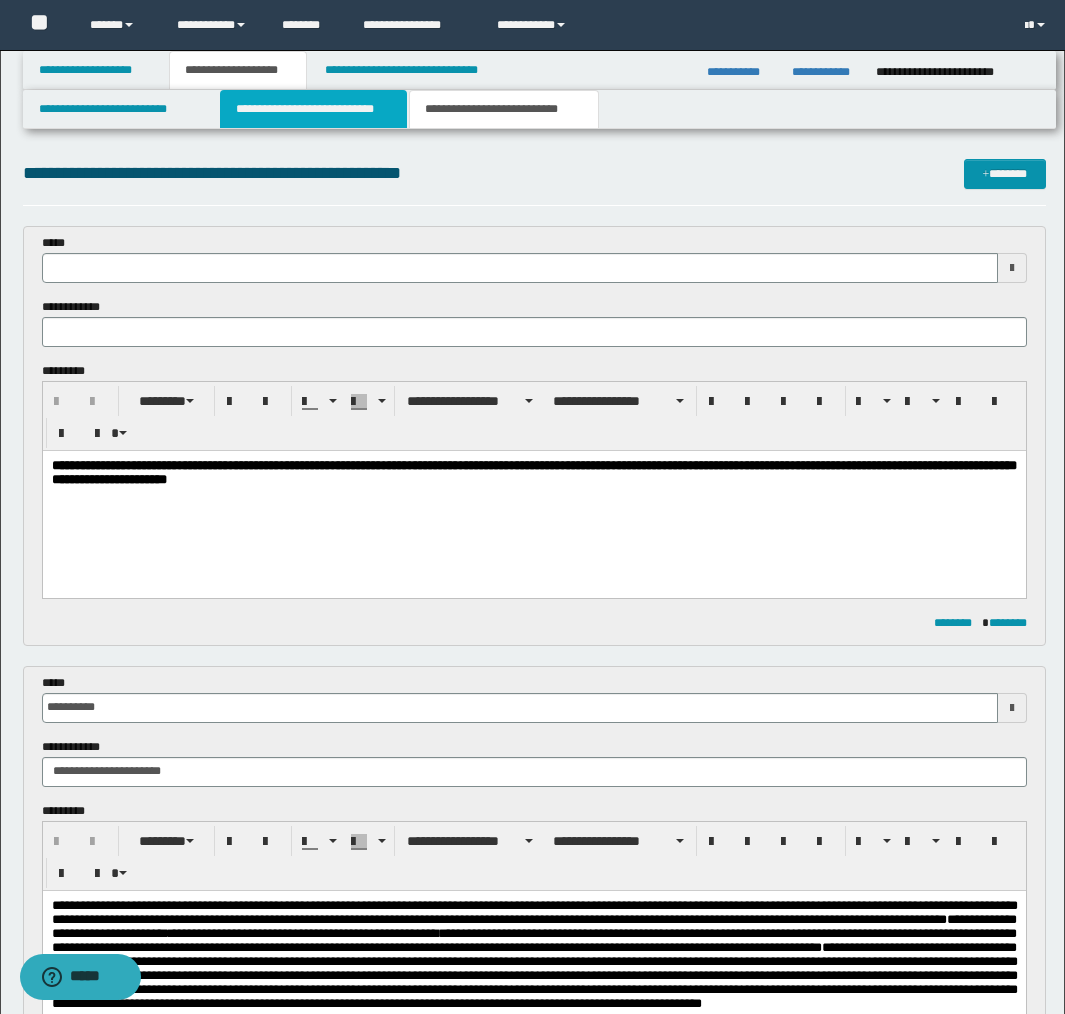drag, startPoint x: 278, startPoint y: 110, endPoint x: 307, endPoint y: 219, distance: 112.79185 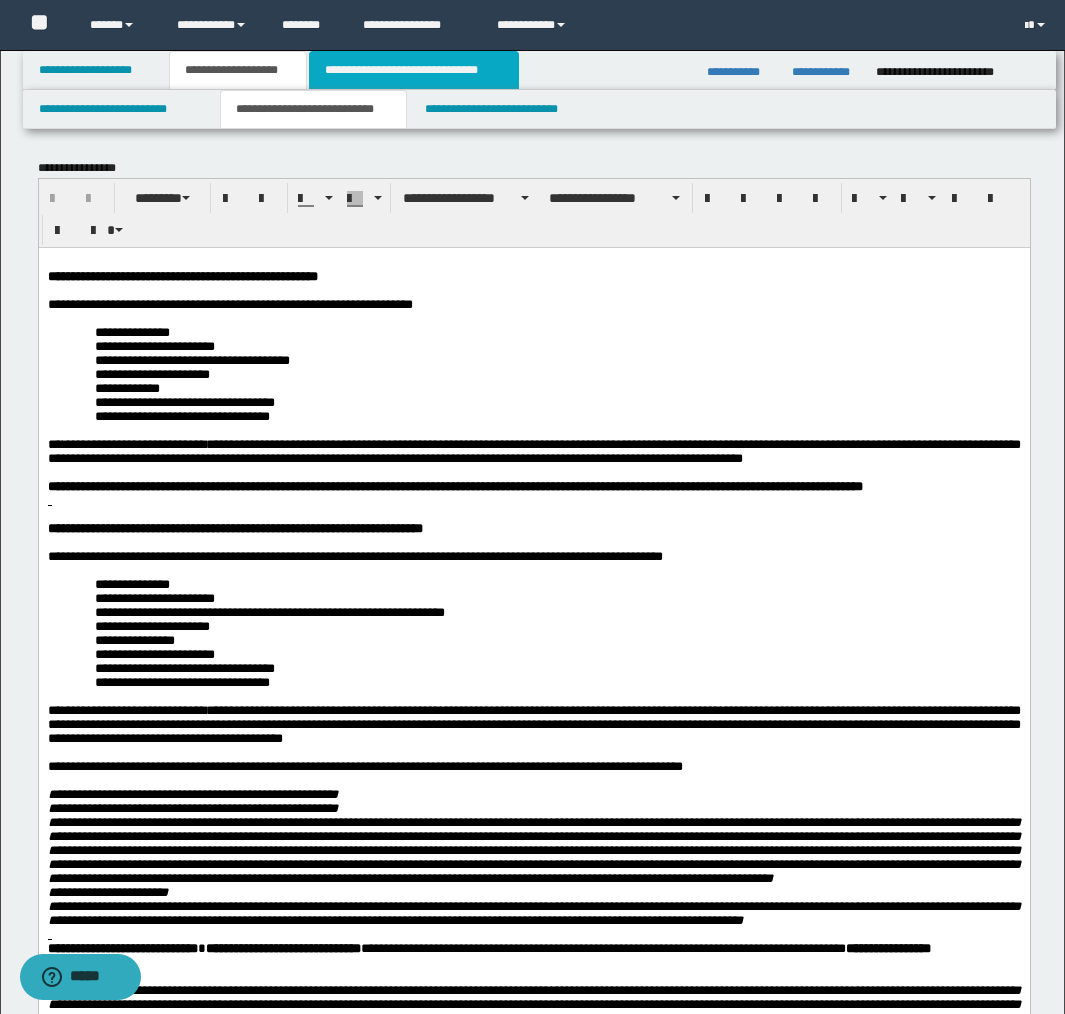 drag, startPoint x: 411, startPoint y: 72, endPoint x: 420, endPoint y: 155, distance: 83.48653 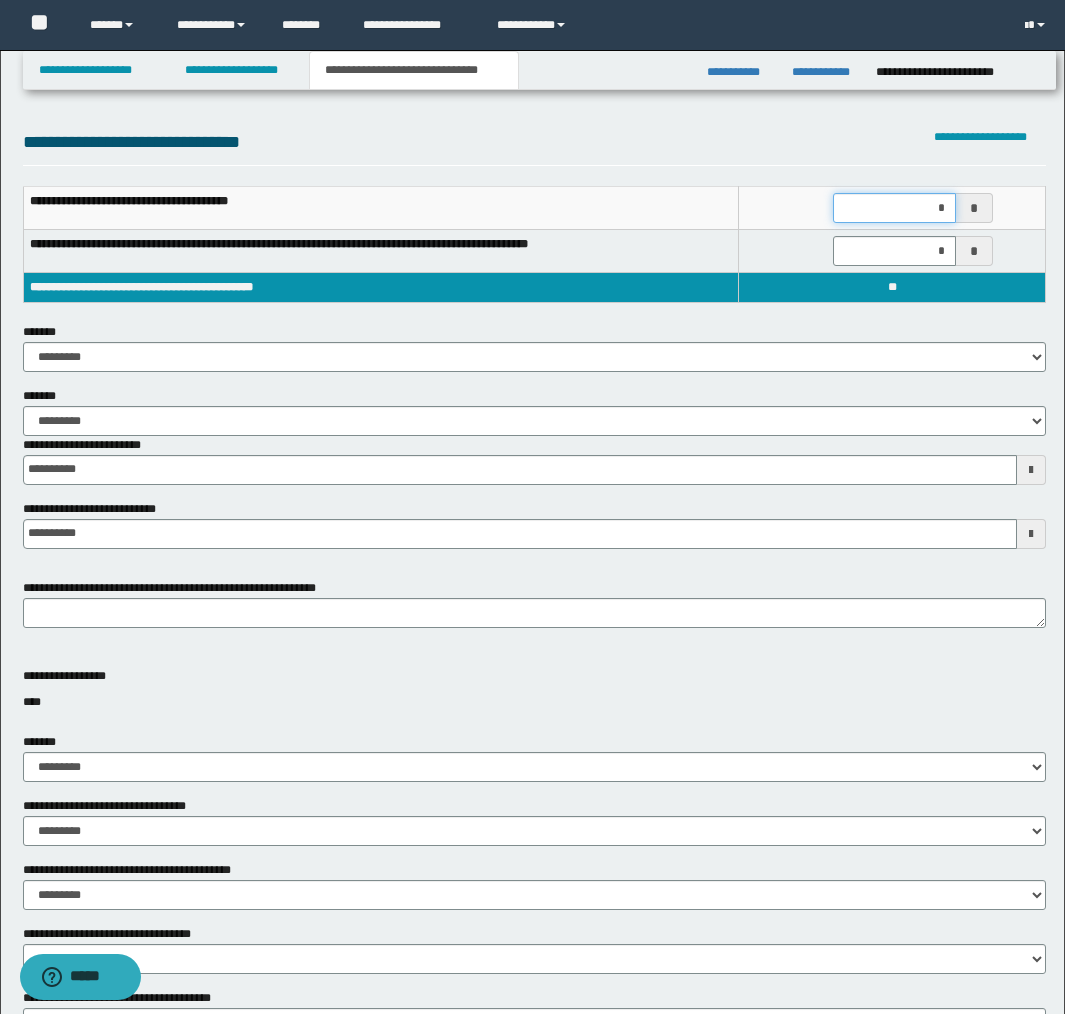click on "*" at bounding box center (894, 208) 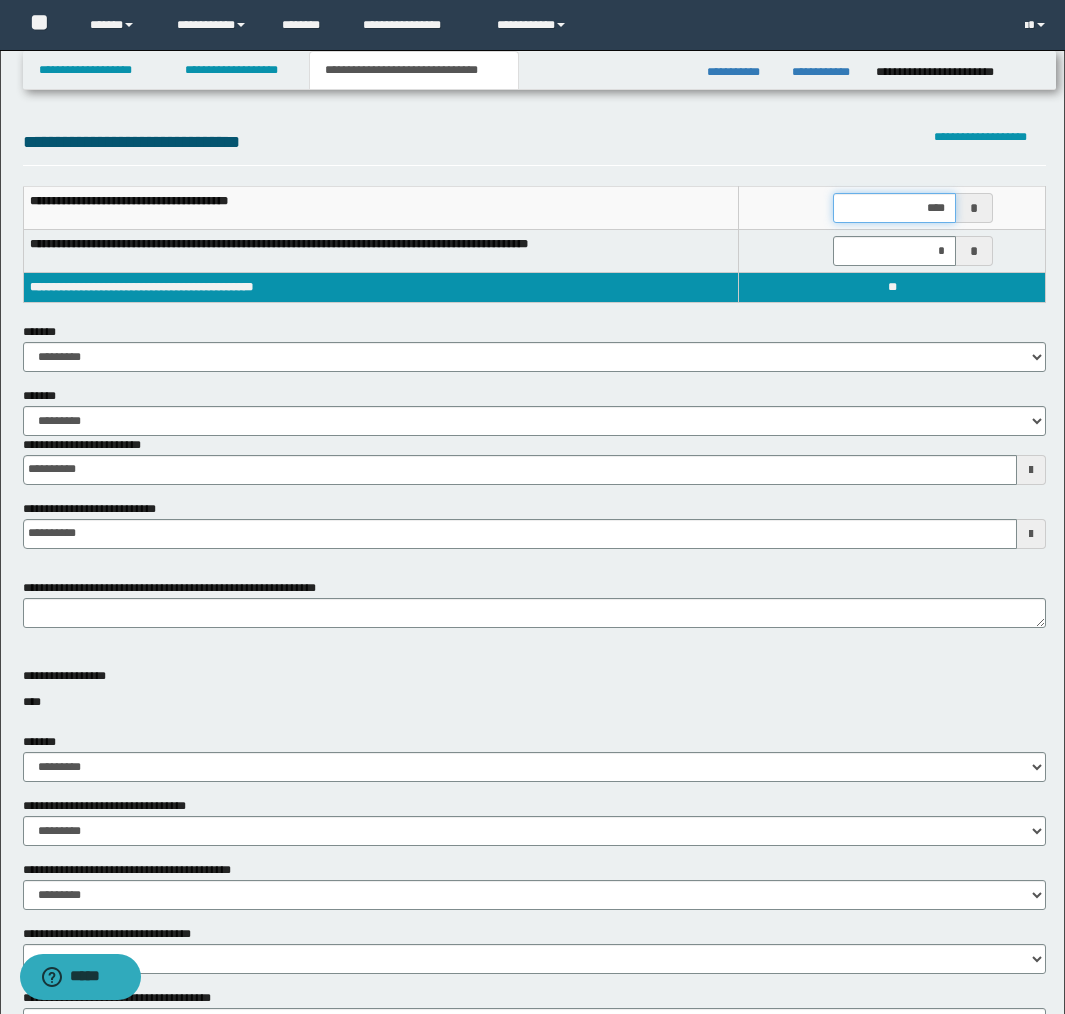 type on "*****" 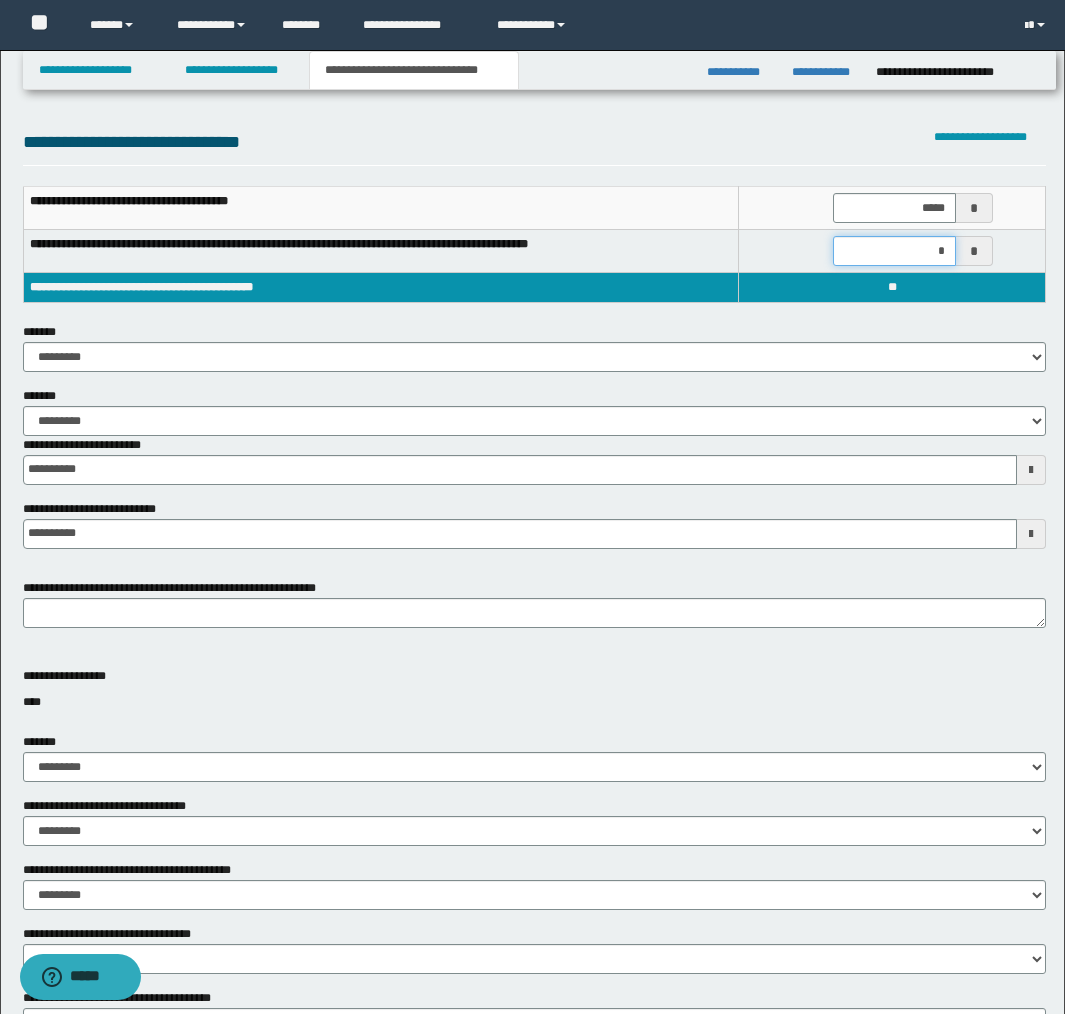 click on "*" at bounding box center [894, 251] 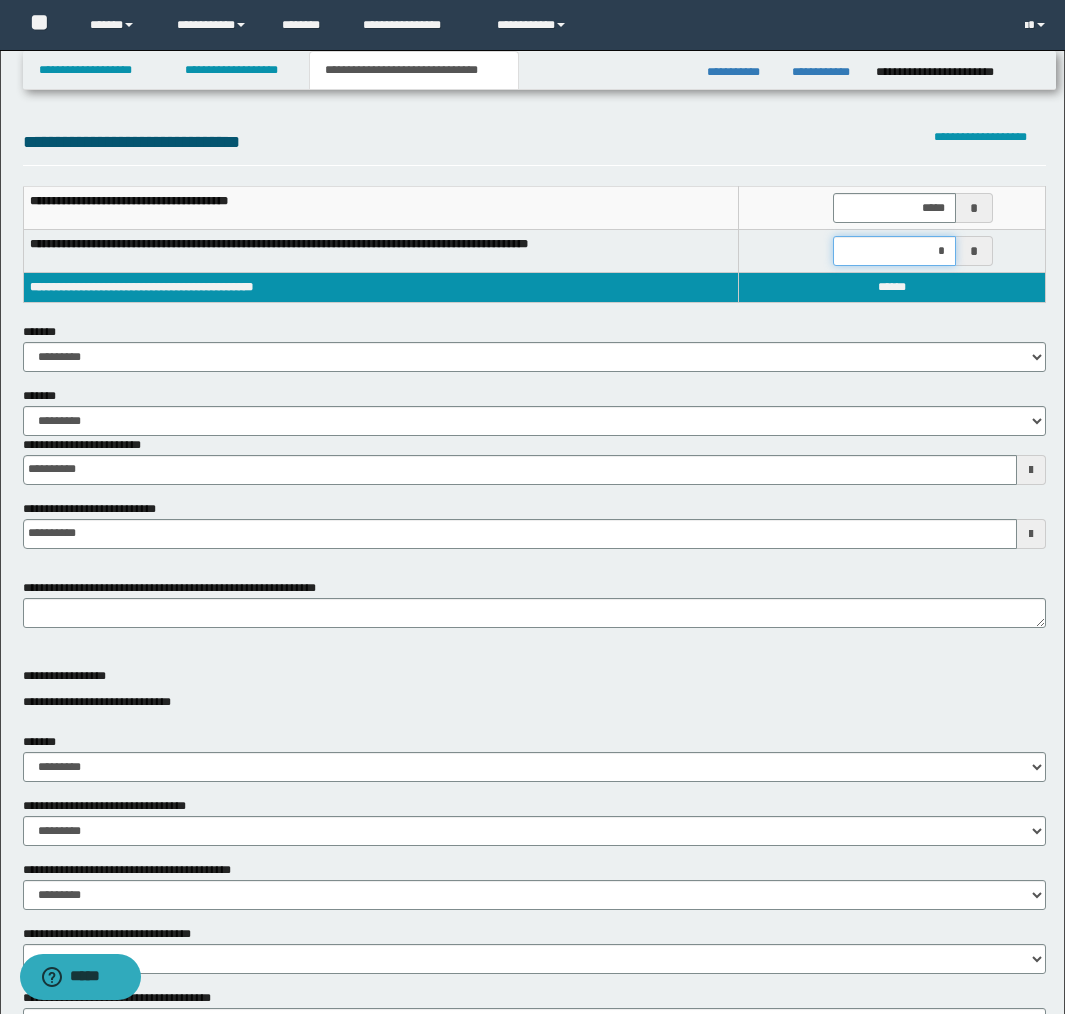 click on "*" at bounding box center [894, 251] 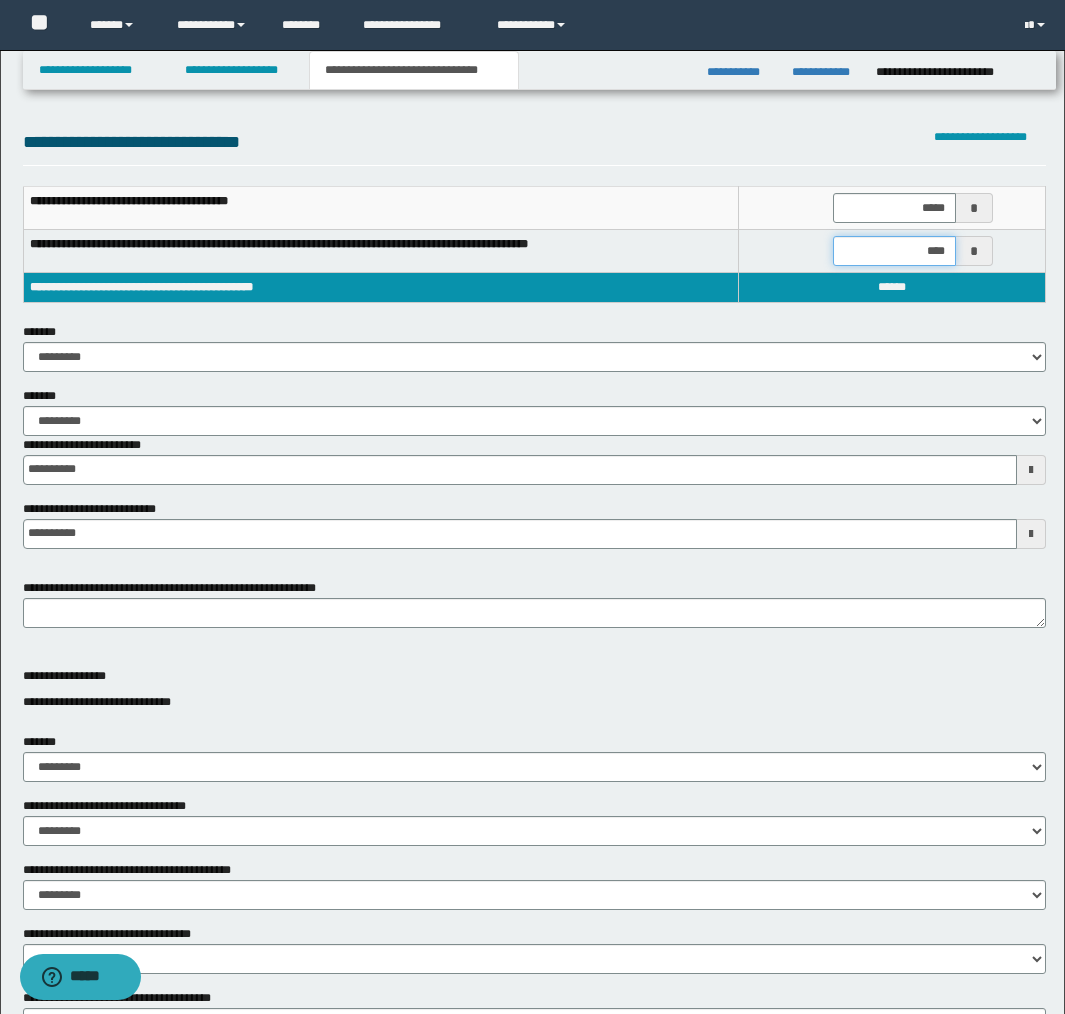type on "*****" 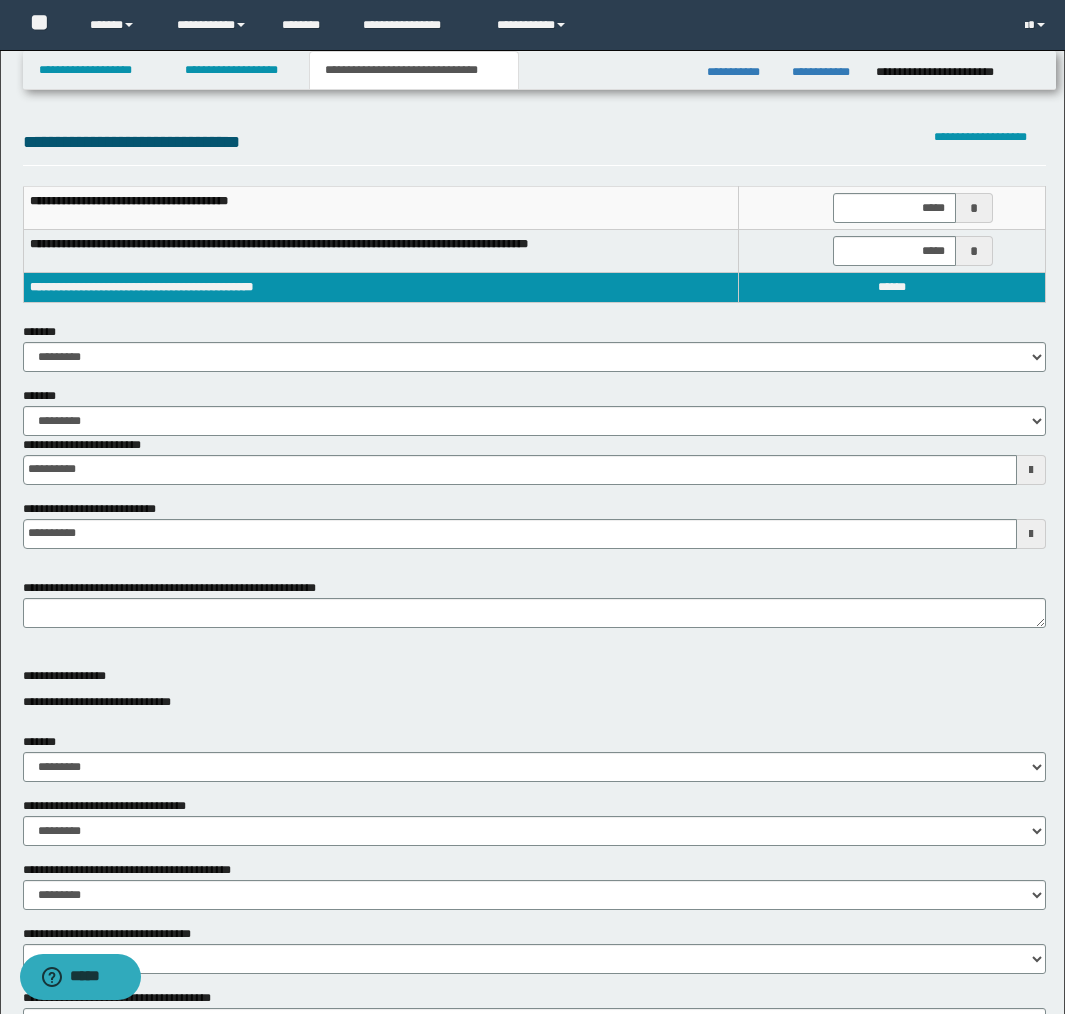 click on "**********" at bounding box center [534, 693] 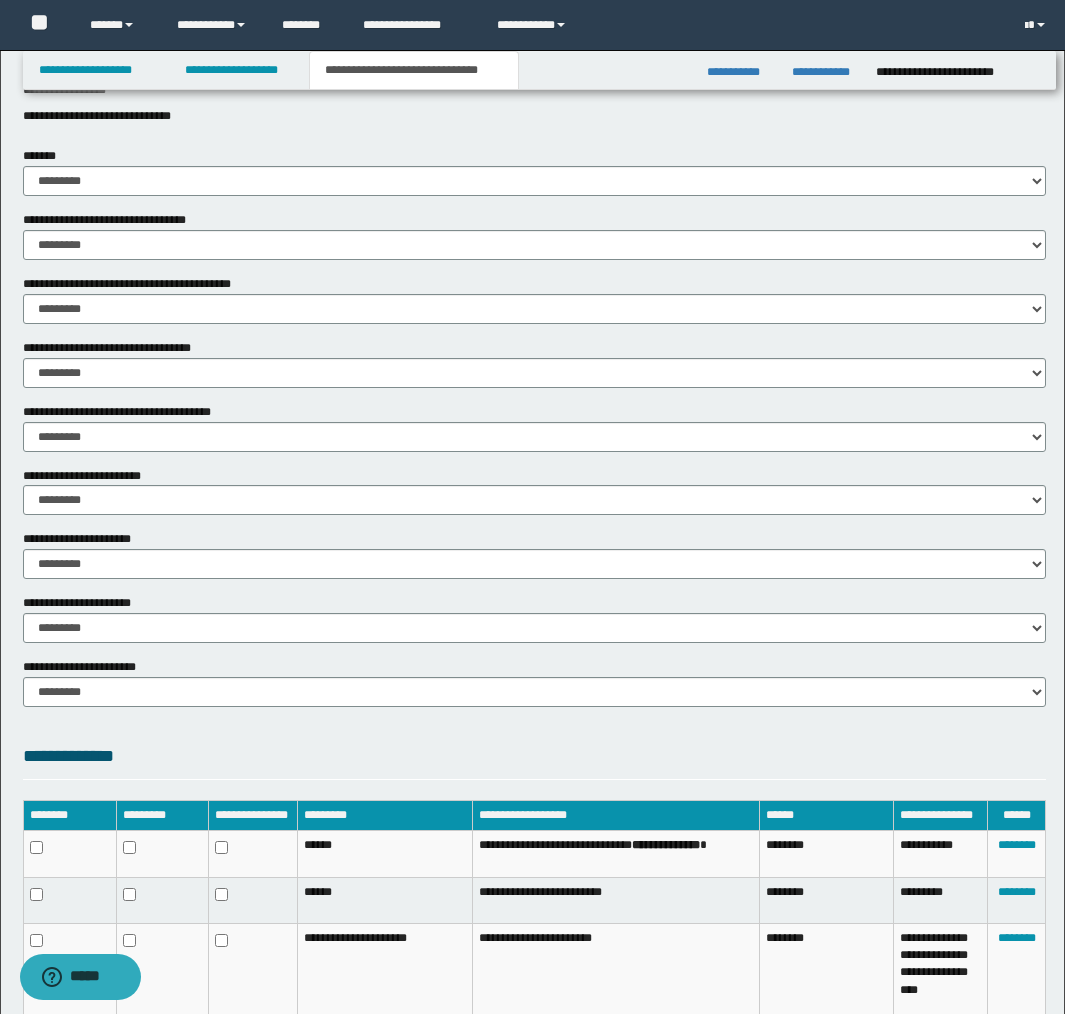 scroll, scrollTop: 590, scrollLeft: 0, axis: vertical 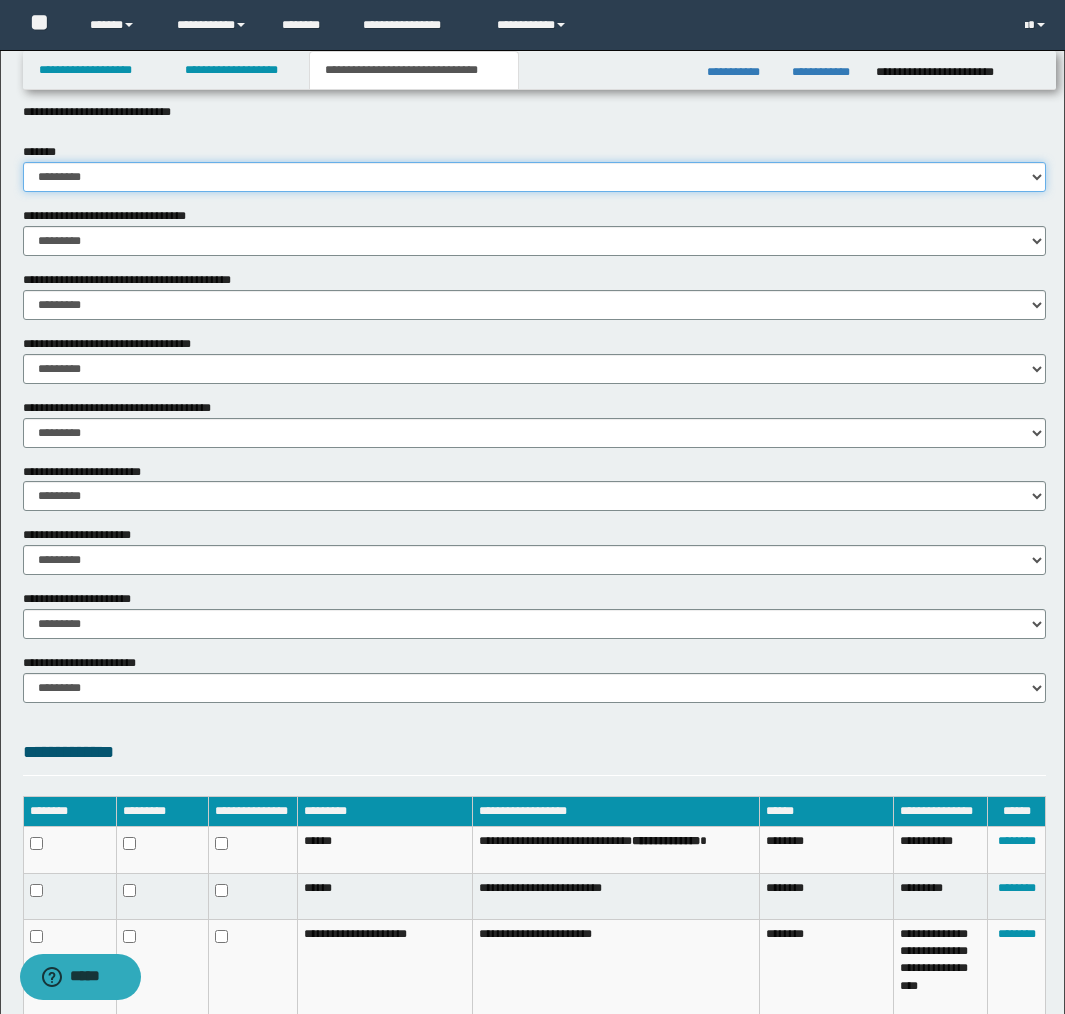 click on "*********
**
**" at bounding box center (534, 177) 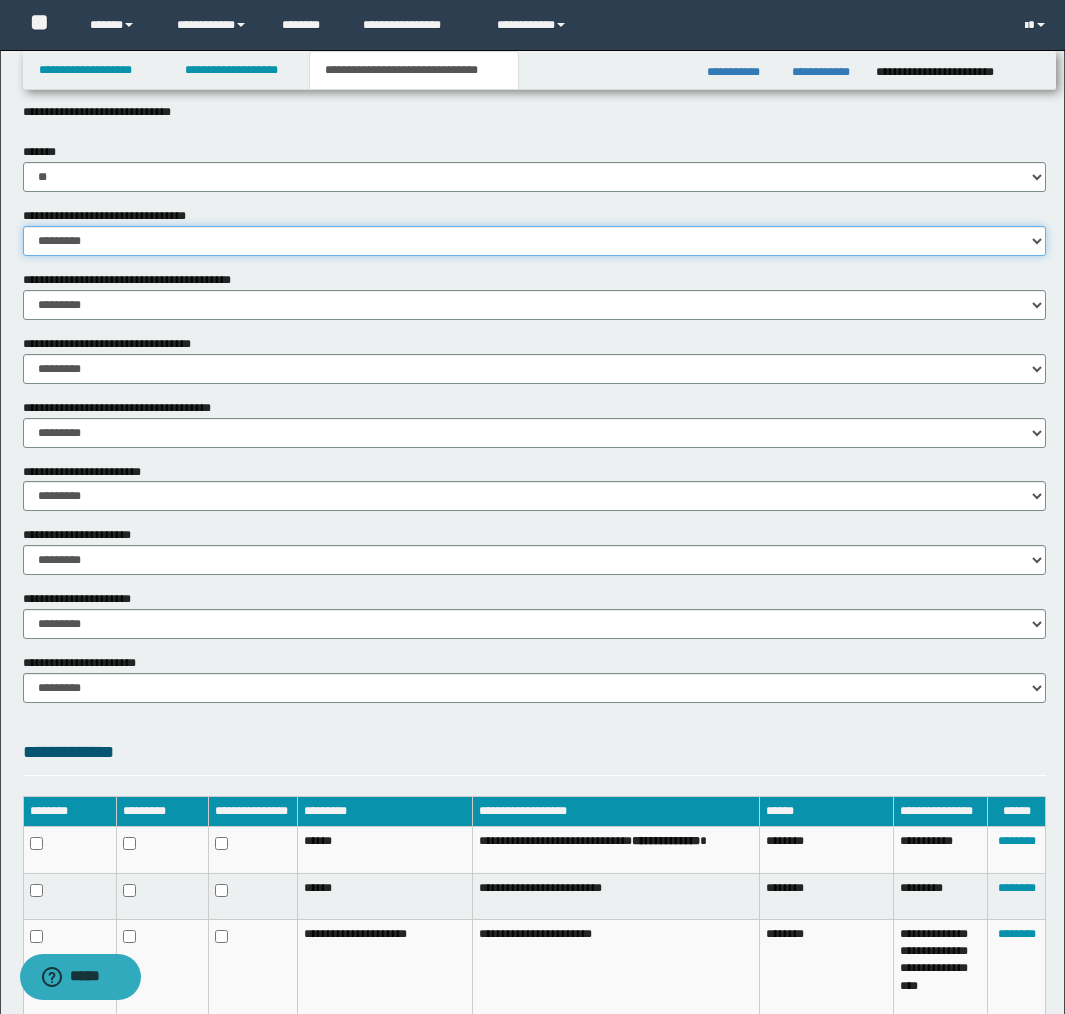 click on "*********
**
**" at bounding box center (534, 241) 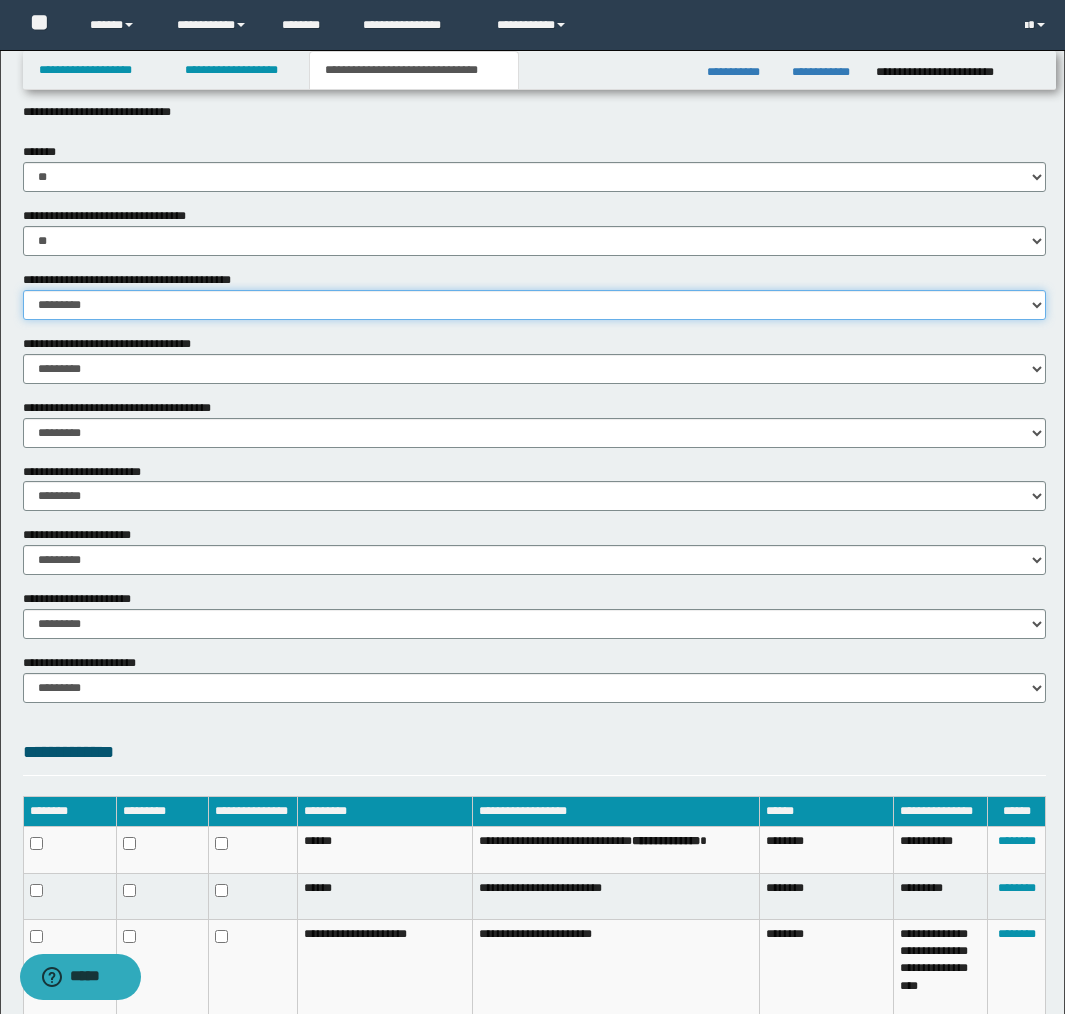 click on "*********
**
**" at bounding box center (534, 305) 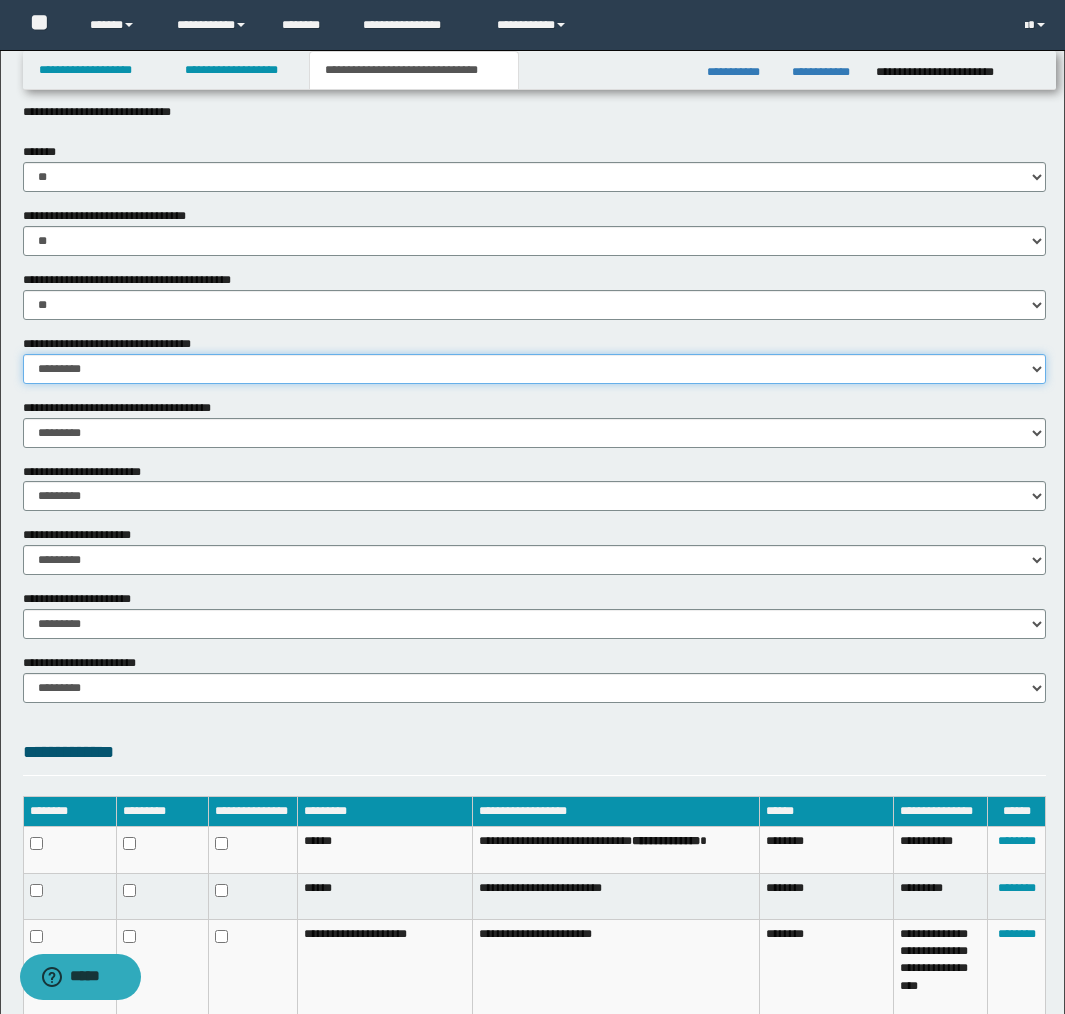 click on "*********
**
**" at bounding box center [534, 369] 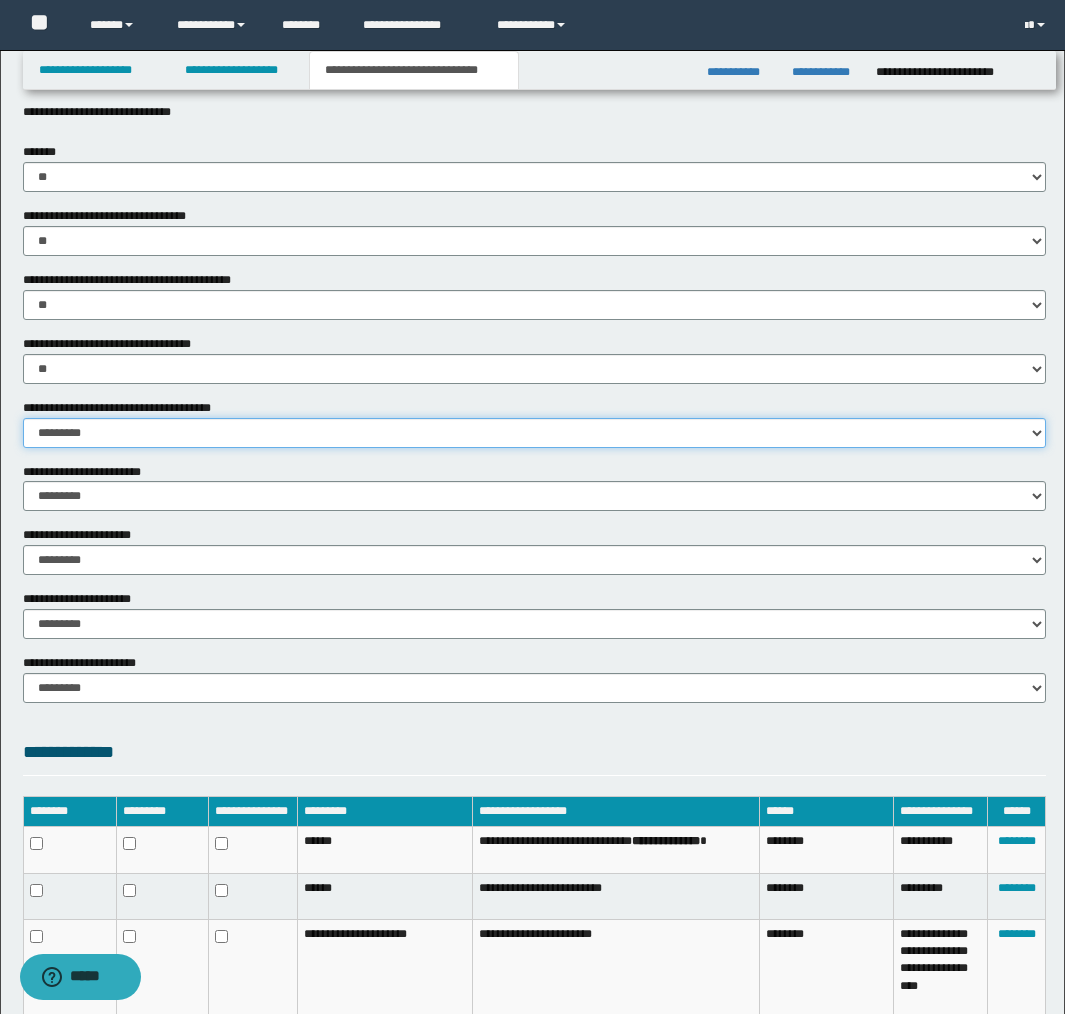 click on "*********
**
**" at bounding box center [534, 433] 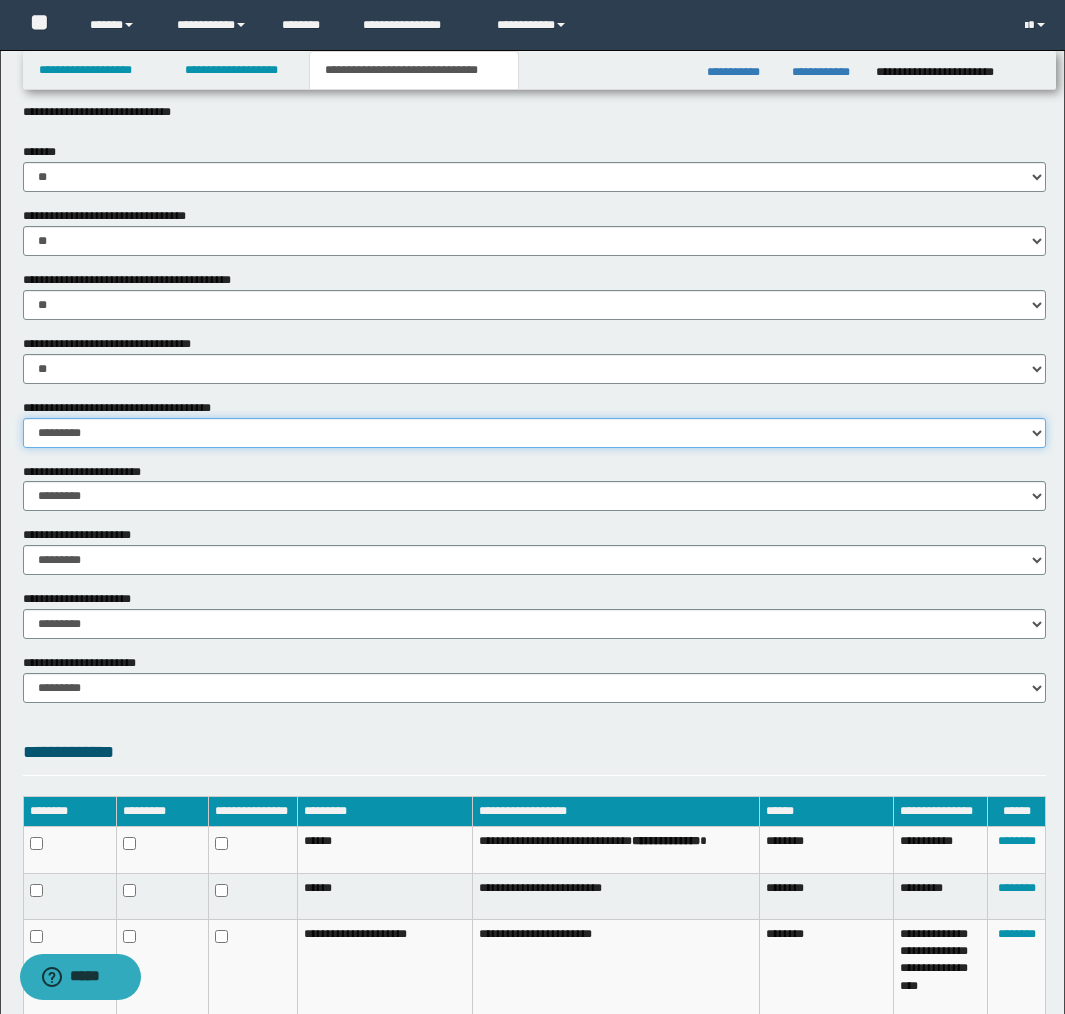 select on "*" 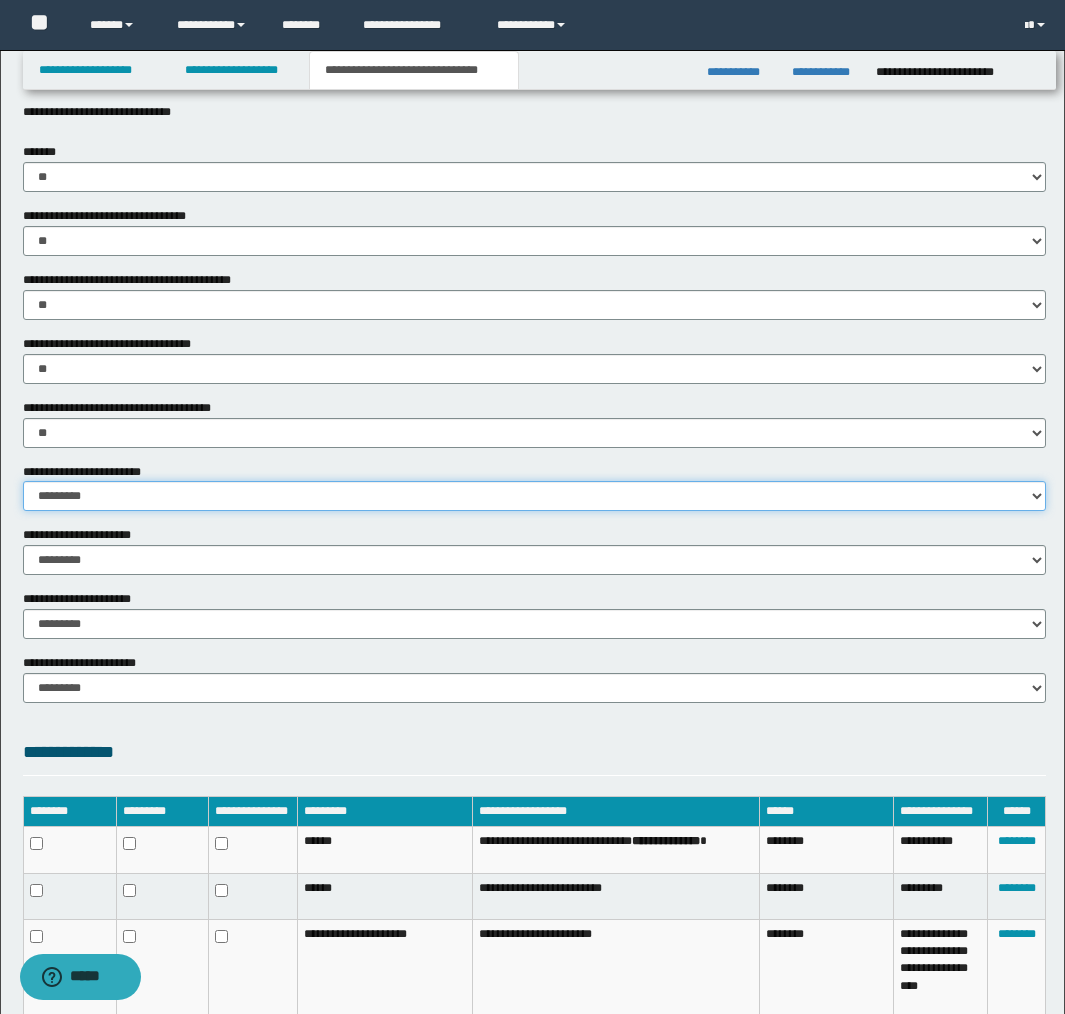 click on "*********
**
**" at bounding box center (534, 496) 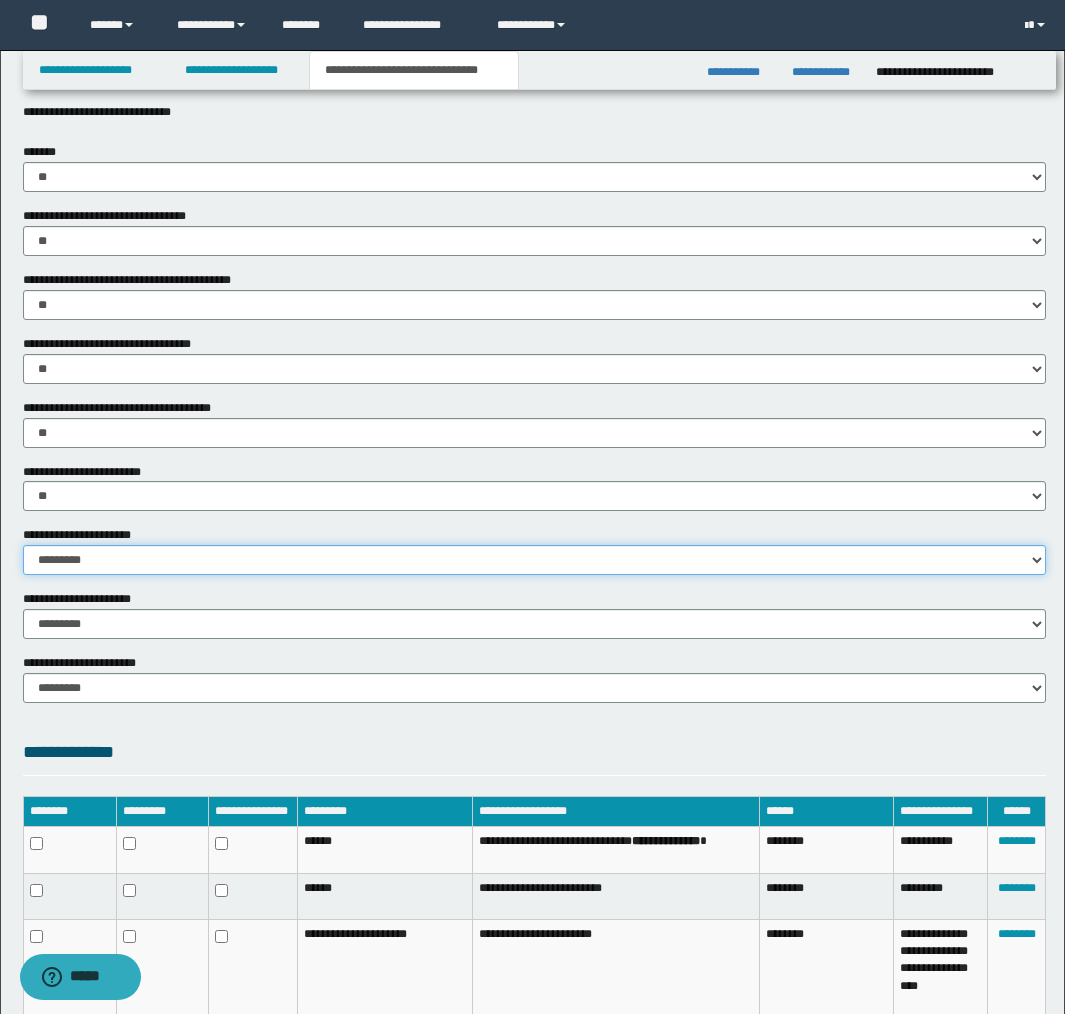 click on "*********
**
**" at bounding box center (534, 560) 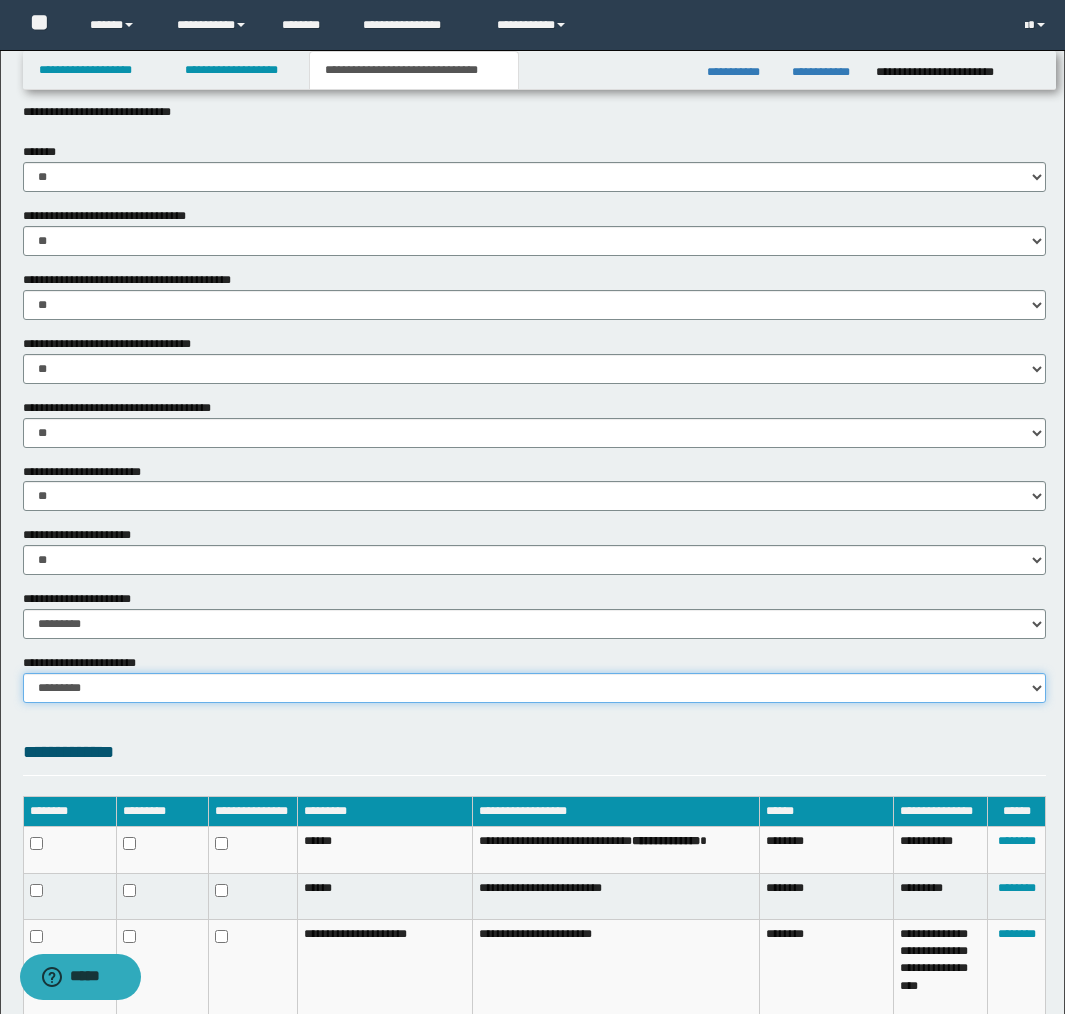 click on "*********
*********
*********" at bounding box center [534, 688] 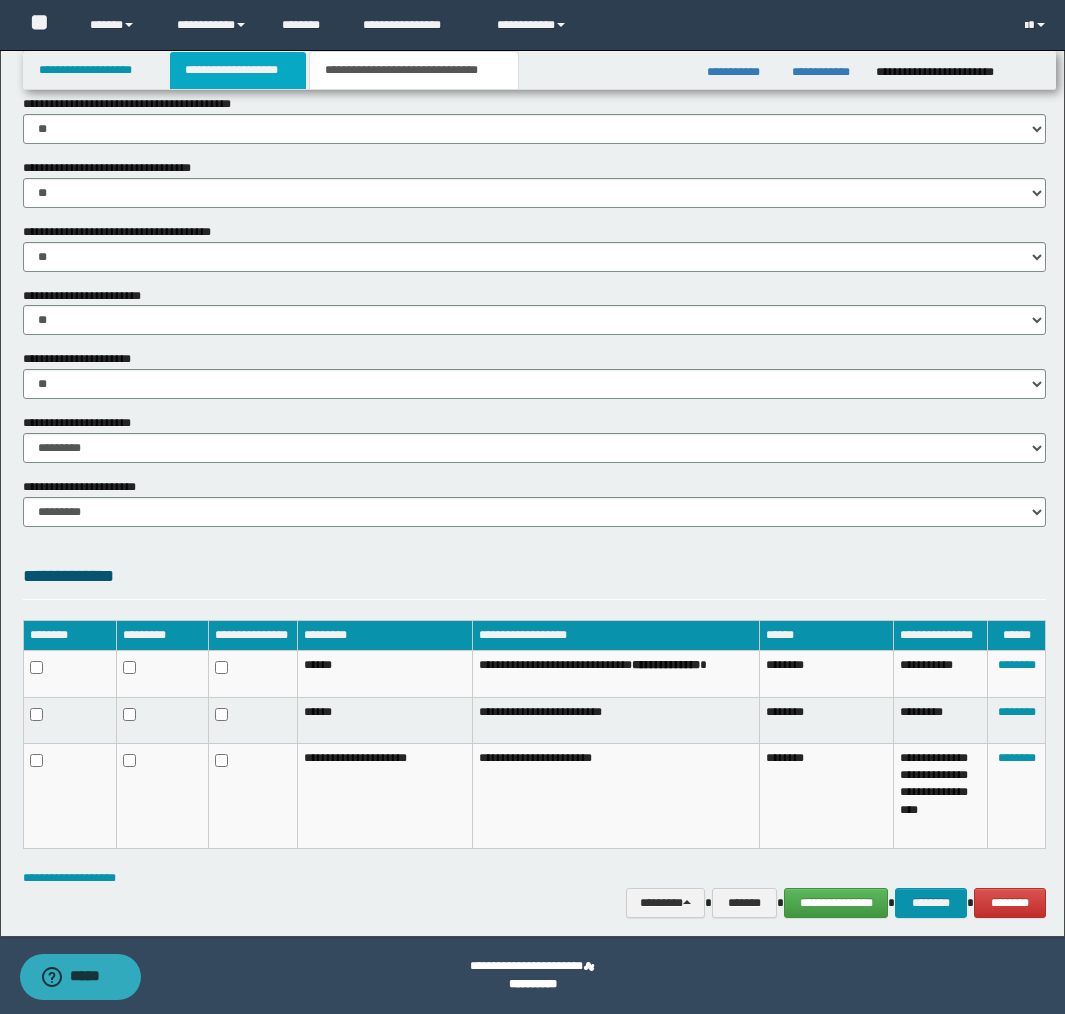 click on "**********" at bounding box center (238, 70) 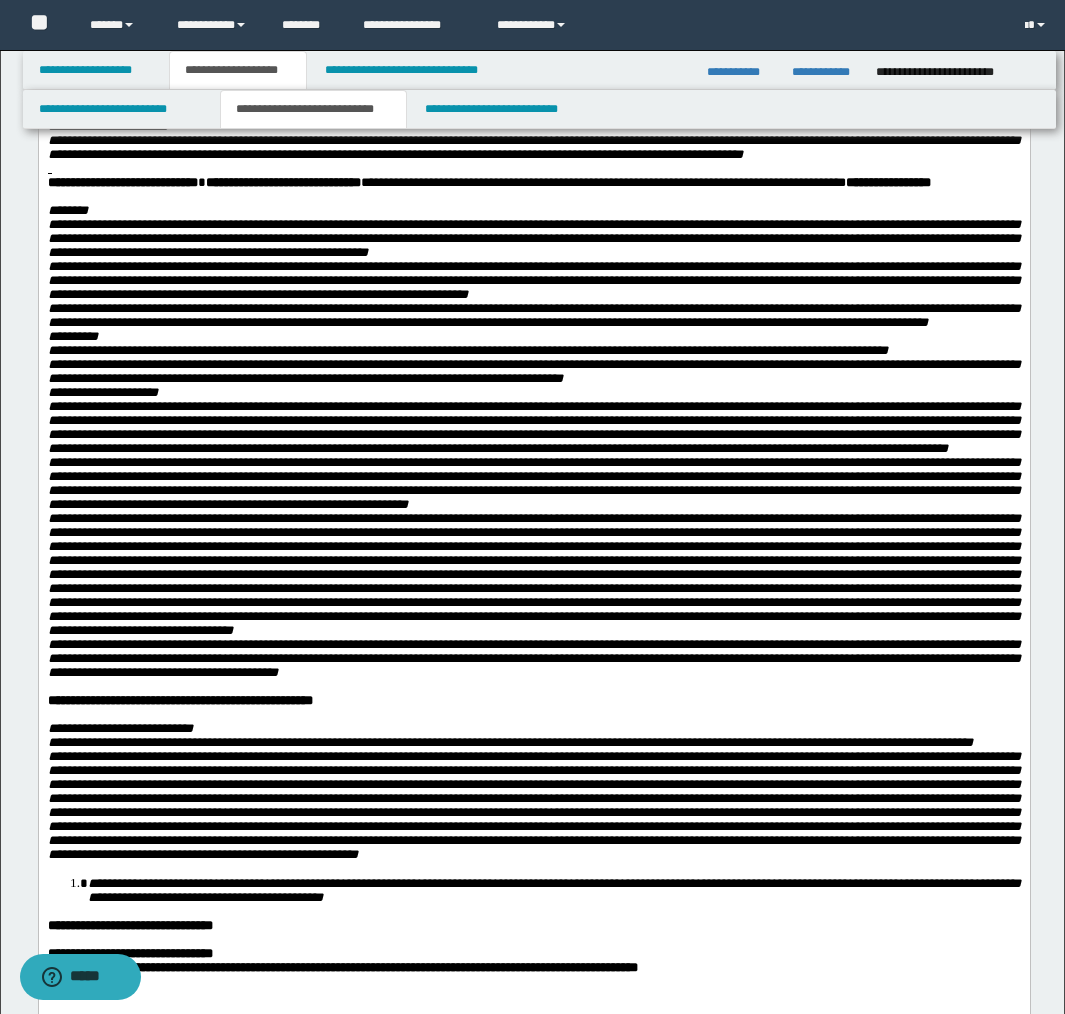 scroll, scrollTop: 797, scrollLeft: 0, axis: vertical 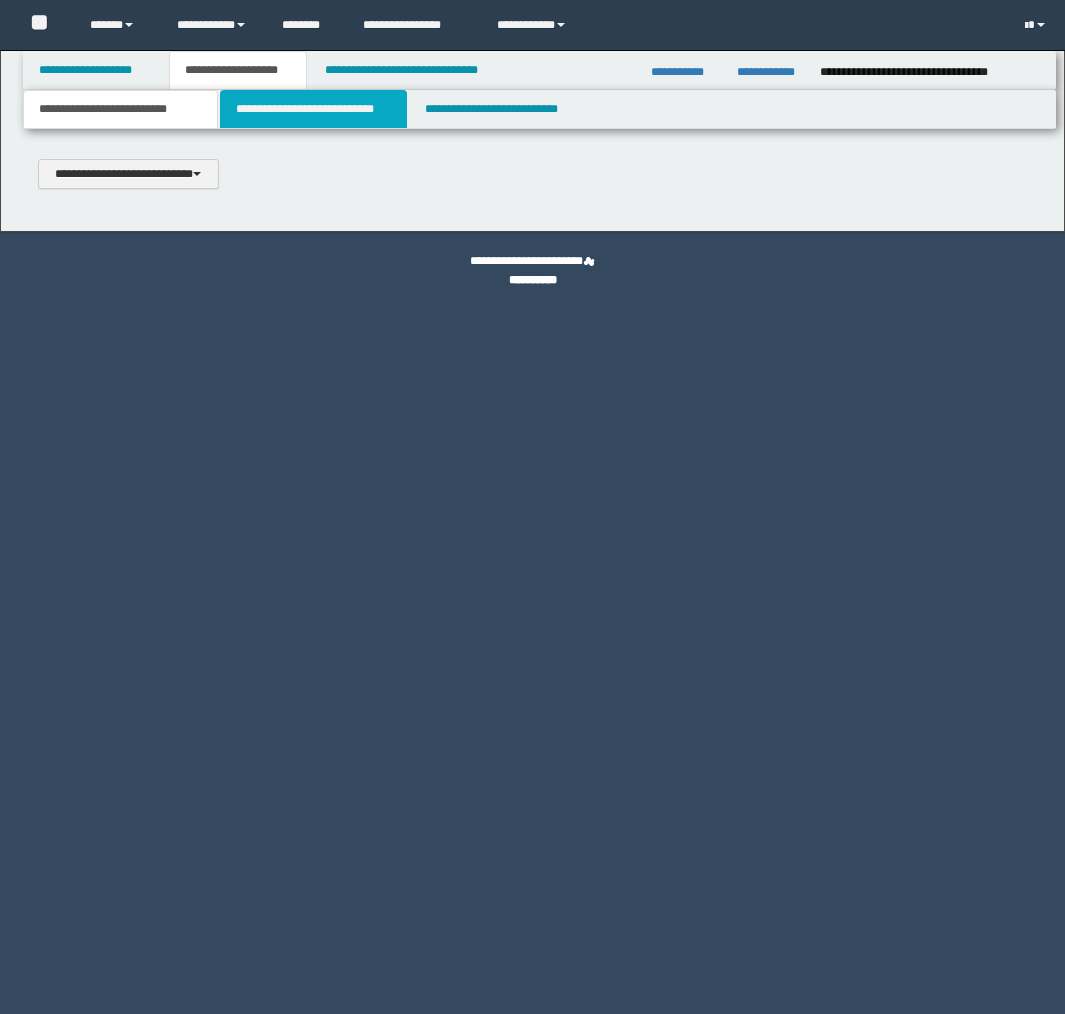 click on "**********" at bounding box center [314, 109] 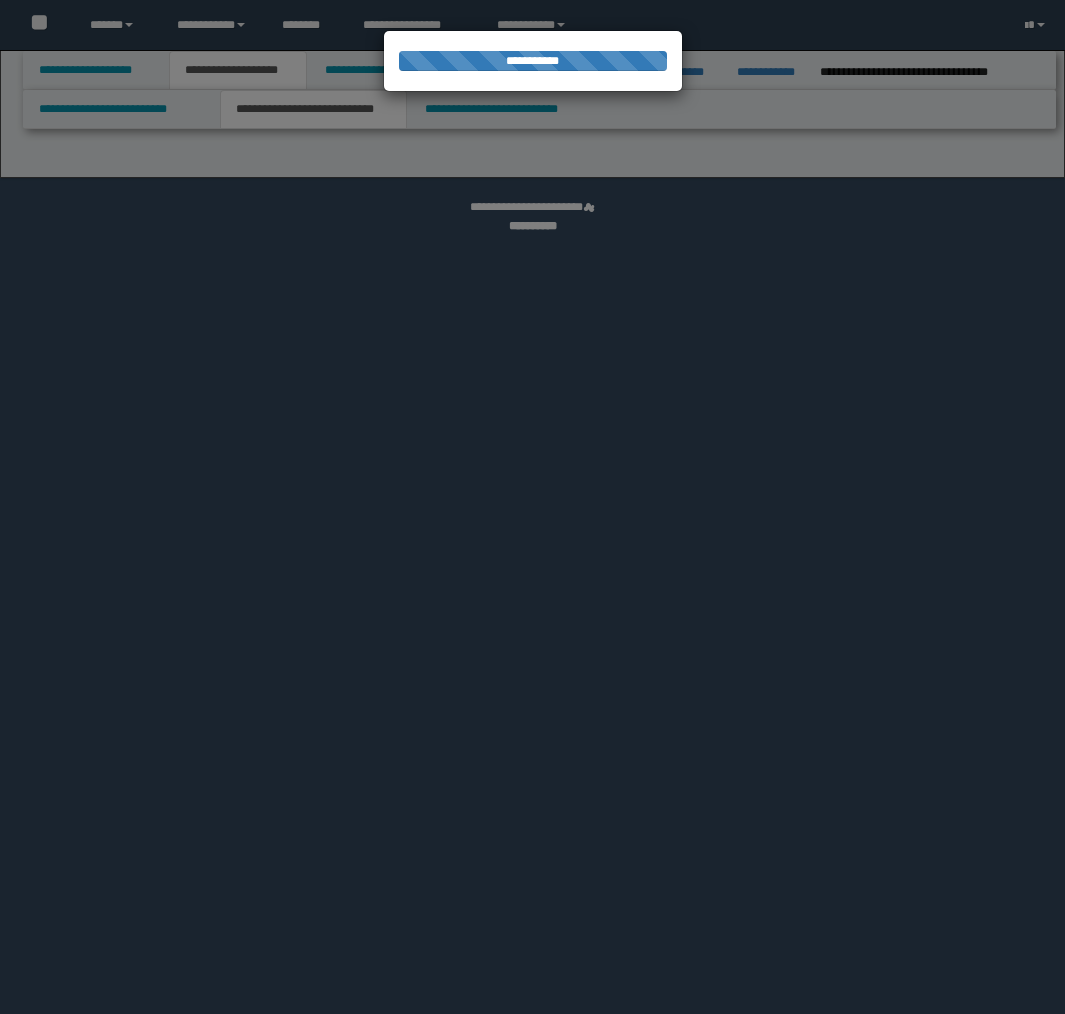 select on "*" 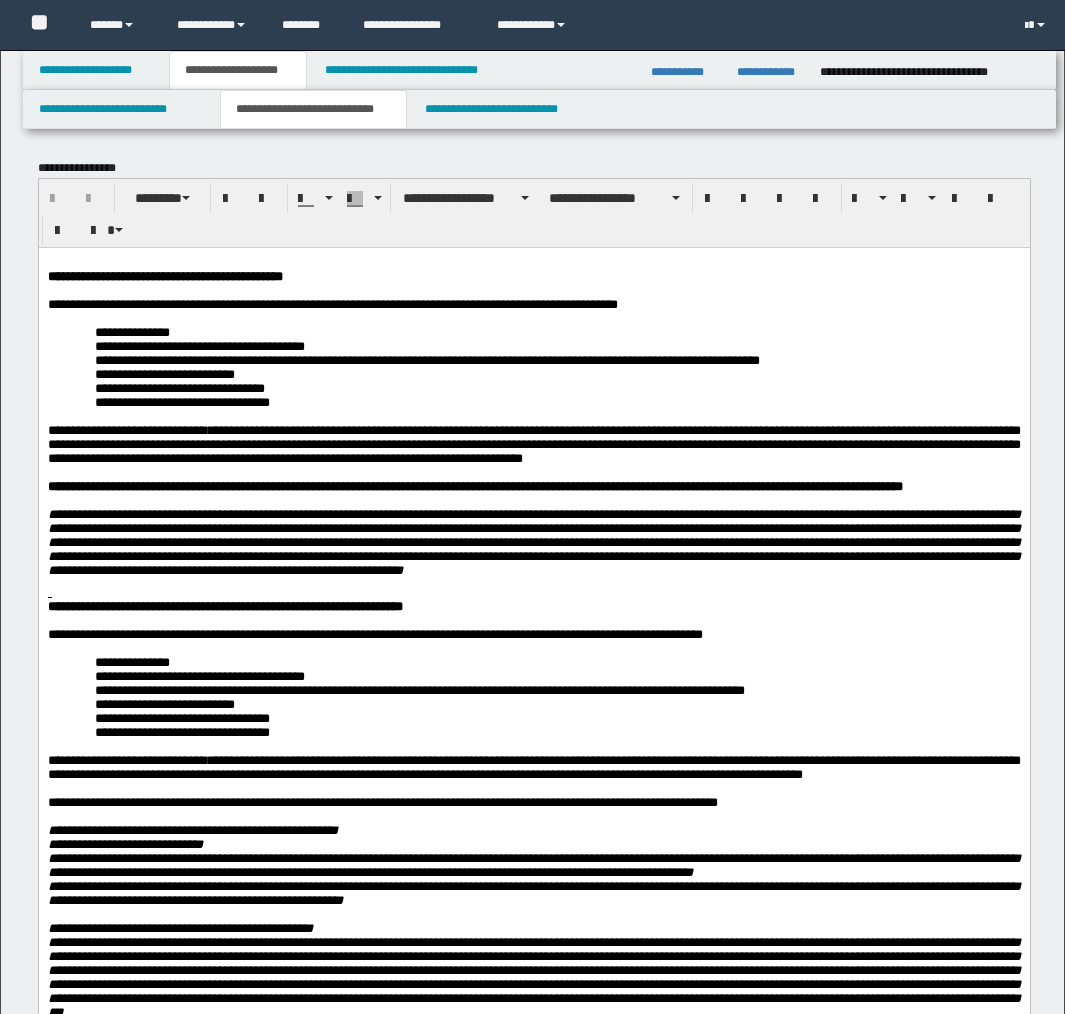 scroll, scrollTop: 0, scrollLeft: 0, axis: both 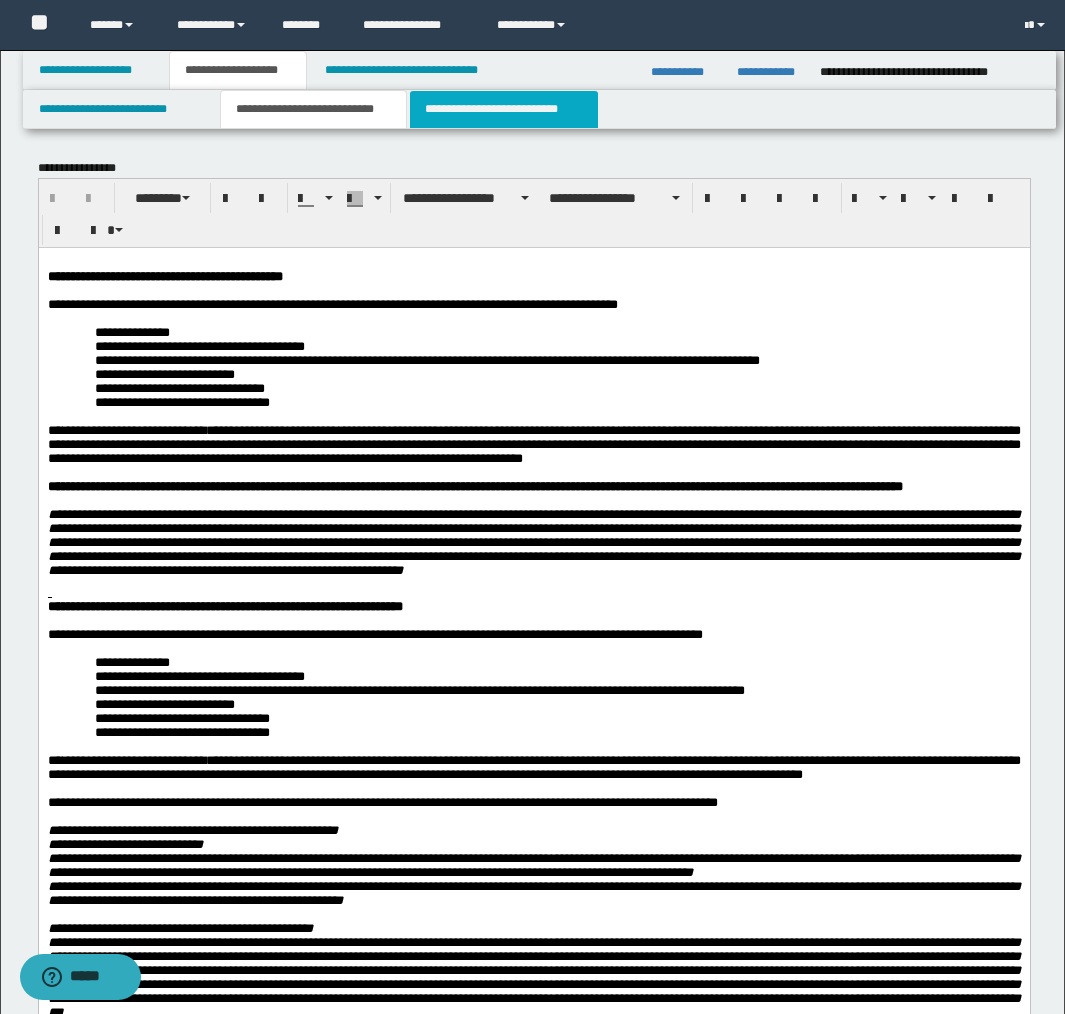 click on "**********" at bounding box center [504, 109] 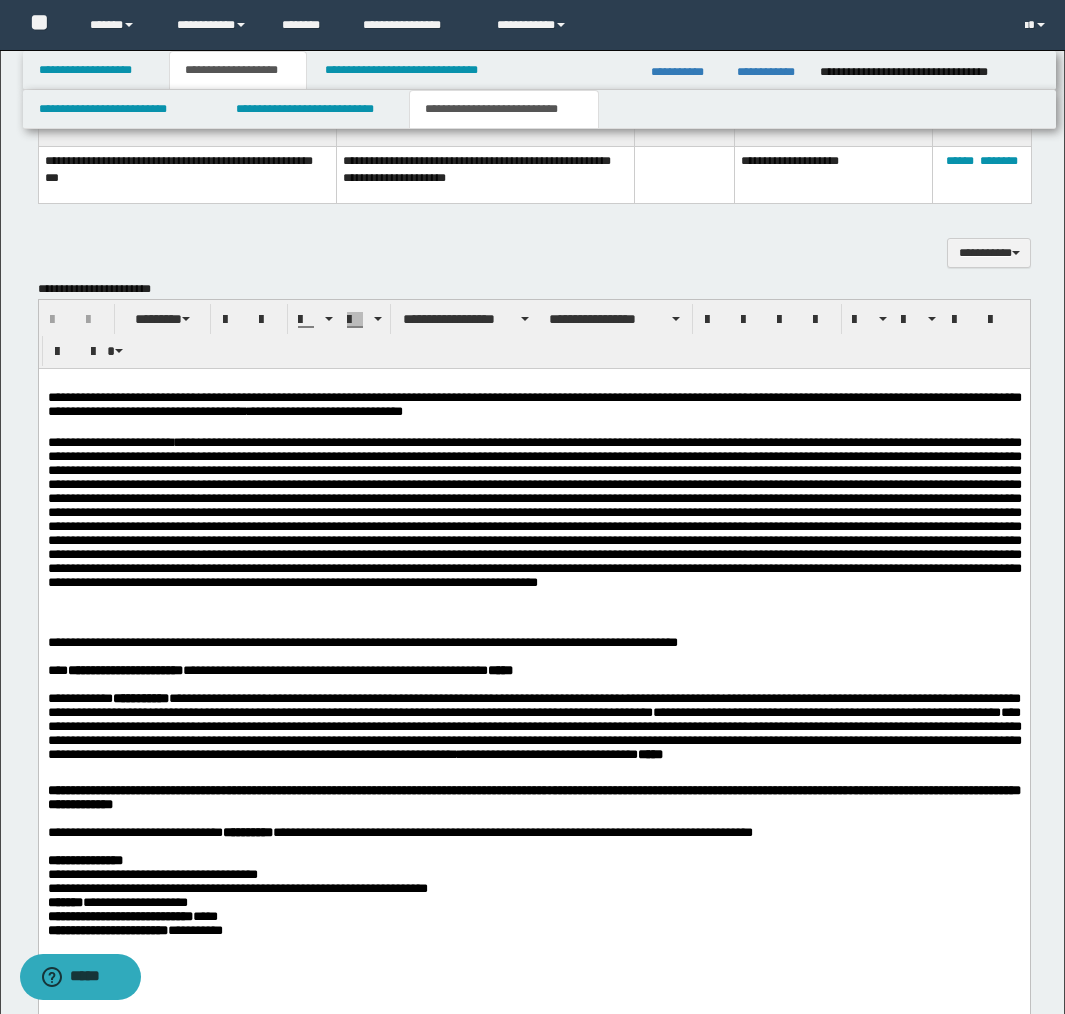 scroll, scrollTop: 1310, scrollLeft: 0, axis: vertical 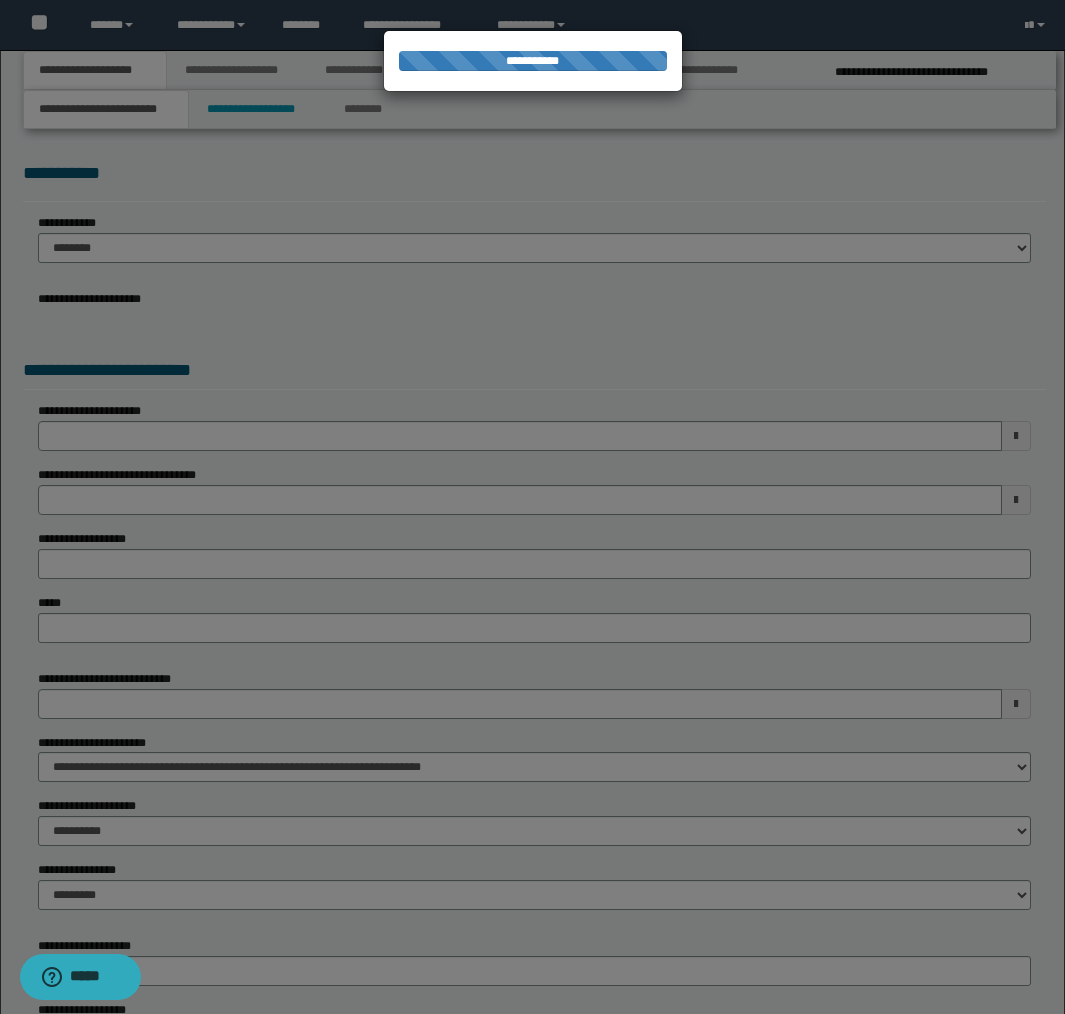 select on "**" 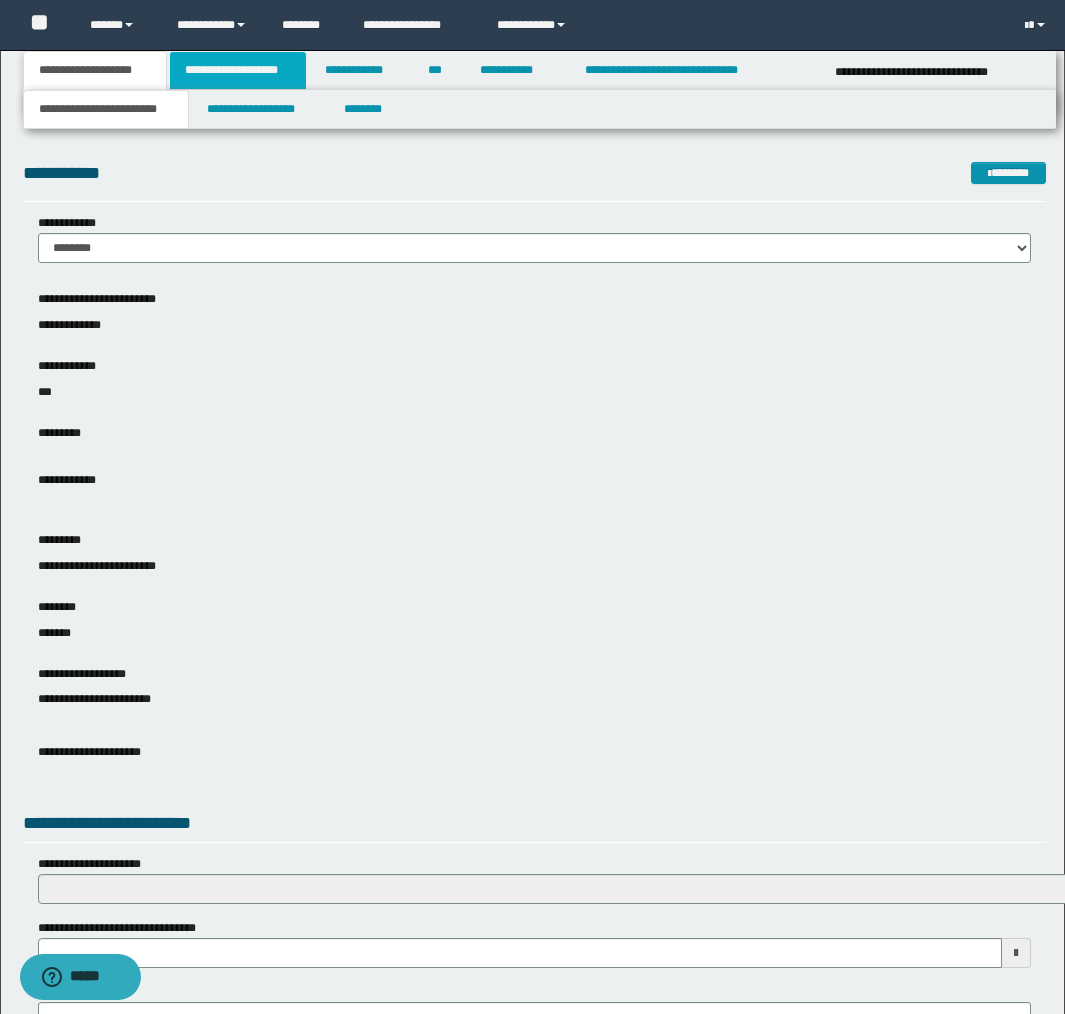 click on "**********" at bounding box center (238, 70) 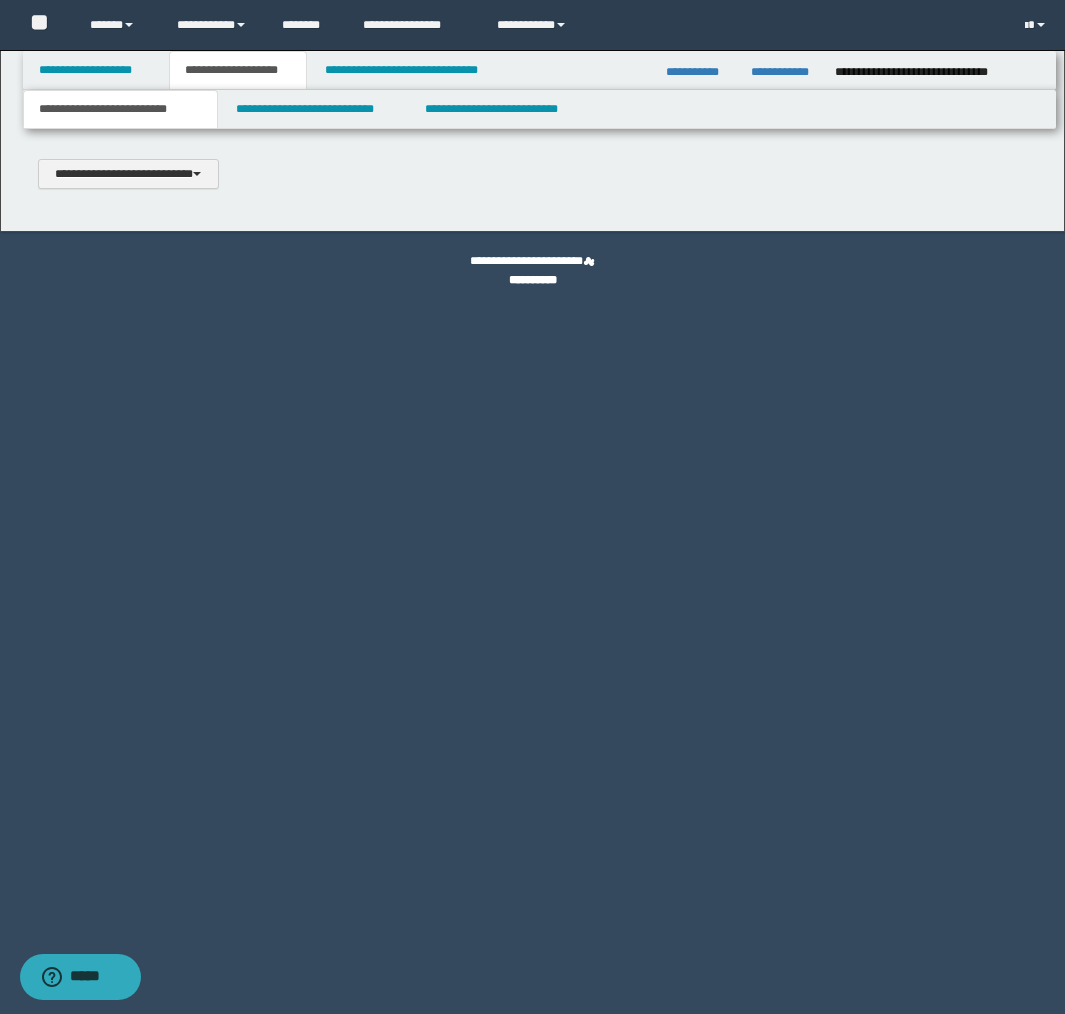 type 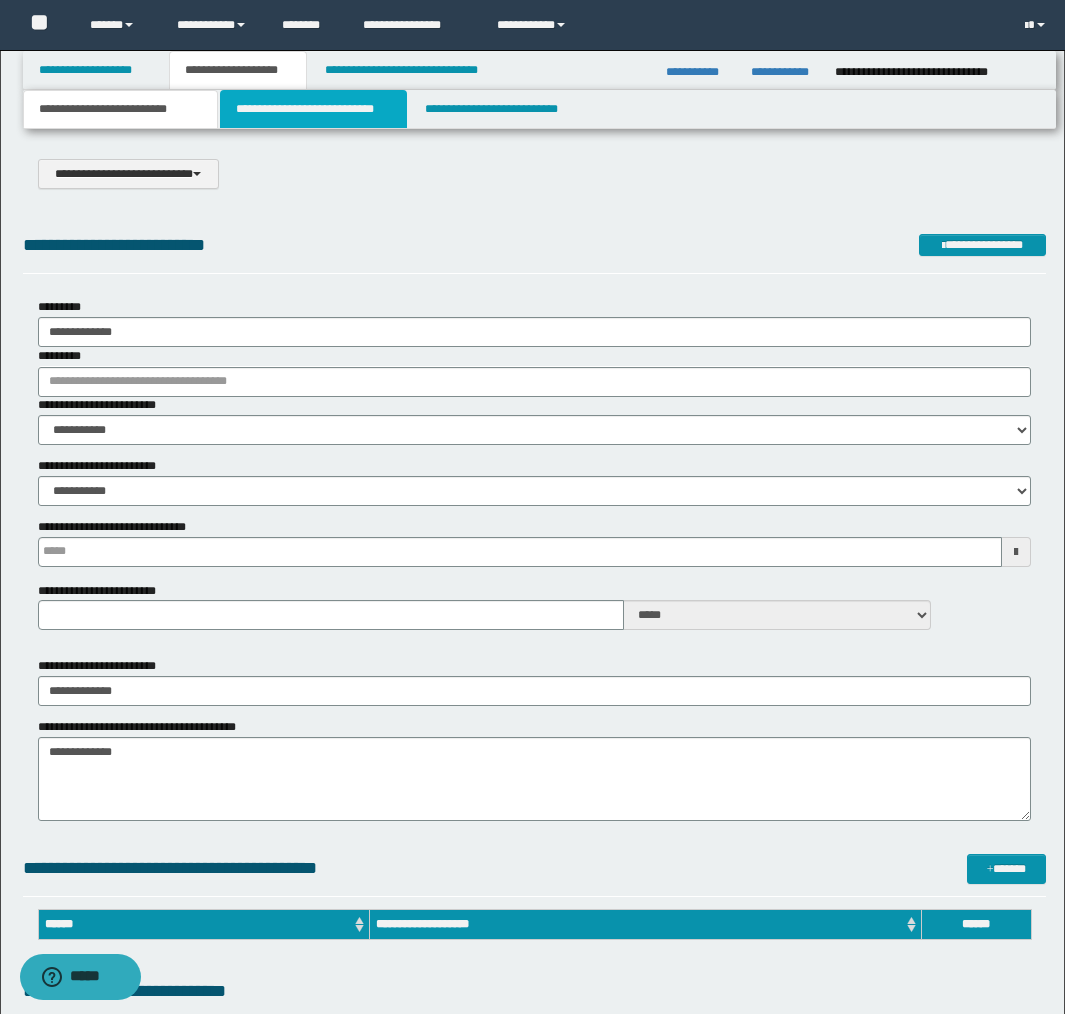 click on "**********" at bounding box center [314, 109] 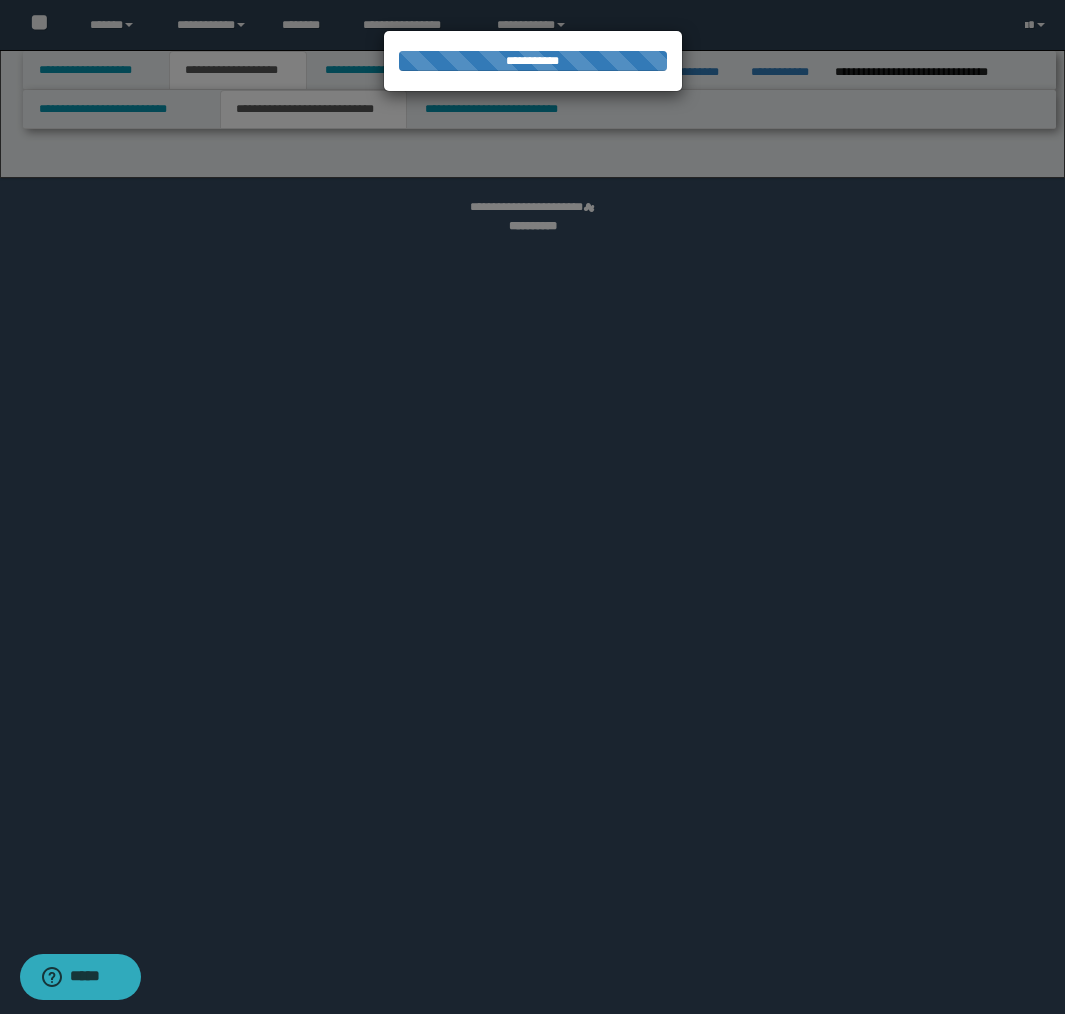 select on "*" 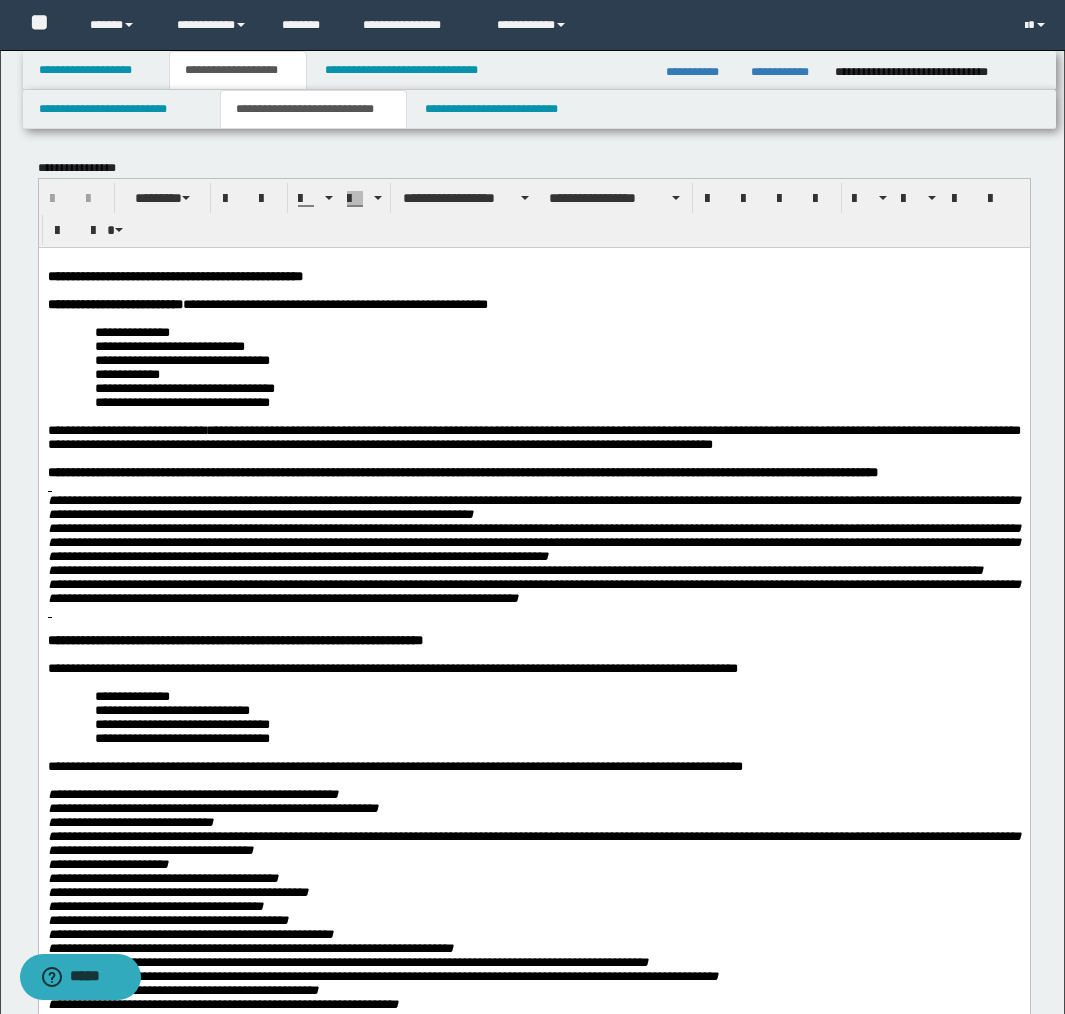 scroll, scrollTop: 0, scrollLeft: 0, axis: both 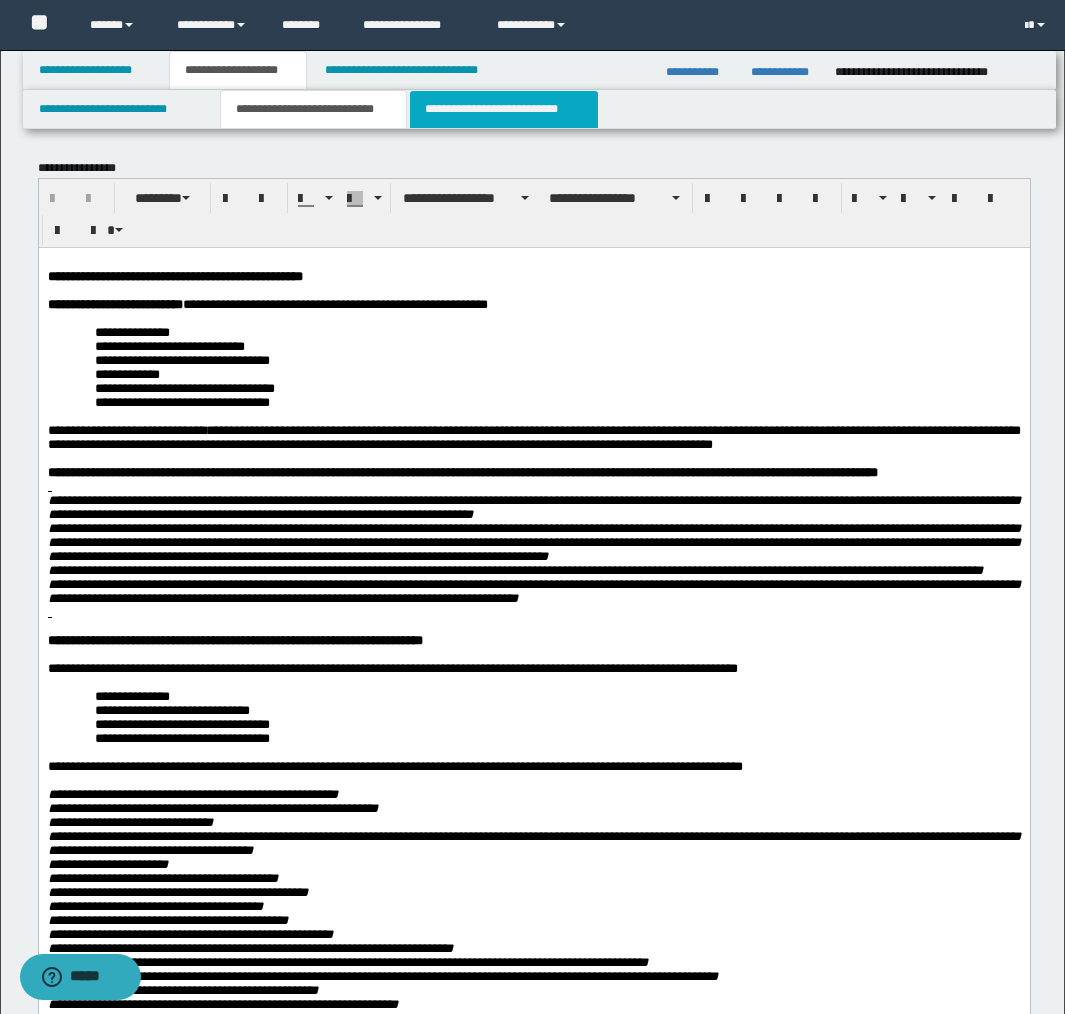 click on "**********" at bounding box center [504, 109] 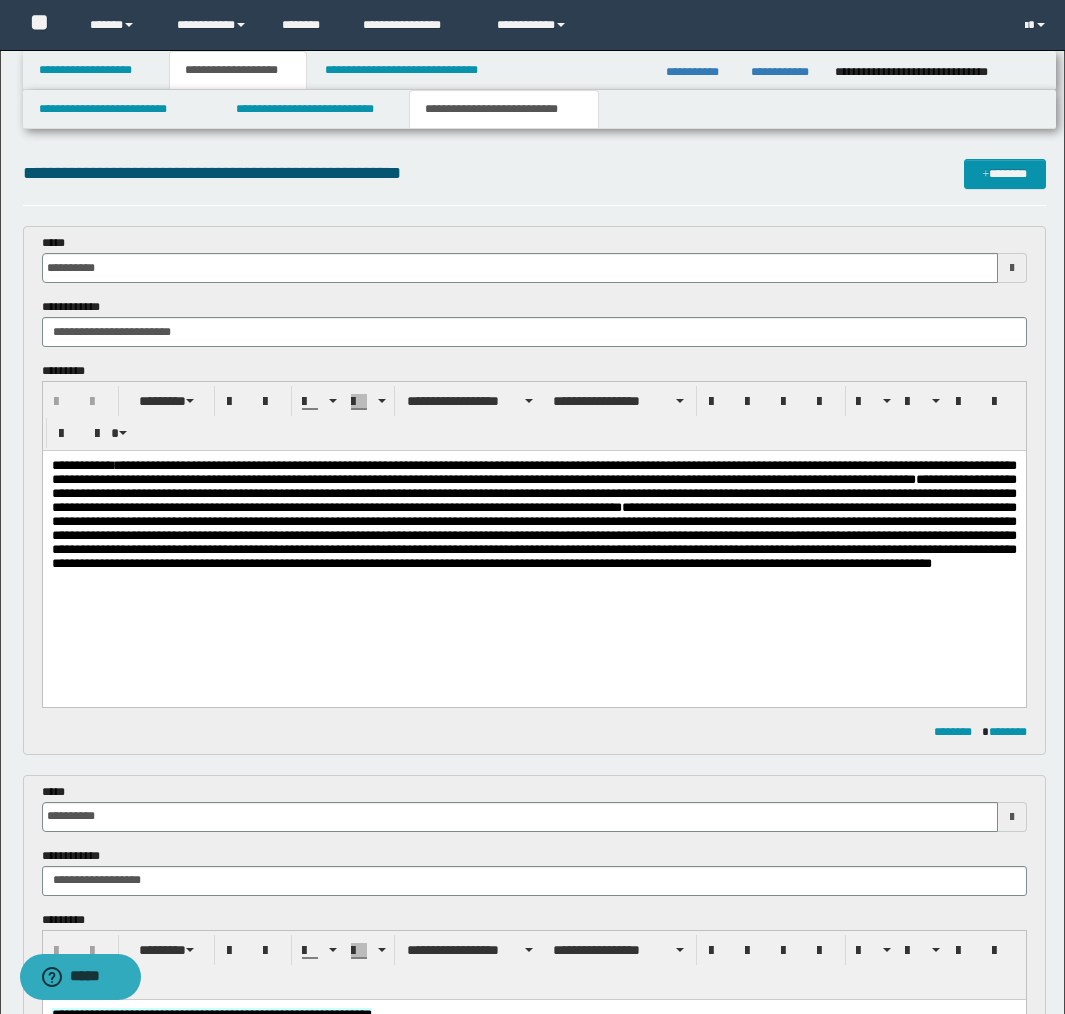 scroll, scrollTop: 0, scrollLeft: 0, axis: both 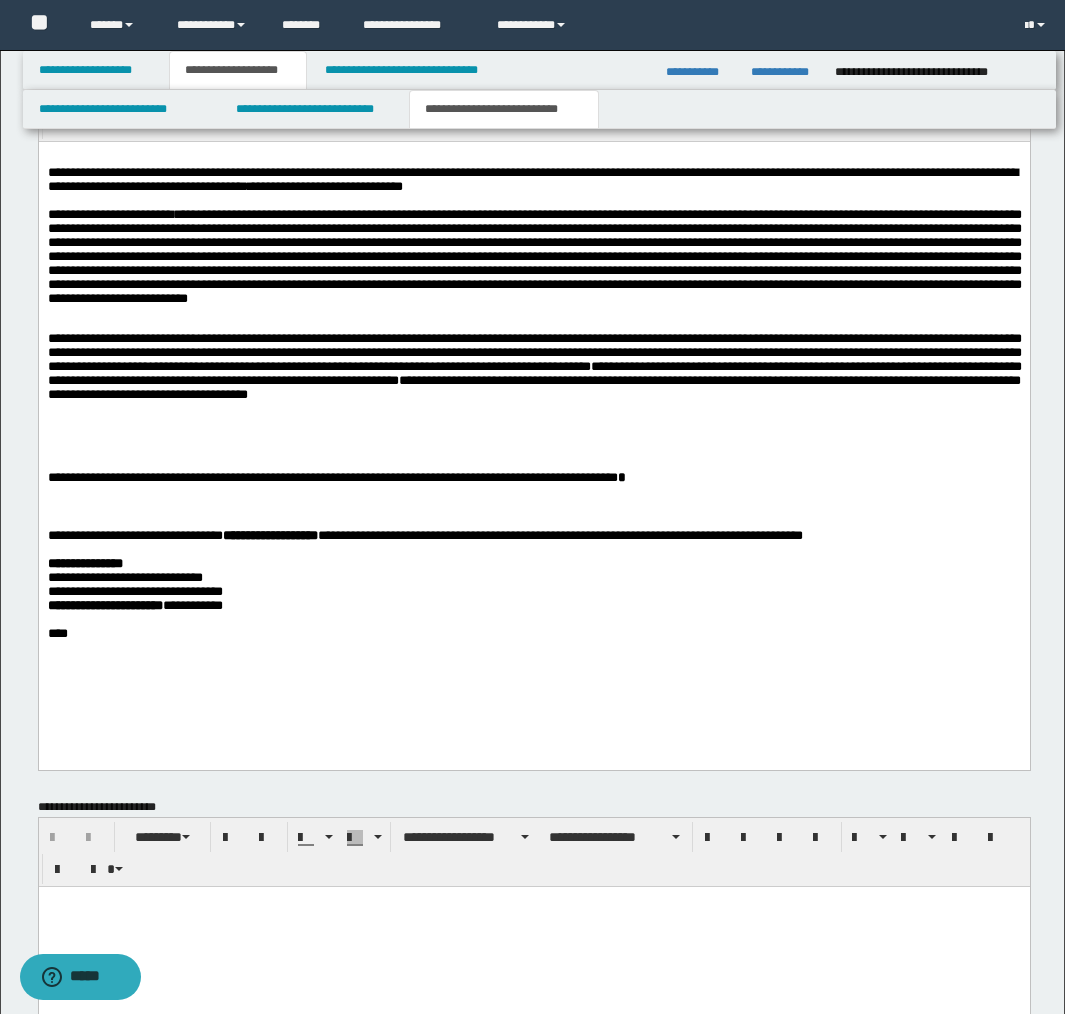click on "**********" at bounding box center [534, 261] 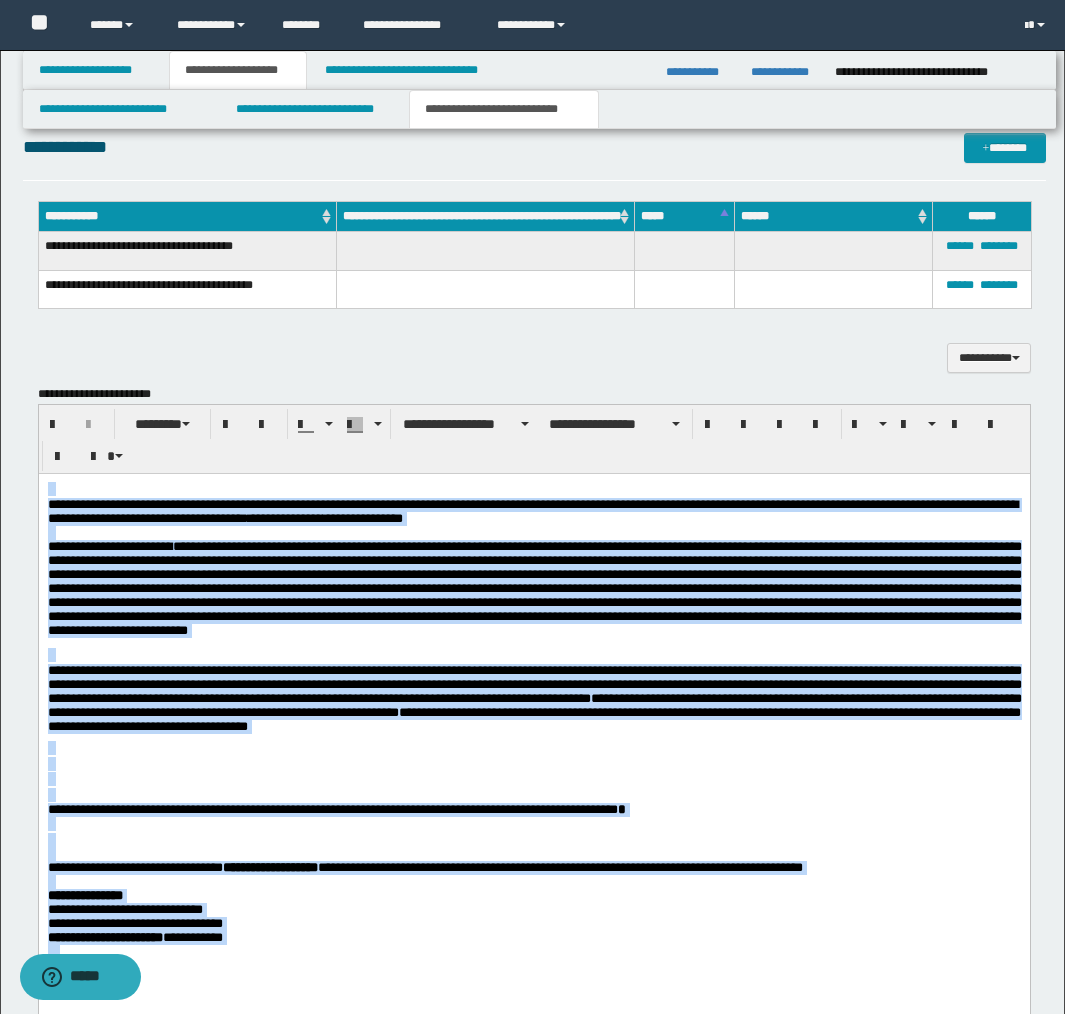 scroll, scrollTop: 1452, scrollLeft: 0, axis: vertical 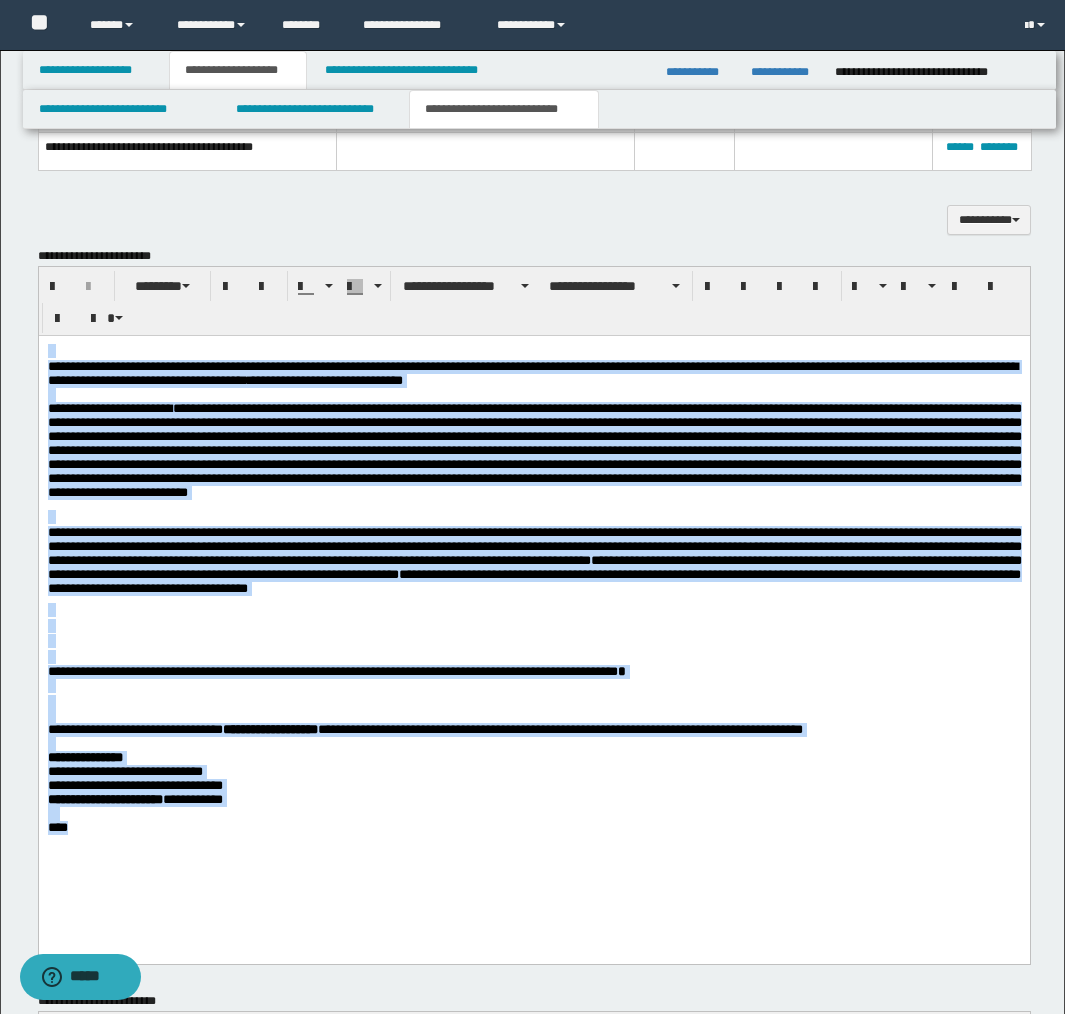 copy on "**********" 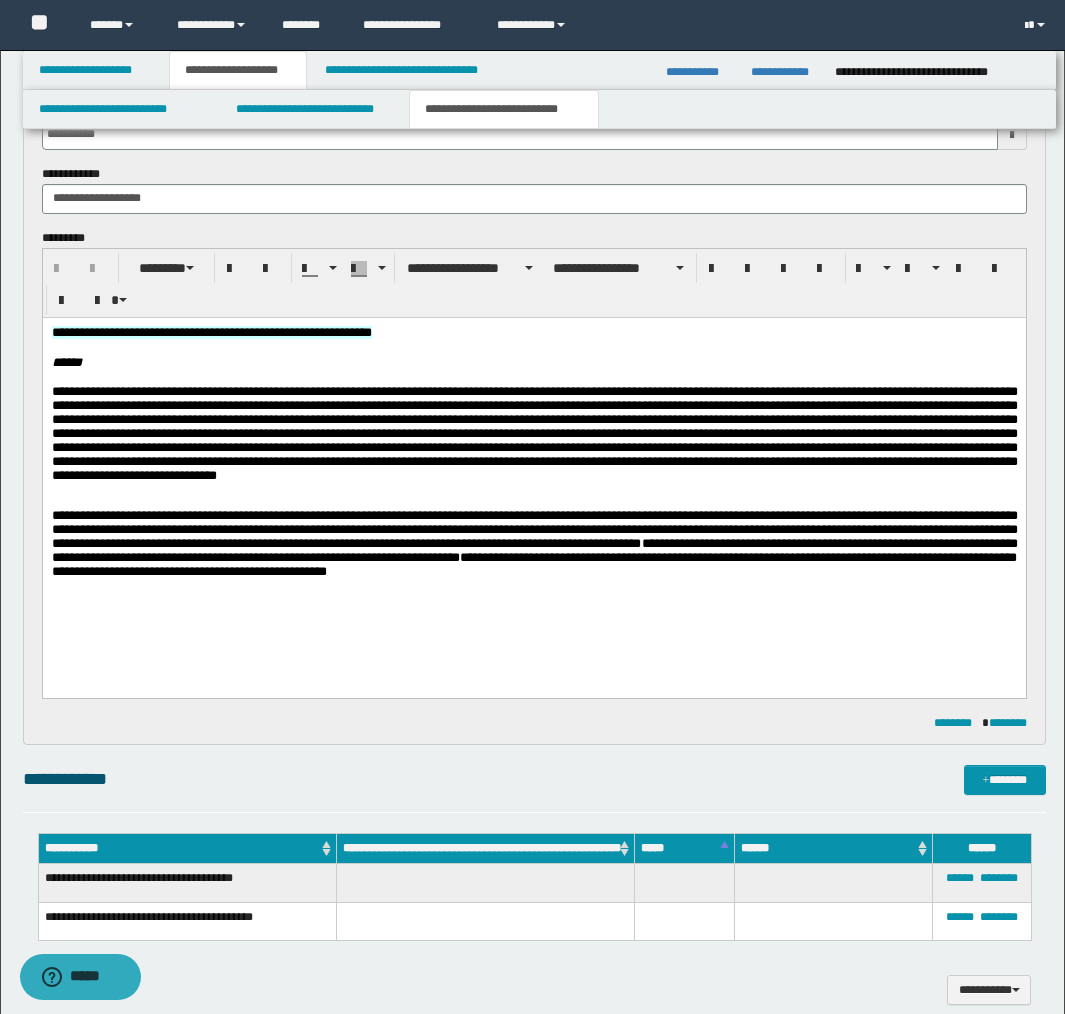 scroll, scrollTop: 679, scrollLeft: 0, axis: vertical 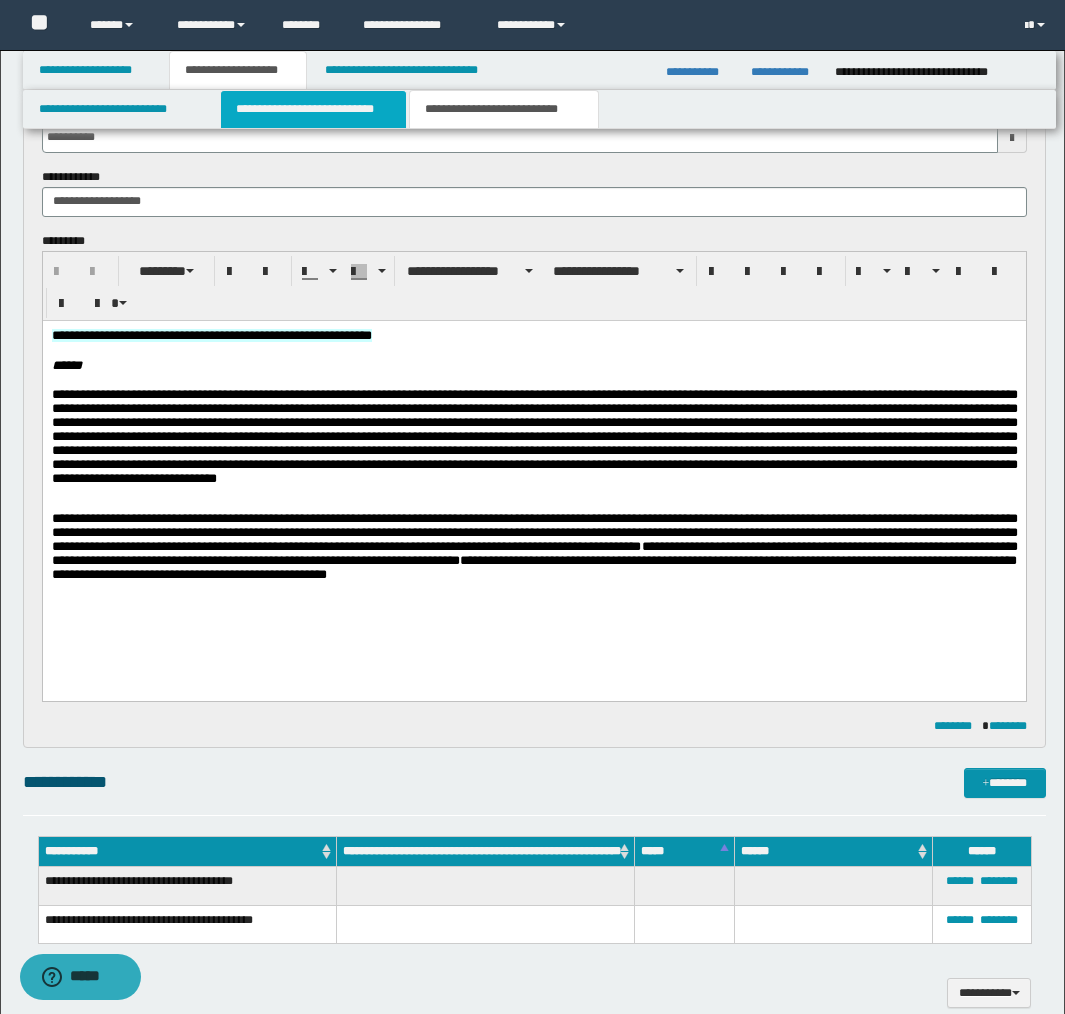click on "**********" at bounding box center (314, 109) 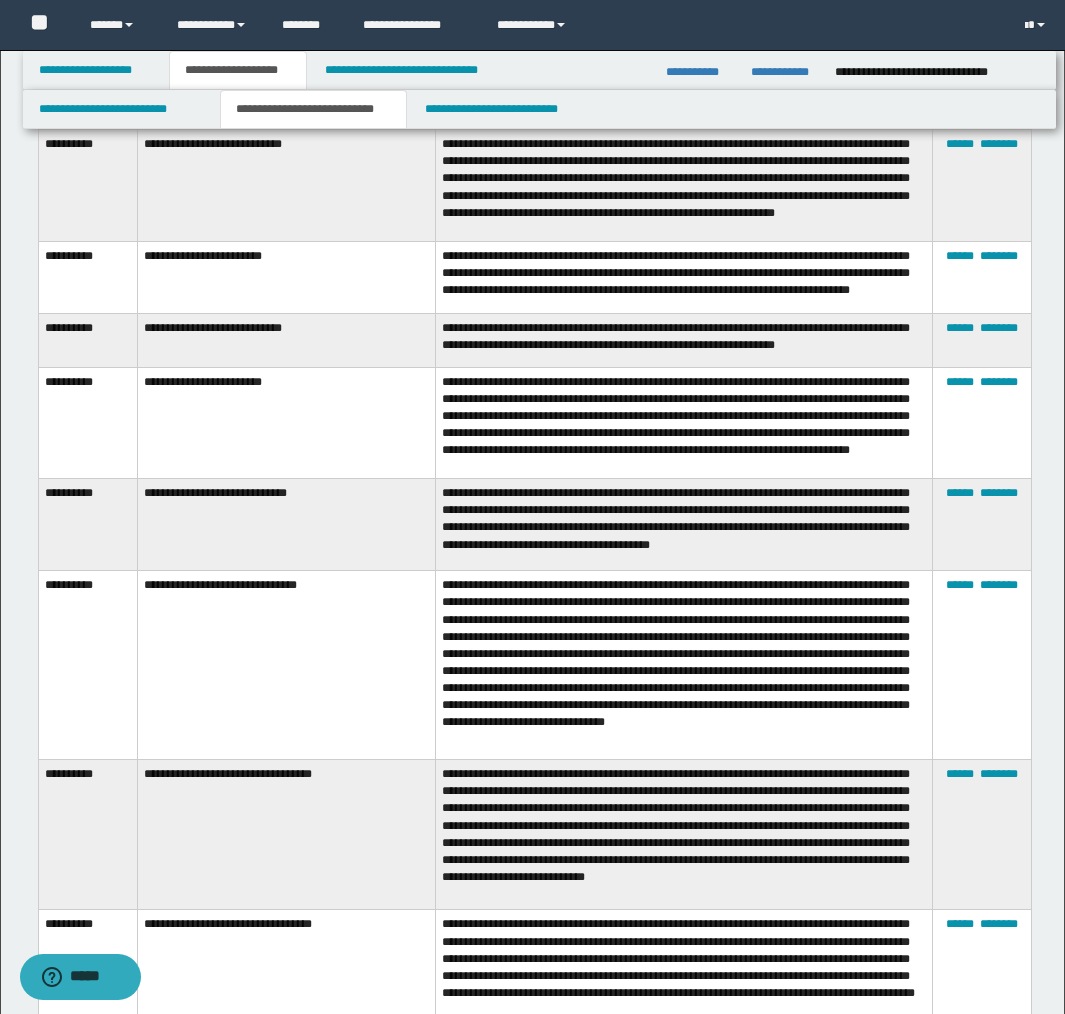 scroll, scrollTop: 0, scrollLeft: 0, axis: both 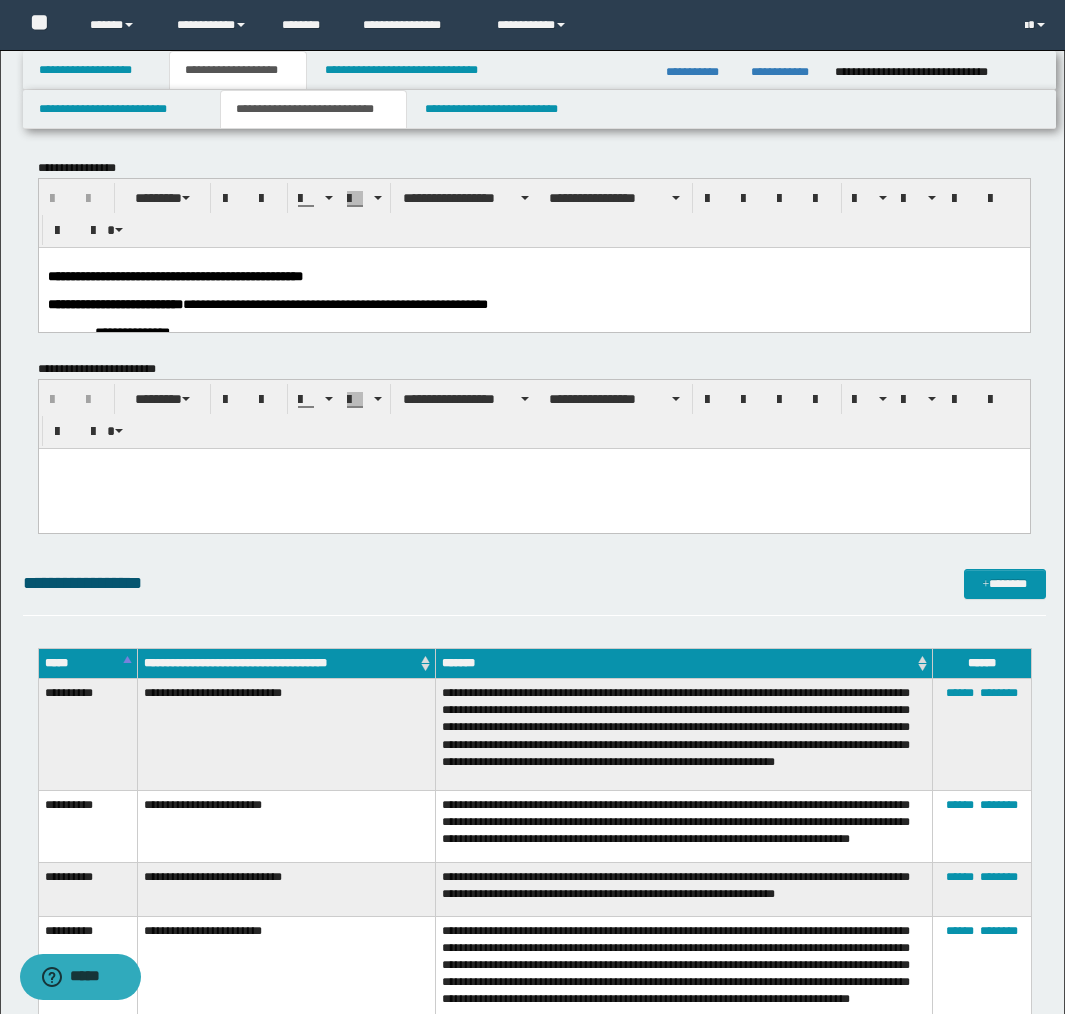 click on "**********" at bounding box center [533, 1036] 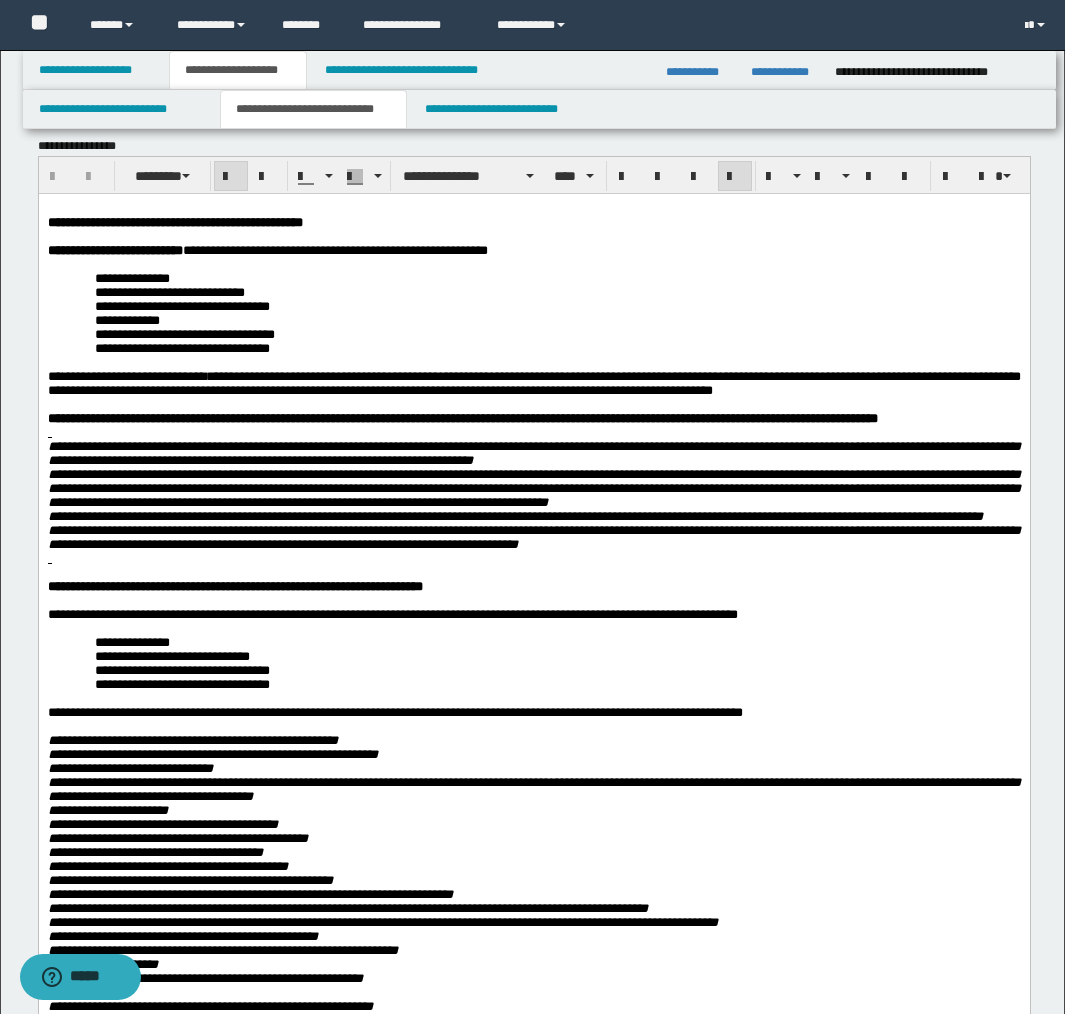 scroll, scrollTop: 0, scrollLeft: 0, axis: both 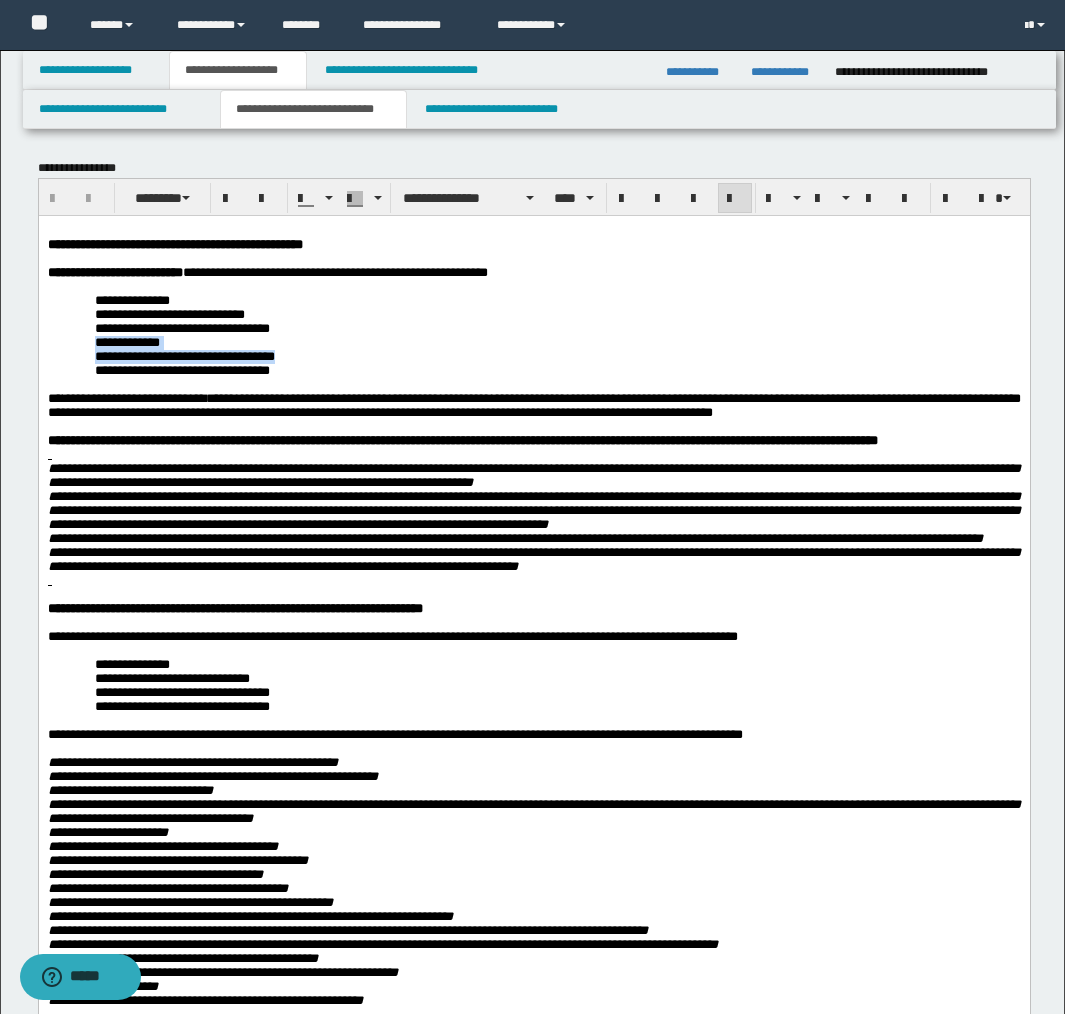 drag, startPoint x: 93, startPoint y: 353, endPoint x: 308, endPoint y: 372, distance: 215.8379 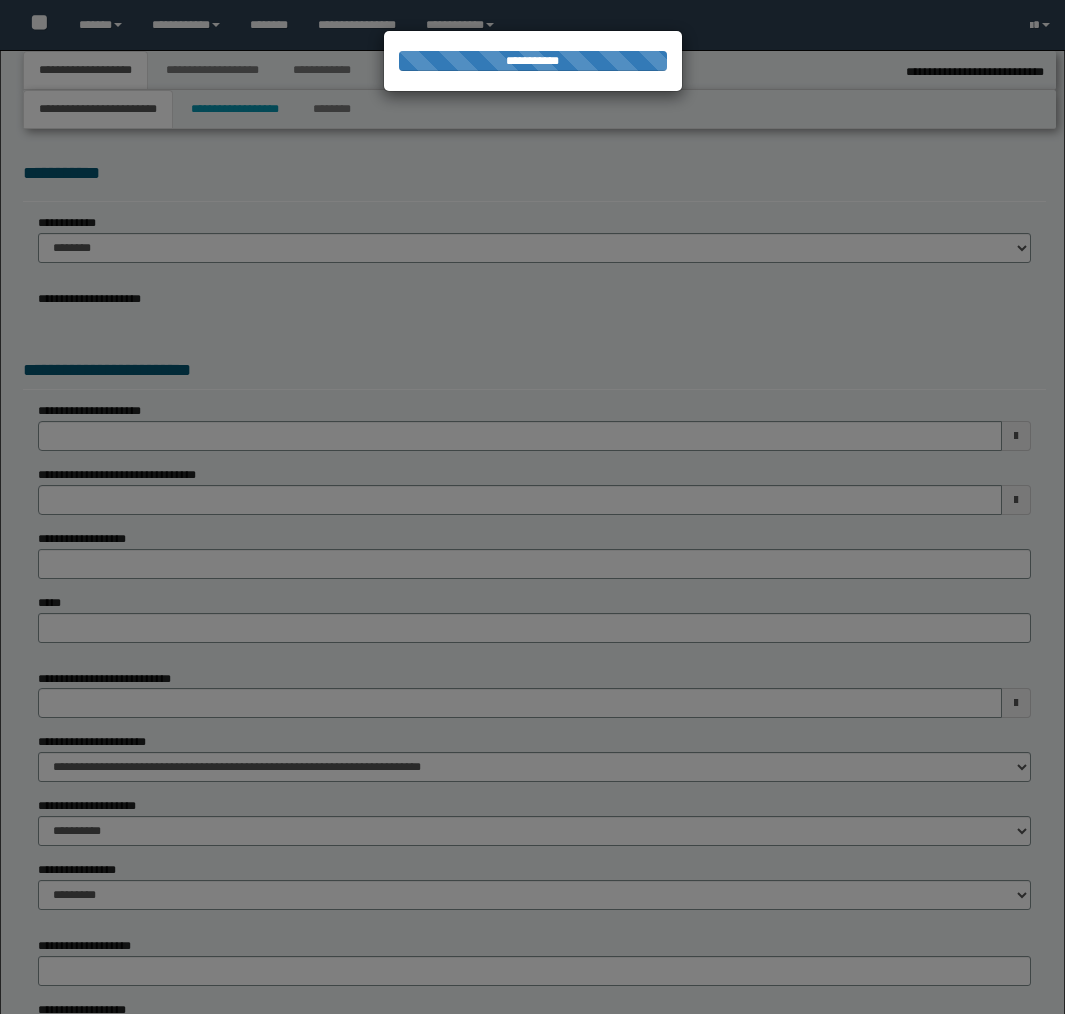 select on "*" 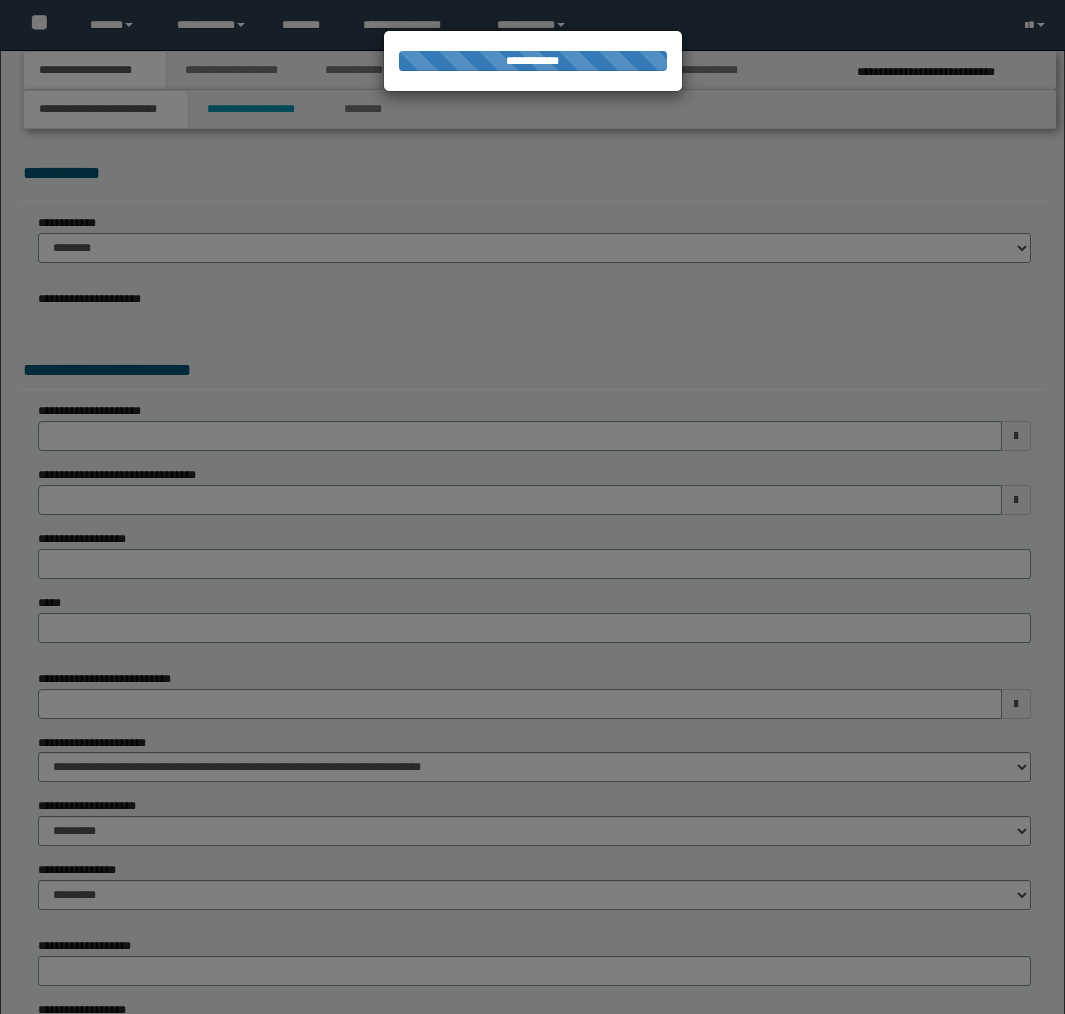 scroll, scrollTop: 0, scrollLeft: 0, axis: both 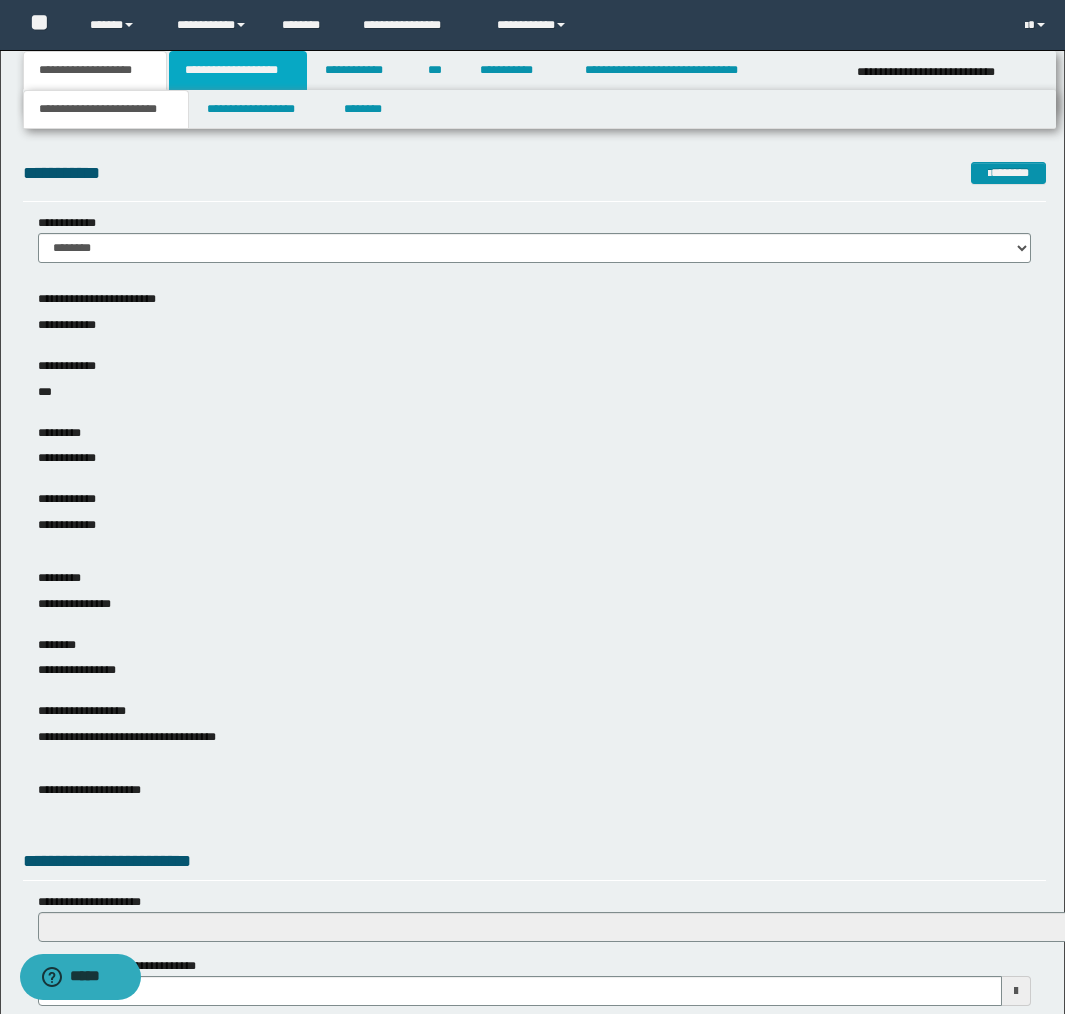 click on "**********" at bounding box center [238, 70] 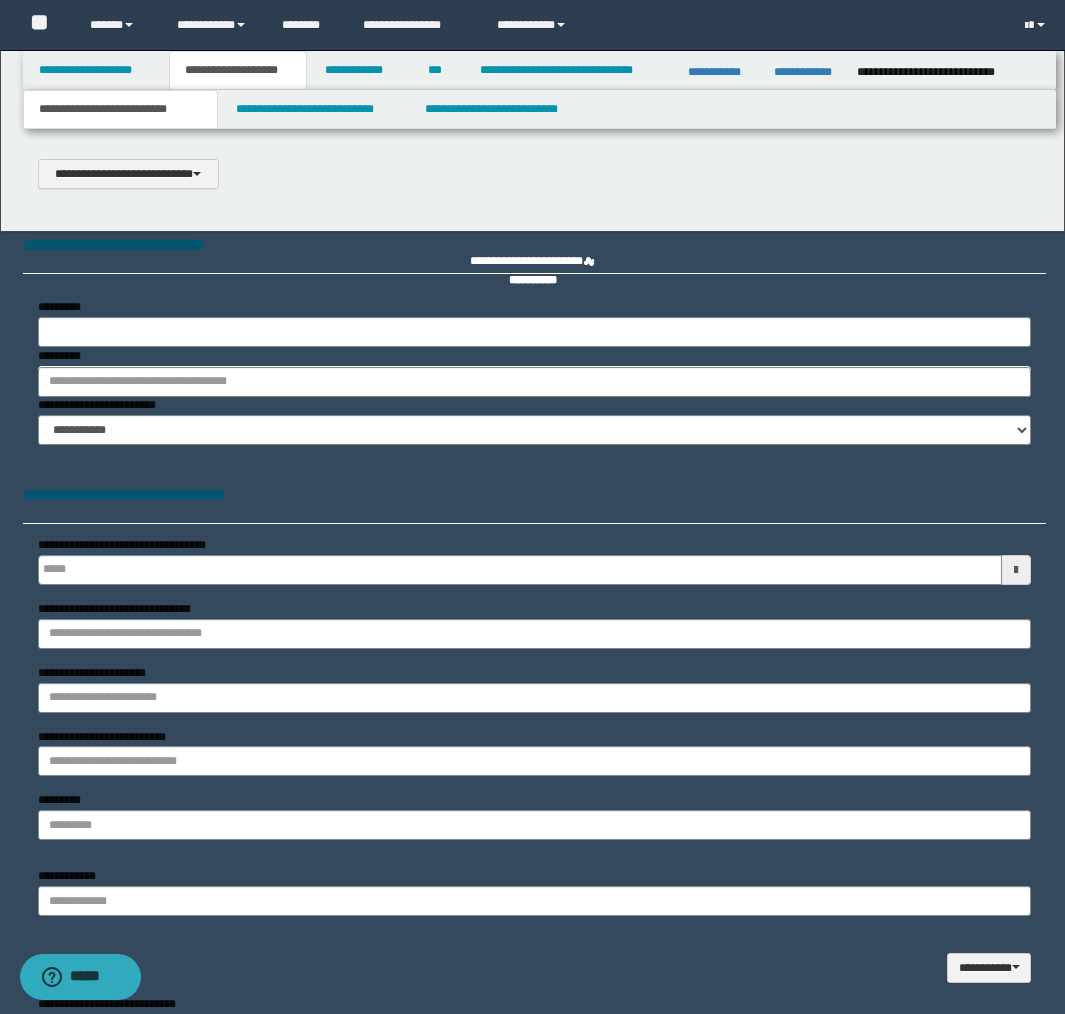 scroll, scrollTop: 0, scrollLeft: 0, axis: both 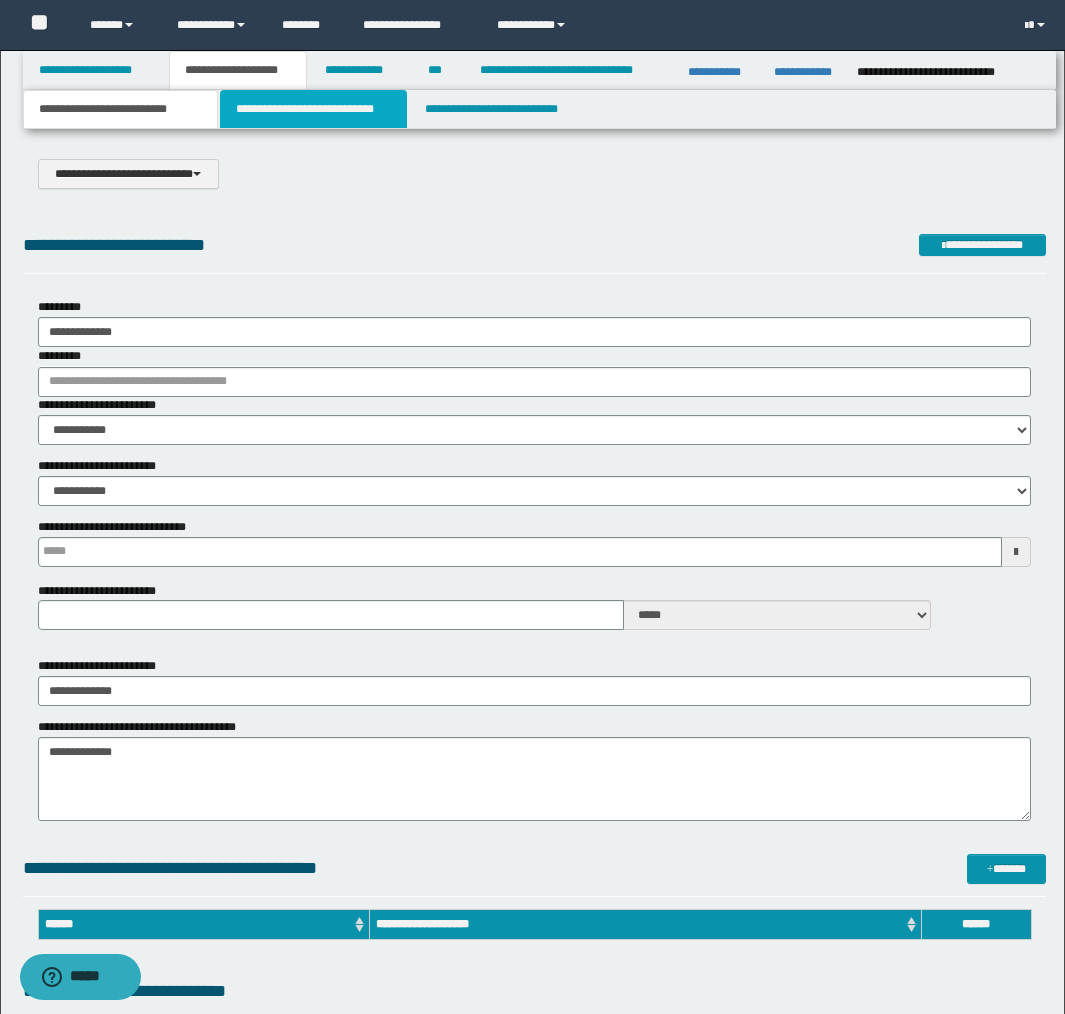 click on "**********" at bounding box center (314, 109) 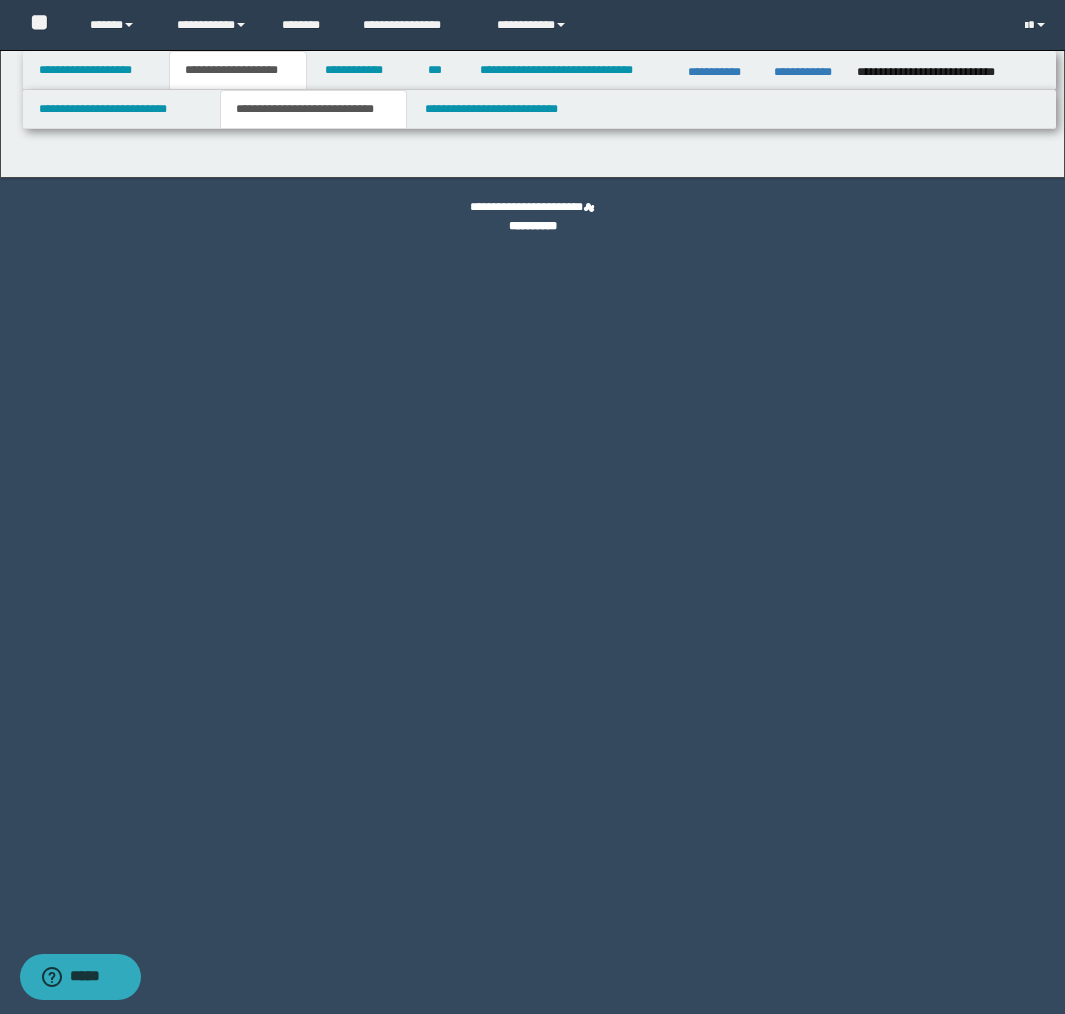 select on "*" 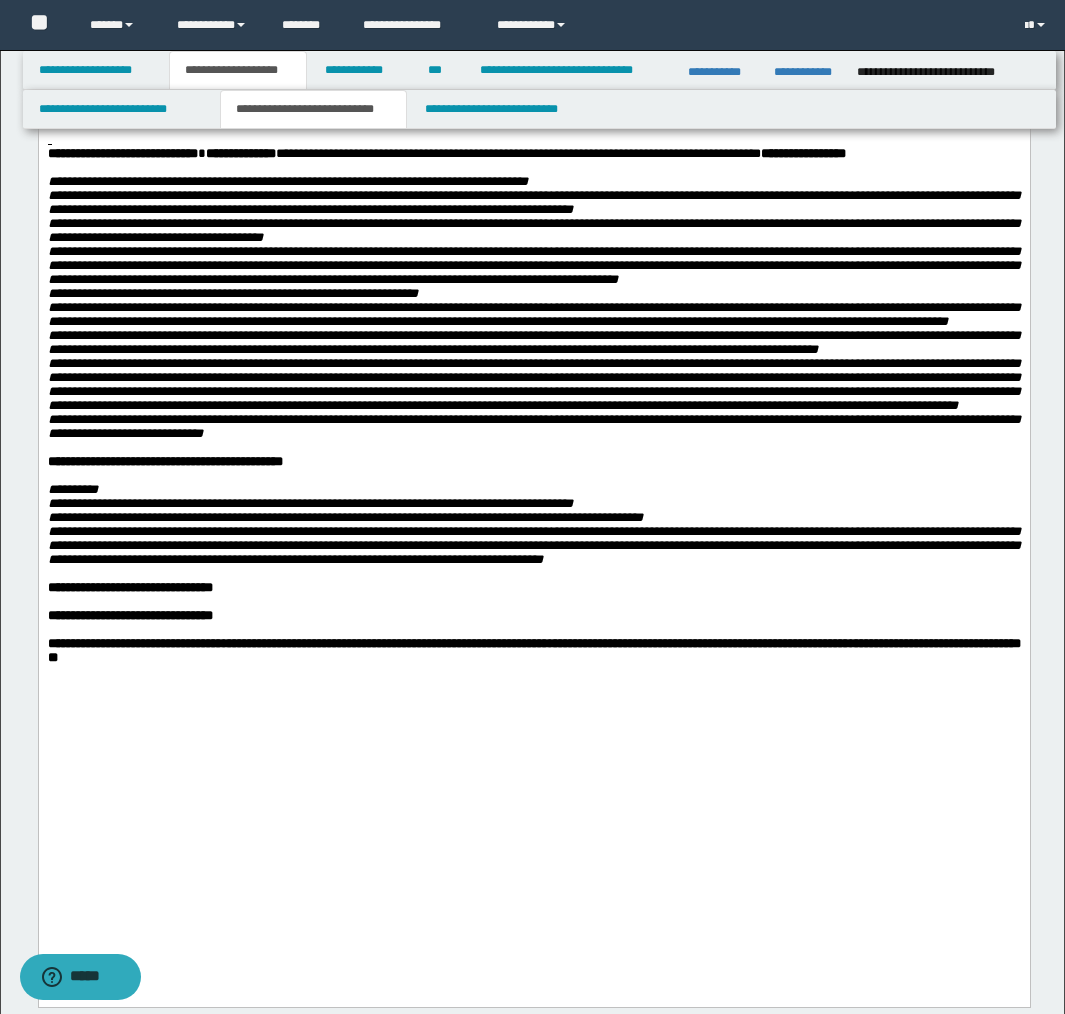 scroll, scrollTop: 1122, scrollLeft: 0, axis: vertical 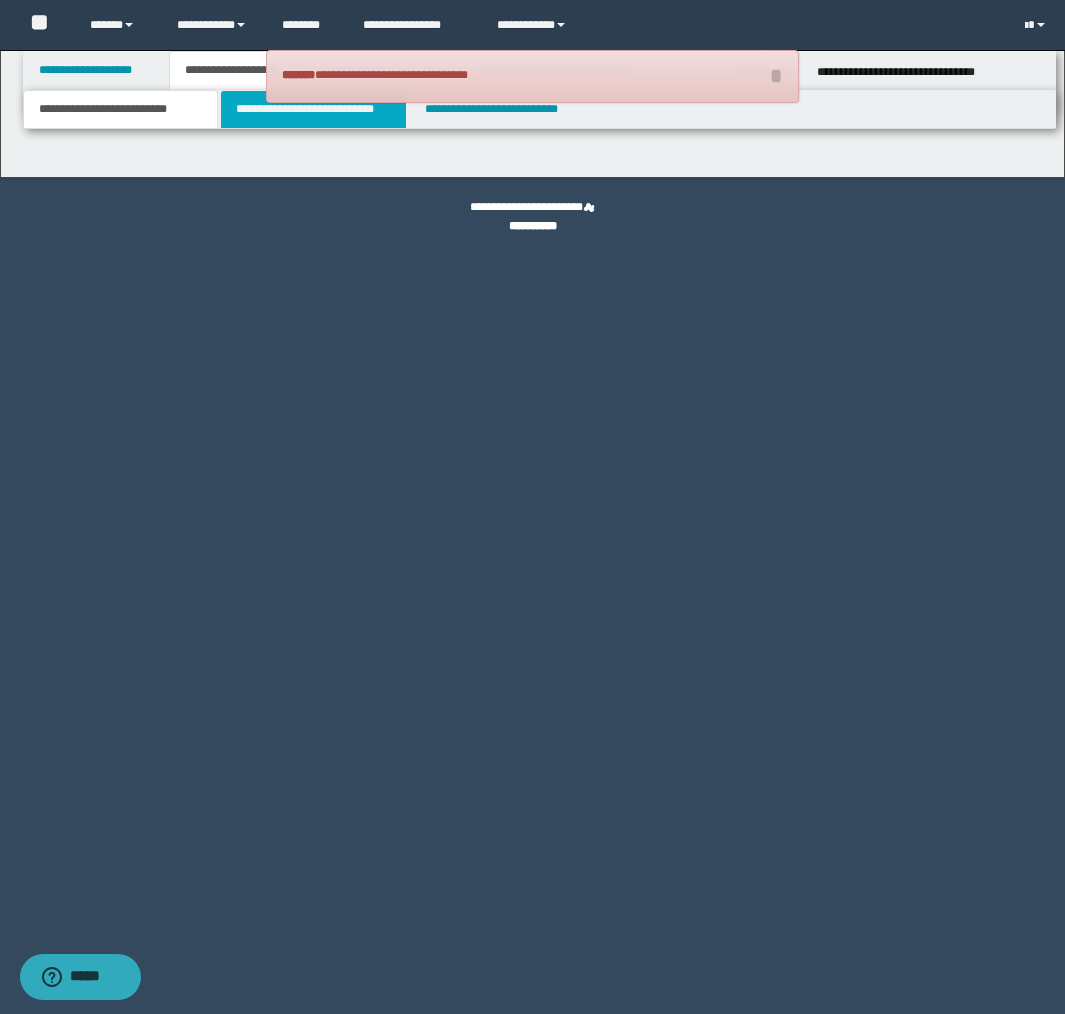 click on "**********" at bounding box center (314, 109) 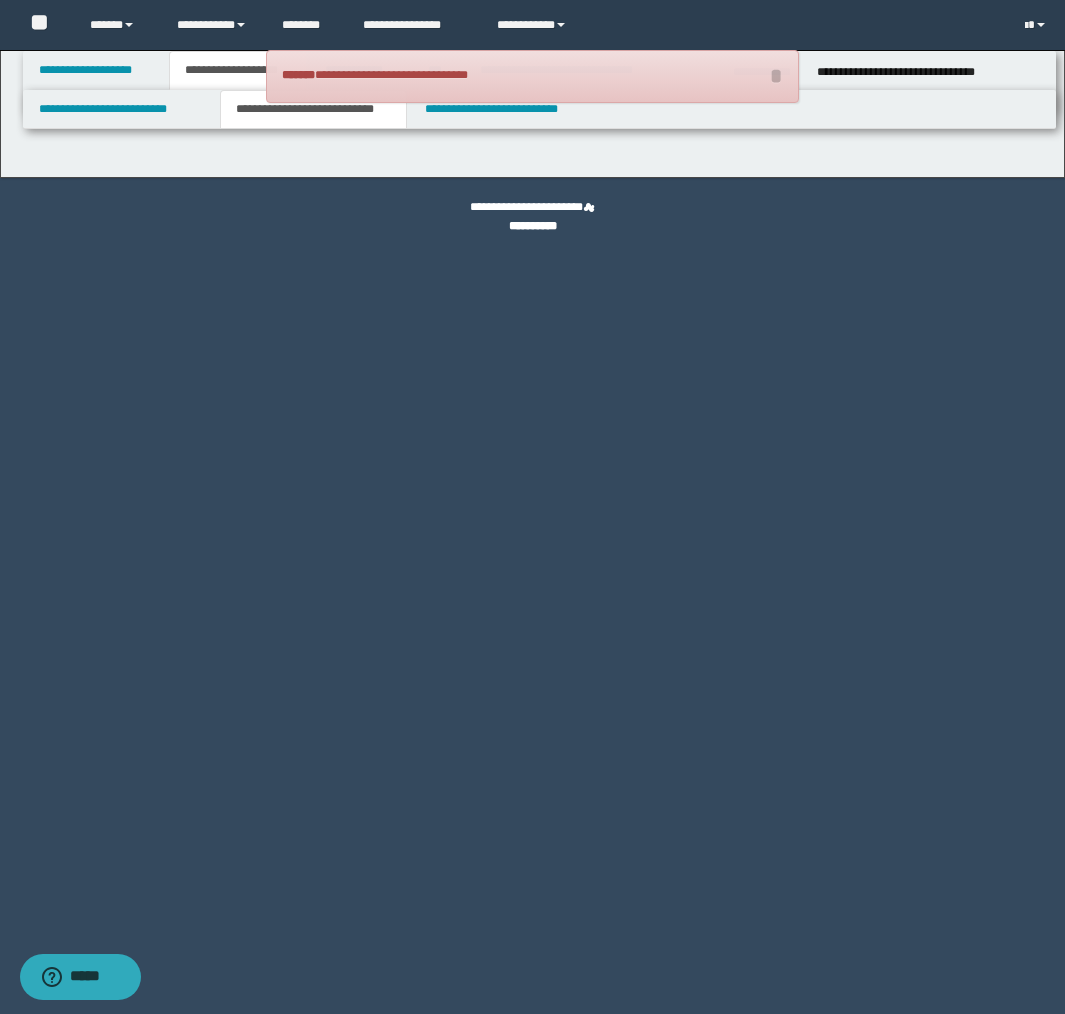 scroll, scrollTop: 0, scrollLeft: 0, axis: both 